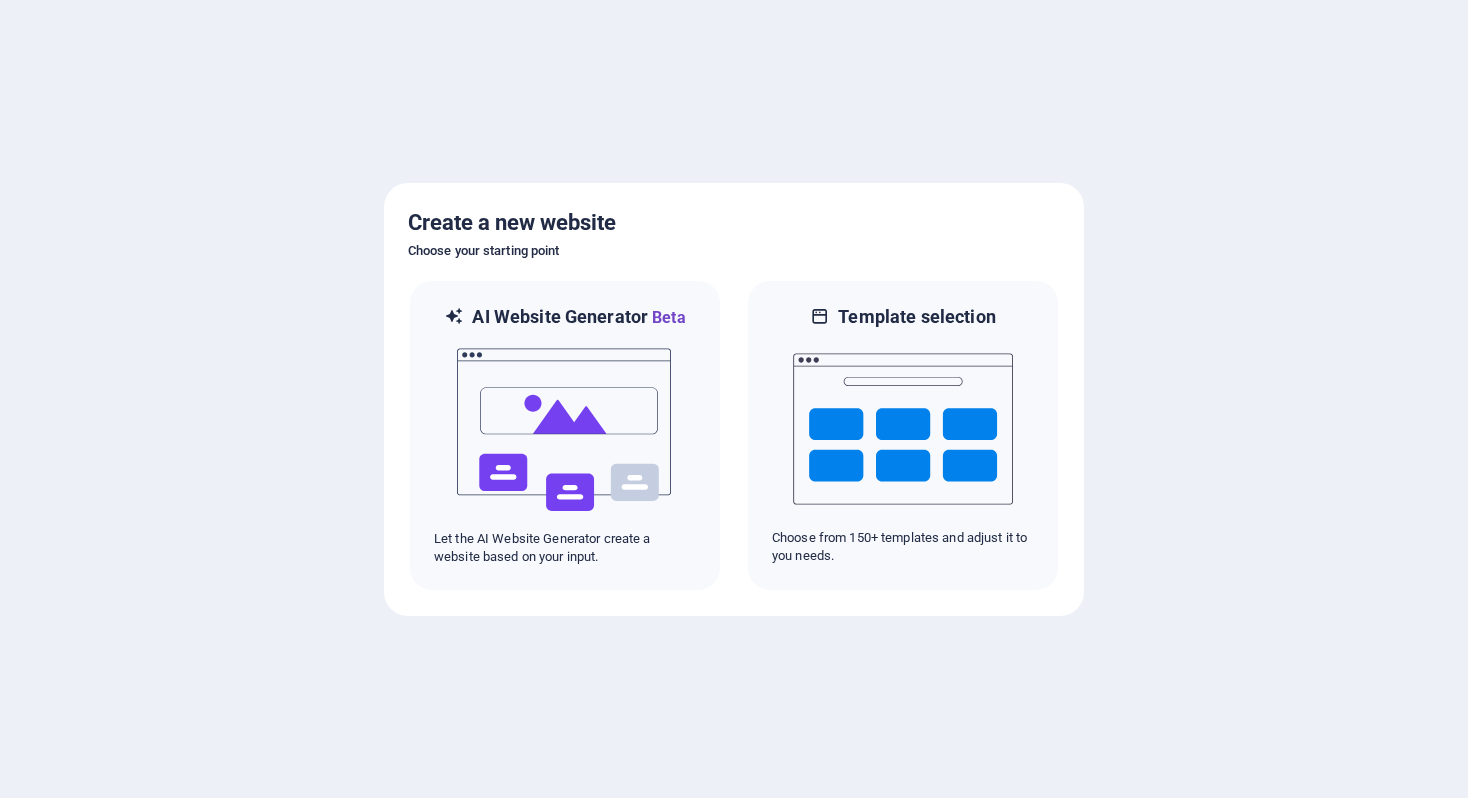 scroll, scrollTop: 0, scrollLeft: 0, axis: both 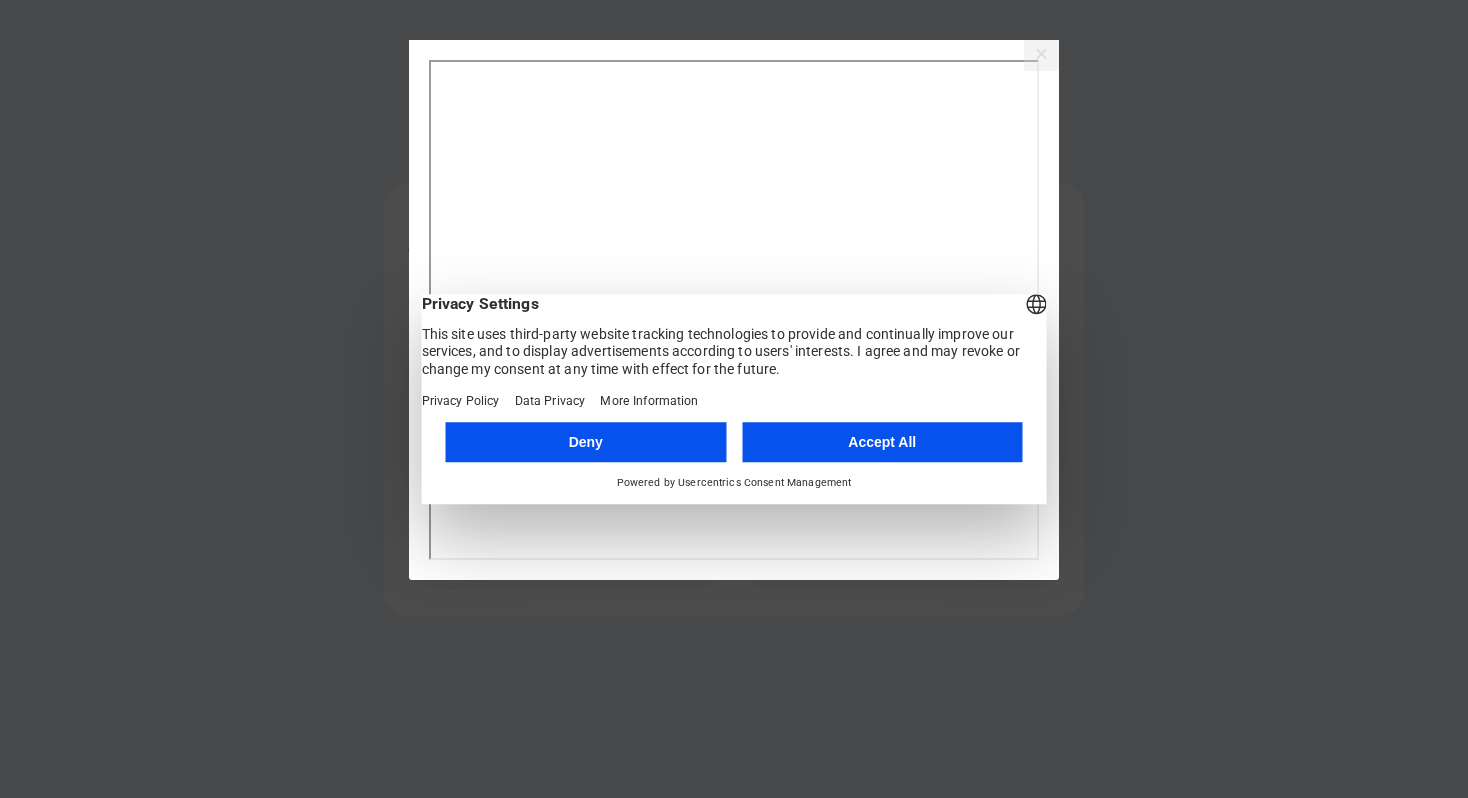 click on "Accept All" at bounding box center (882, 442) 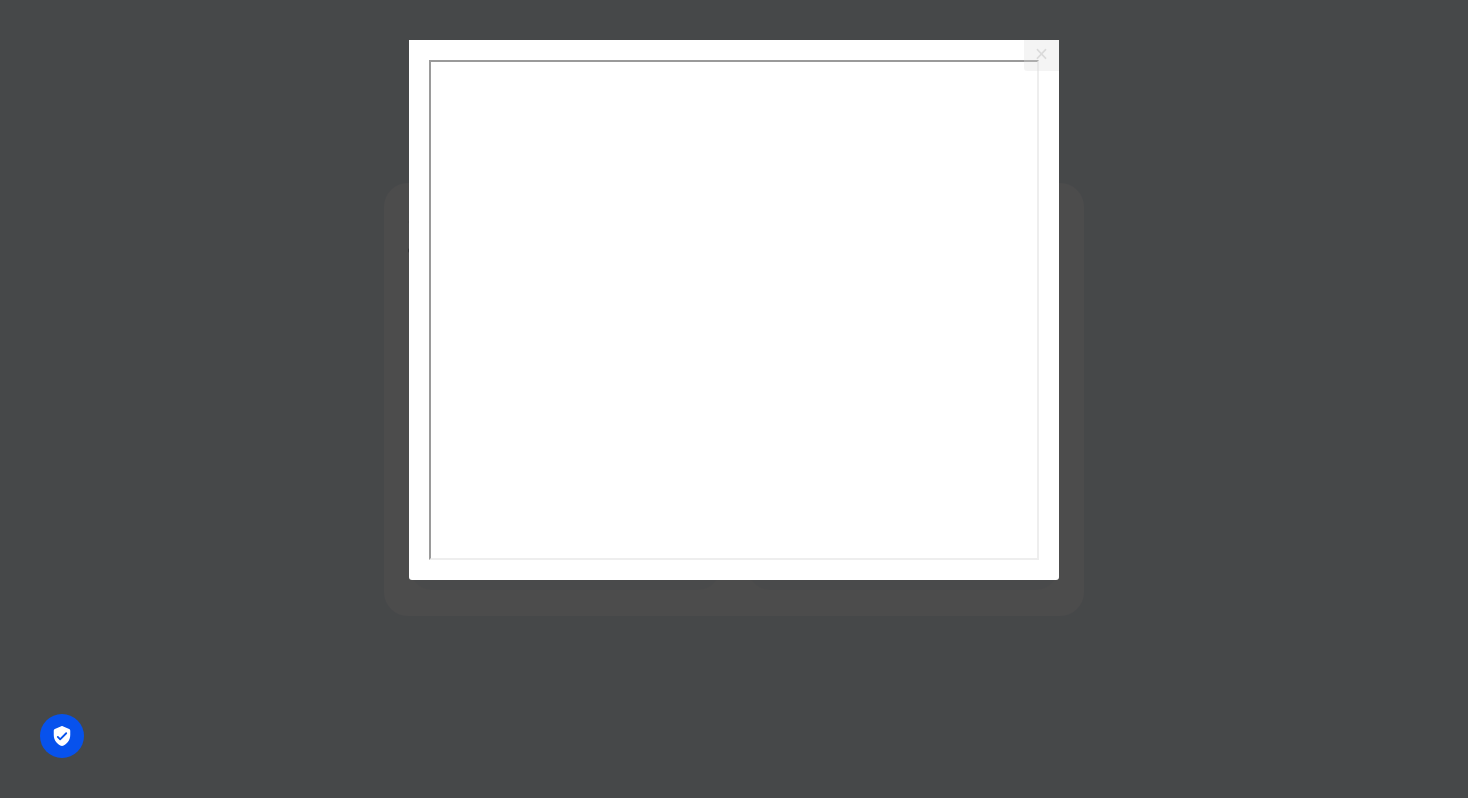 drag, startPoint x: 63, startPoint y: 740, endPoint x: 384, endPoint y: 572, distance: 362.3051 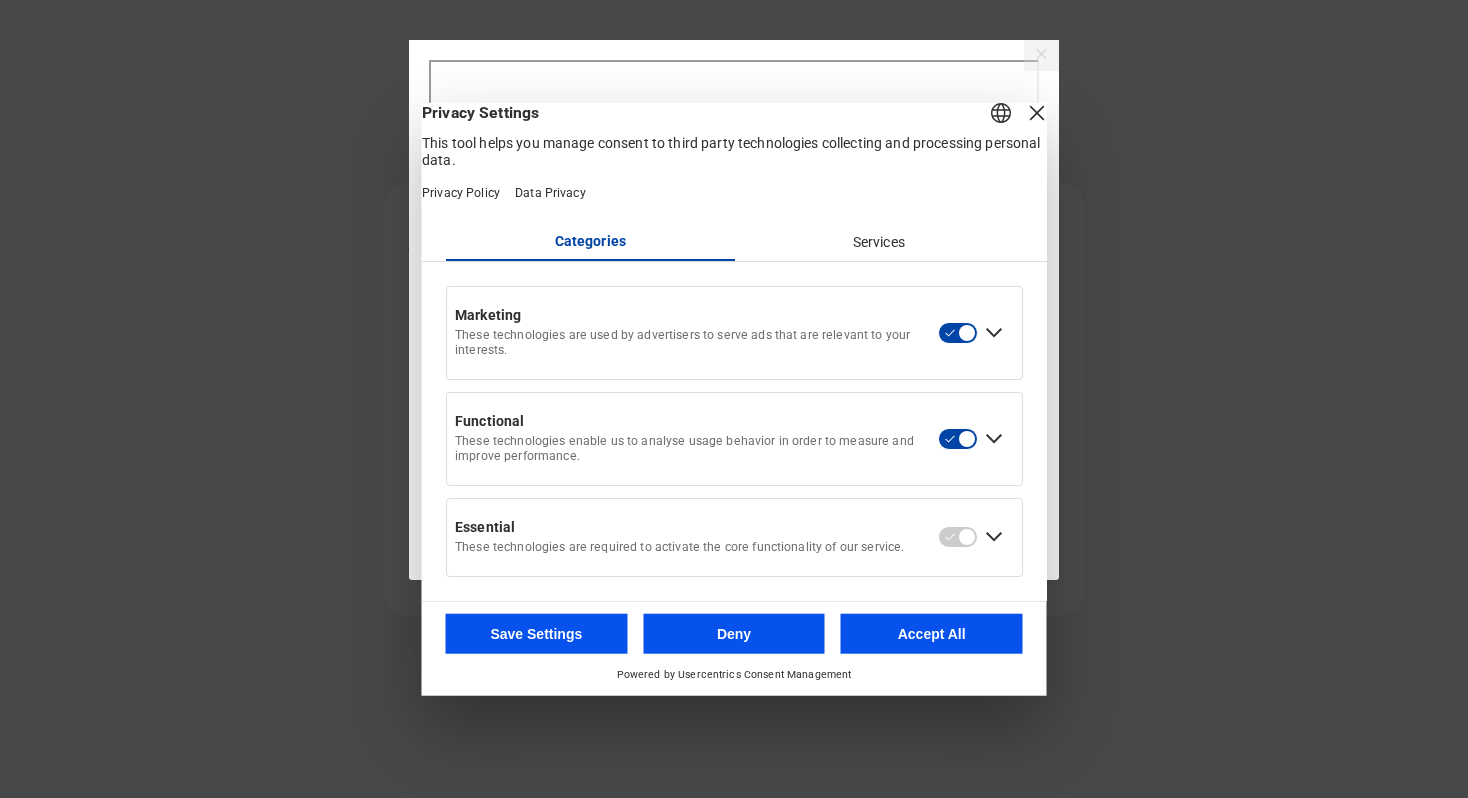 click on "Accept All" at bounding box center [932, 633] 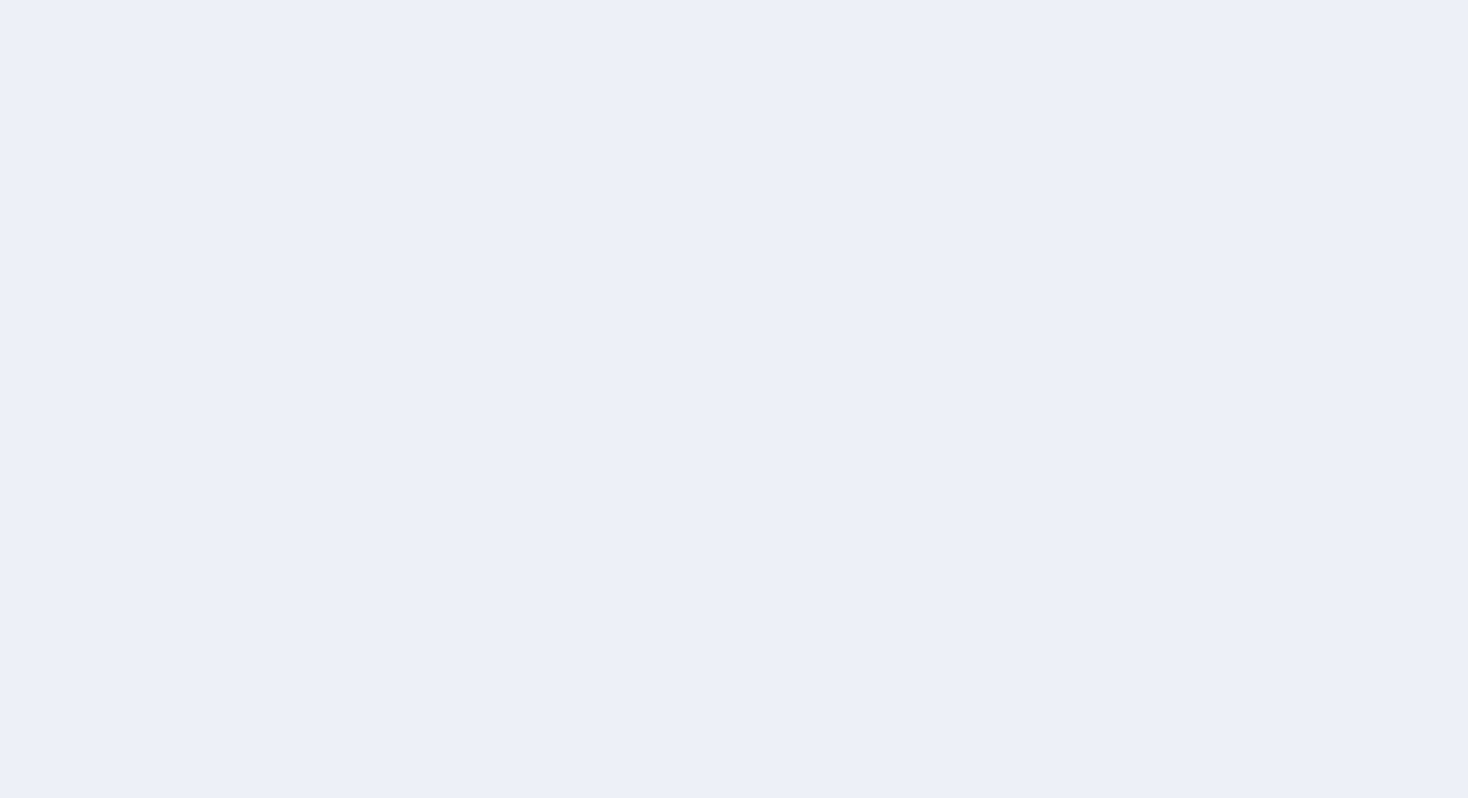 scroll, scrollTop: 0, scrollLeft: 0, axis: both 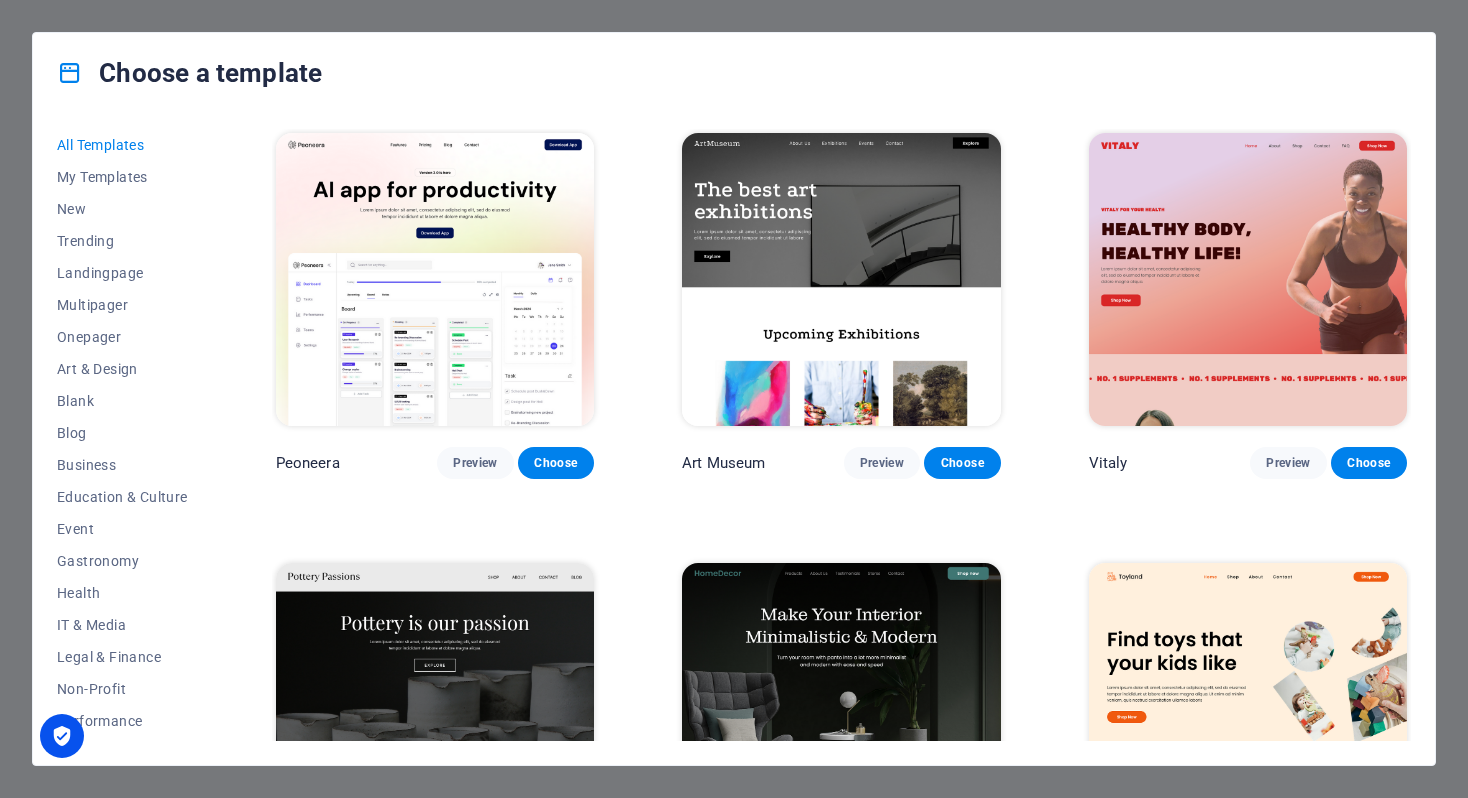 click on "Choose a template All Templates My Templates New Trending Landingpage Multipager Onepager Art & Design Blank Blog Business Education & Culture Event Gastronomy Health IT & Media Legal & Finance Non-Profit Performance Portfolio Services Shop Sports & Beauty Trades Travel Wireframe Peoneera Preview Choose Art Museum Preview Choose Vitaly Preview Choose Pottery Passions Preview Choose Home Decor Preview Choose Toyland Preview Choose Pet Shop Preview Choose Wonder Planner Preview Choose Transportable Preview Choose S&L Preview Choose WePaint Preview Choose Eco-Con Preview Choose MeetUp Preview Choose Help & Care Preview Choose Podcaster Preview Choose Academix Preview Choose BIG Barber Shop Preview Choose Health & Food Preview Choose UrbanNest Interiors Preview Choose Green Change Preview Choose The Beauty Temple Preview Choose WeTrain Preview Choose Cleaner Preview Choose Johanna James Preview Choose Delicioso Preview Choose Dream Garden Preview Choose LumeDeAqua Preview Choose Pets Care Preview Choose SafeSpace" at bounding box center [734, 399] 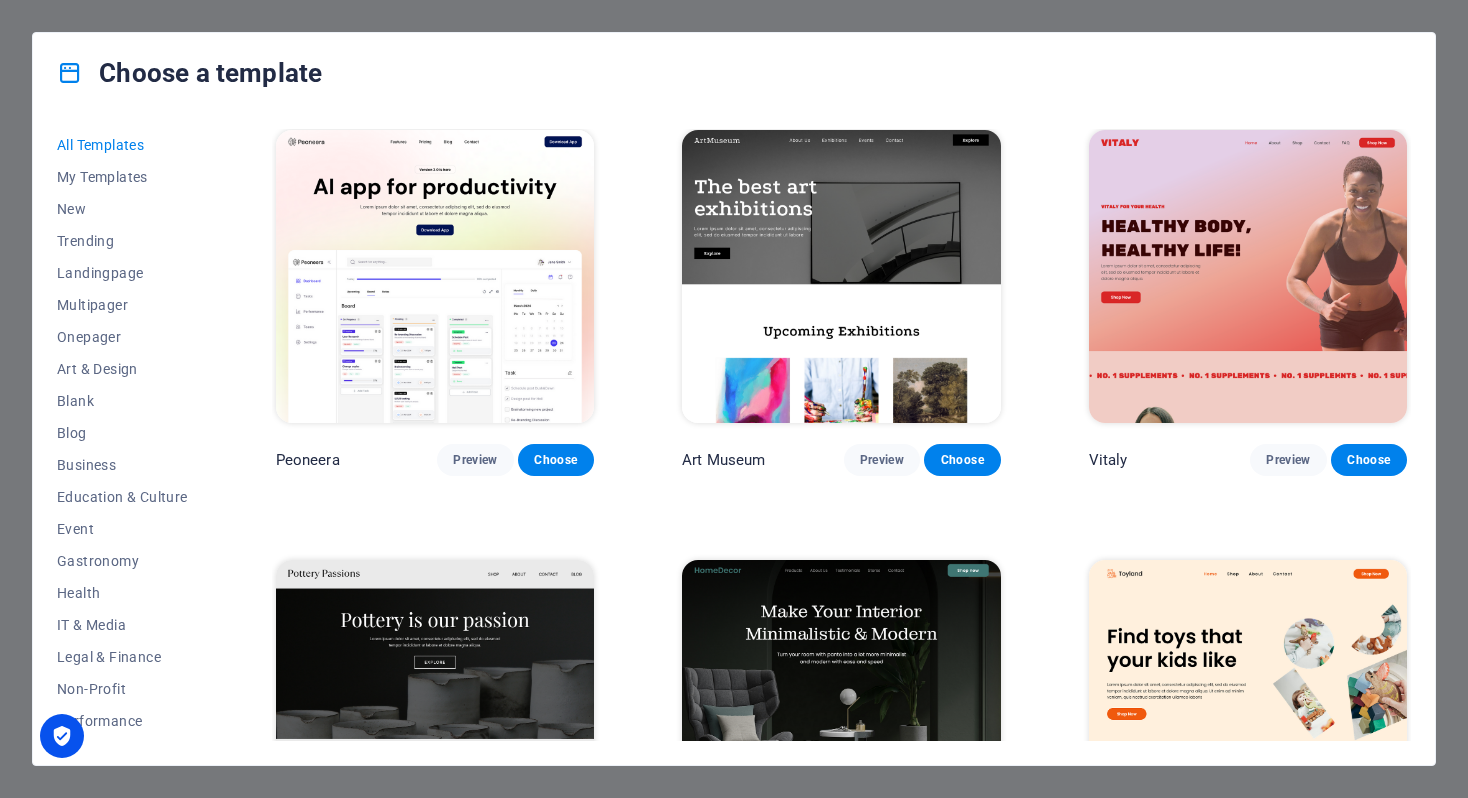 scroll, scrollTop: 0, scrollLeft: 0, axis: both 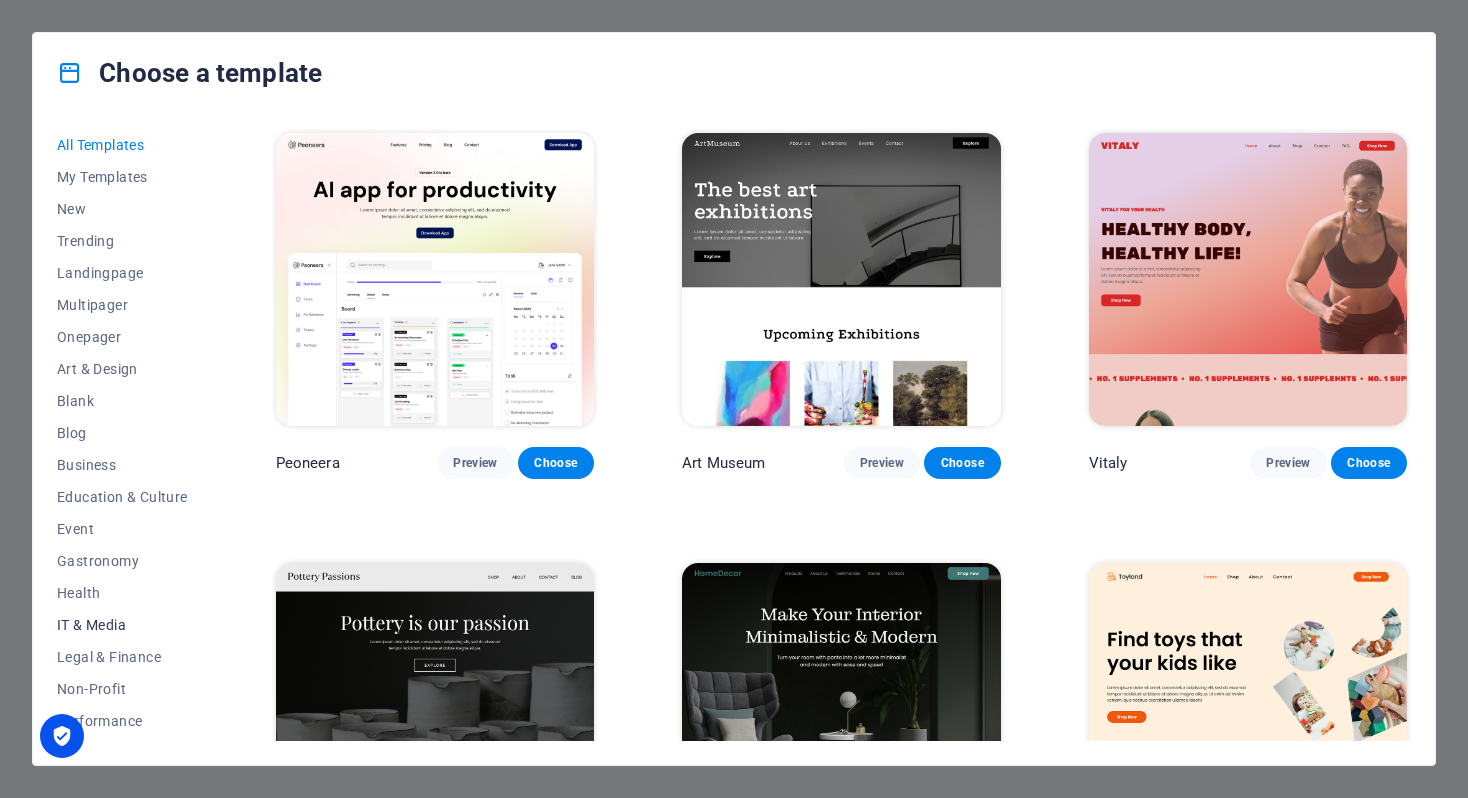 click on "IT & Media" at bounding box center [122, 625] 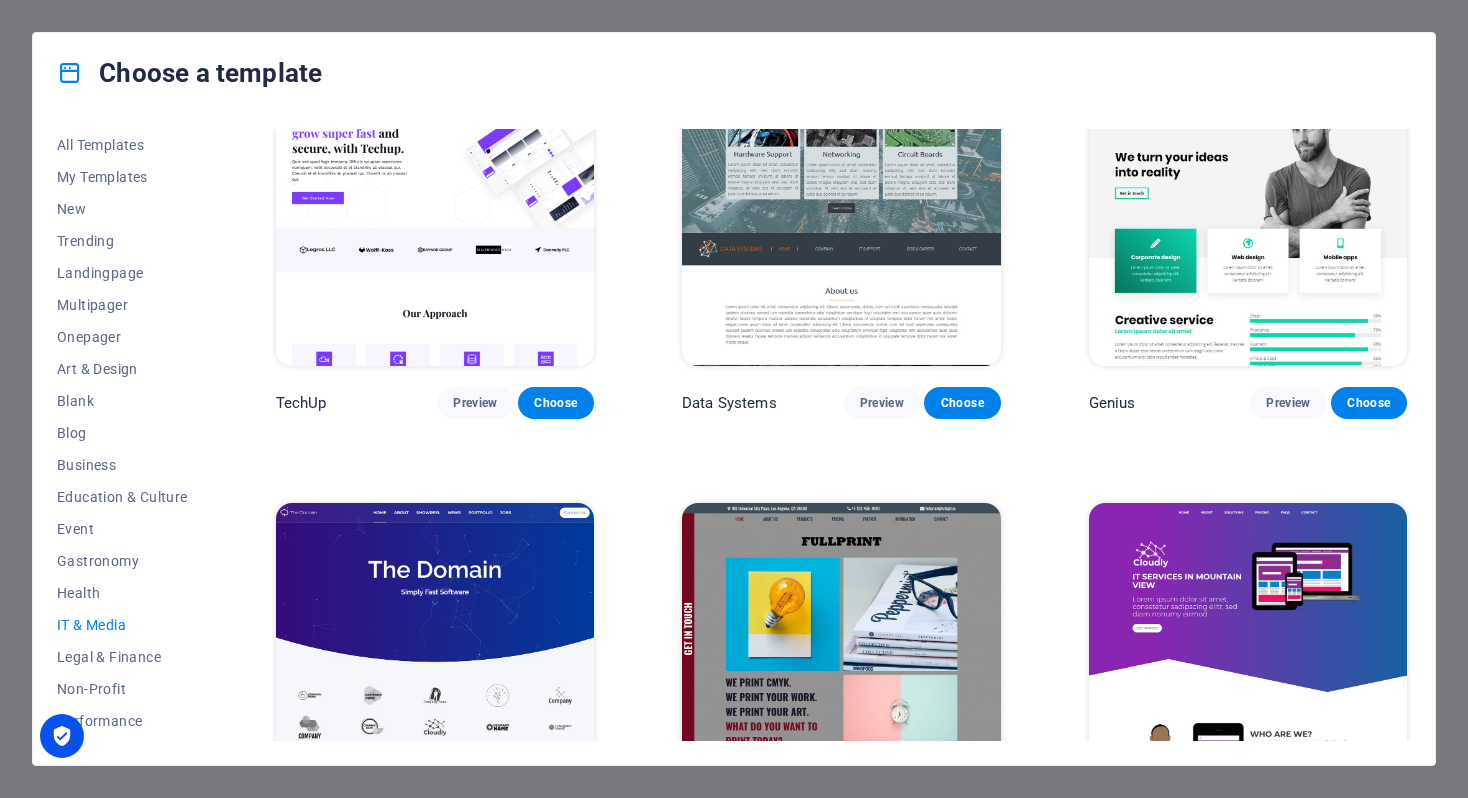 scroll, scrollTop: 500, scrollLeft: 0, axis: vertical 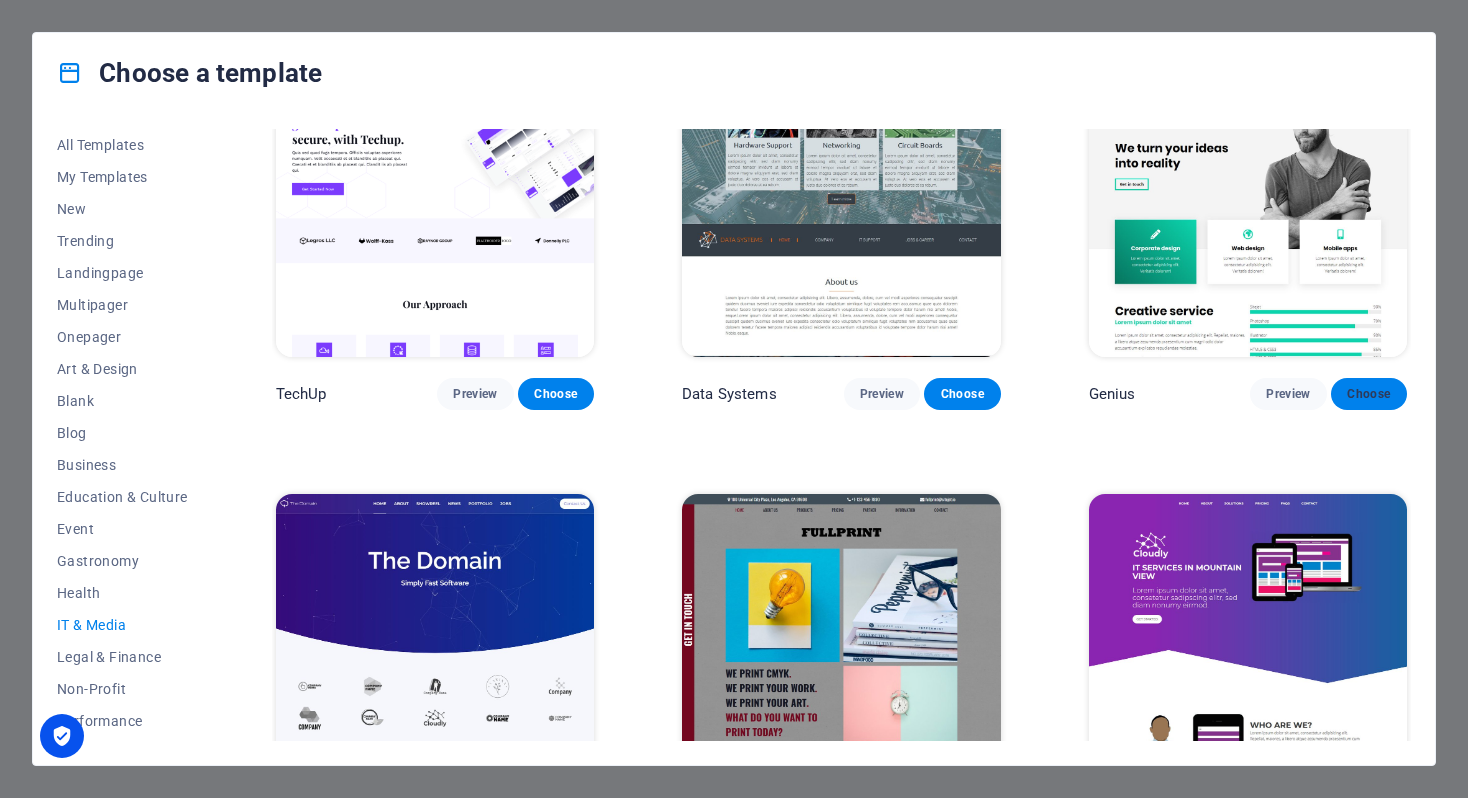 click on "Choose" at bounding box center (1369, 394) 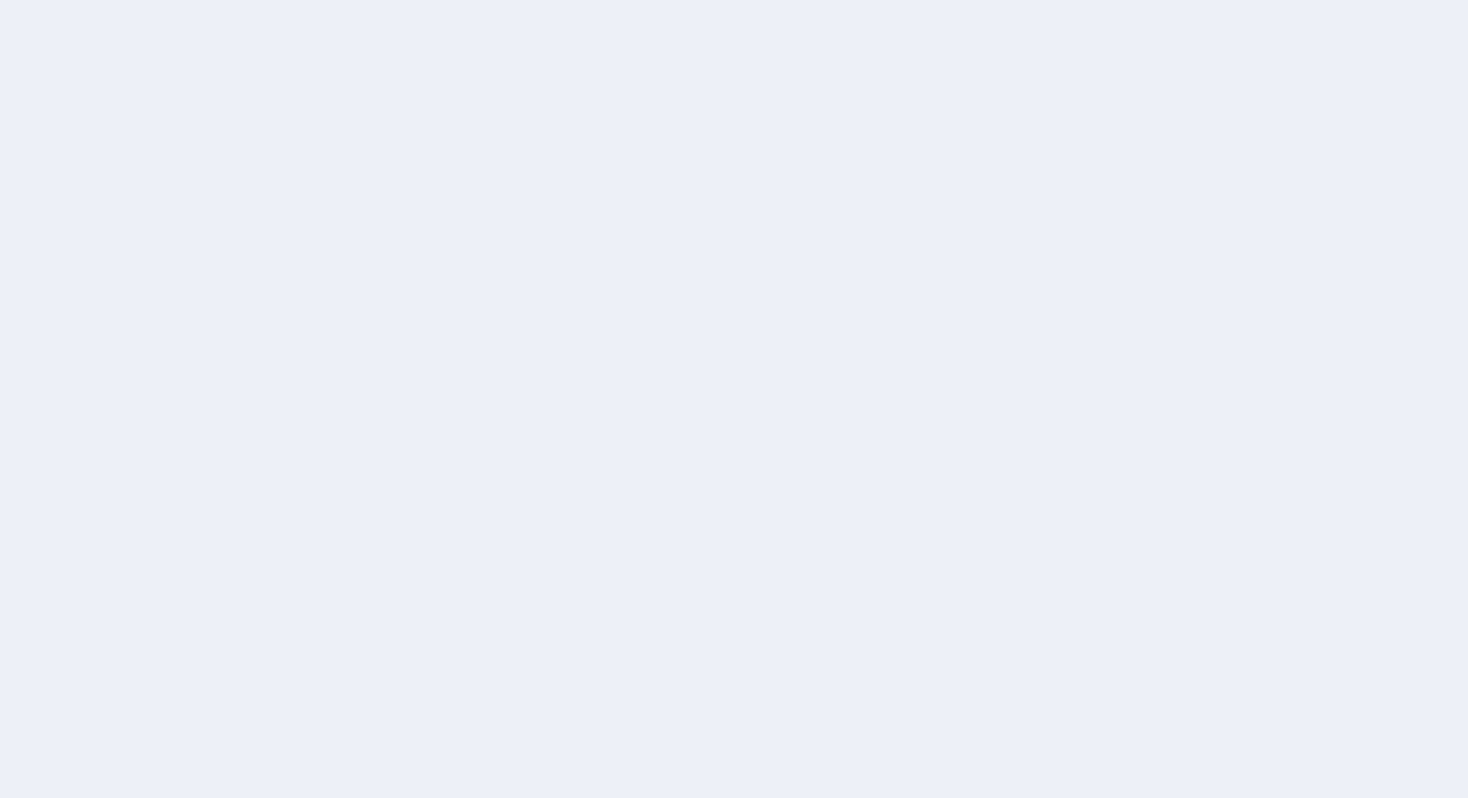 scroll, scrollTop: 0, scrollLeft: 0, axis: both 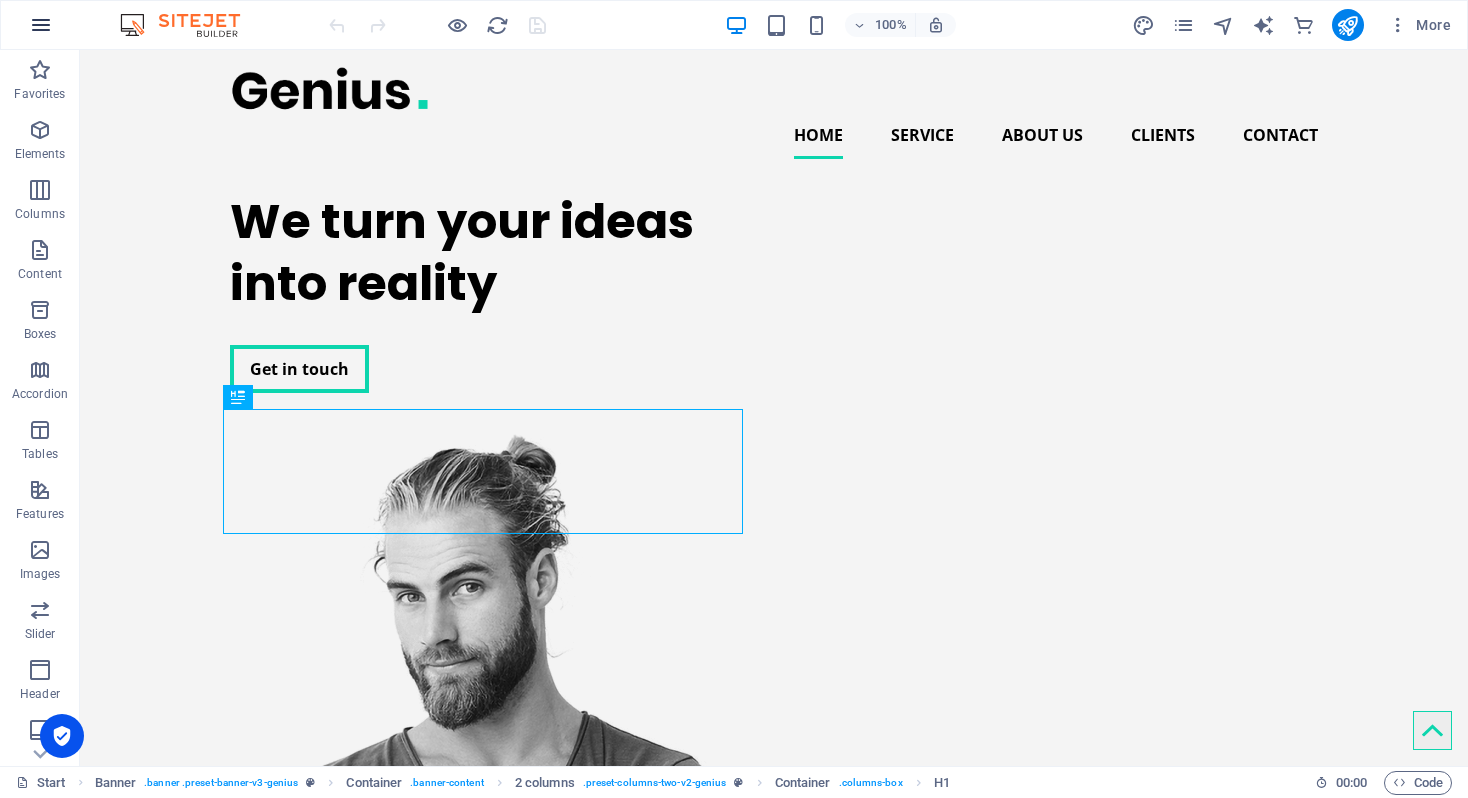 click at bounding box center [41, 25] 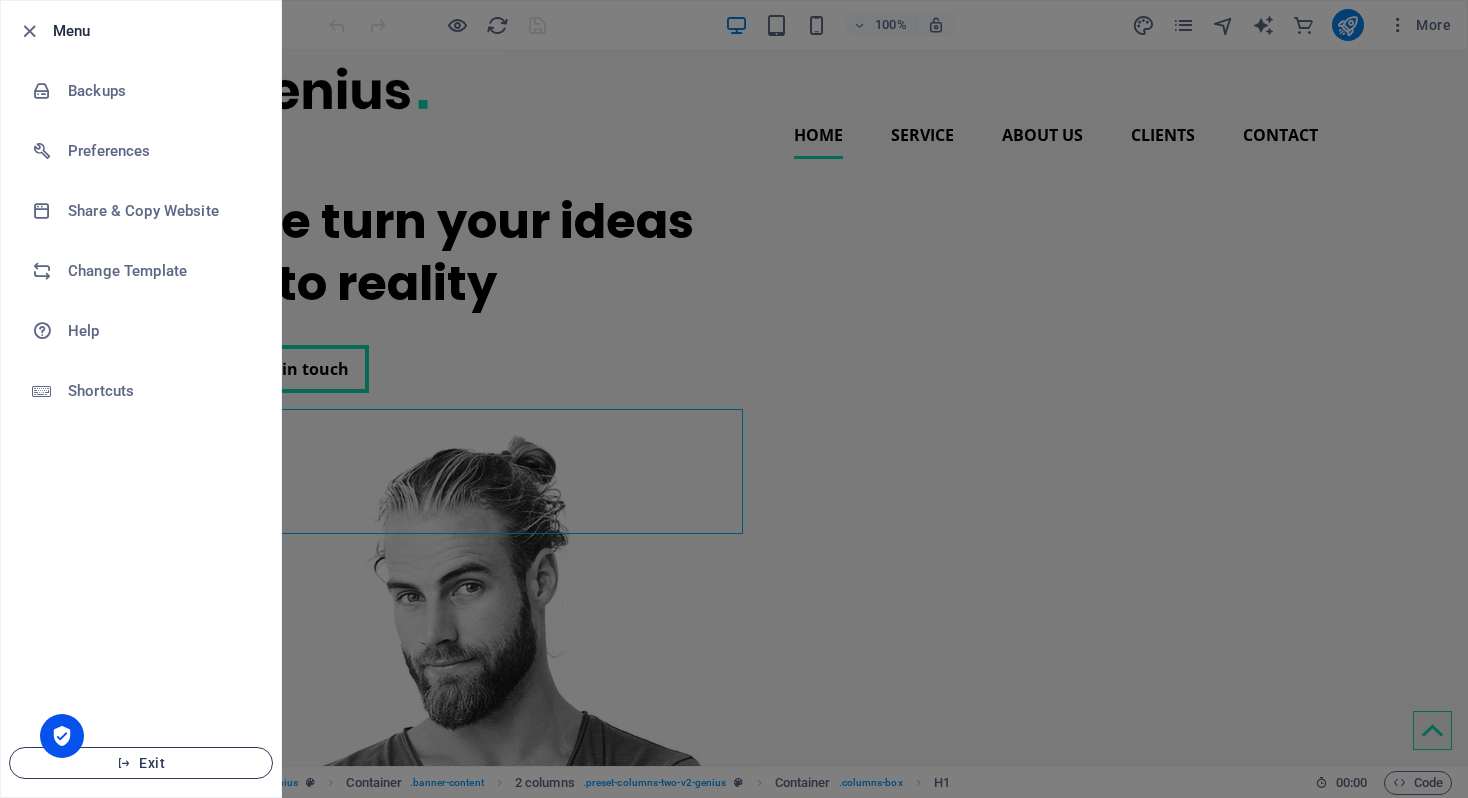 click on "Exit" at bounding box center [141, 763] 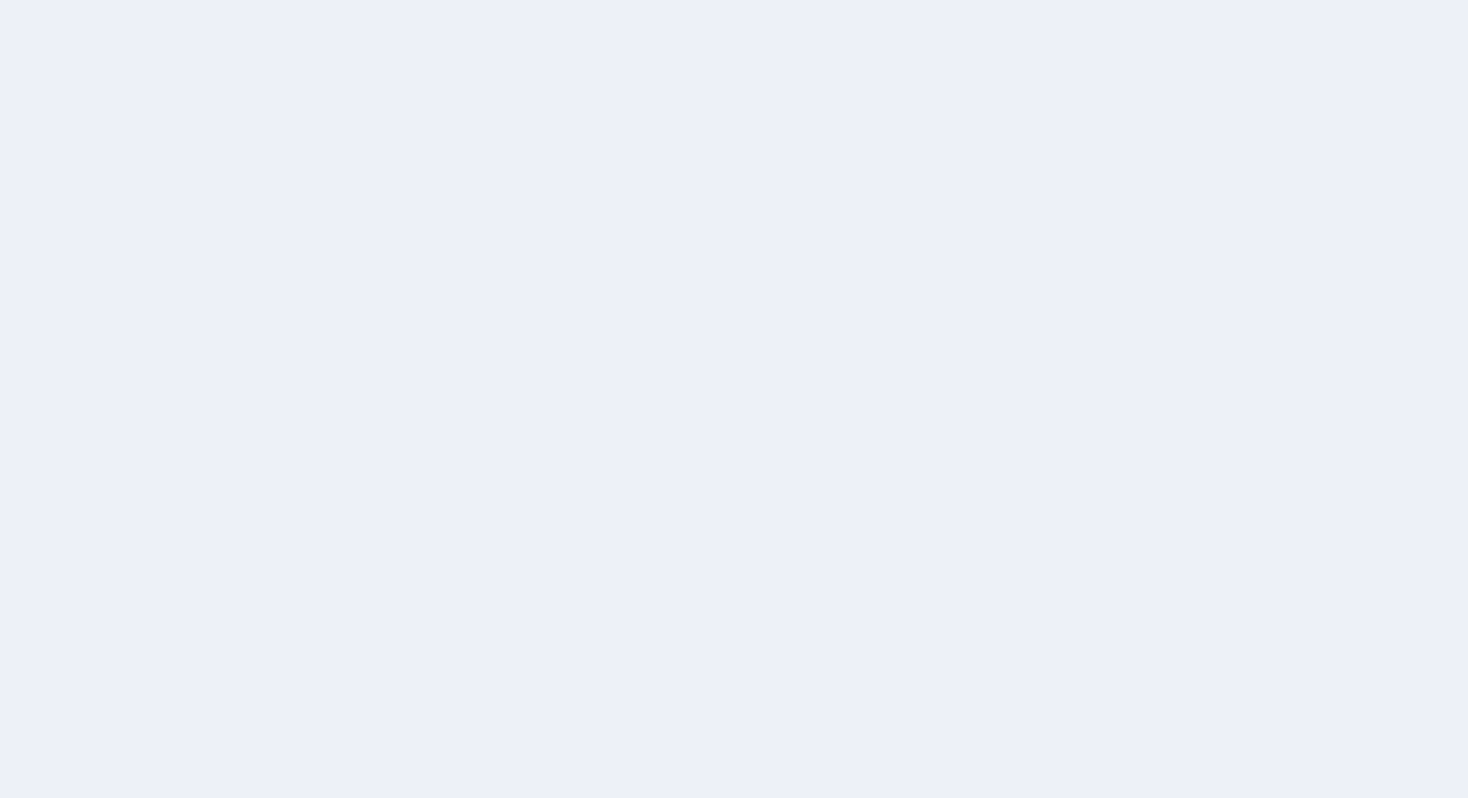 scroll, scrollTop: 0, scrollLeft: 0, axis: both 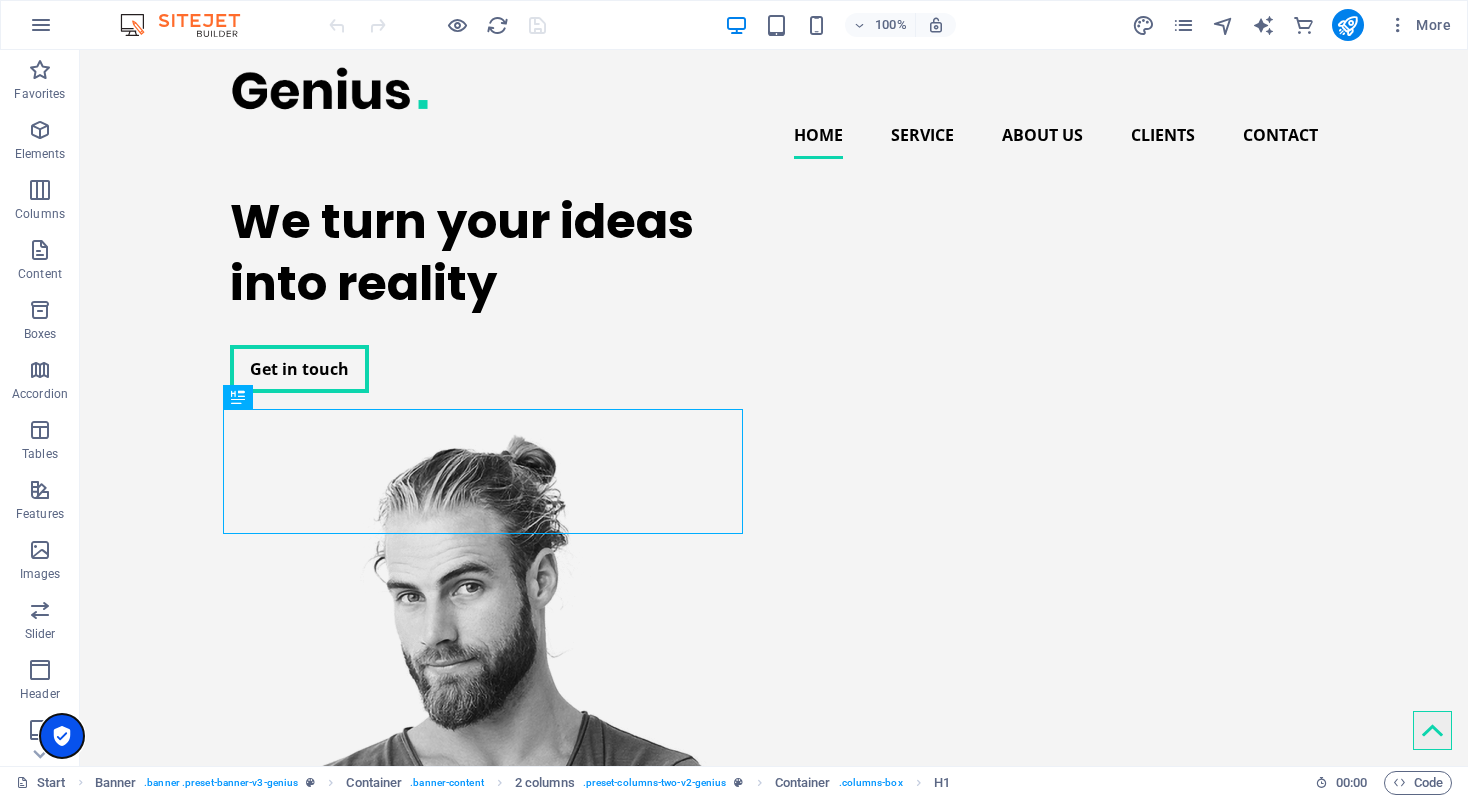 click at bounding box center [62, 736] 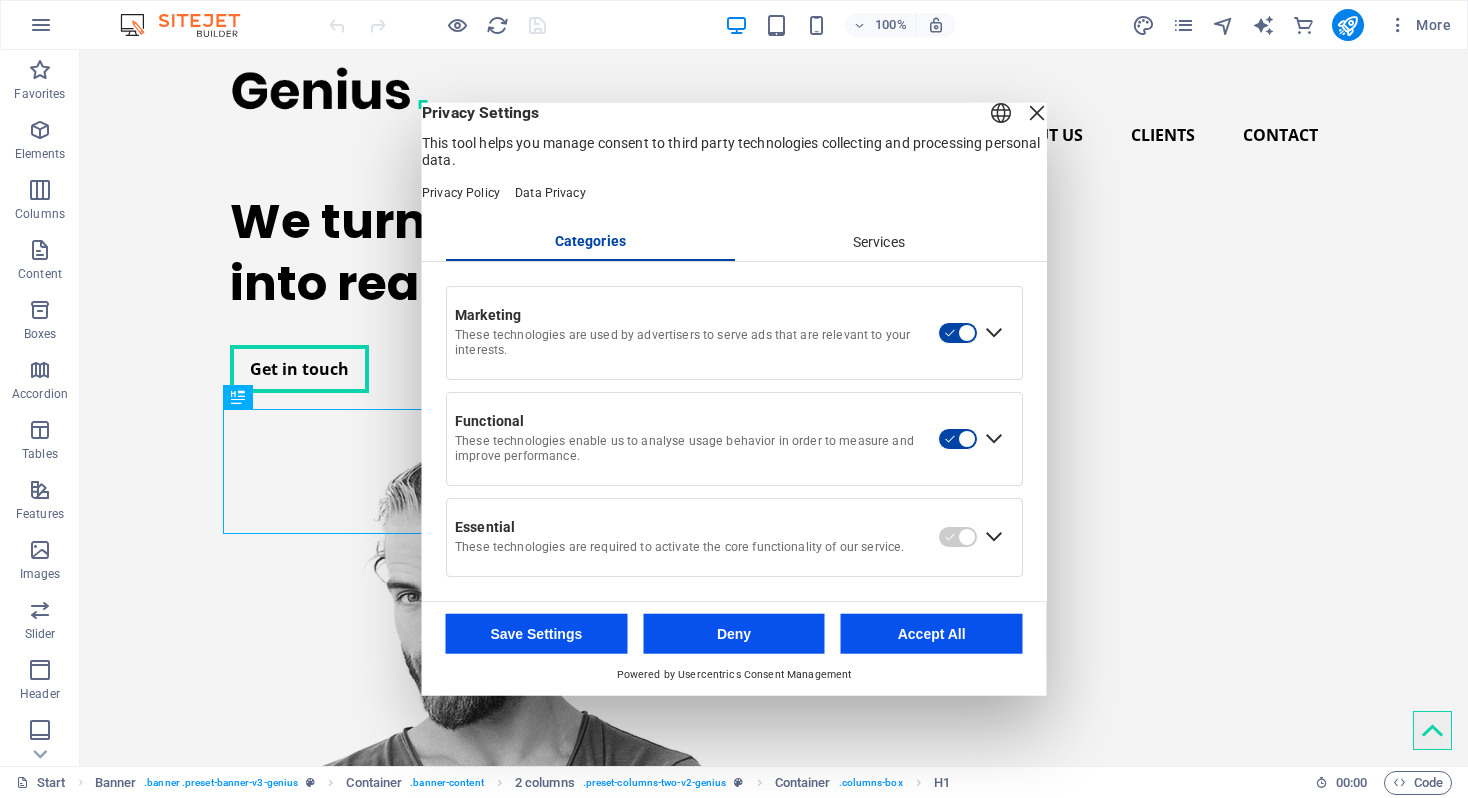 click on "Accept All" at bounding box center [932, 633] 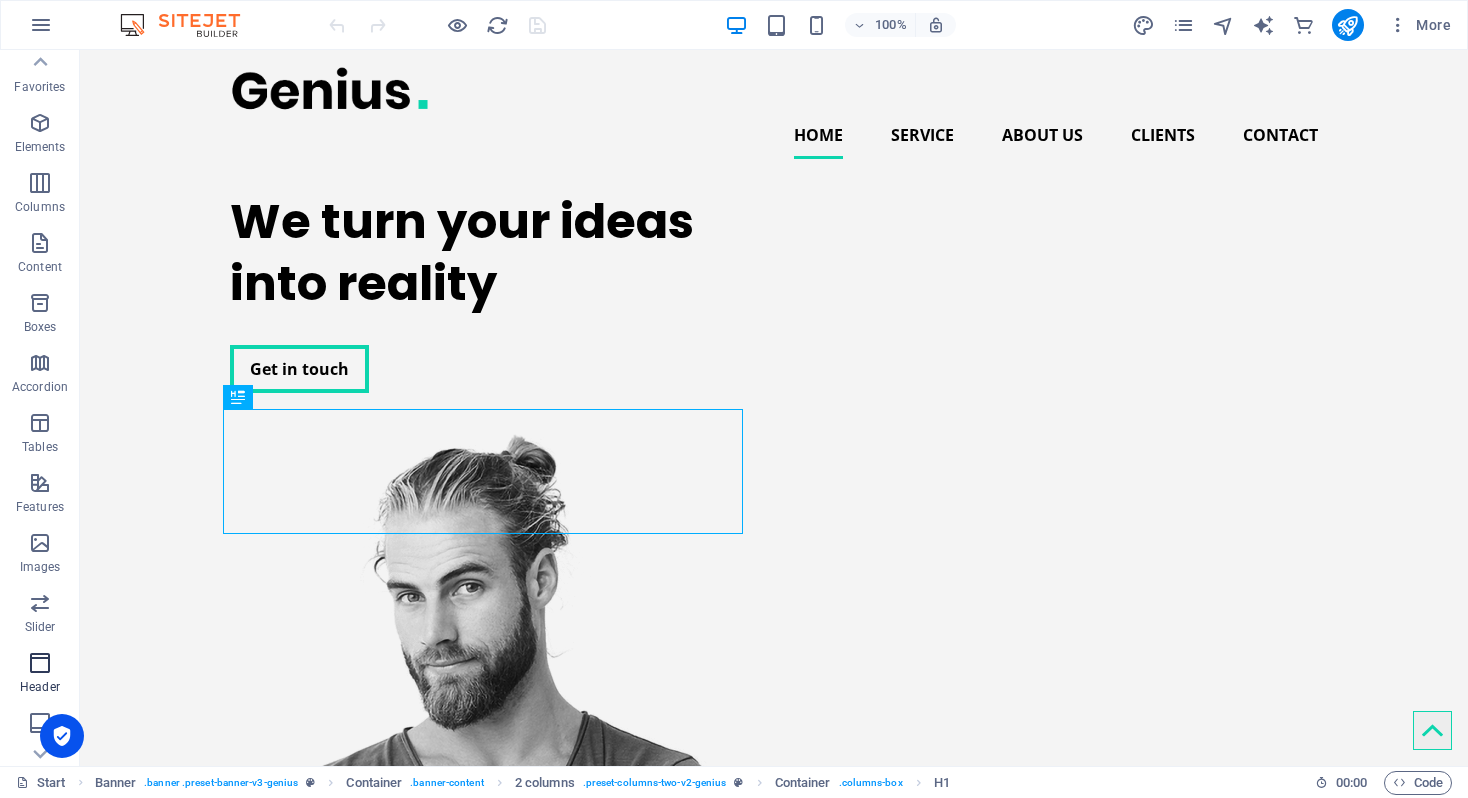 scroll, scrollTop: 0, scrollLeft: 0, axis: both 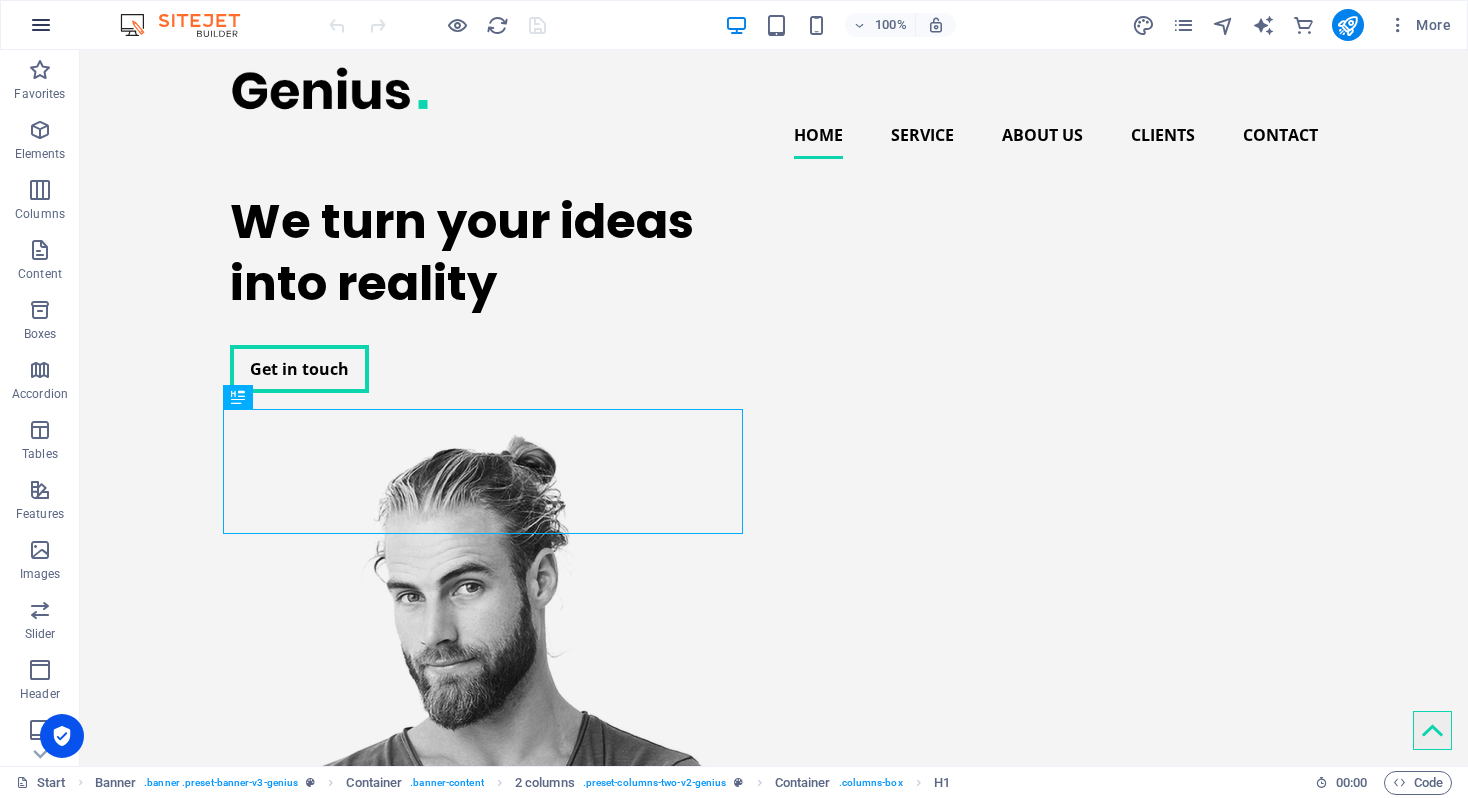 click at bounding box center (41, 25) 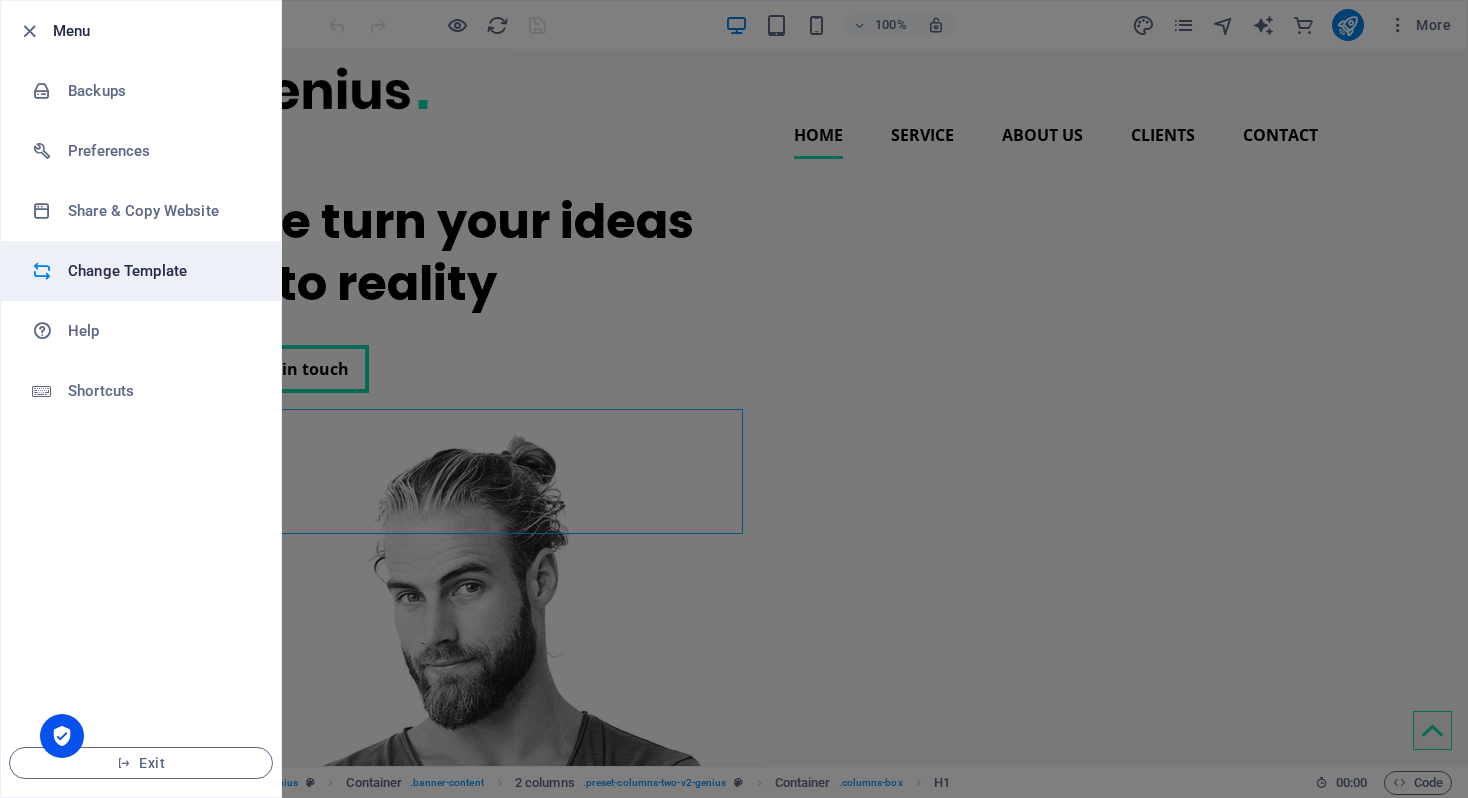click on "Change Template" at bounding box center (160, 271) 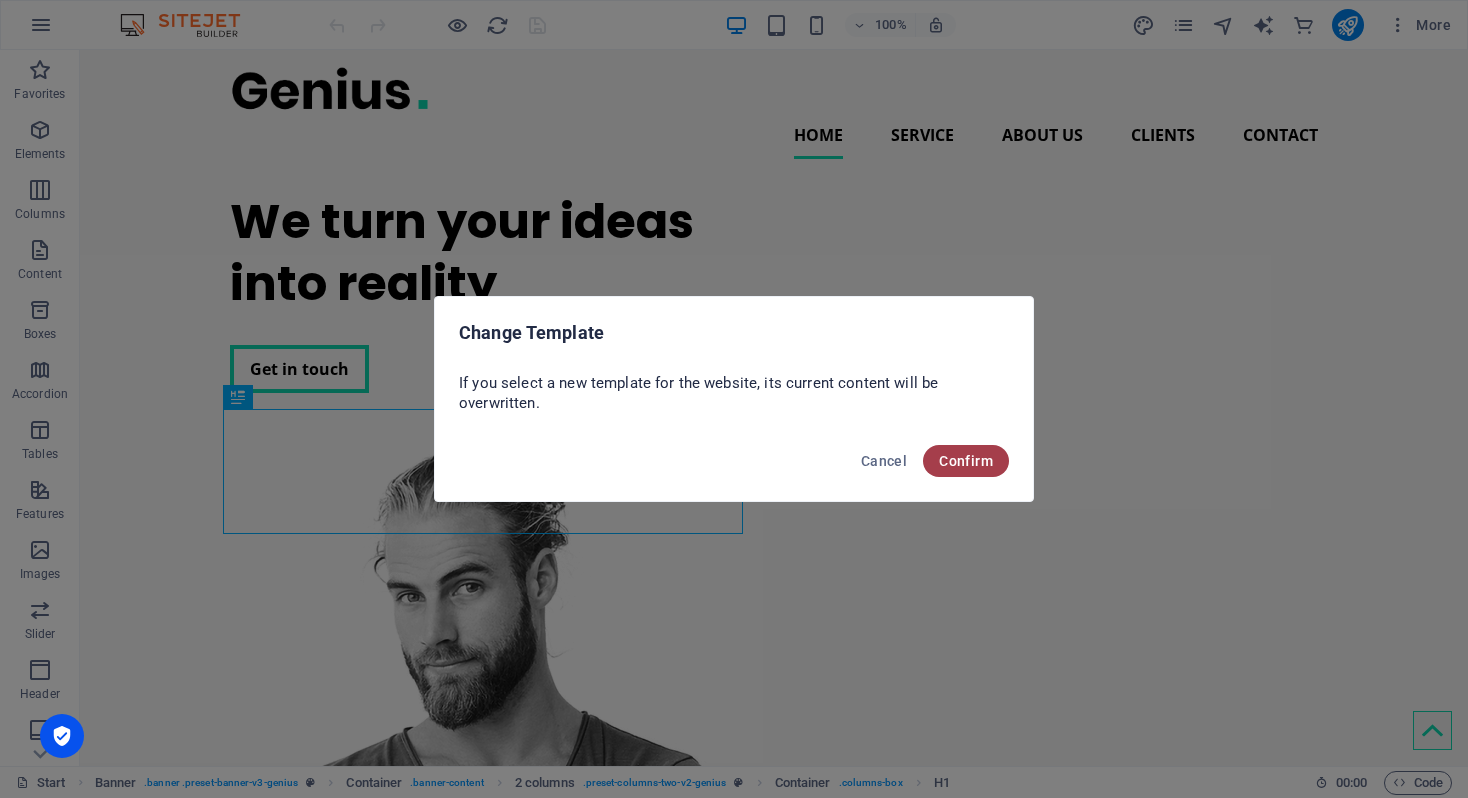click on "Confirm" at bounding box center (966, 461) 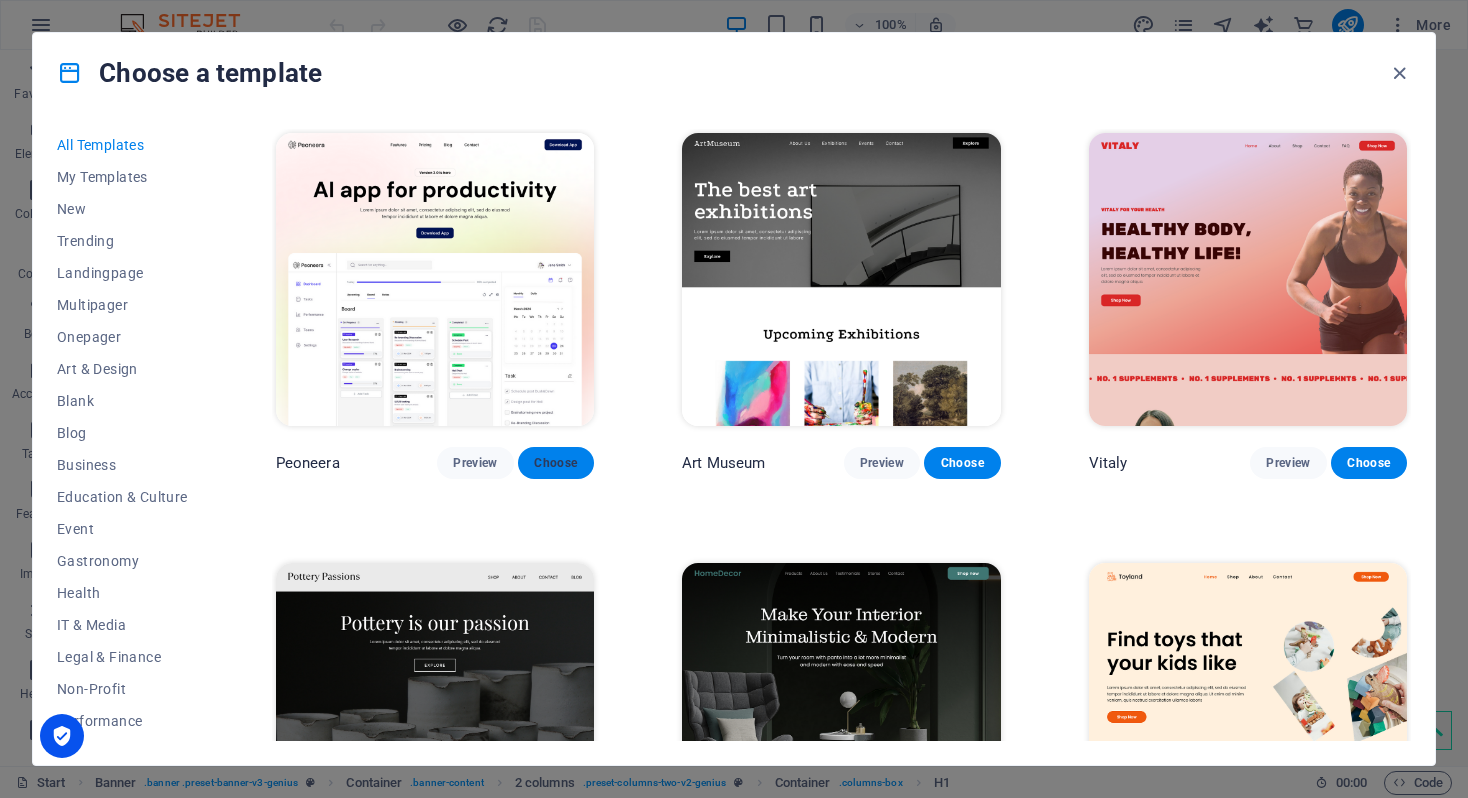 click on "Choose" at bounding box center [556, 463] 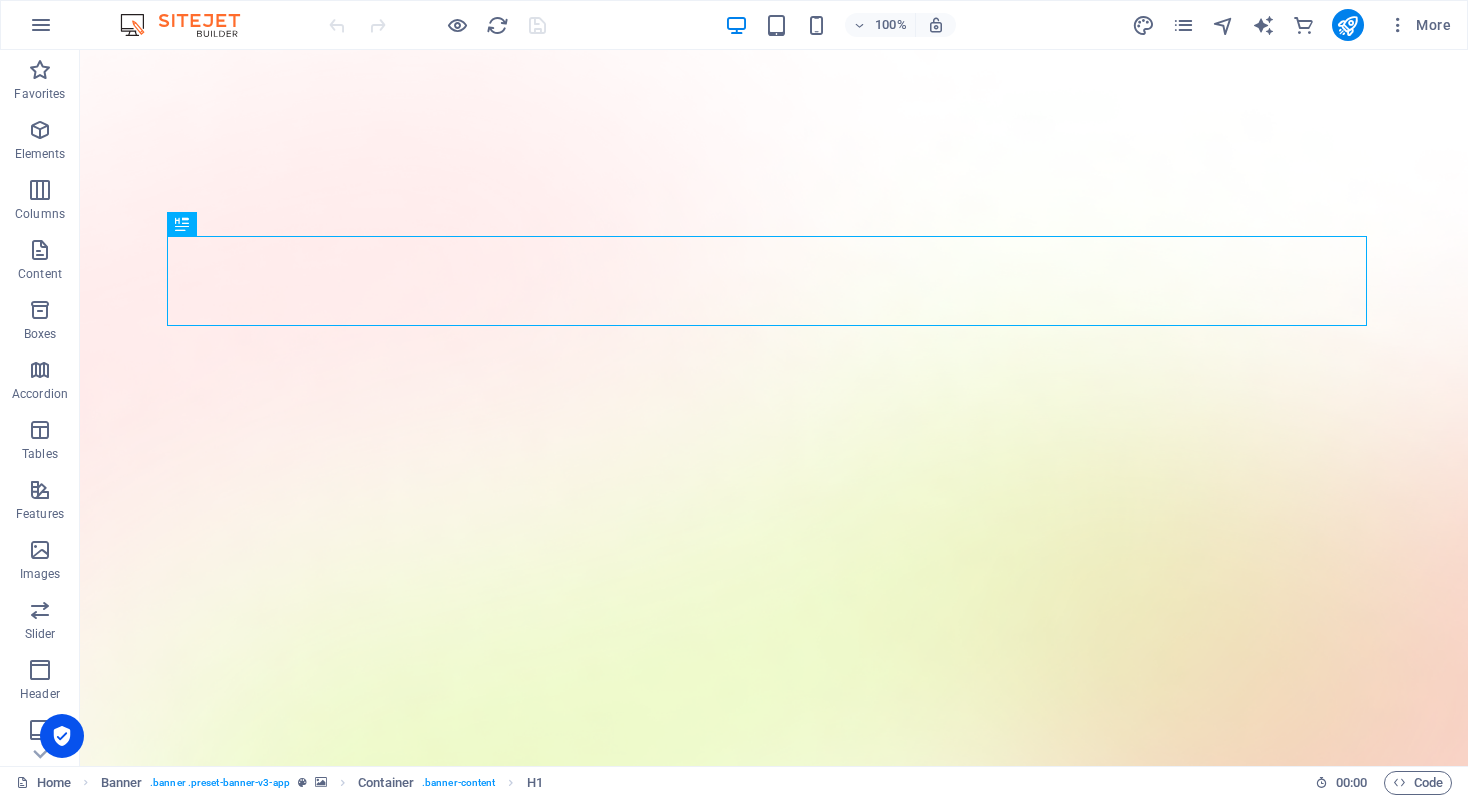 scroll, scrollTop: 0, scrollLeft: 0, axis: both 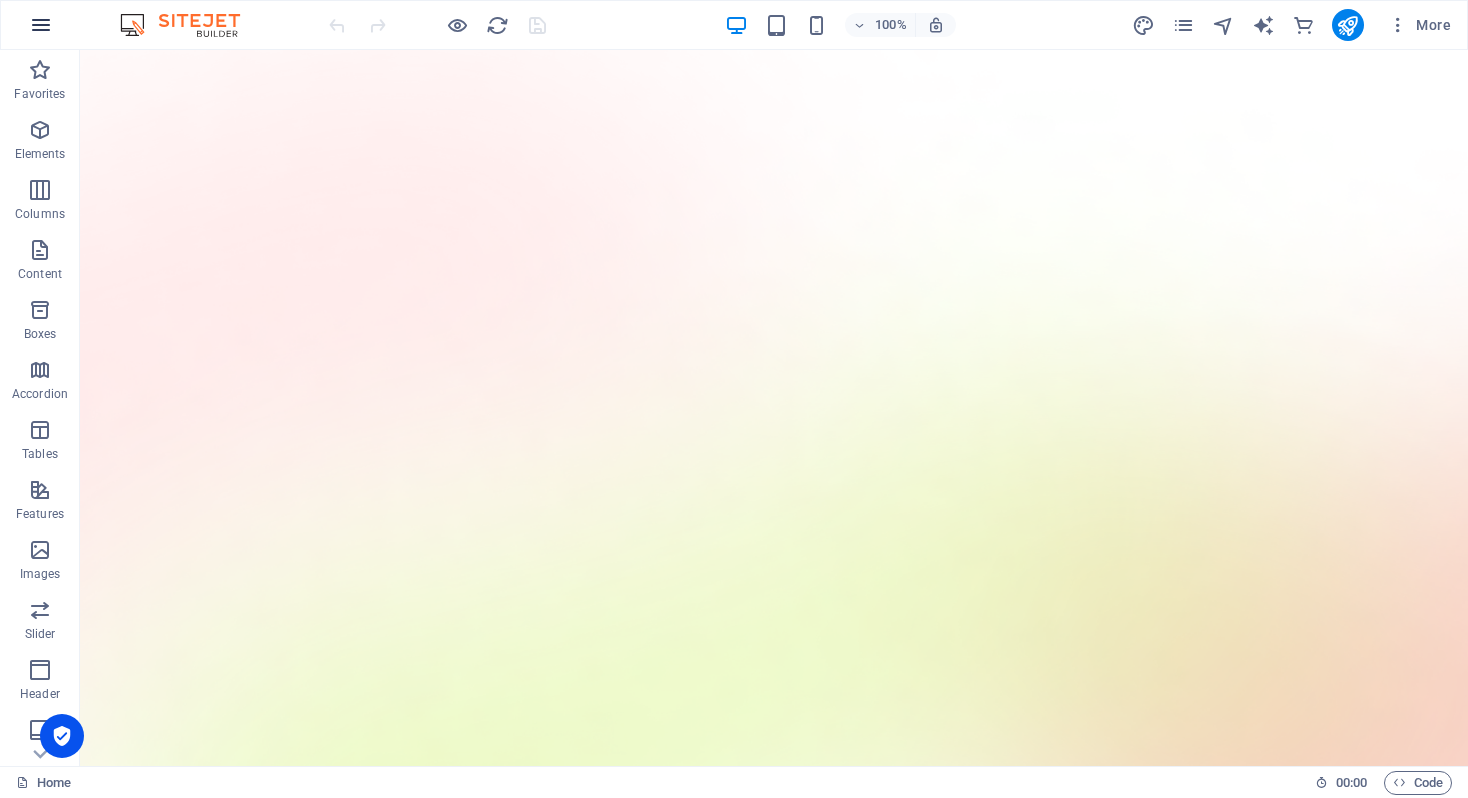 click at bounding box center [41, 25] 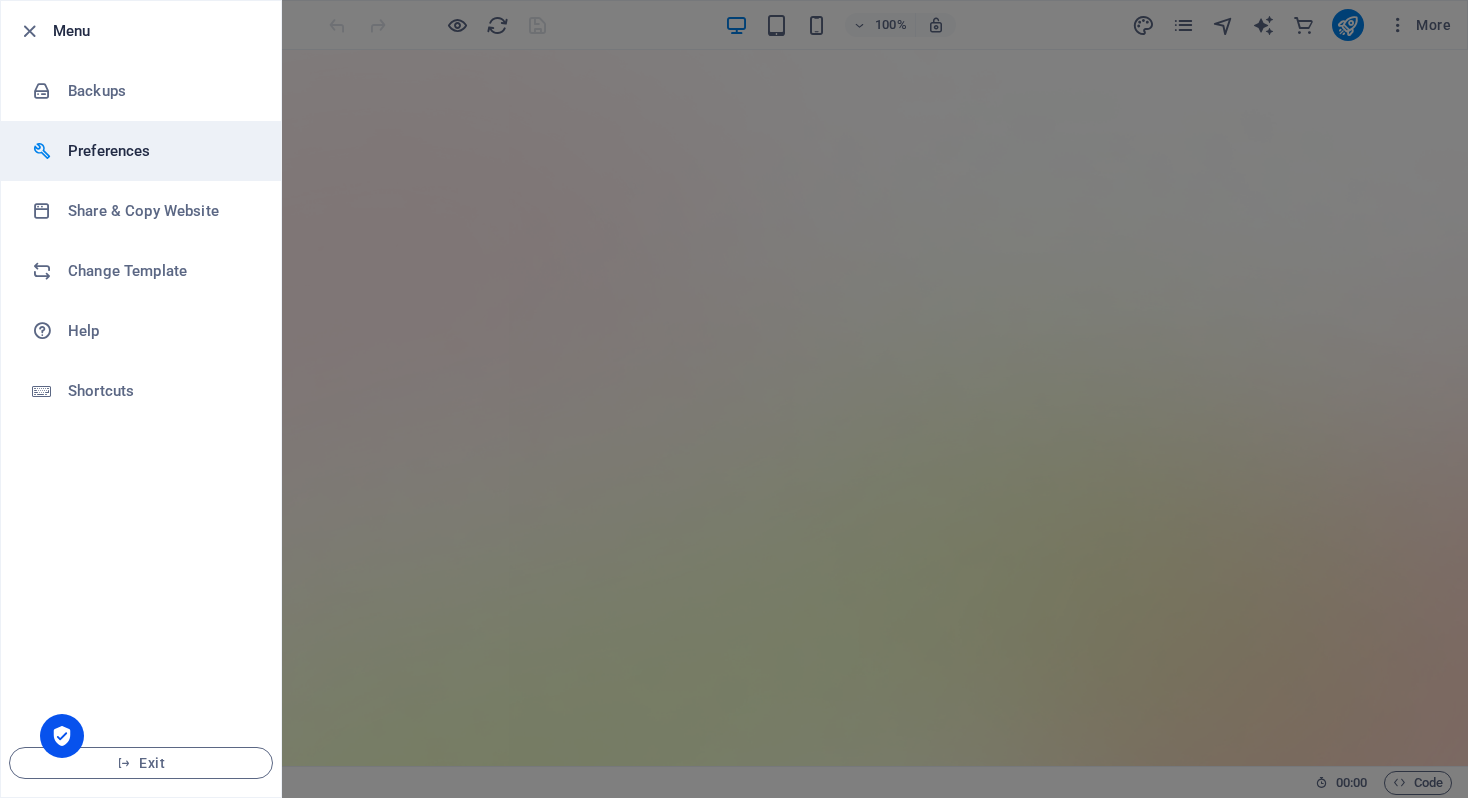 click on "Preferences" at bounding box center (160, 151) 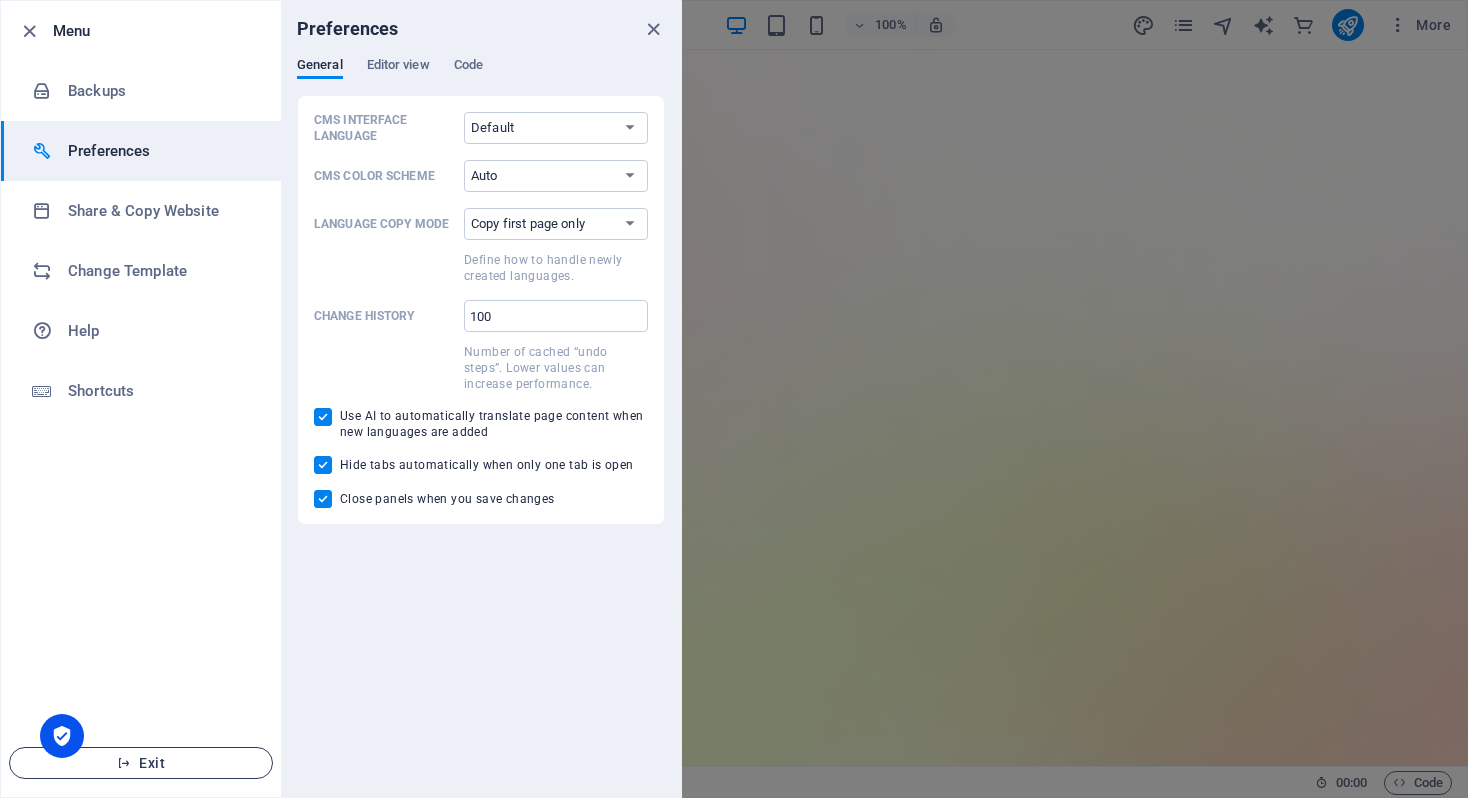 click on "Exit" at bounding box center (141, 763) 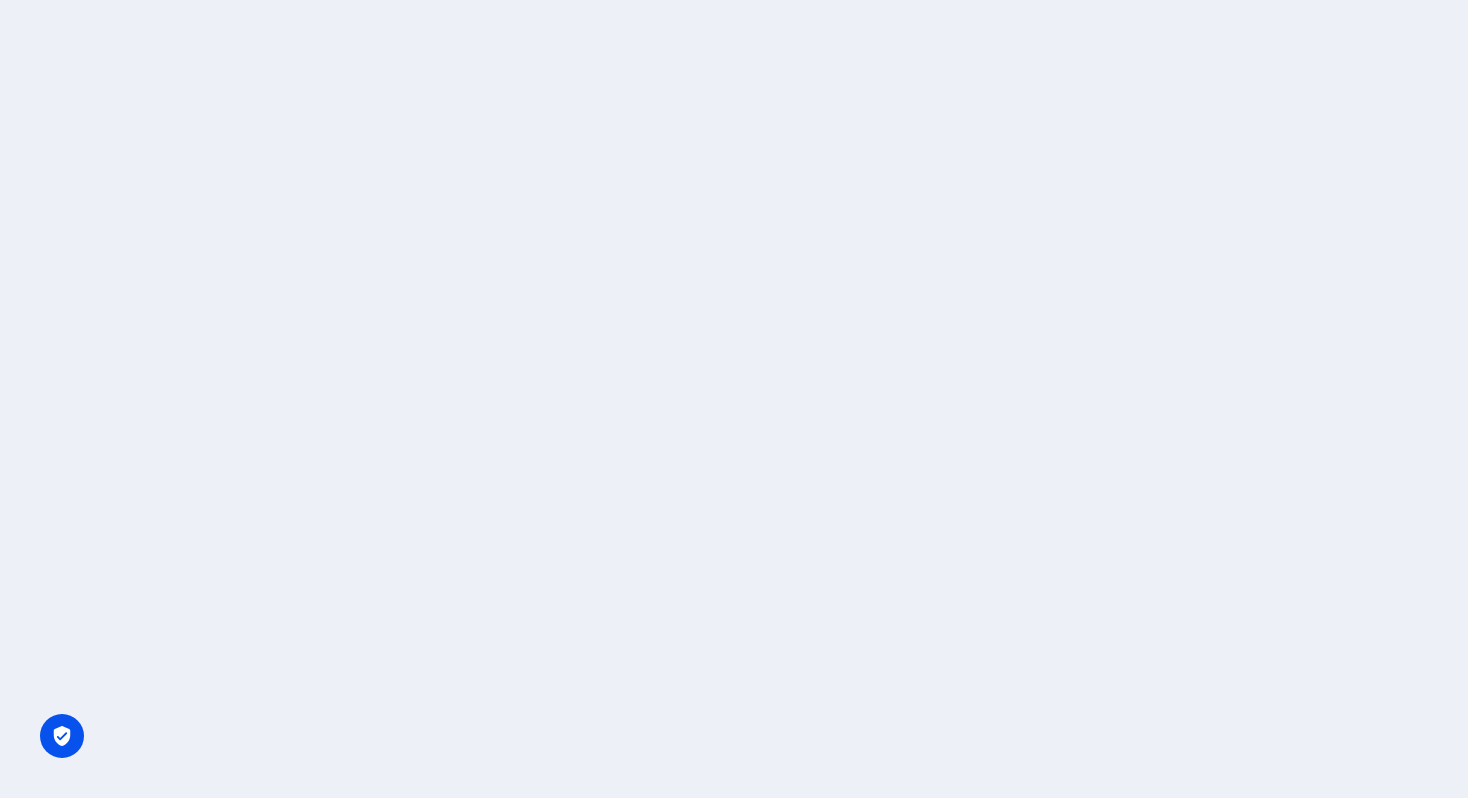 scroll, scrollTop: 0, scrollLeft: 0, axis: both 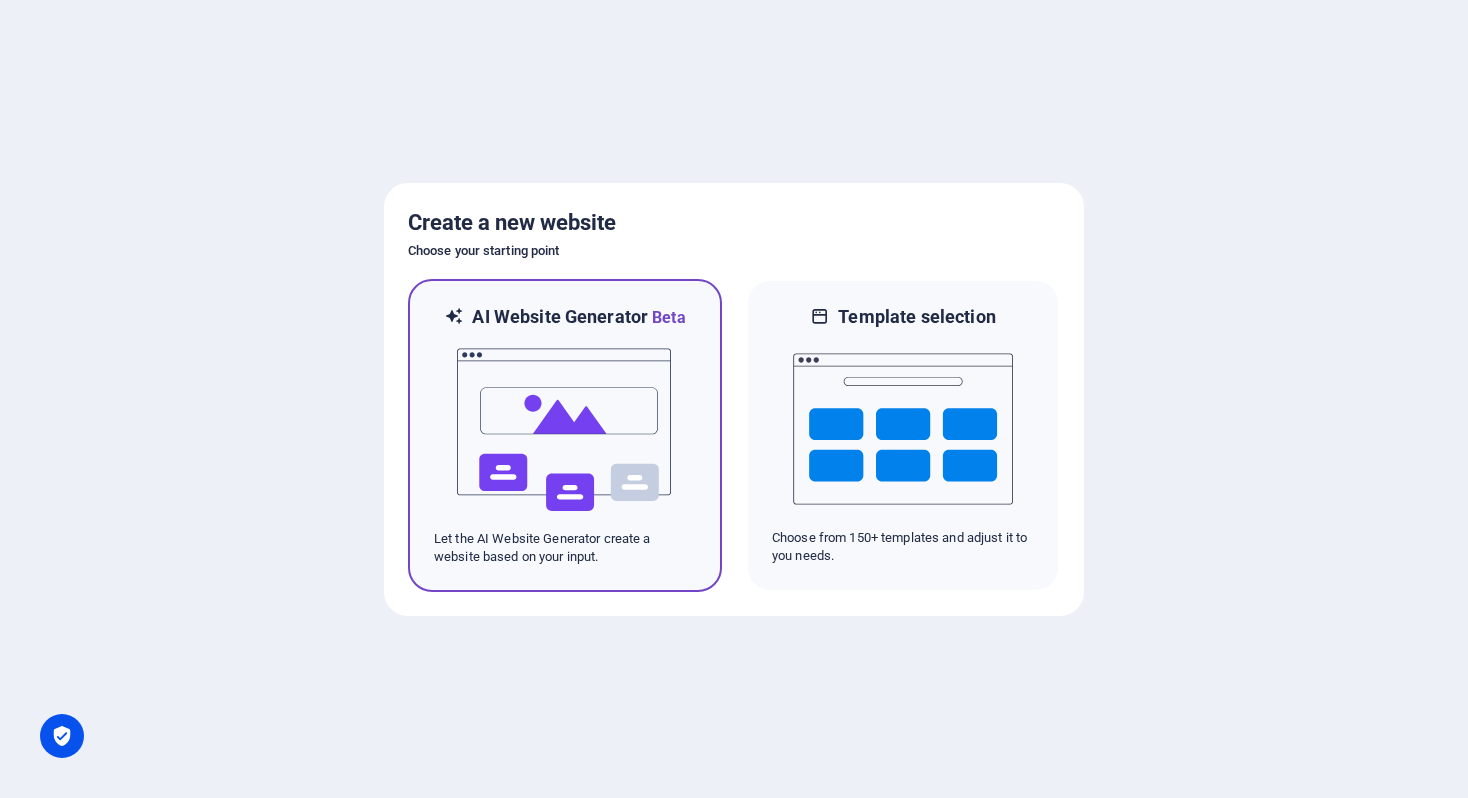 click at bounding box center [565, 430] 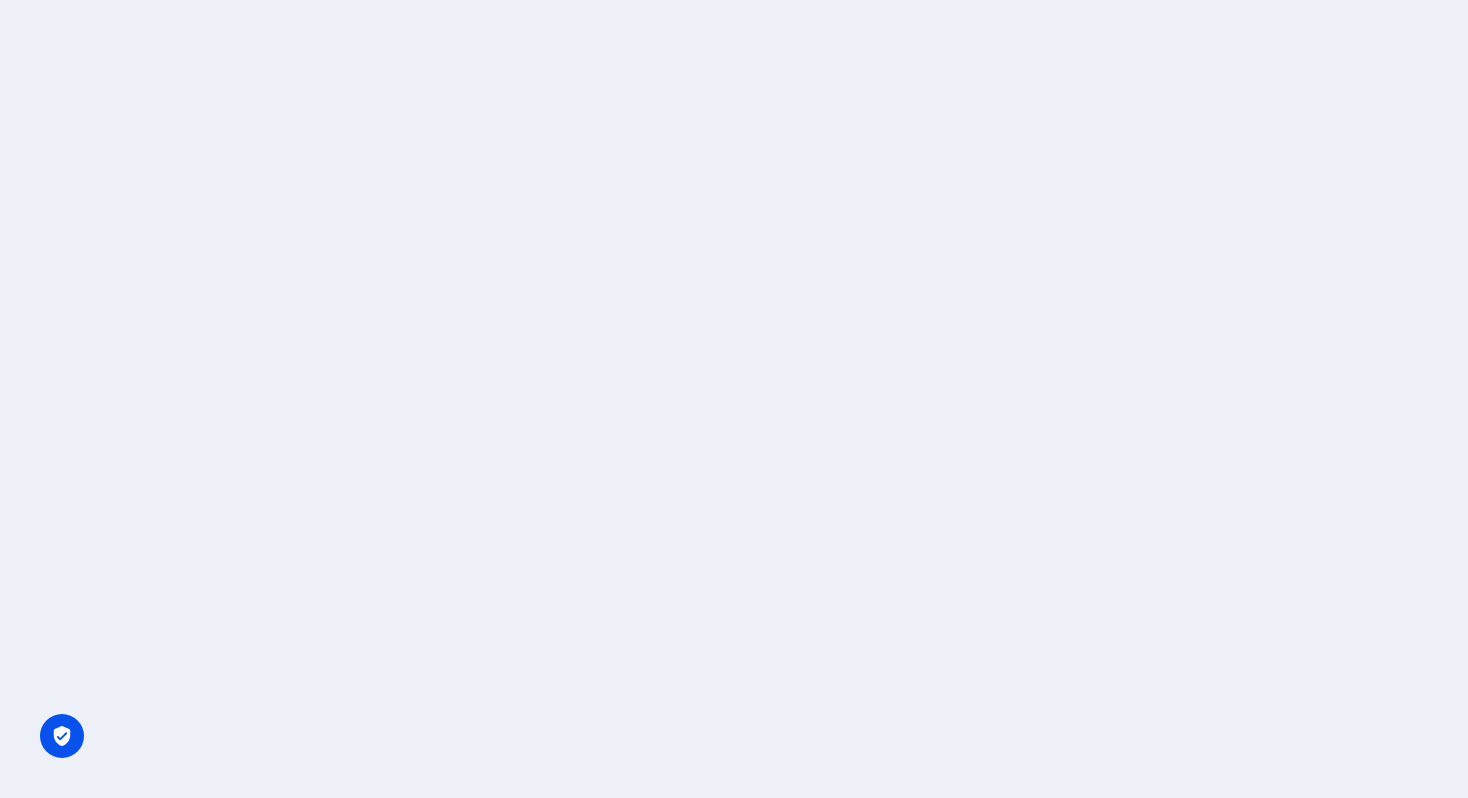scroll, scrollTop: 0, scrollLeft: 0, axis: both 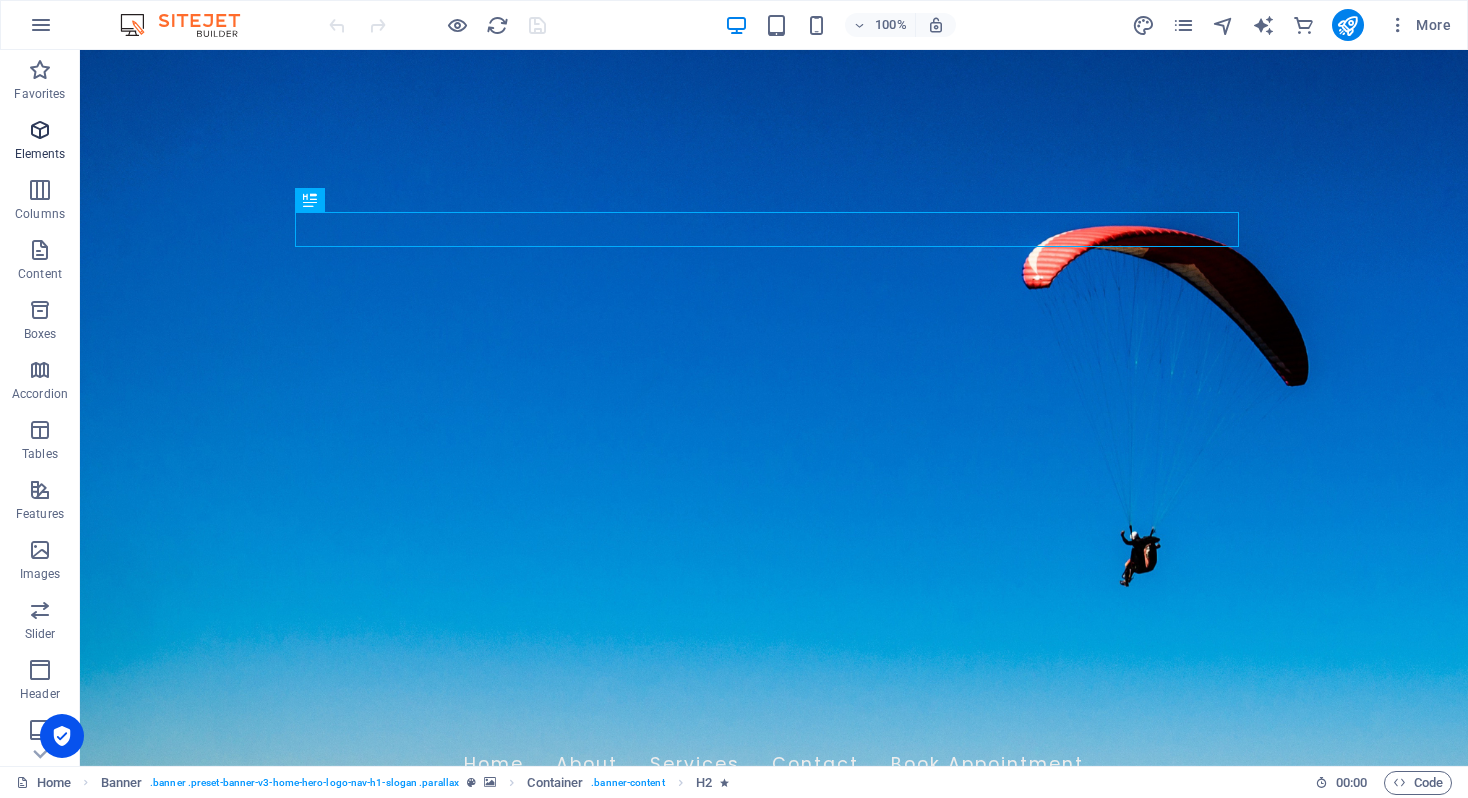 click on "Elements" at bounding box center [40, 154] 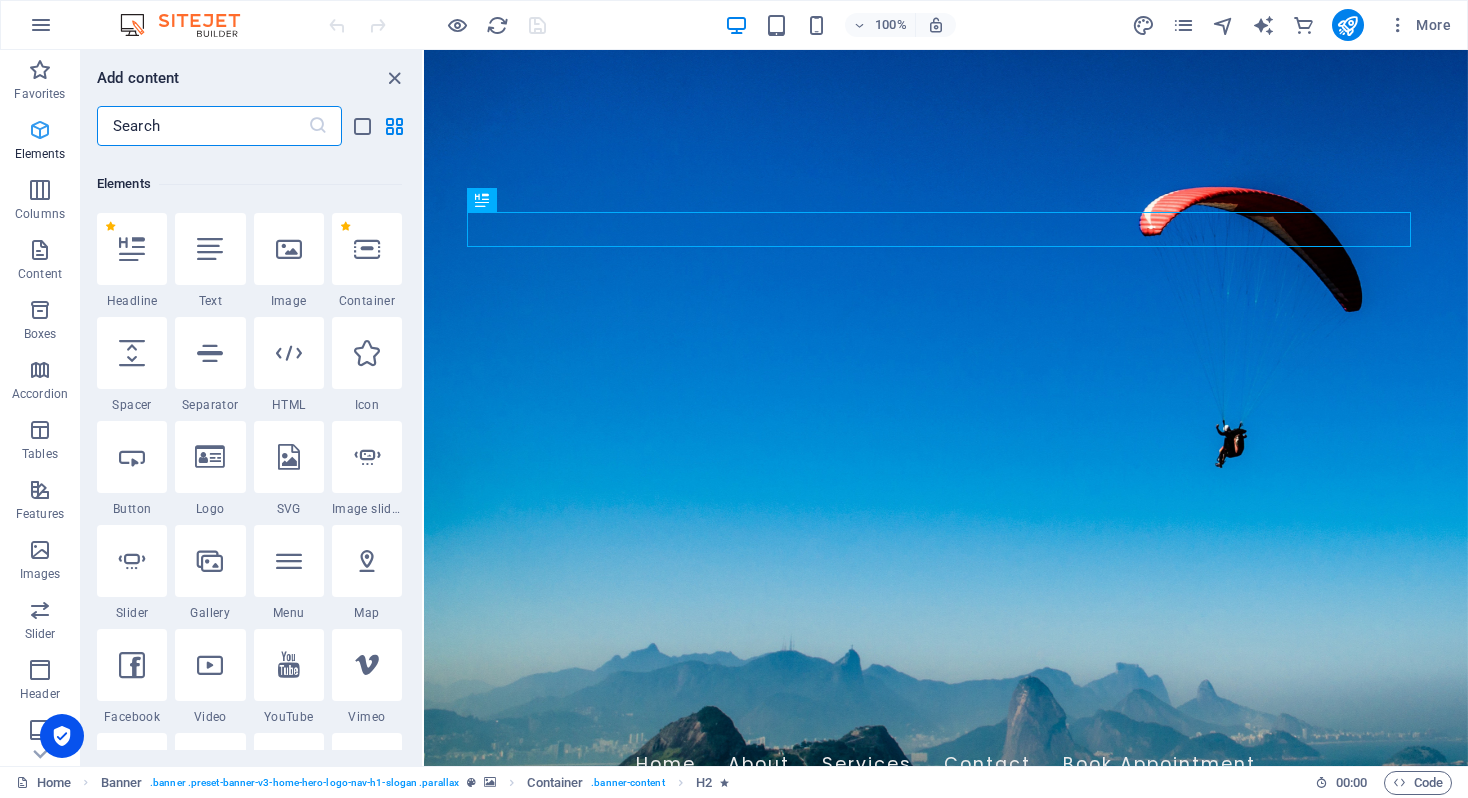 scroll, scrollTop: 213, scrollLeft: 0, axis: vertical 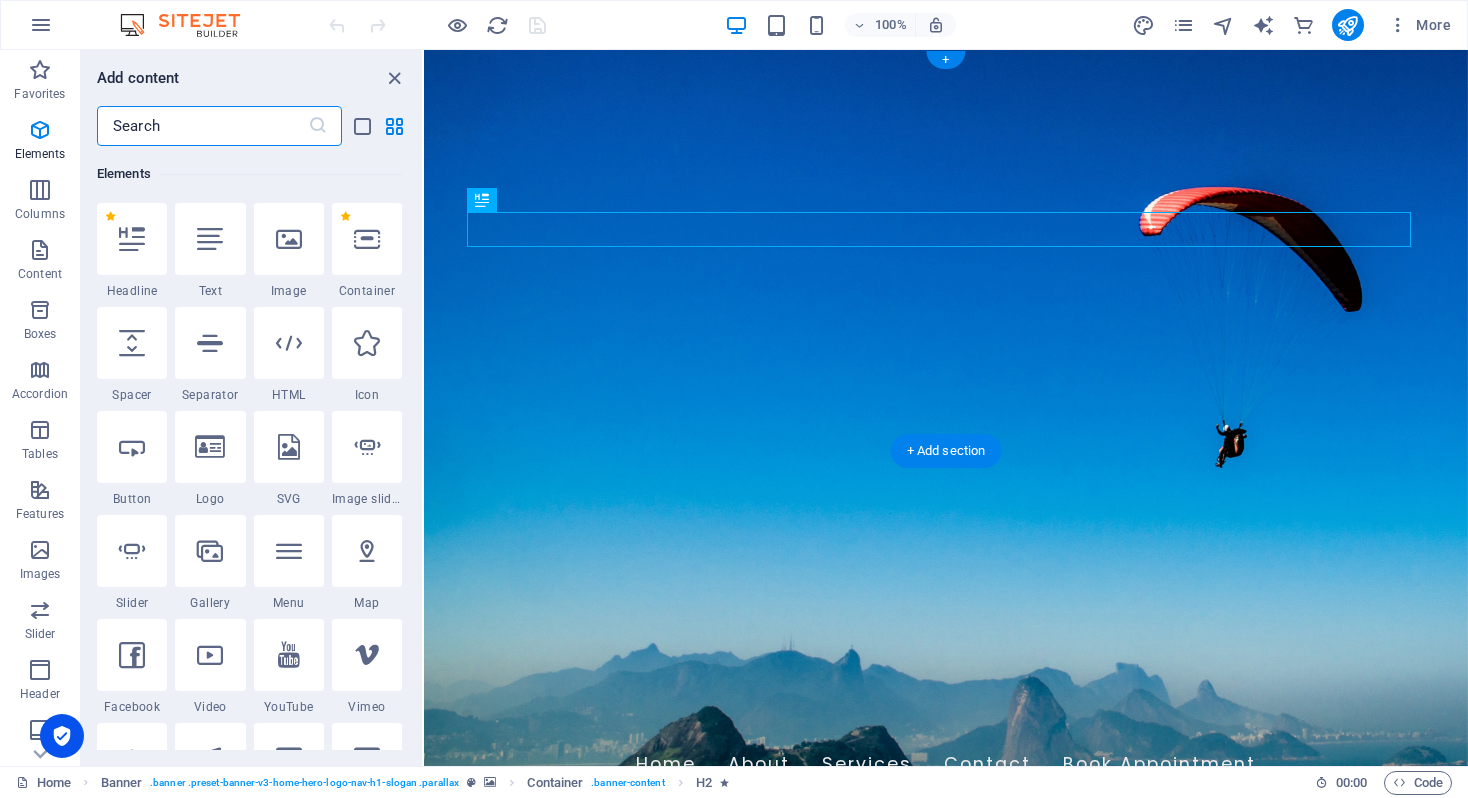 click on "Welcome to Trusted IT Pro Your trusted partner for IT solutions" at bounding box center [946, 931] 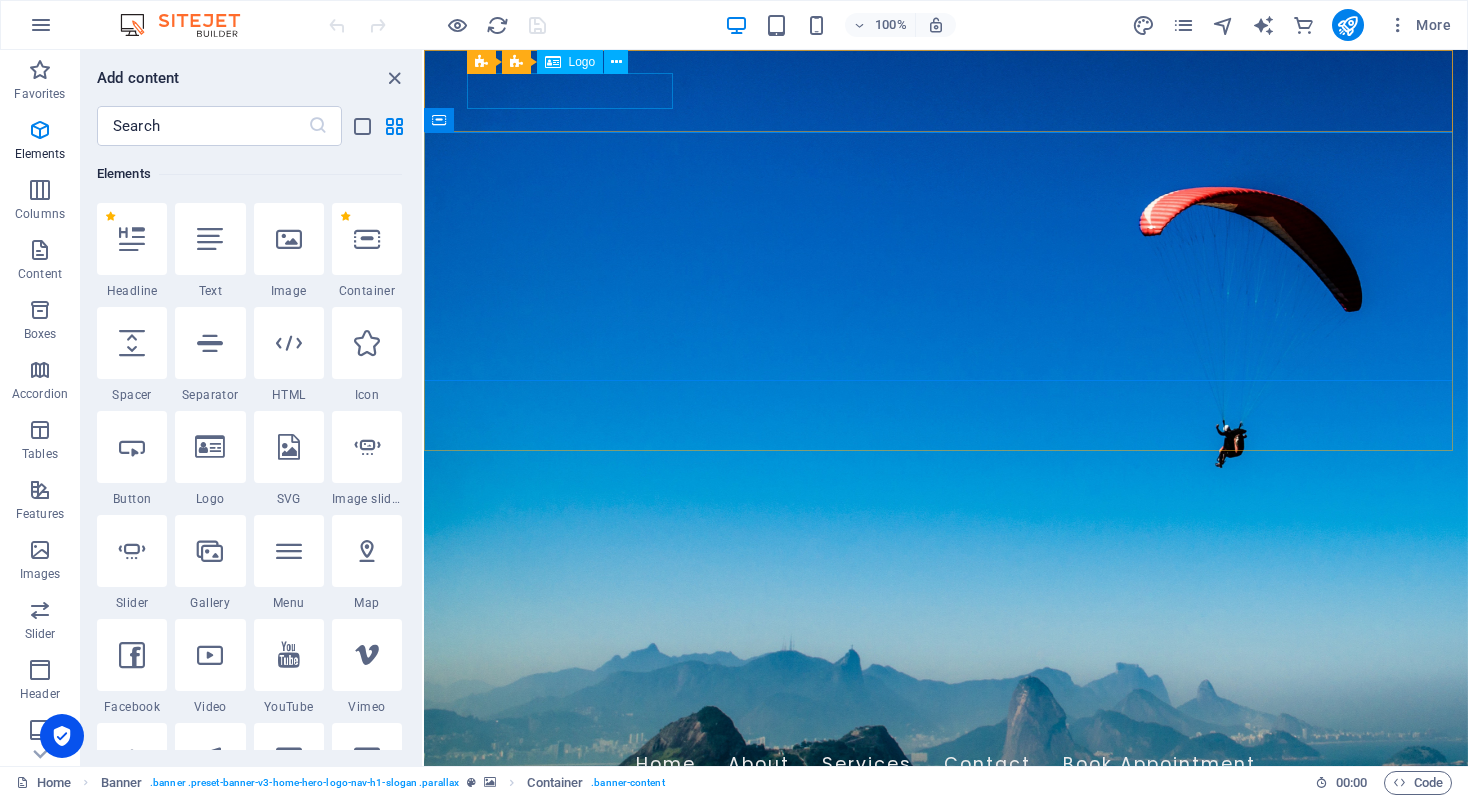 click on "Logo" at bounding box center (582, 62) 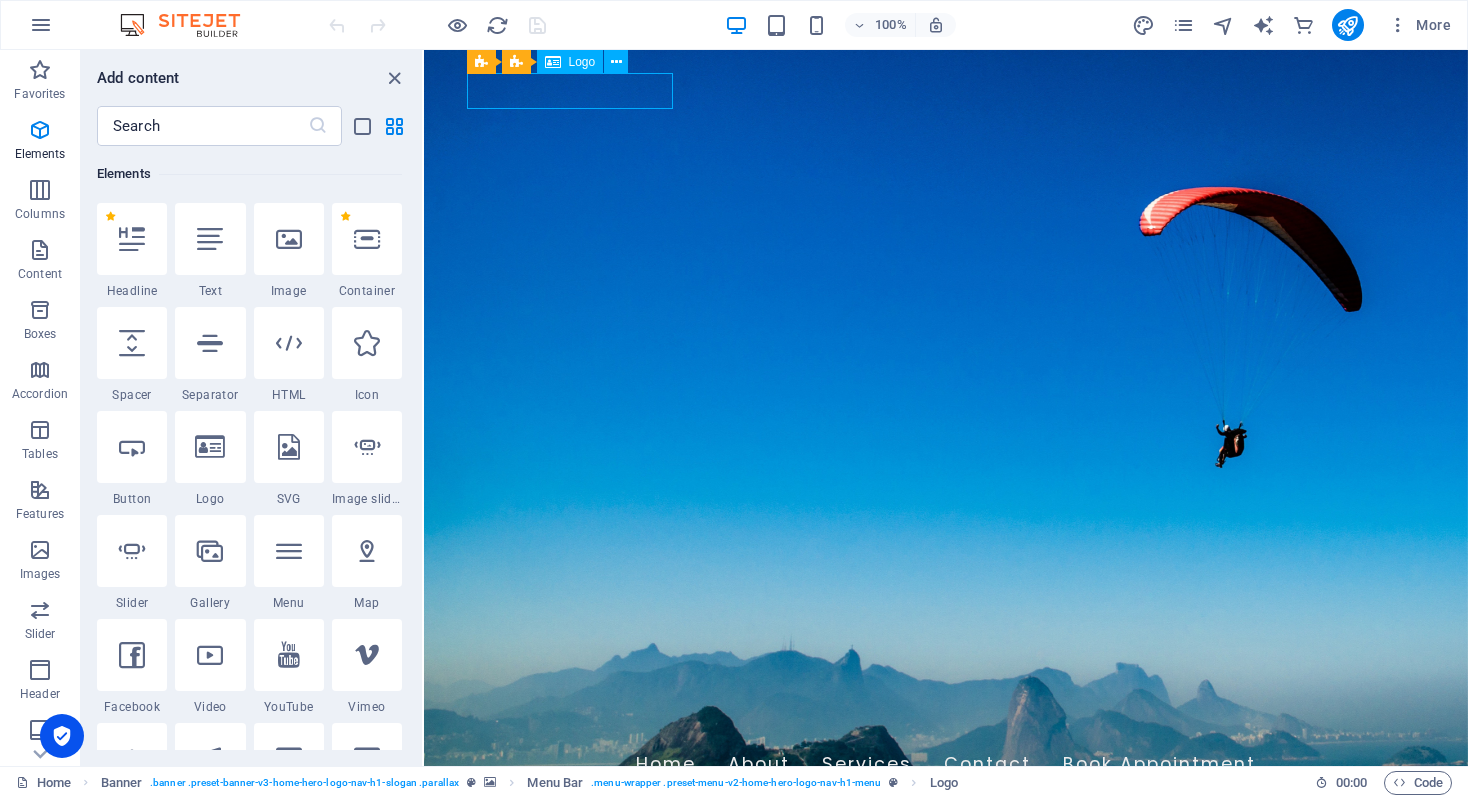 click on "Logo" at bounding box center [582, 62] 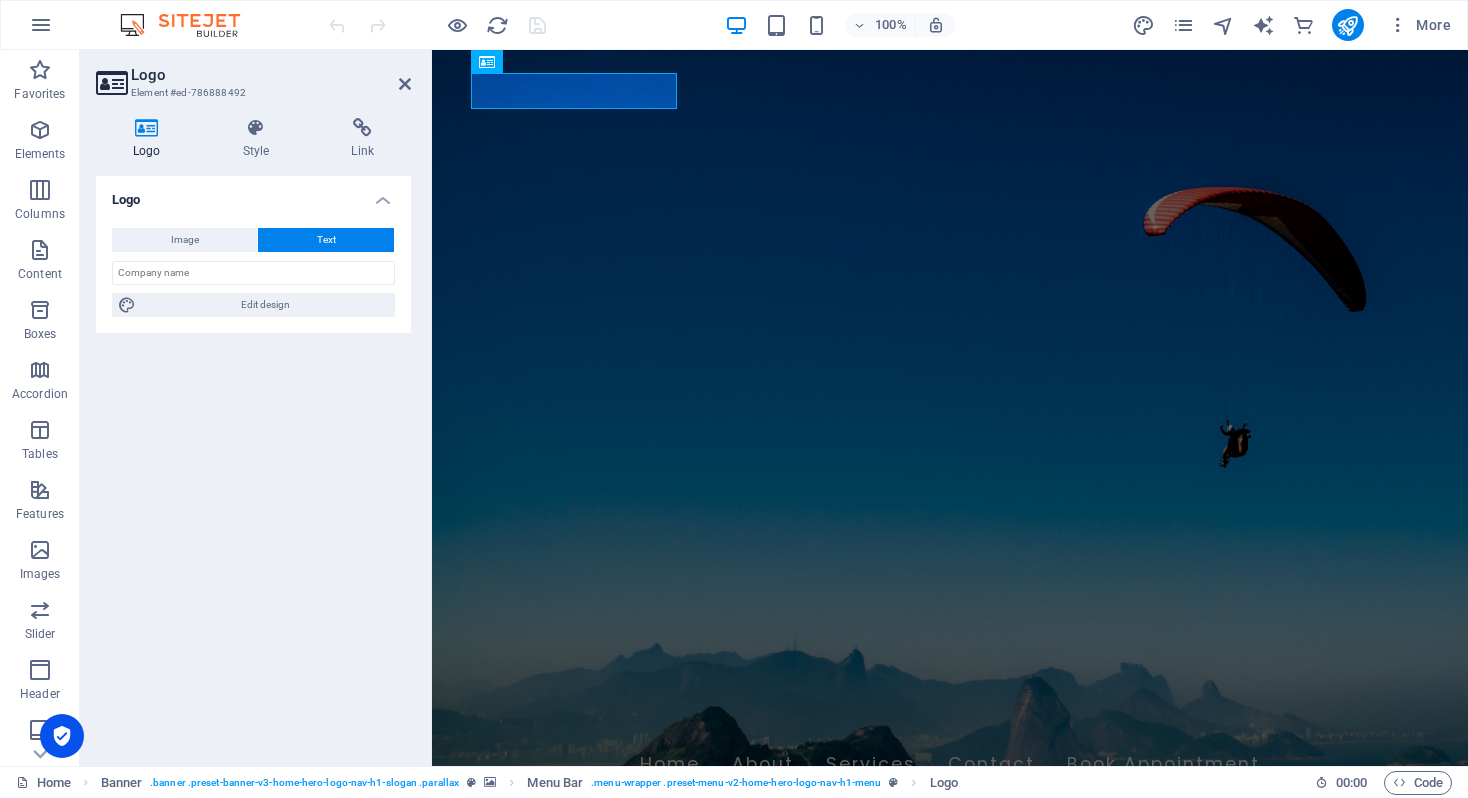 click on "Logo" at bounding box center (151, 139) 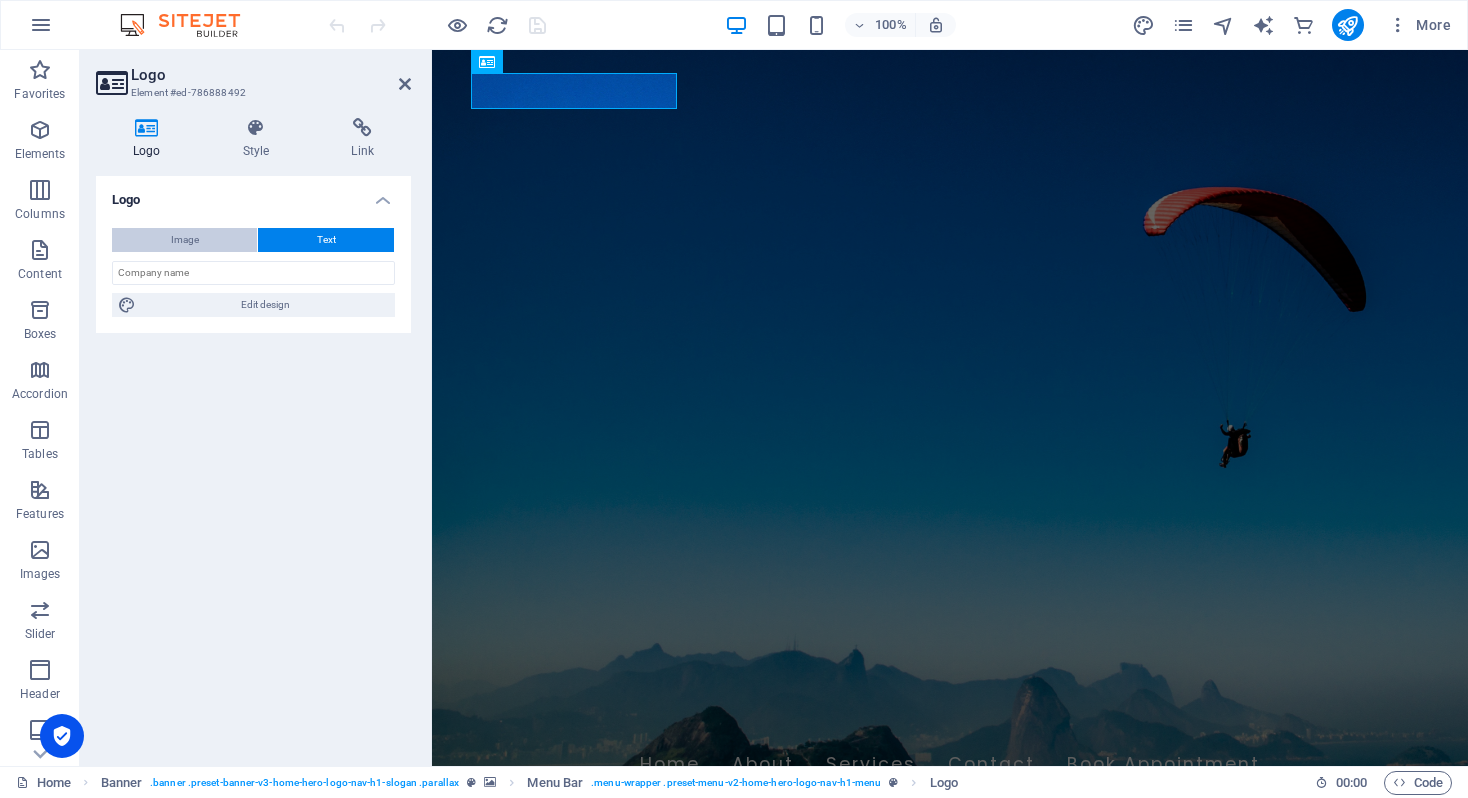 click on "Image" at bounding box center (184, 240) 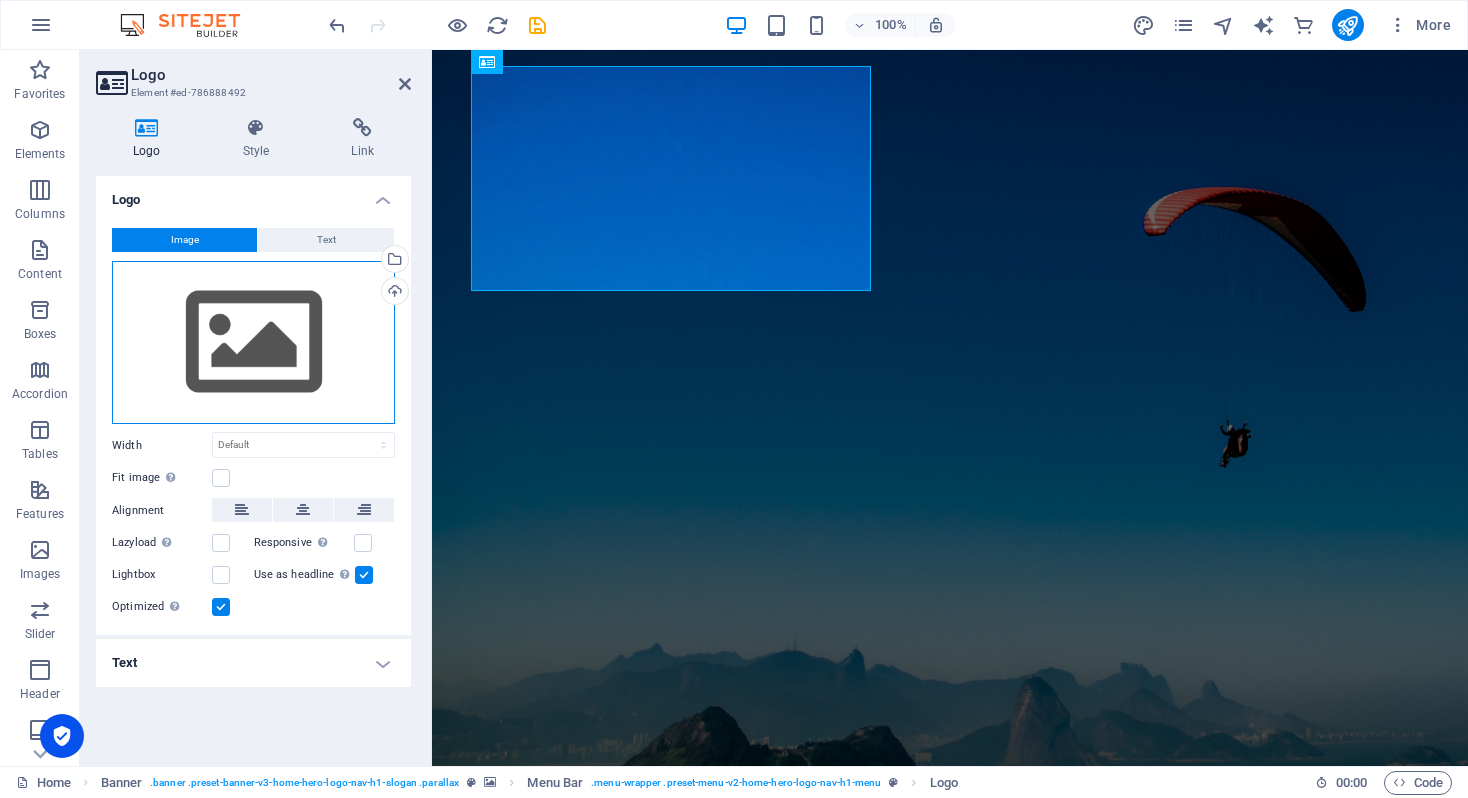 click on "Drag files here, click to choose files or select files from Files or our free stock photos & videos" at bounding box center (253, 343) 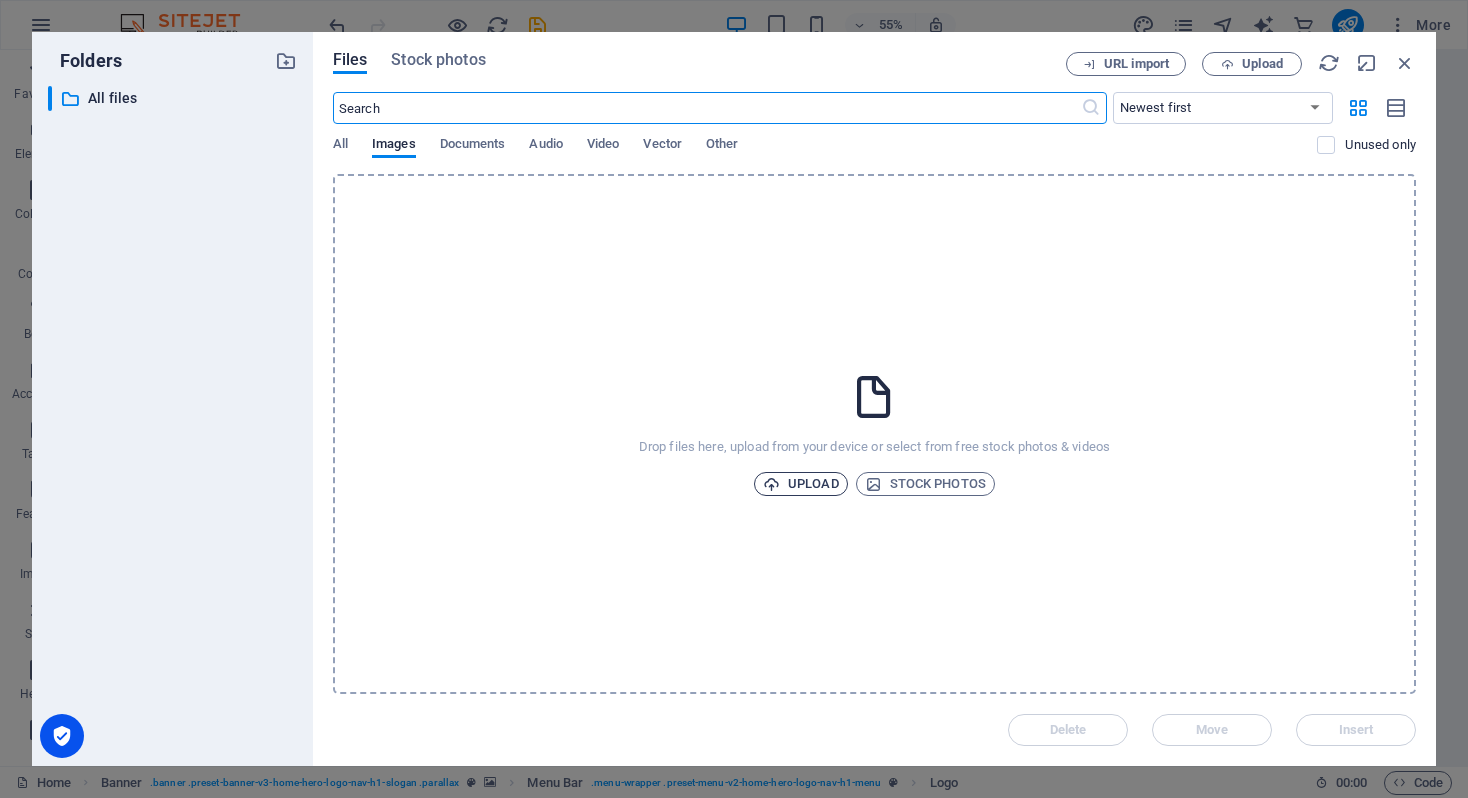 click on "Upload" at bounding box center [801, 484] 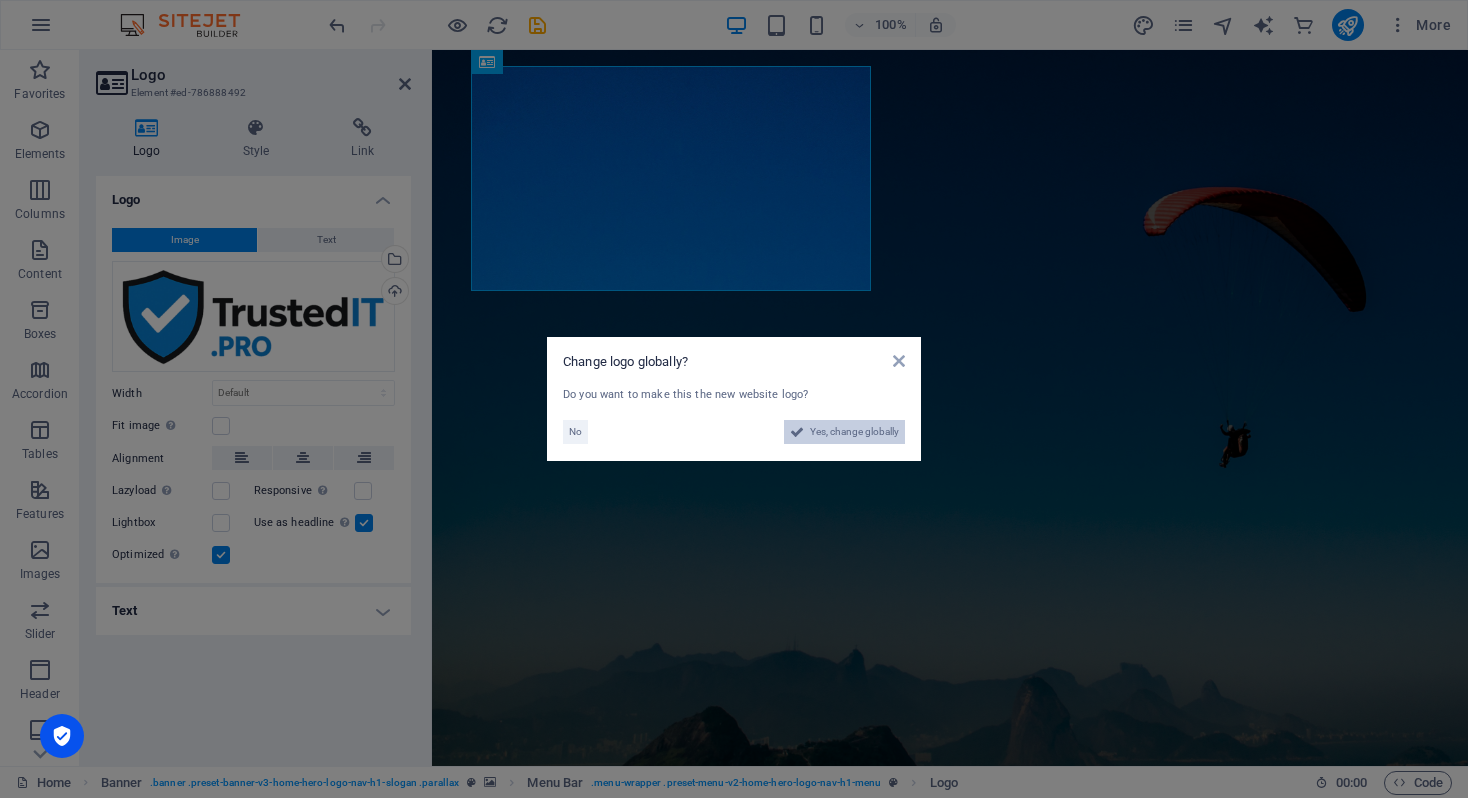 click on "Yes, change globally" at bounding box center (854, 432) 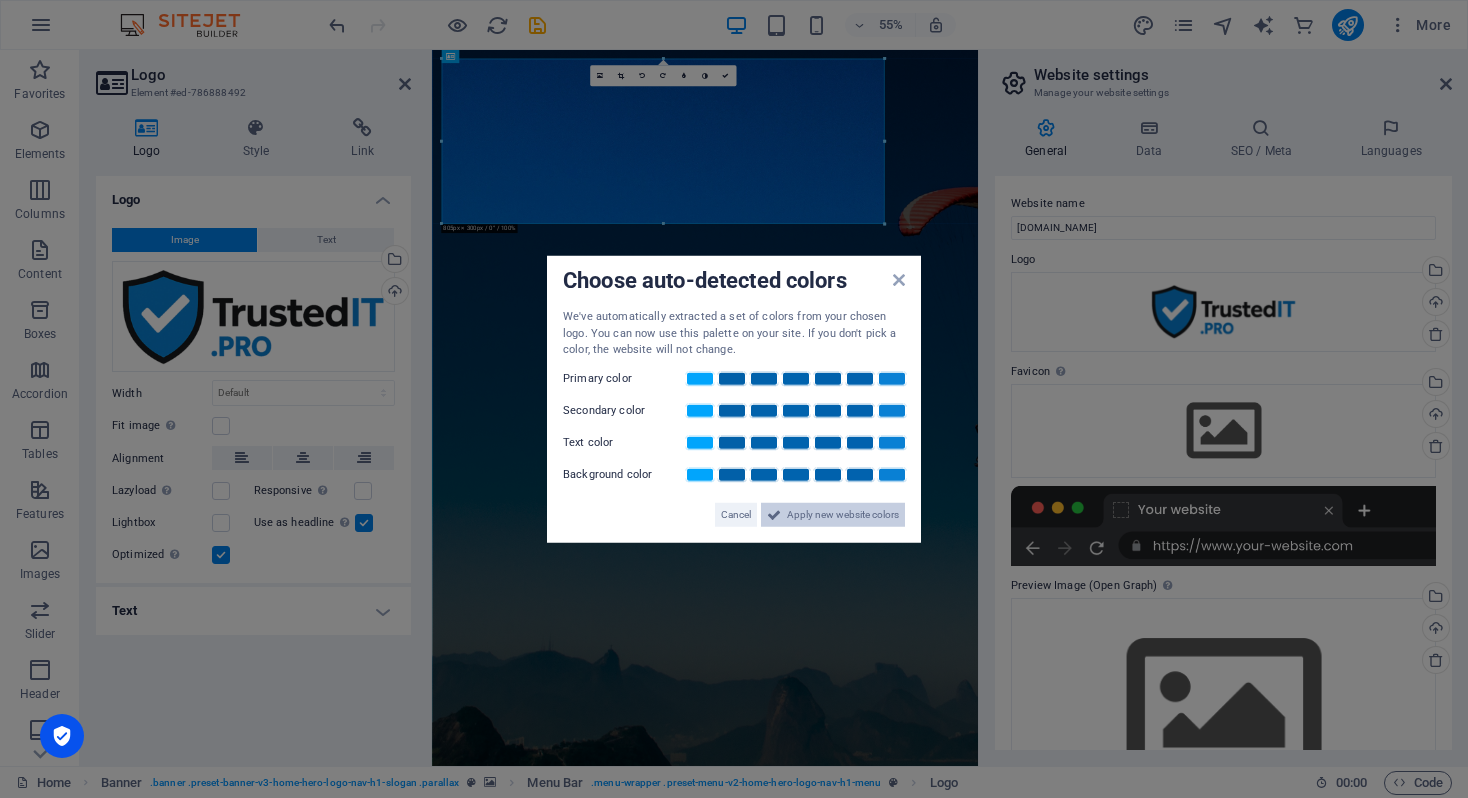click on "Apply new website colors" at bounding box center (843, 514) 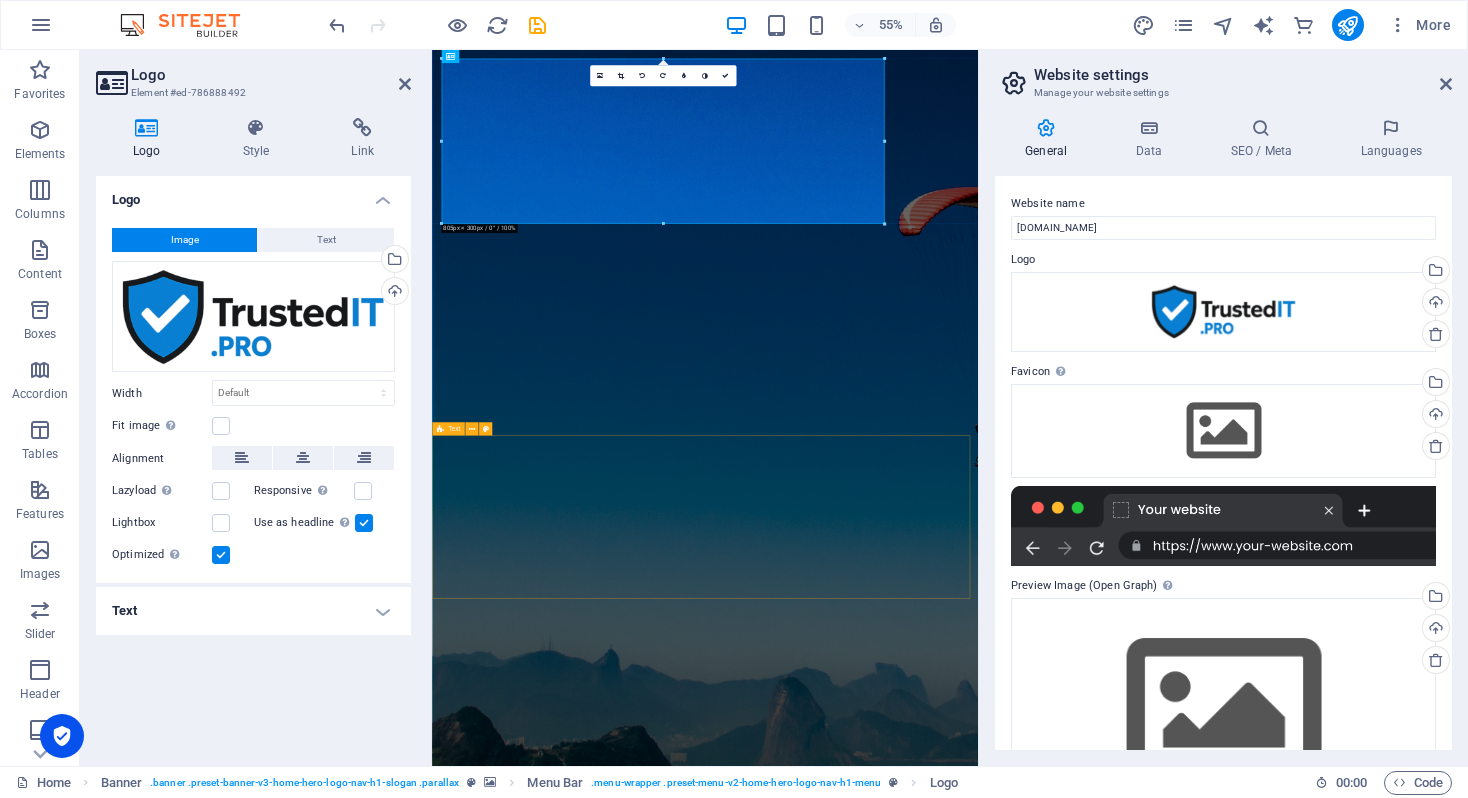 click on "About Us At Trusted IT Pro, we are dedicated to providing top-notch IT consulting services tailored to meet the unique needs of each client. With expertise in VoIP, GPS tracking, mobile tablet installations, as well as server and network management, we pride ourselves on being your reliable partner in technology solutions. Our skilled team works diligently to ensure your IT infrastructure is efficient and effective." at bounding box center [928, 2063] 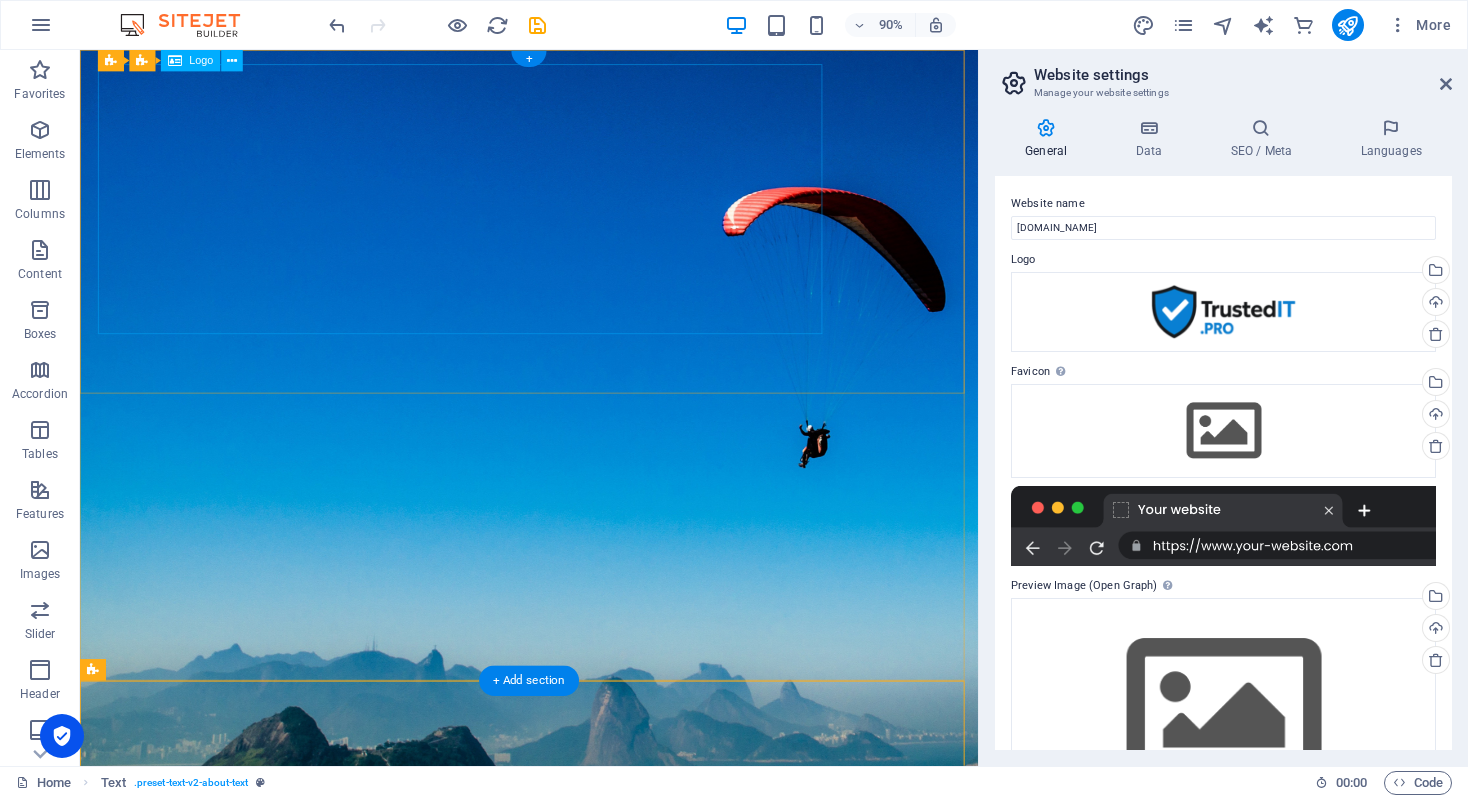 click at bounding box center [579, 1368] 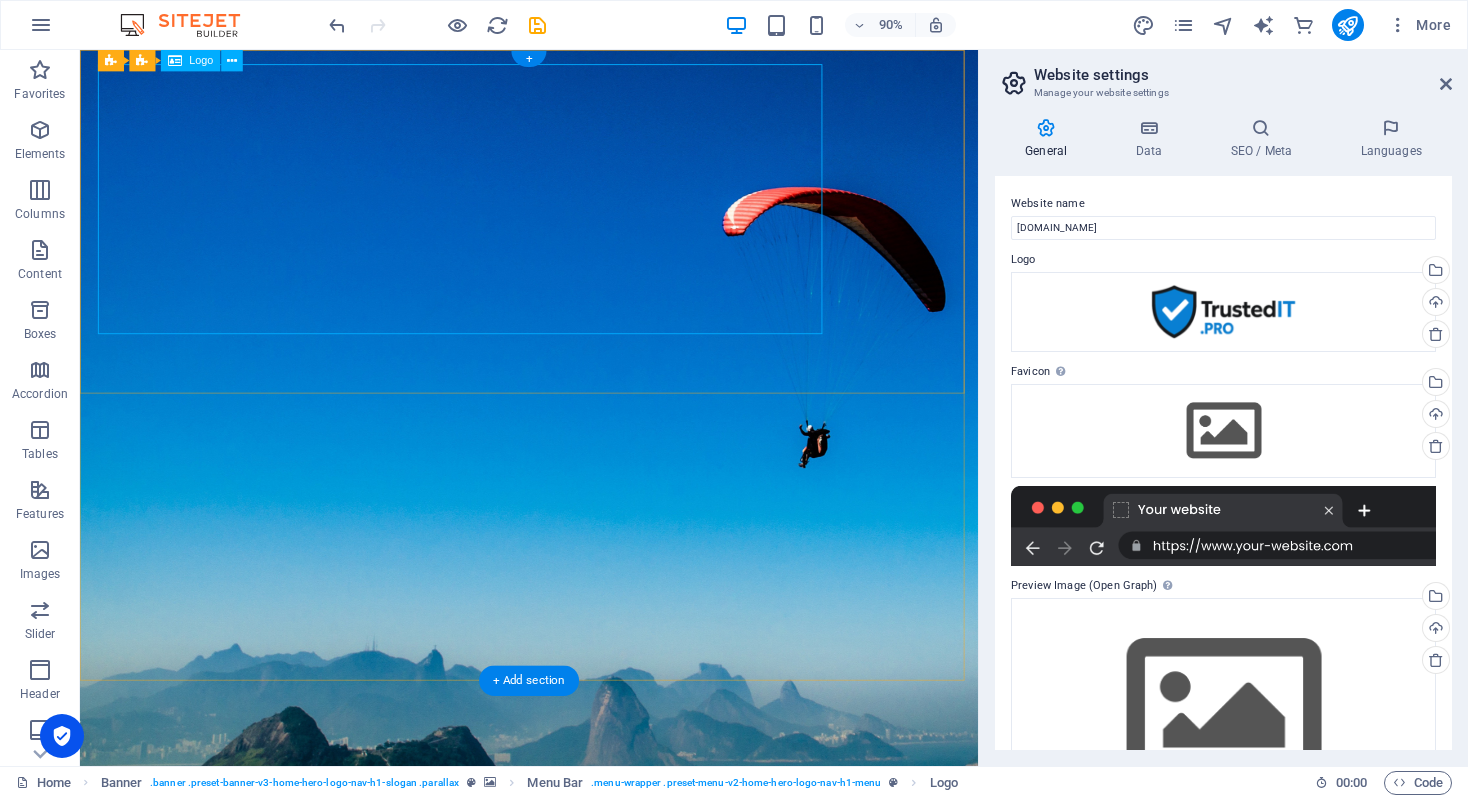 click at bounding box center [579, 1368] 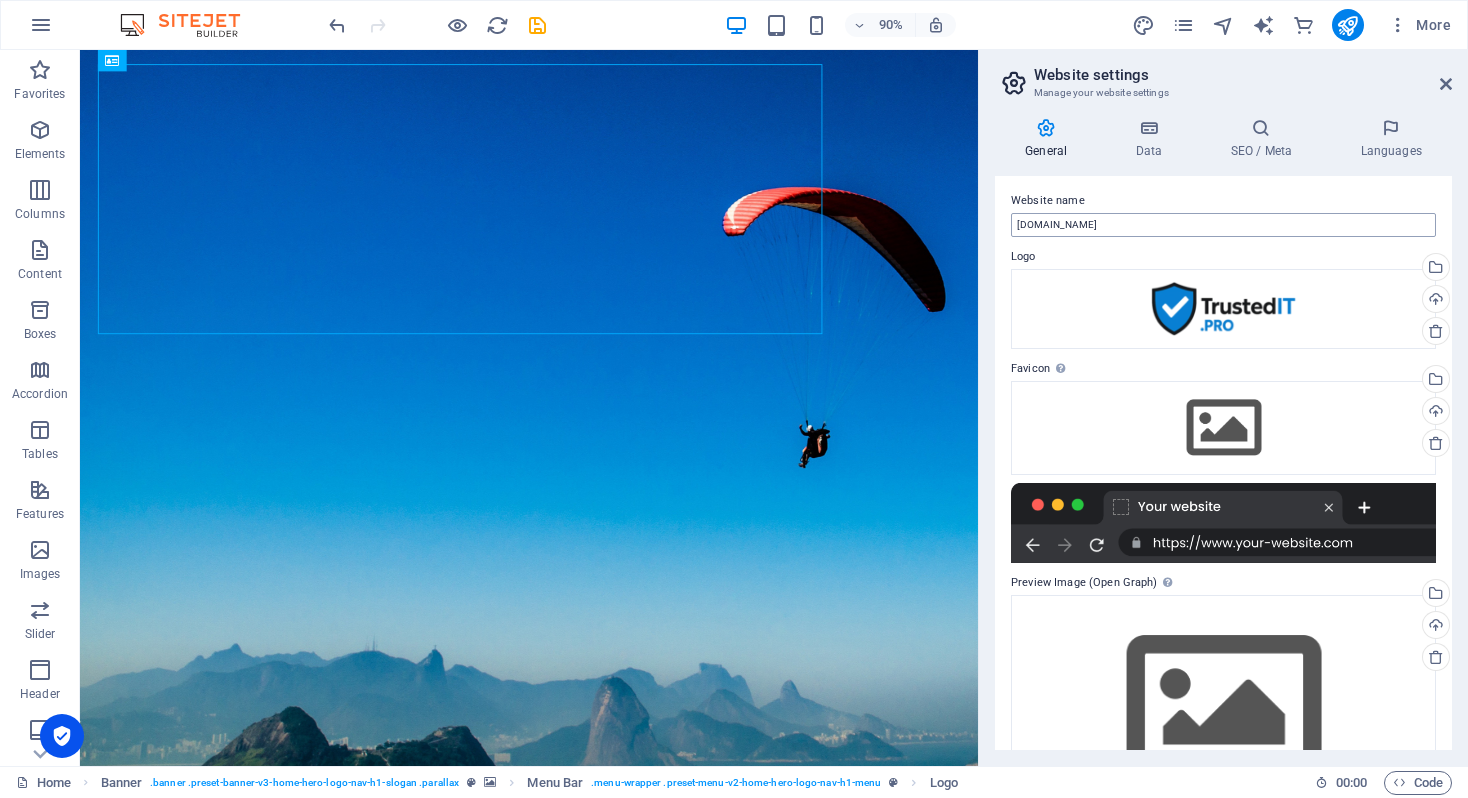 scroll, scrollTop: 0, scrollLeft: 0, axis: both 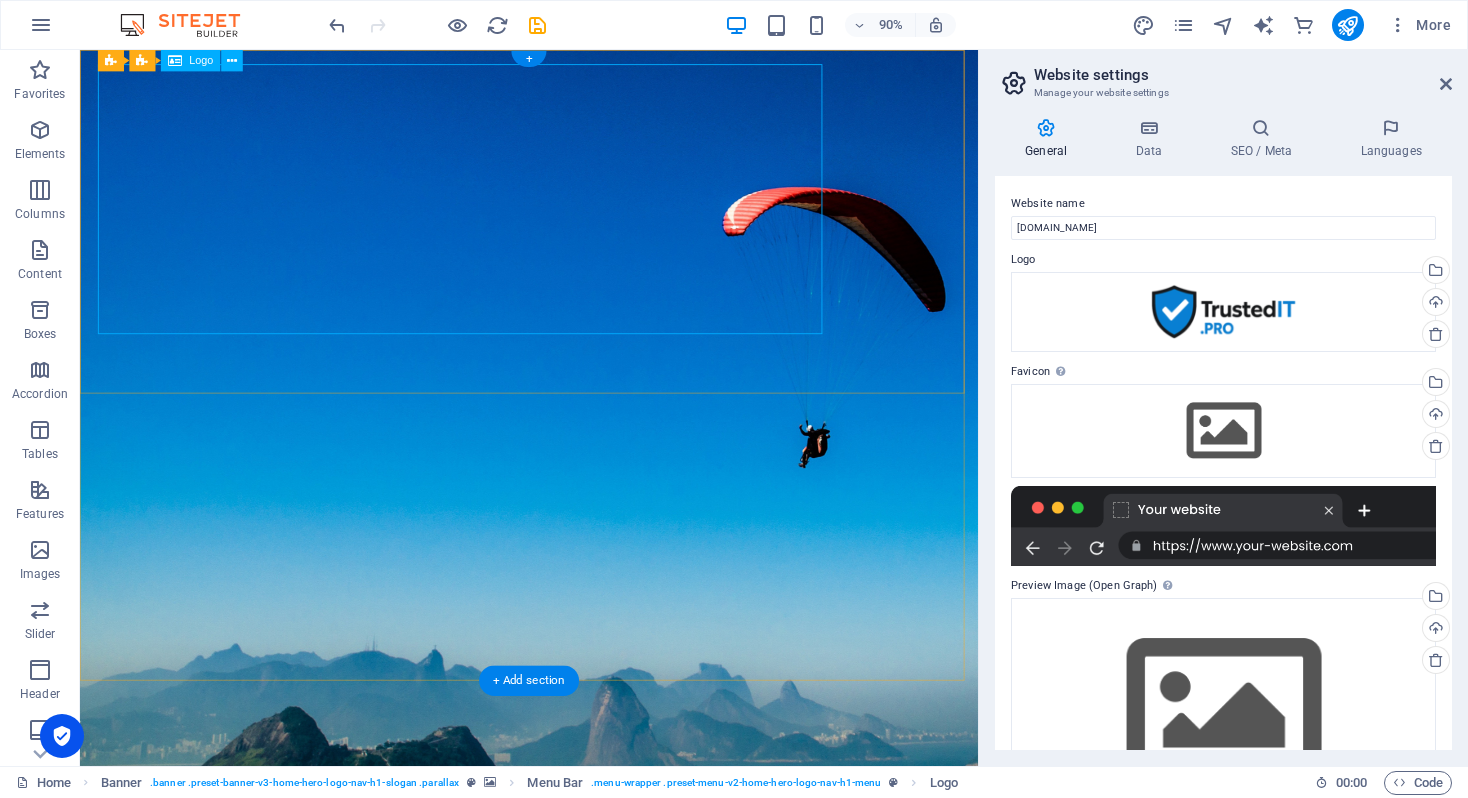 click at bounding box center (579, 1368) 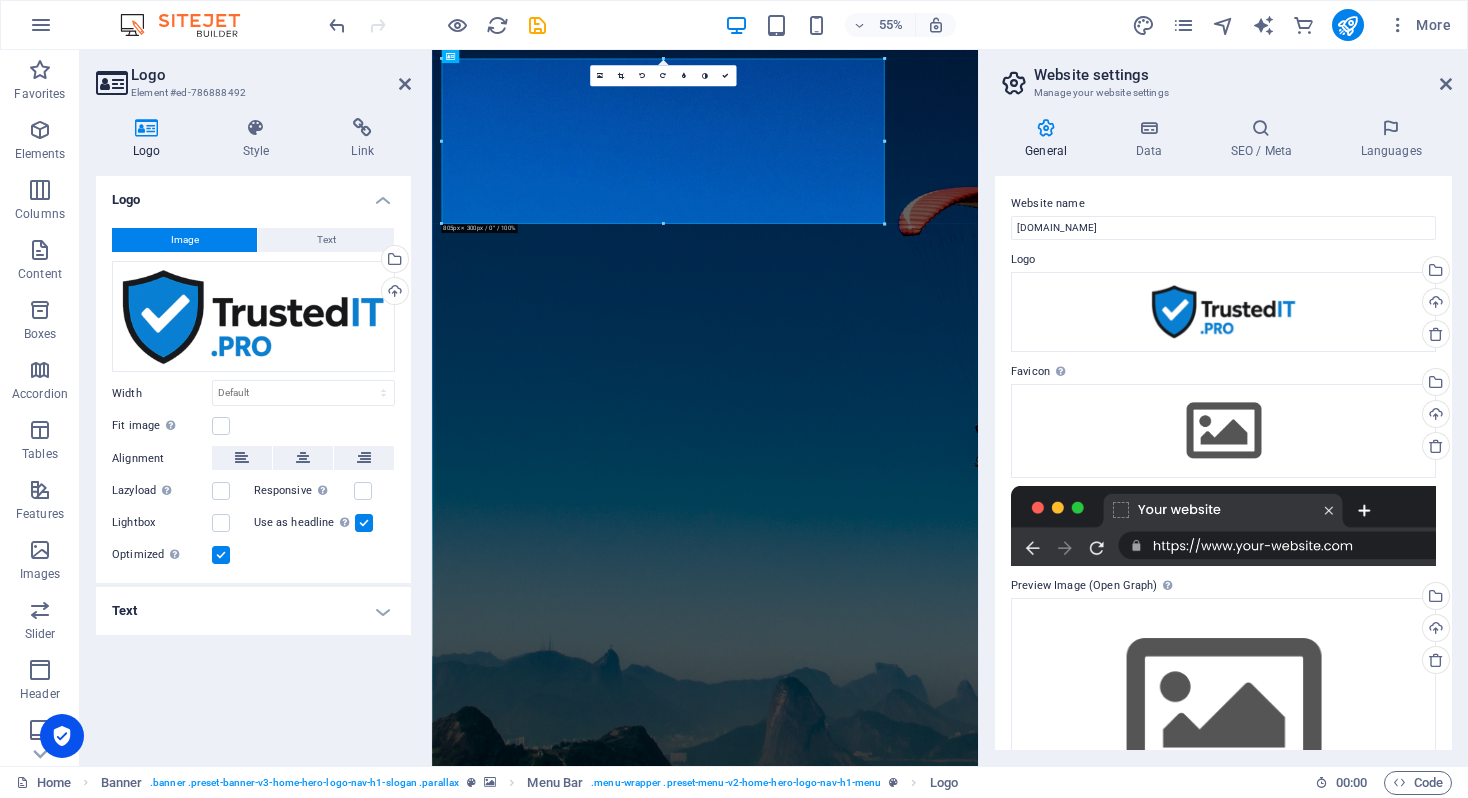 click on "Text" at bounding box center (253, 611) 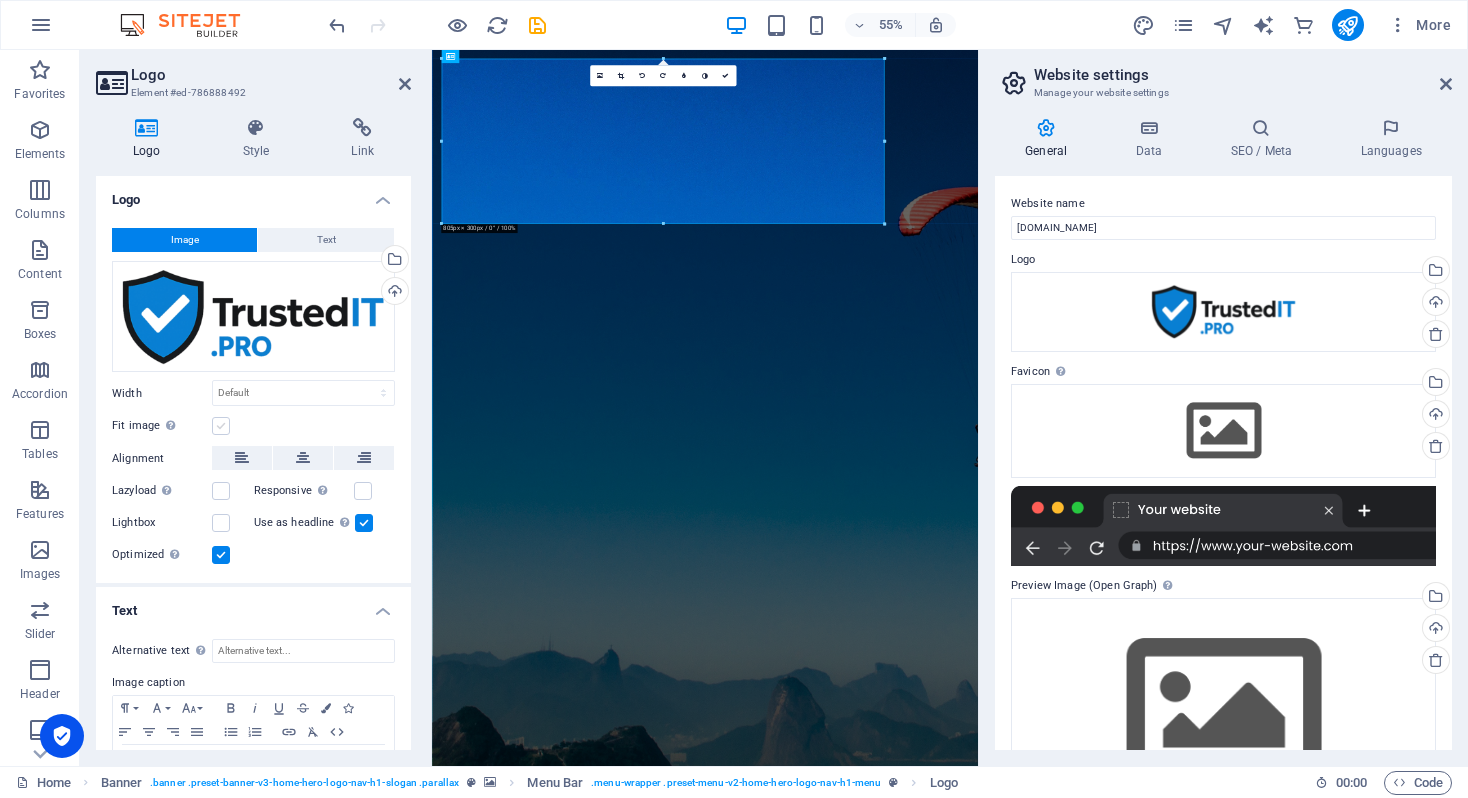 click at bounding box center (221, 426) 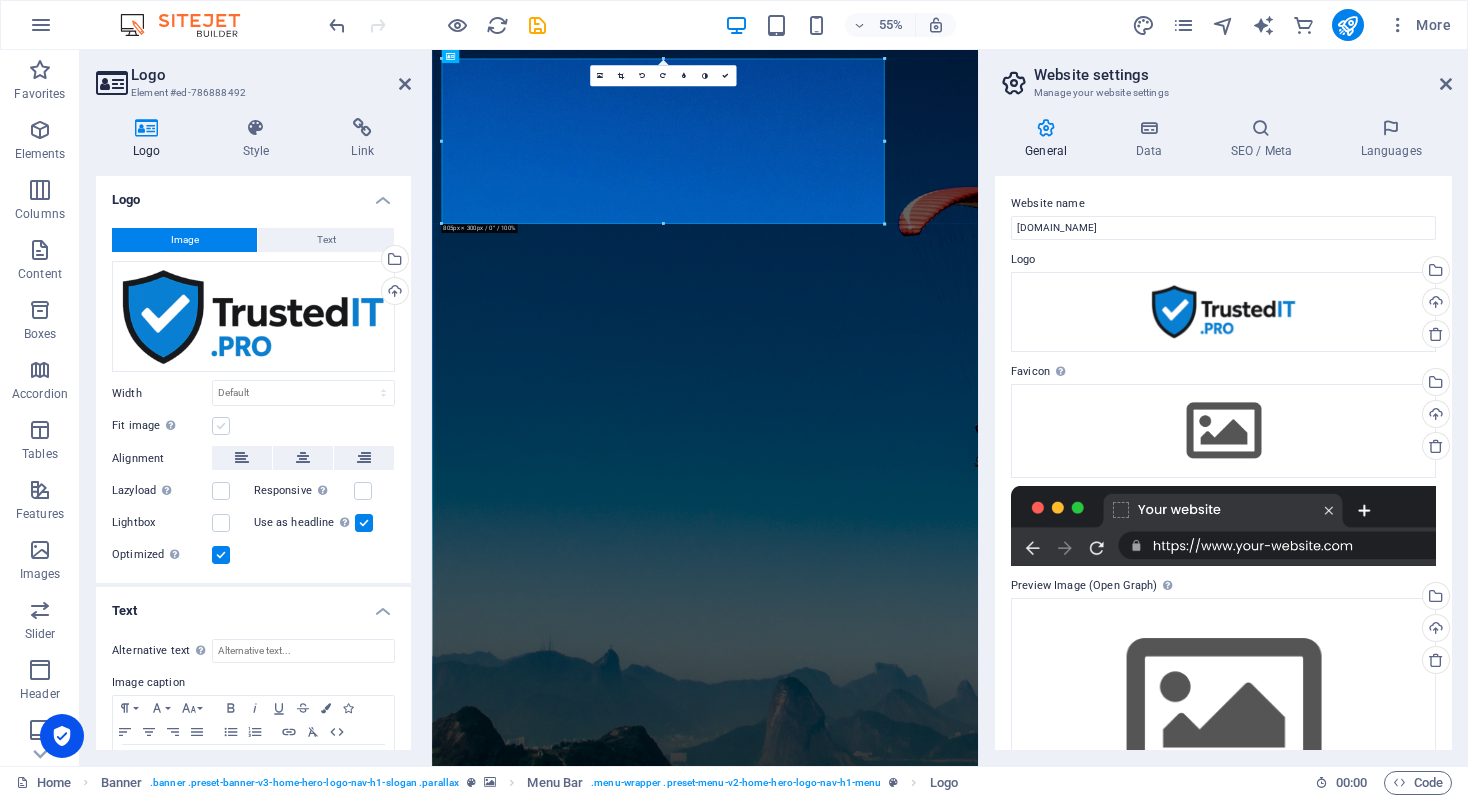 click on "Fit image Automatically fit image to a fixed width and height" at bounding box center [0, 0] 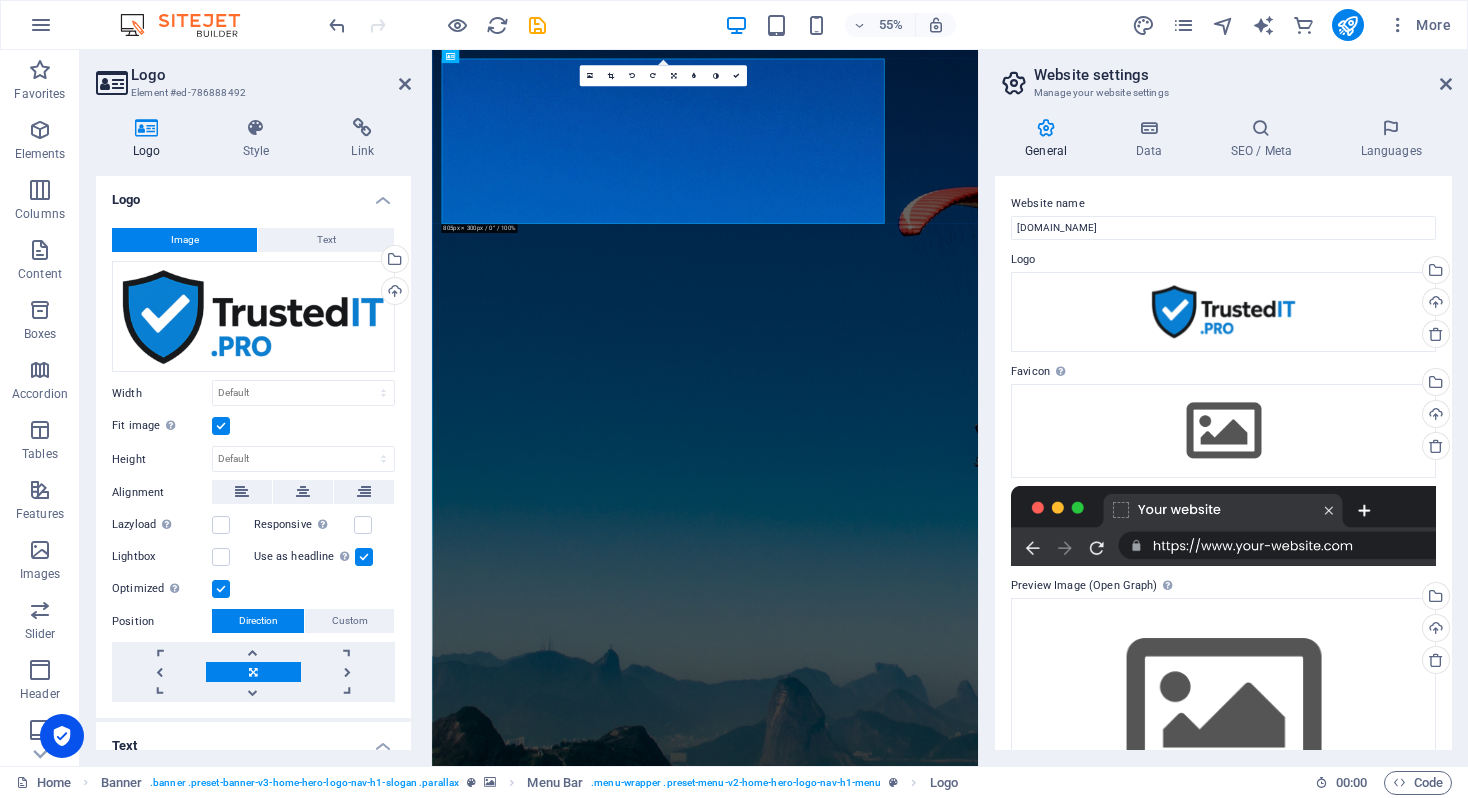 click at bounding box center [221, 426] 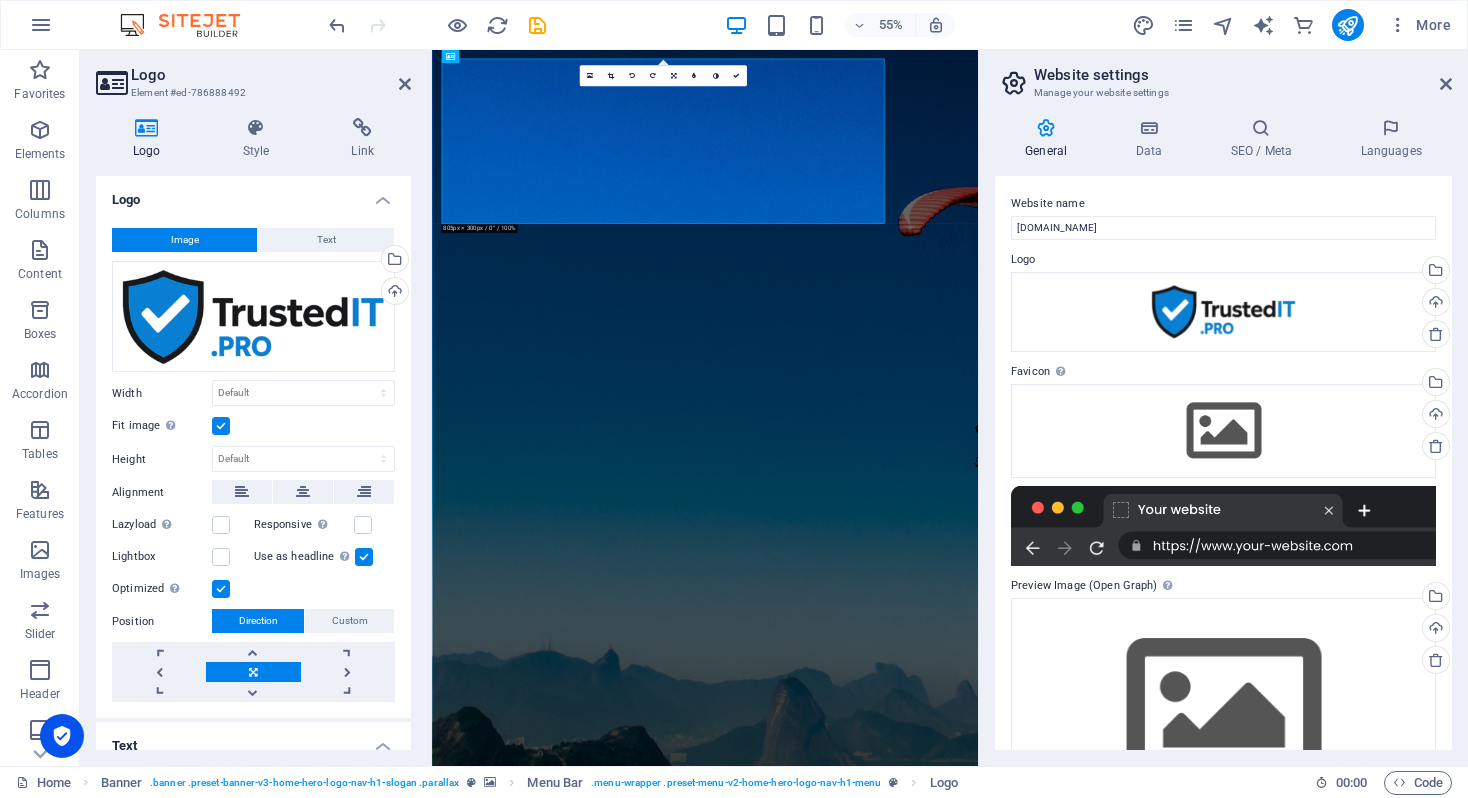 click on "Fit image Automatically fit image to a fixed width and height" at bounding box center [0, 0] 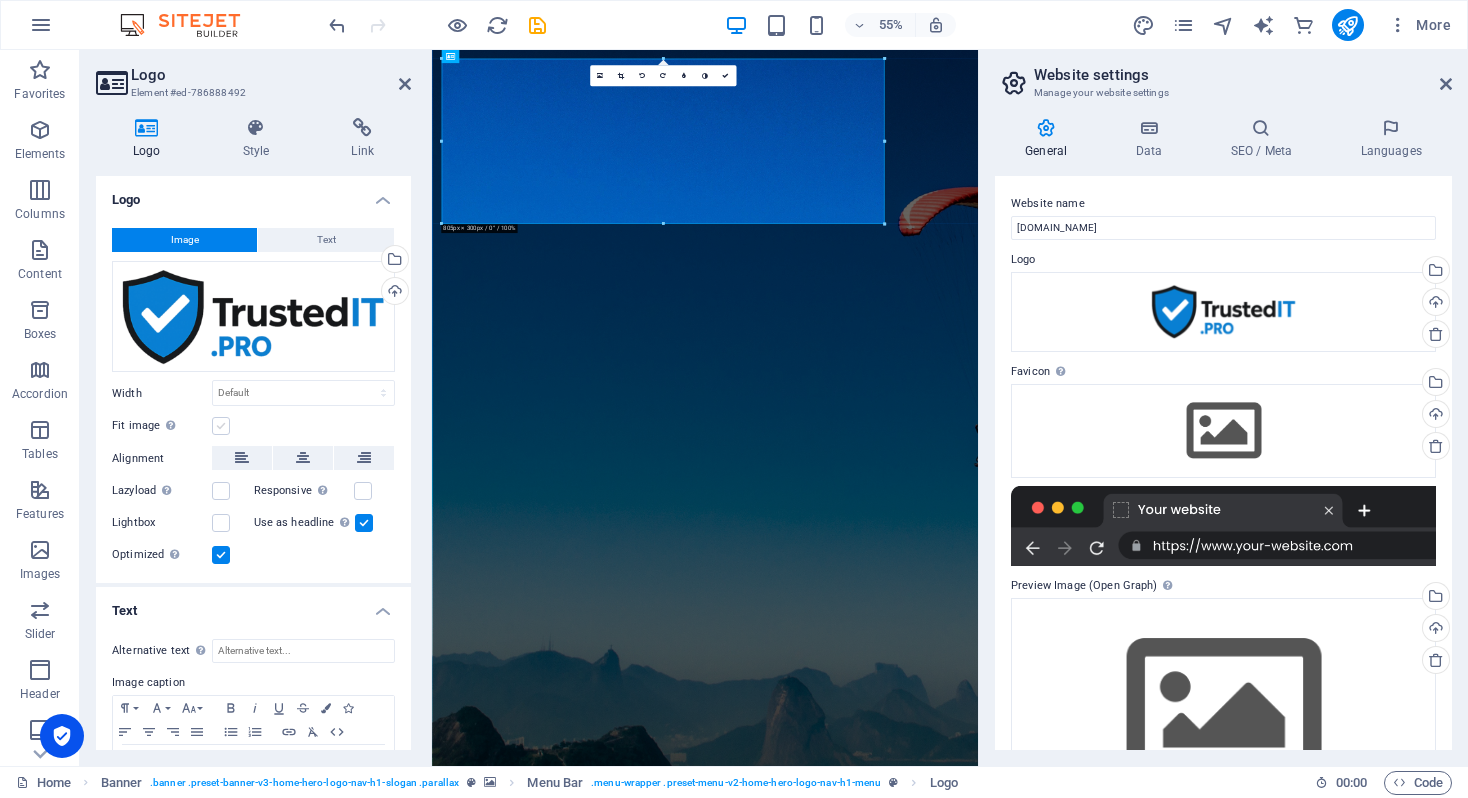 click at bounding box center (221, 426) 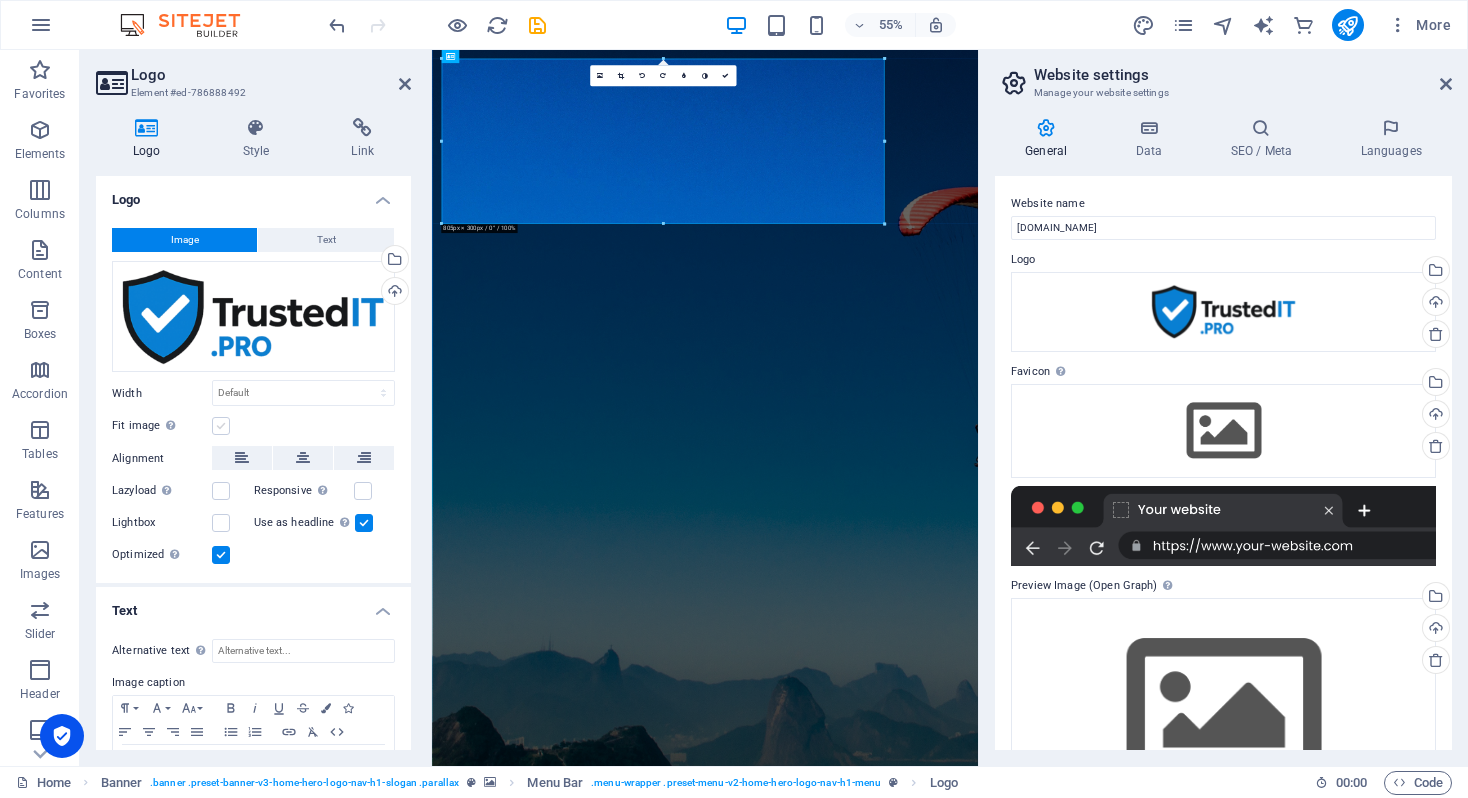click on "Fit image Automatically fit image to a fixed width and height" at bounding box center [0, 0] 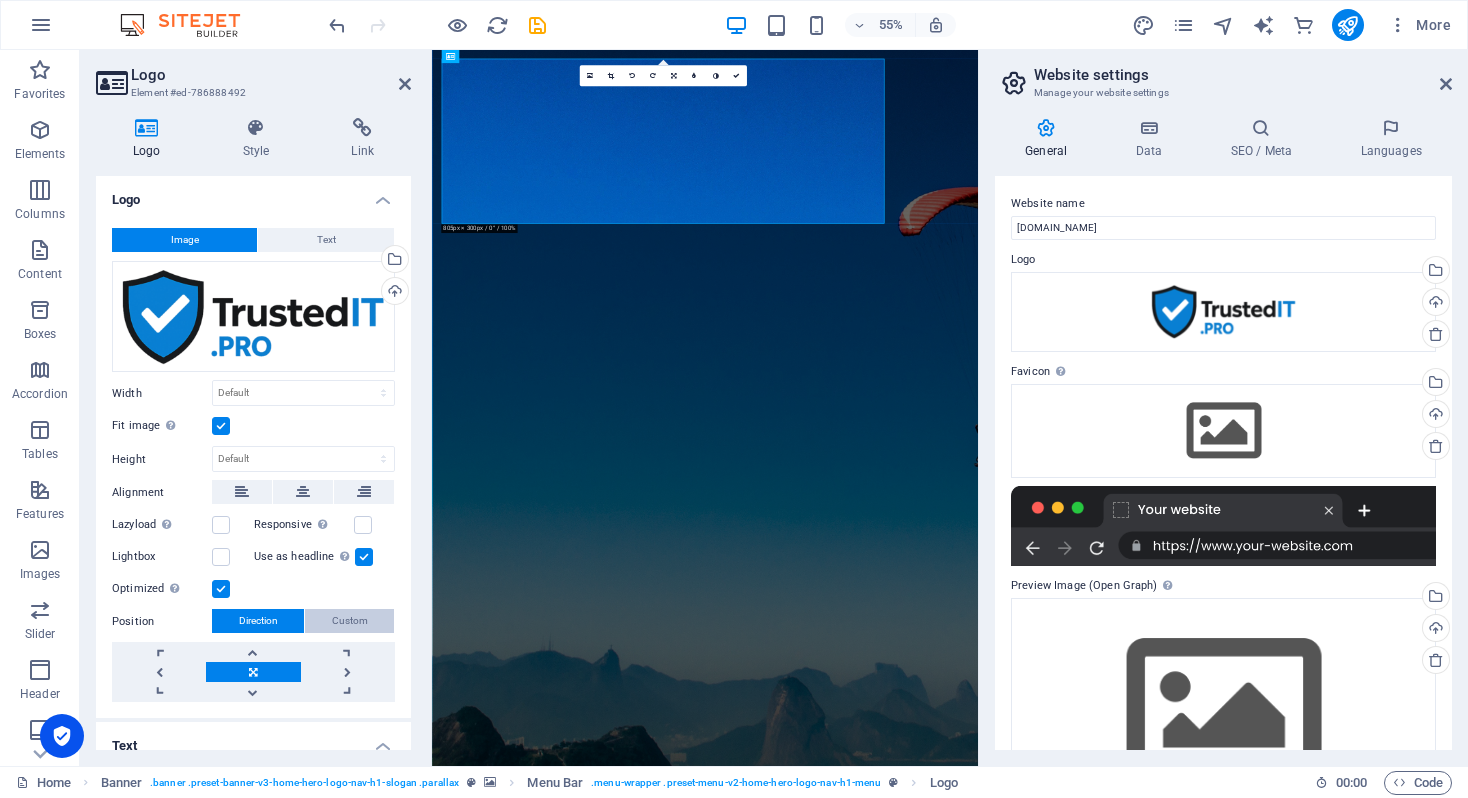 click on "Custom" at bounding box center (350, 621) 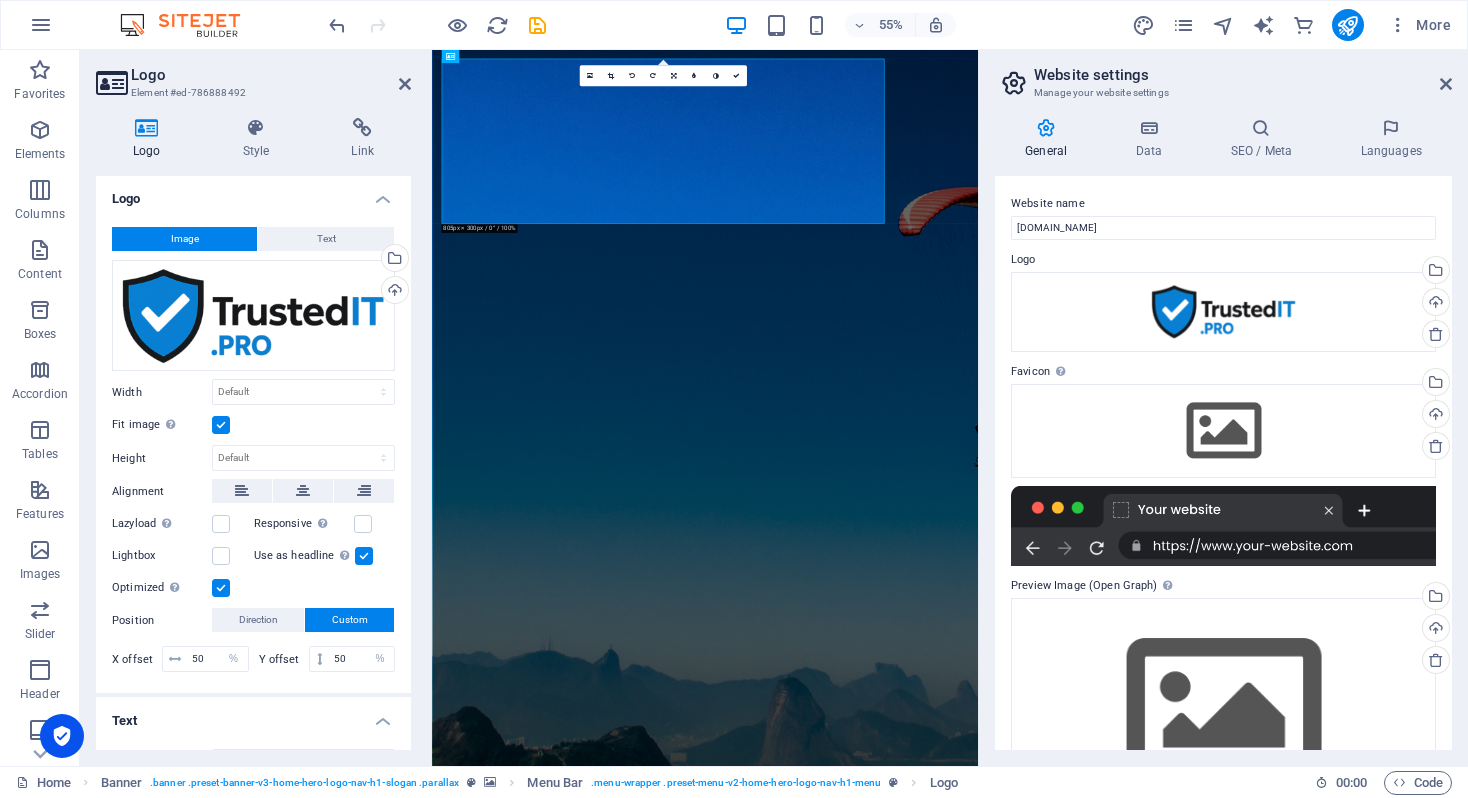 scroll, scrollTop: 0, scrollLeft: 0, axis: both 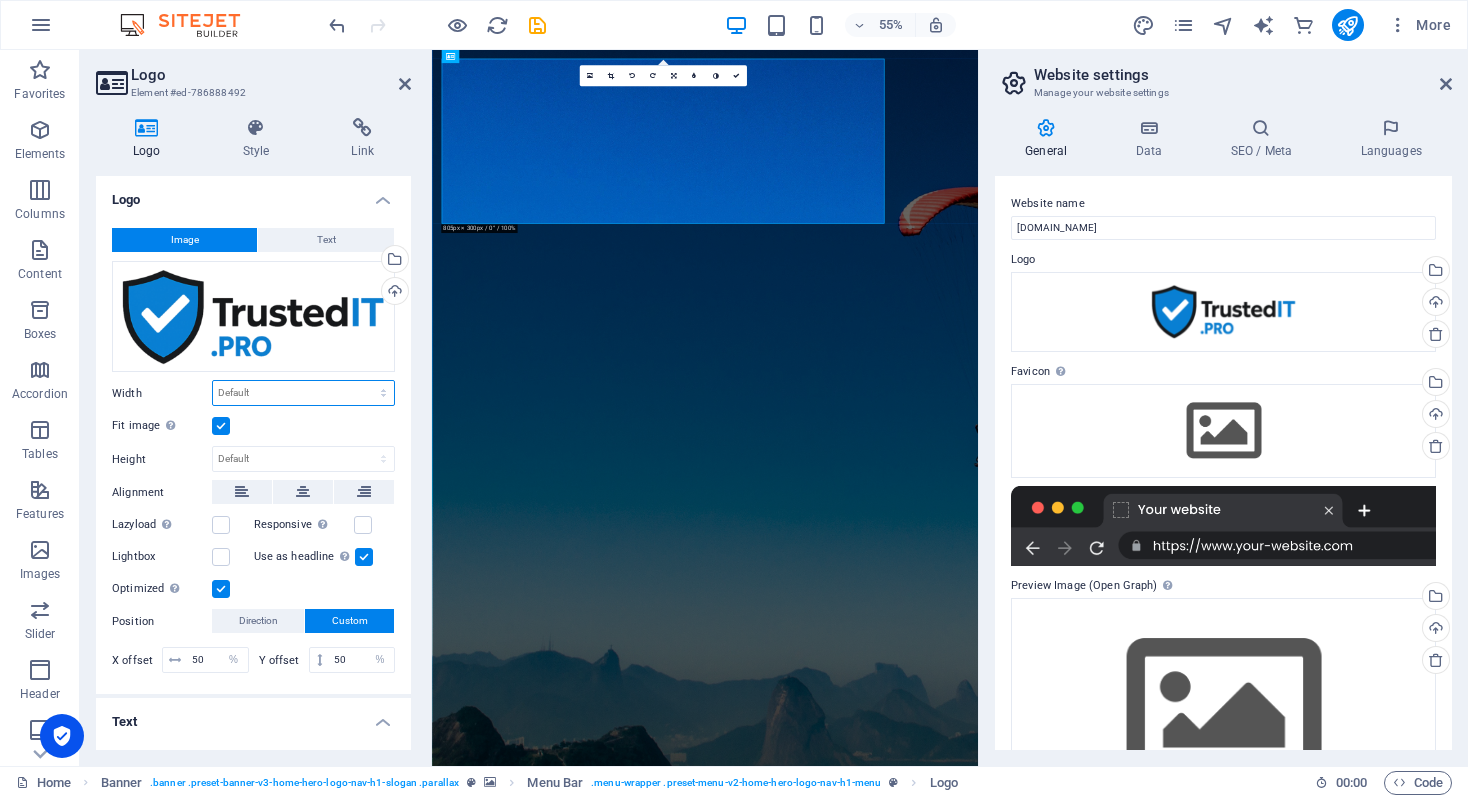 click on "Default auto px rem % em vh vw" at bounding box center [303, 393] 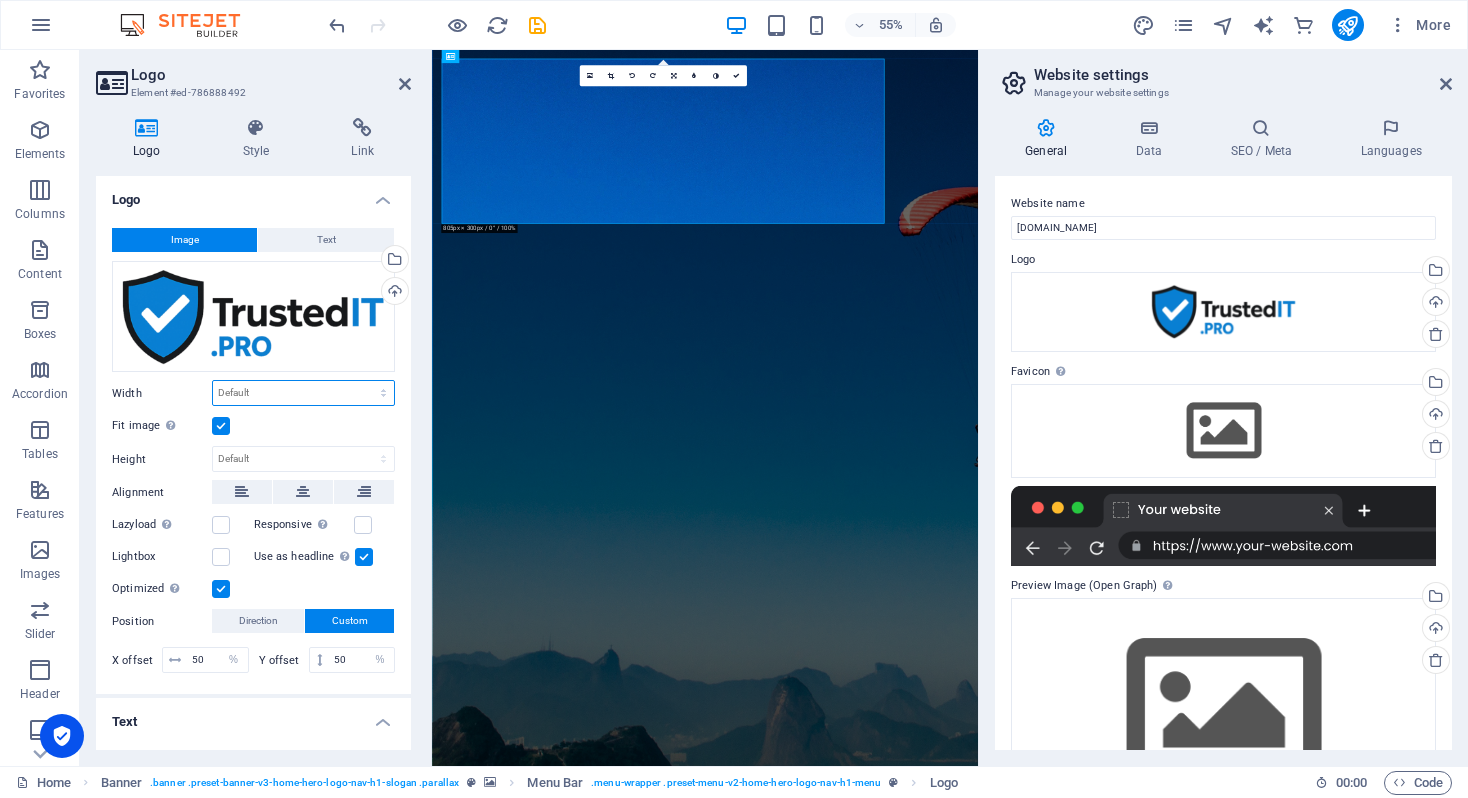 select on "%" 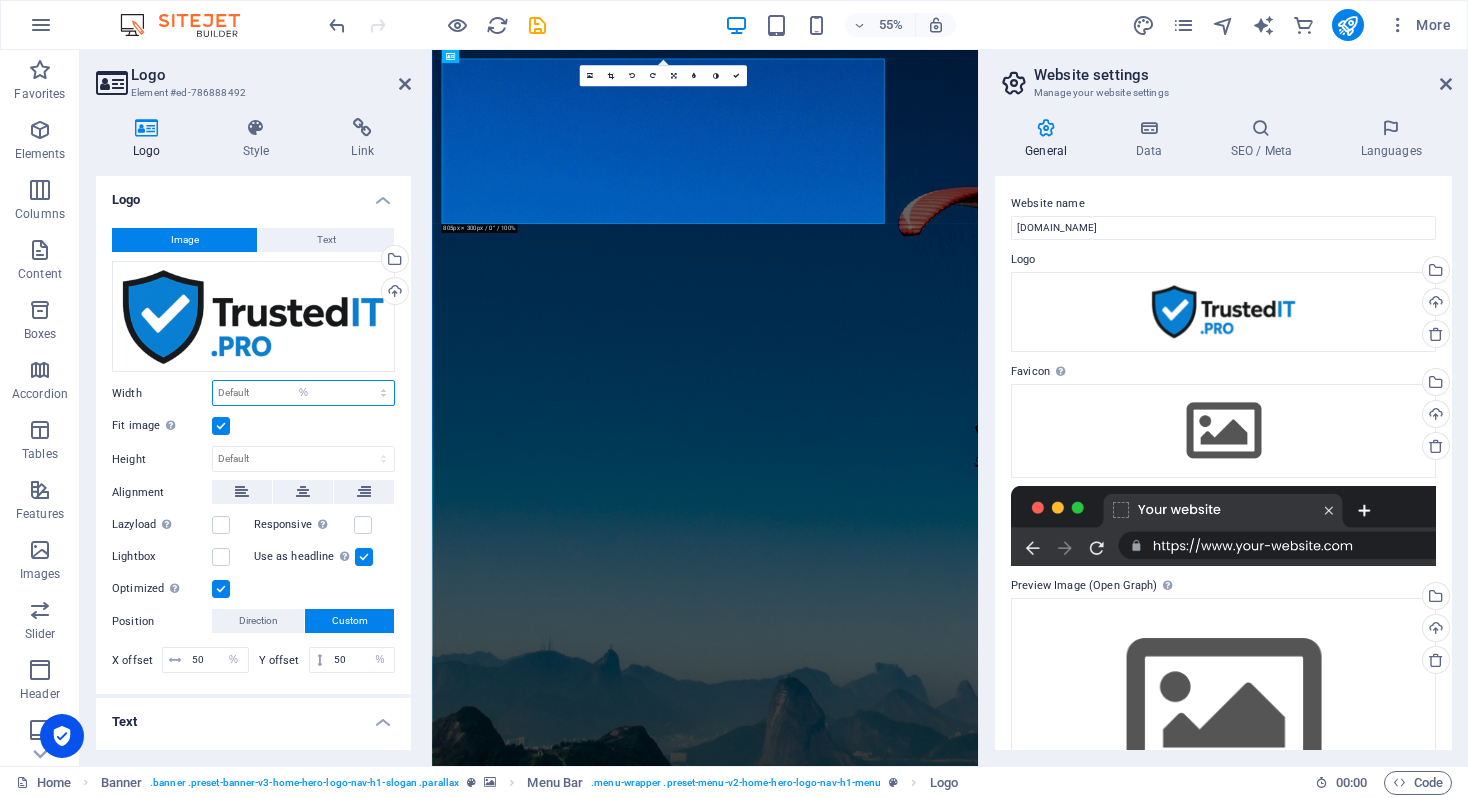 click on "Default auto px rem % em vh vw" at bounding box center [303, 393] 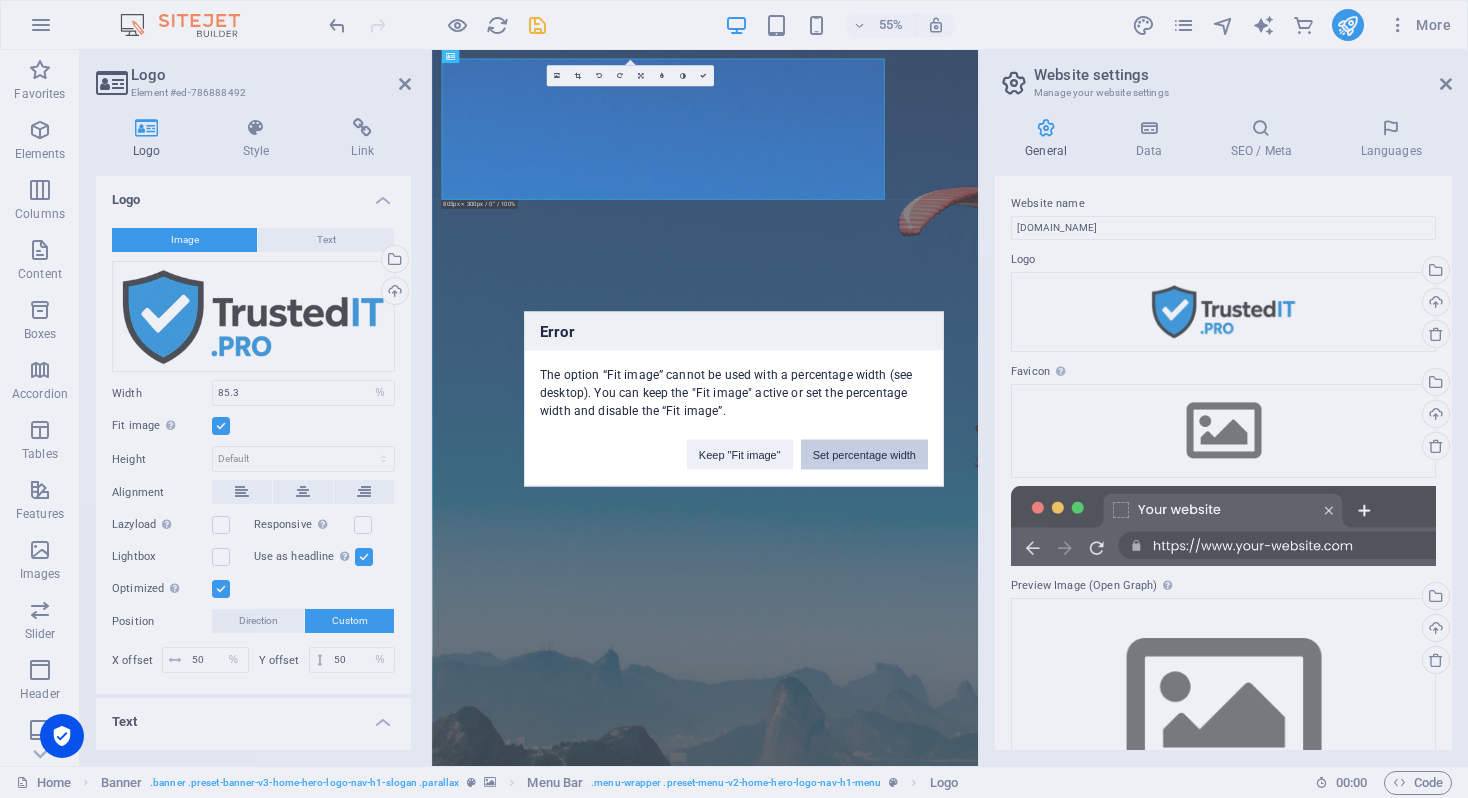 click on "Set percentage width" at bounding box center (864, 455) 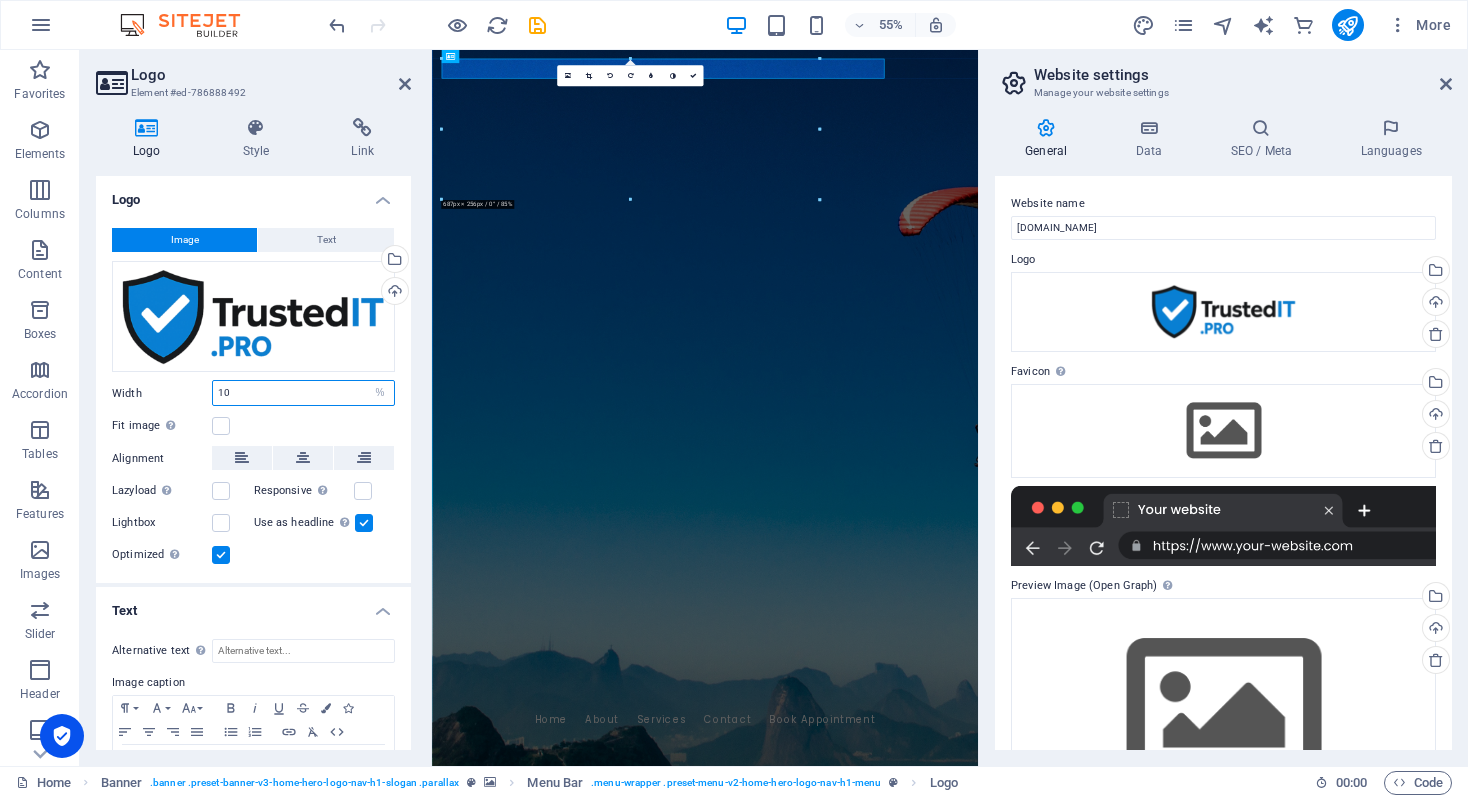 drag, startPoint x: 197, startPoint y: 387, endPoint x: 163, endPoint y: 393, distance: 34.525352 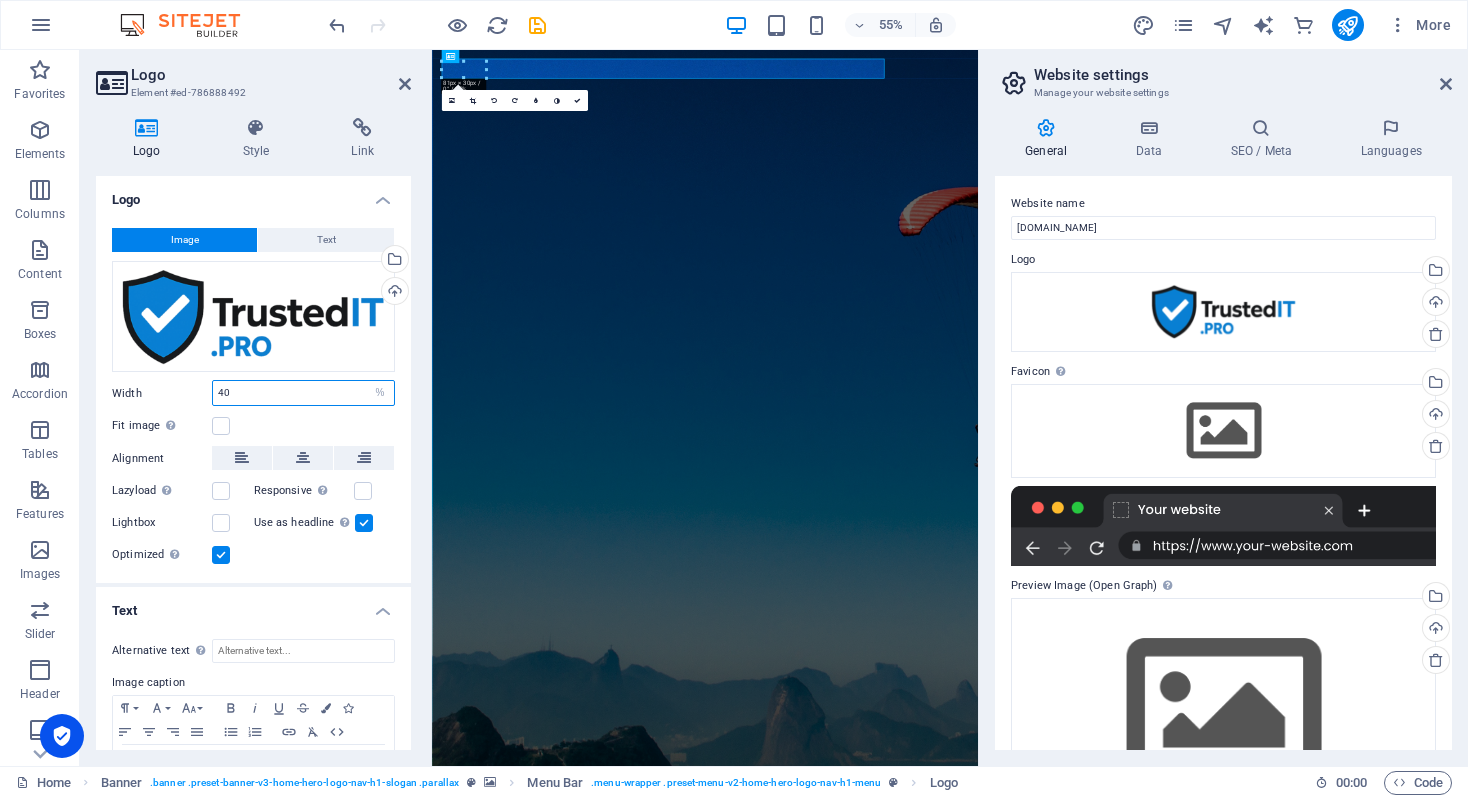 type on "40" 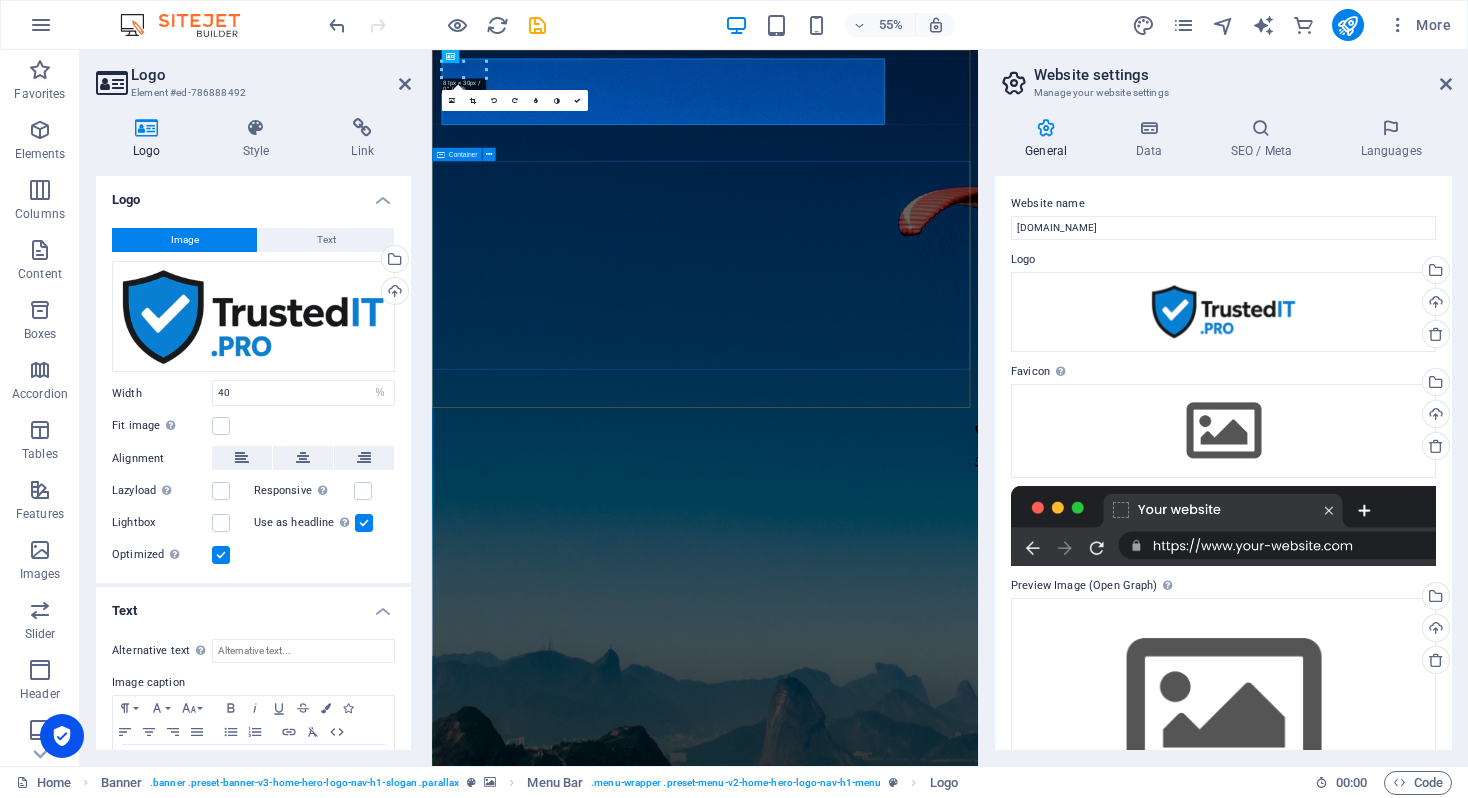 click on "Welcome to Trusted IT Pro Your trusted partner for IT solutions" at bounding box center (928, 1537) 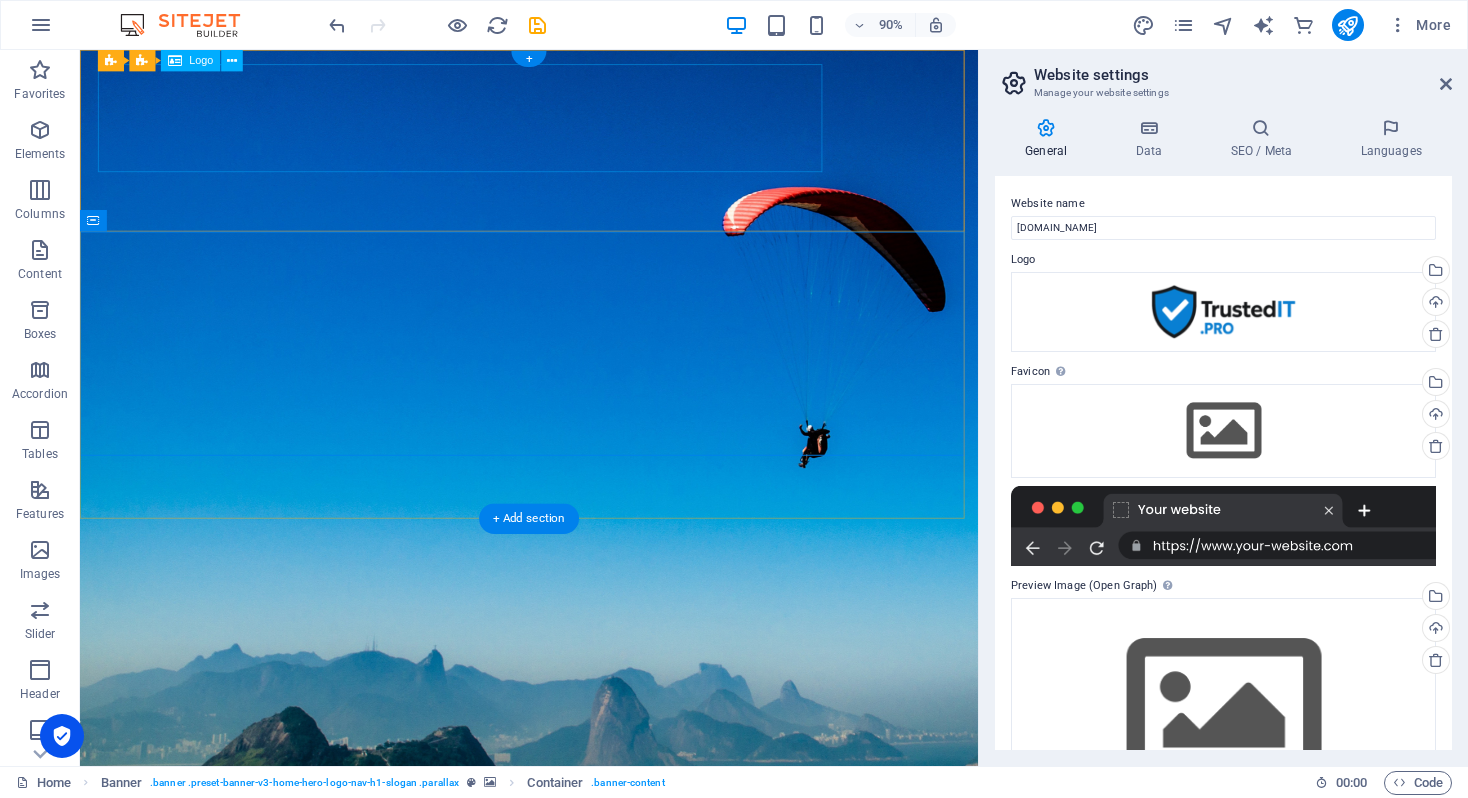 click at bounding box center [579, 1276] 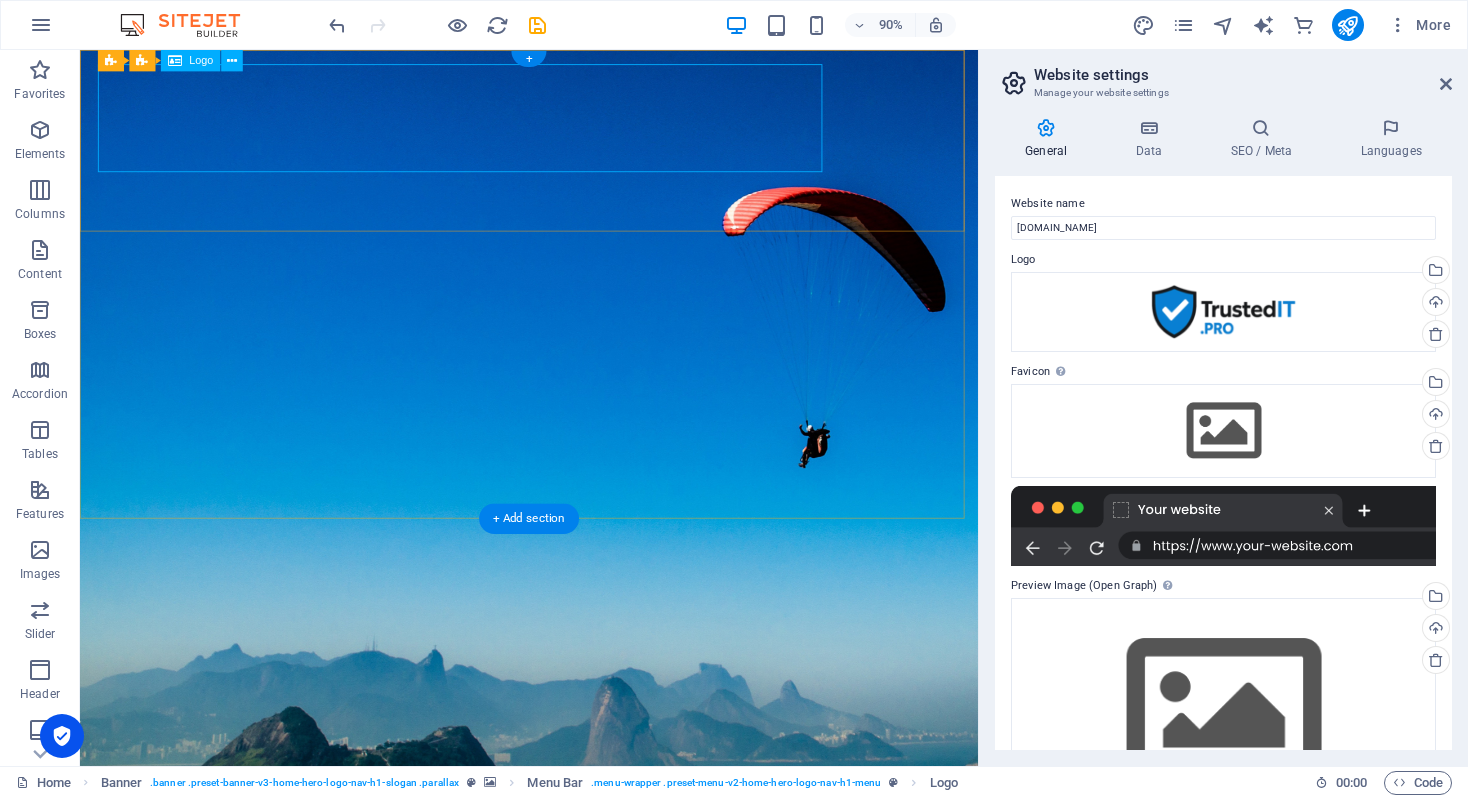 click at bounding box center (579, 1276) 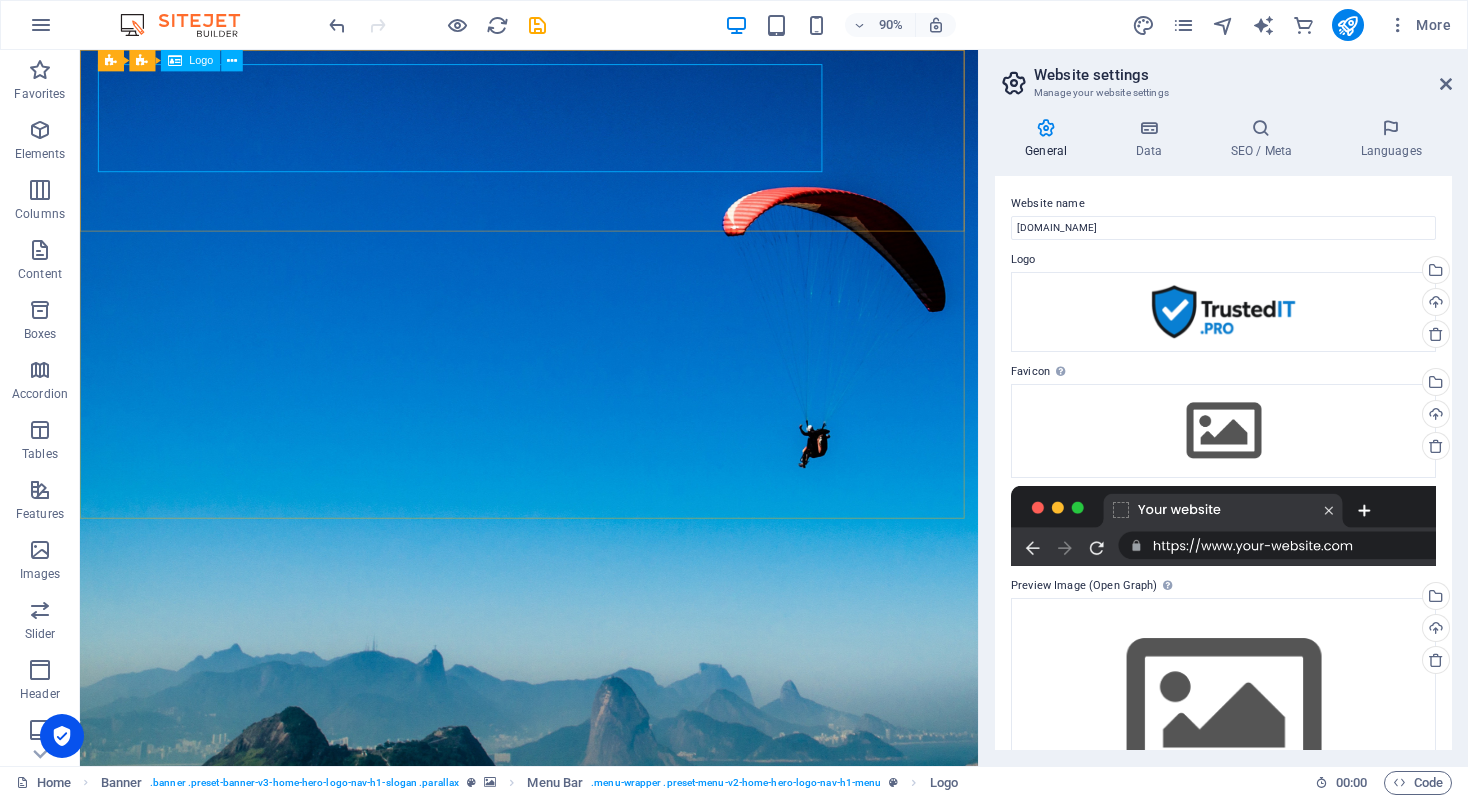 click on "Logo" at bounding box center (191, 61) 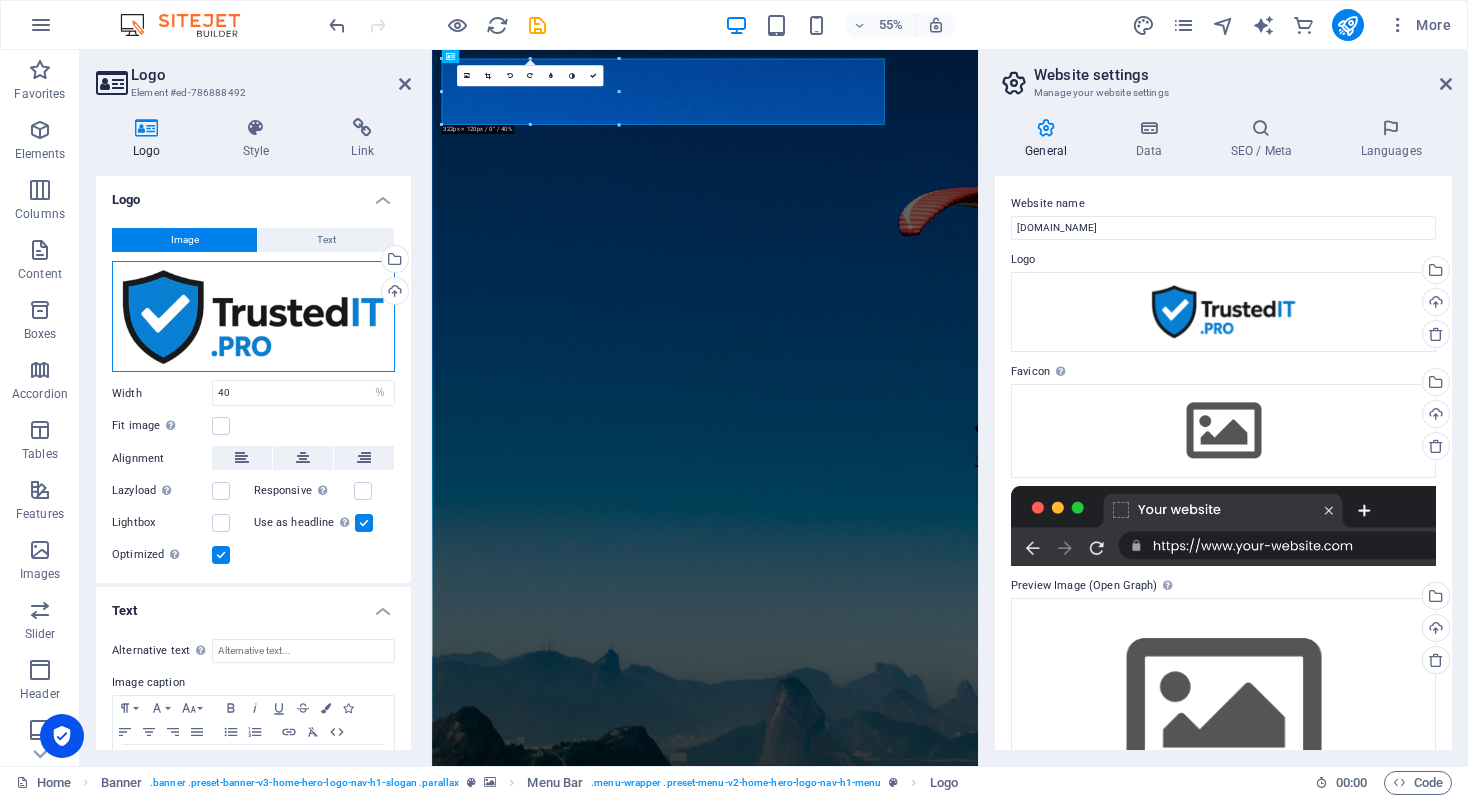 click on "Drag files here, click to choose files or select files from Files or our free stock photos & videos" at bounding box center [253, 317] 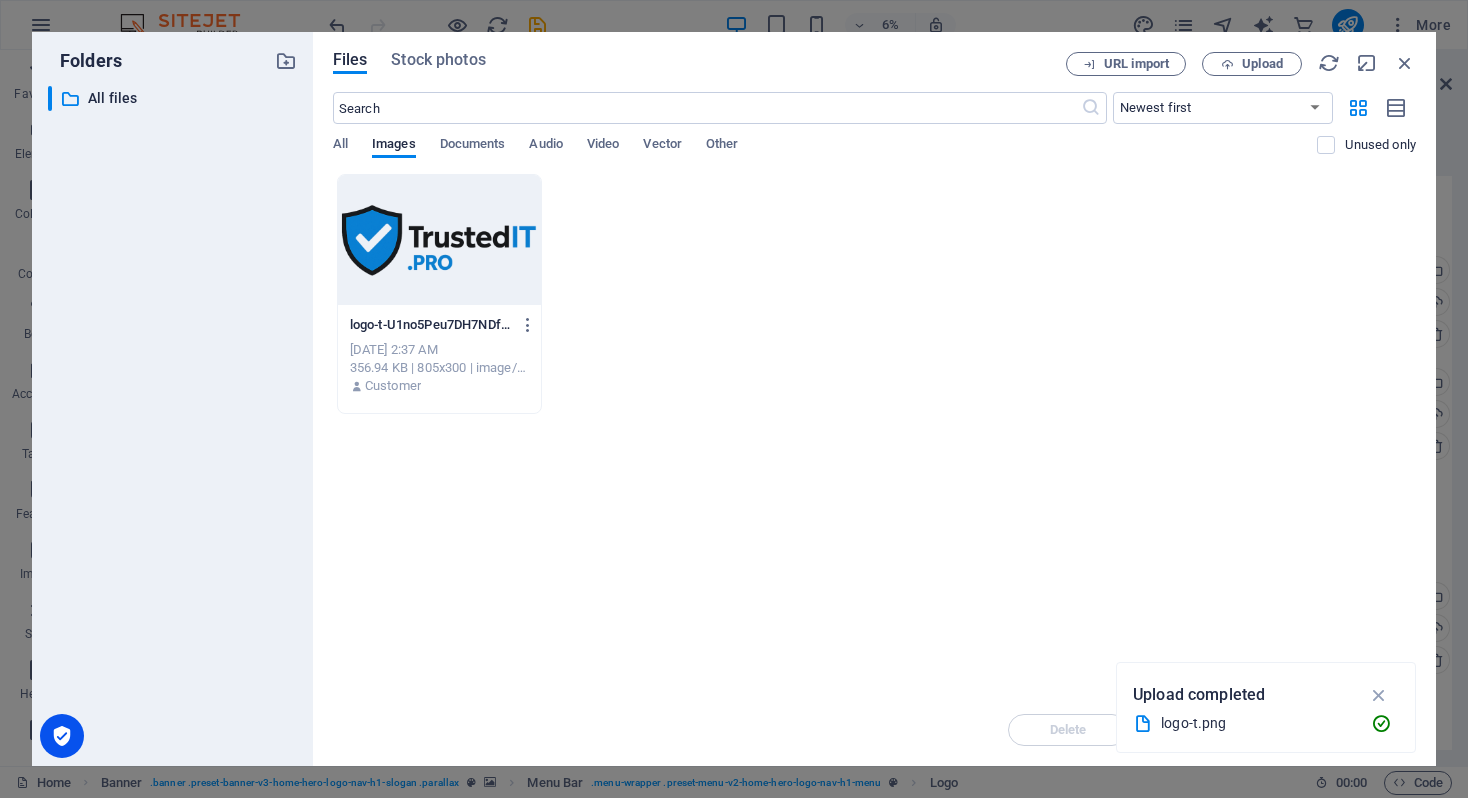 click on "Drop files here to upload them instantly logo-t-U1no5Peu7DH7NDf__Dwhkw.png logo-t-U1no5Peu7DH7NDf__Dwhkw.png Jul 13, 2025 2:37 AM 356.94 KB | 805x300 | image/png Customer" at bounding box center (874, 434) 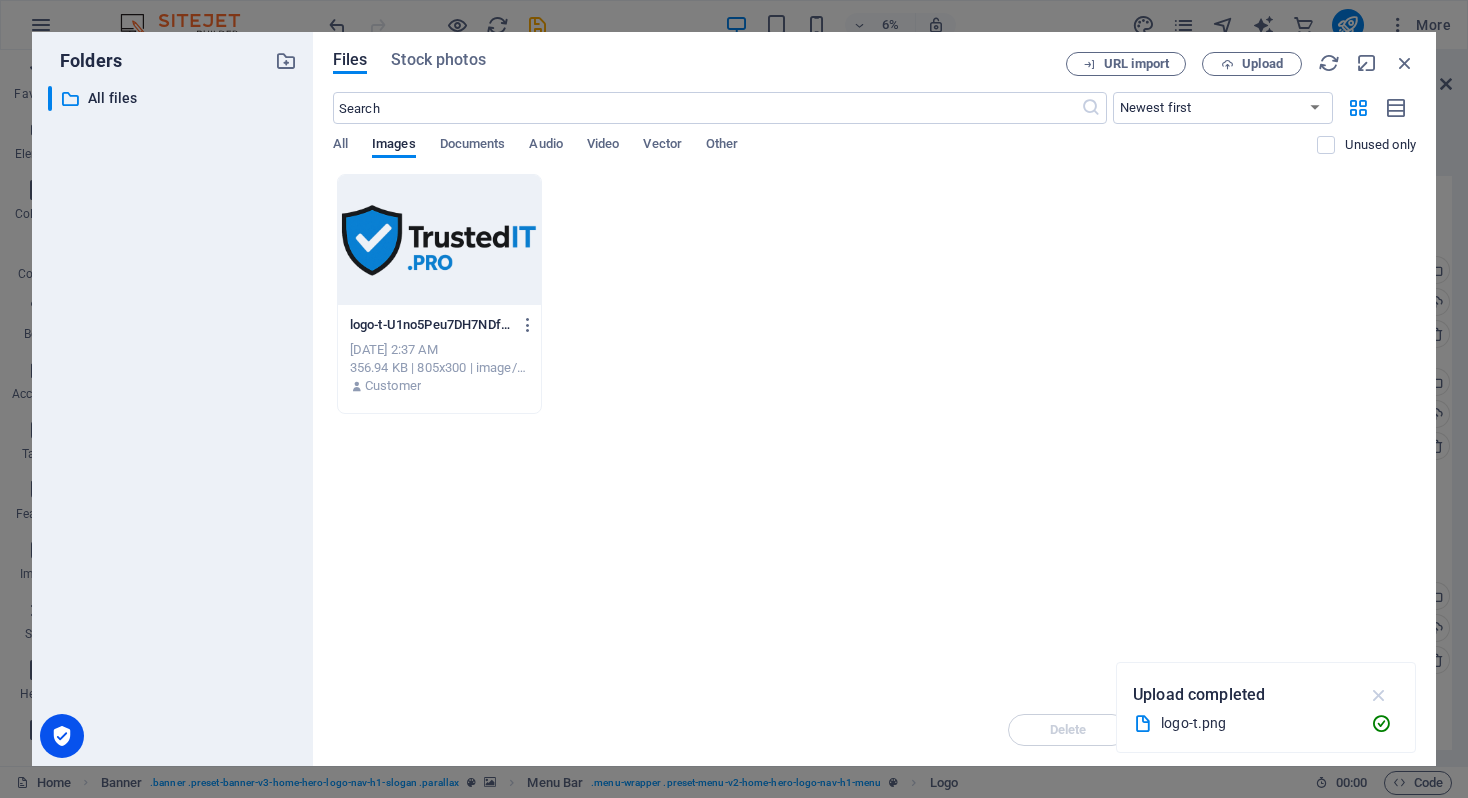 click at bounding box center (1379, 695) 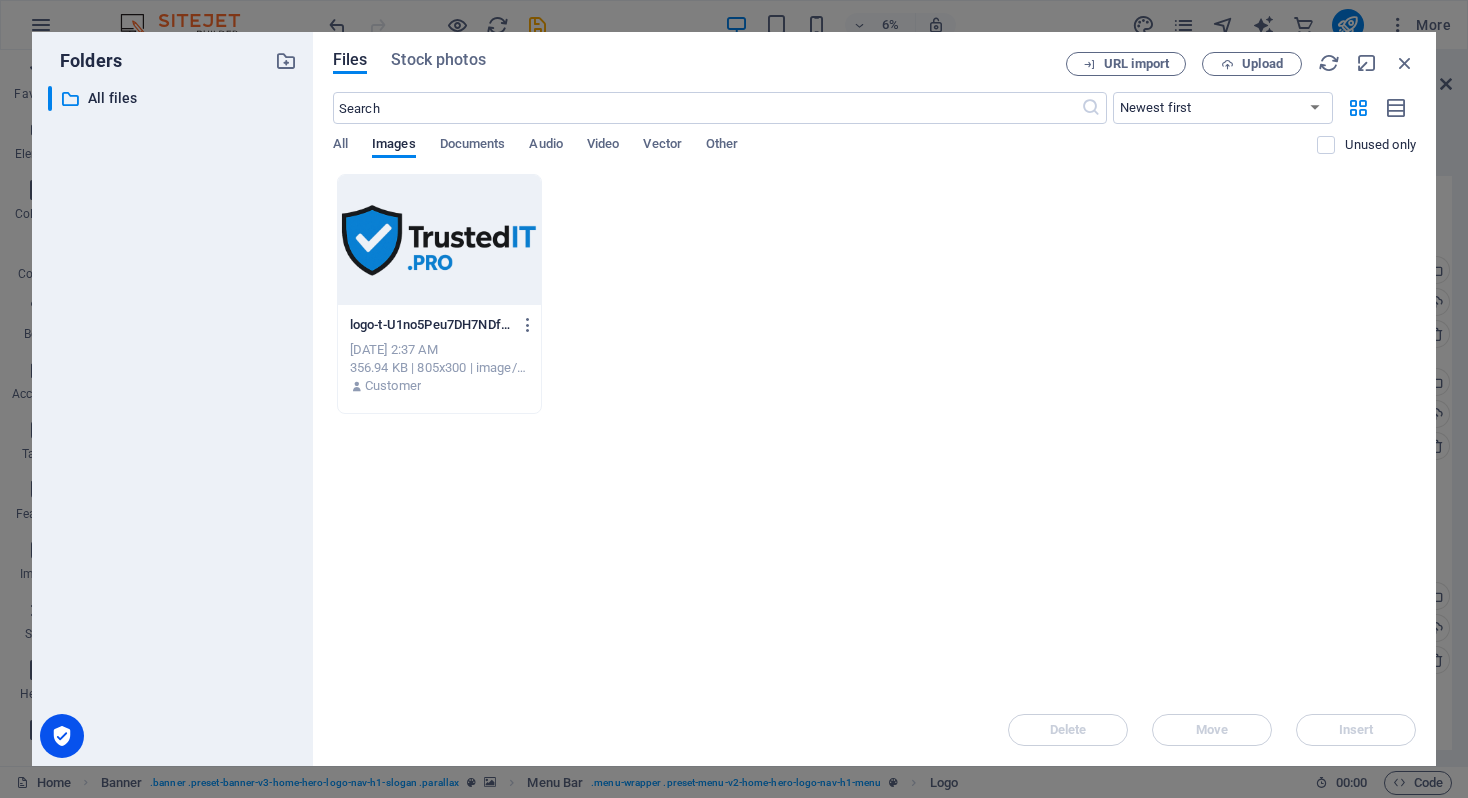 click on "logo-t-U1no5Peu7DH7NDf__Dwhkw.png logo-t-U1no5Peu7DH7NDf__Dwhkw.png Jul 13, 2025 2:37 AM 356.94 KB | 805x300 | image/png Customer" at bounding box center [874, 294] 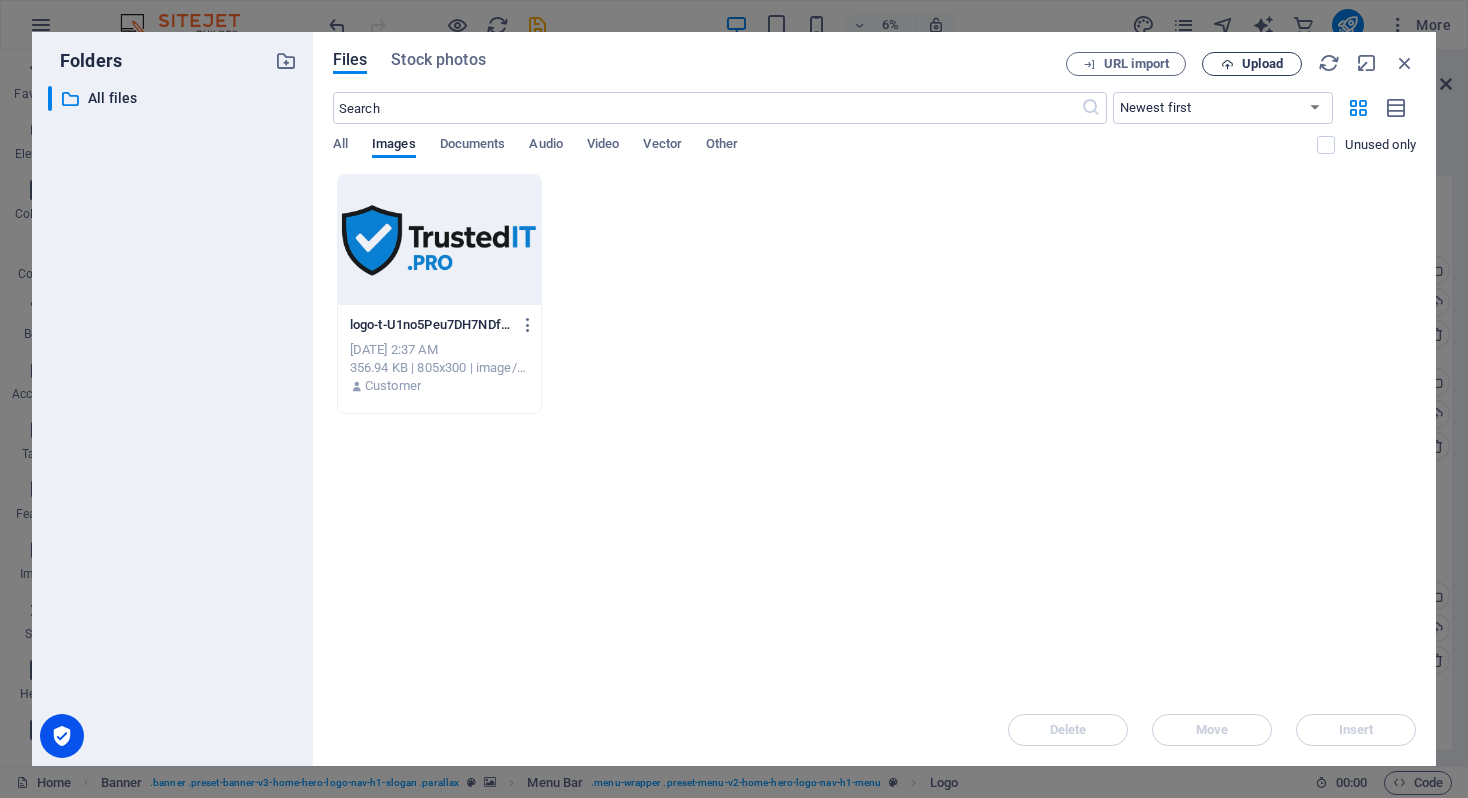 click on "Upload" at bounding box center (1252, 64) 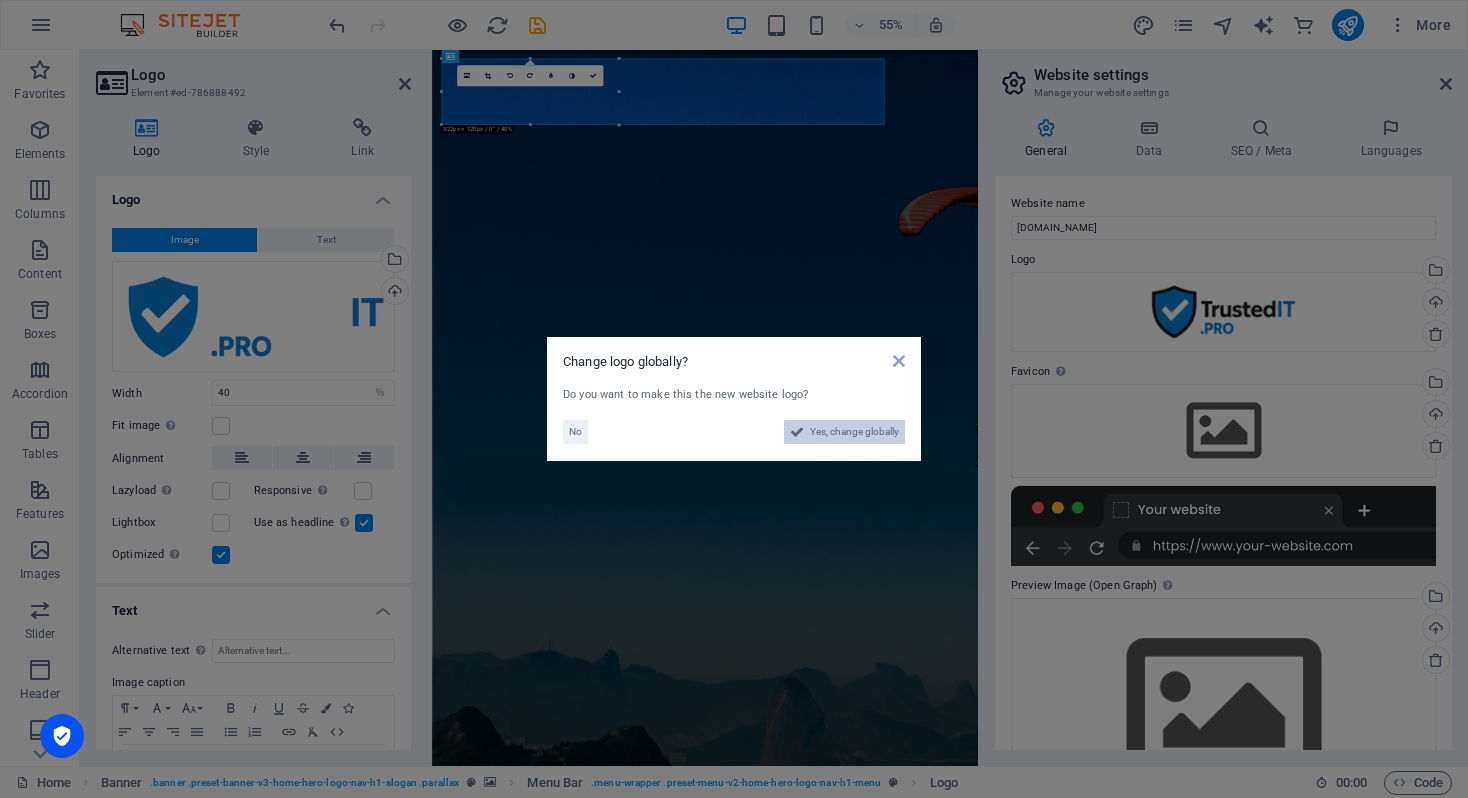 drag, startPoint x: 862, startPoint y: 431, endPoint x: 756, endPoint y: 692, distance: 281.70374 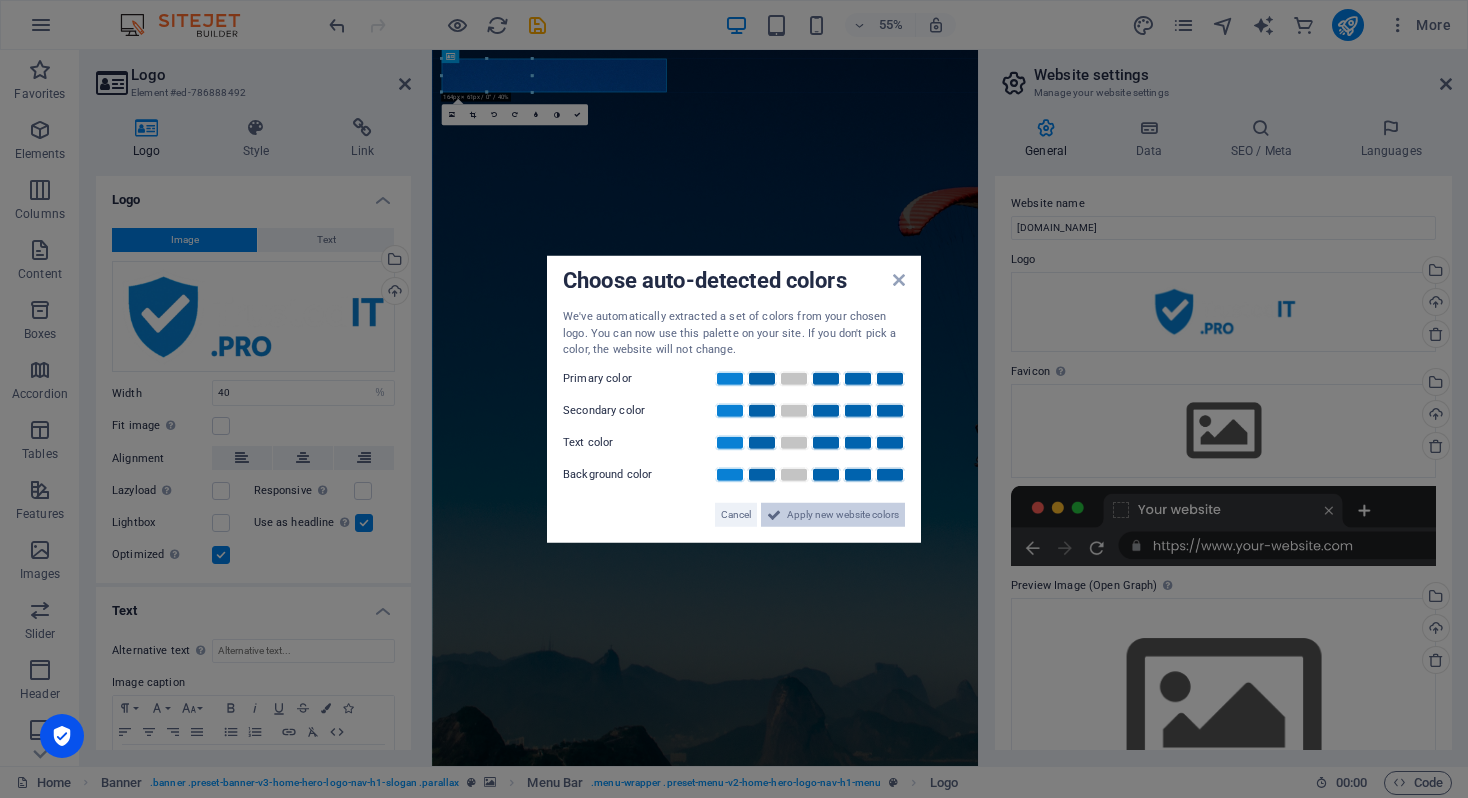 click on "Apply new website colors" at bounding box center (843, 514) 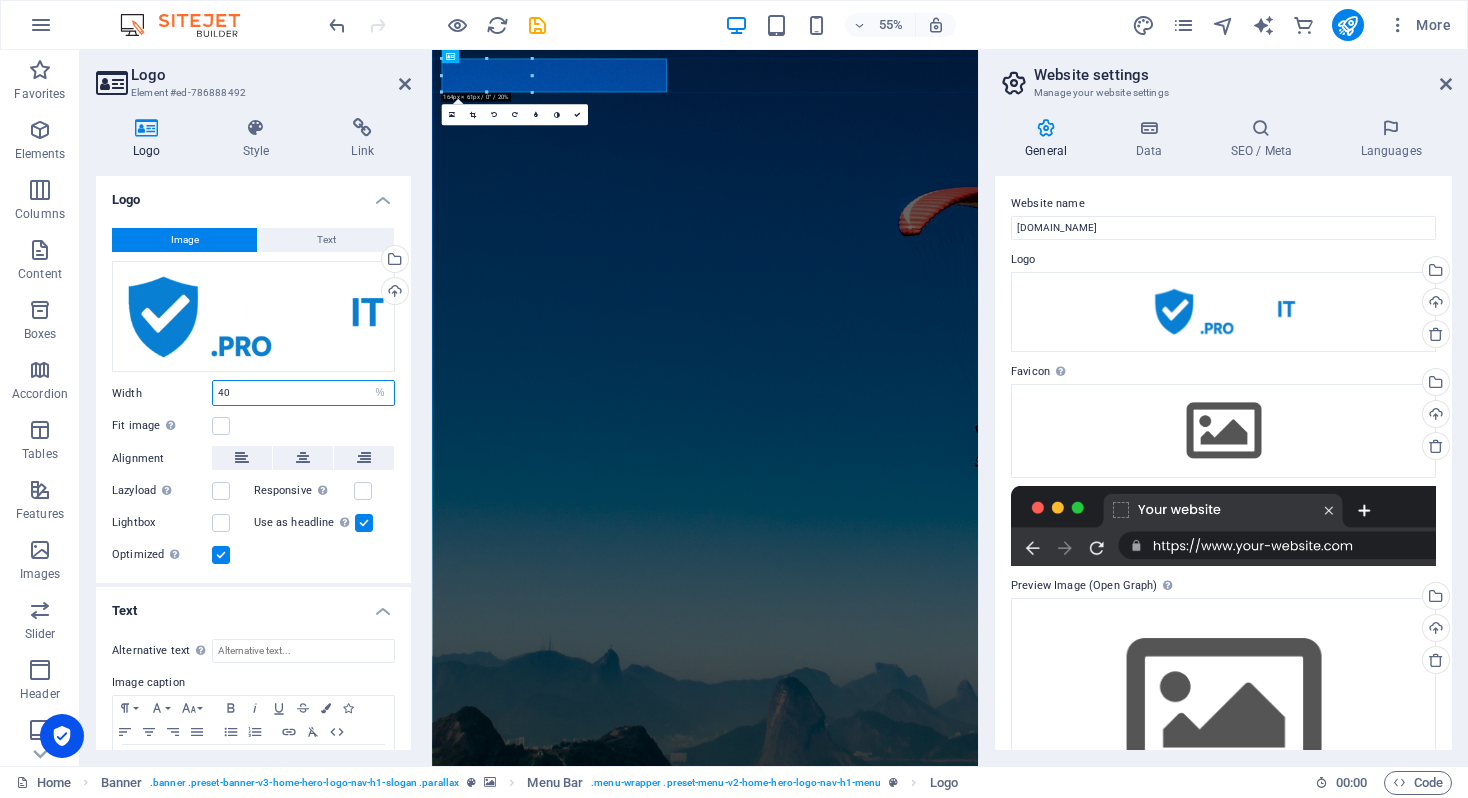 click on "40" at bounding box center [303, 393] 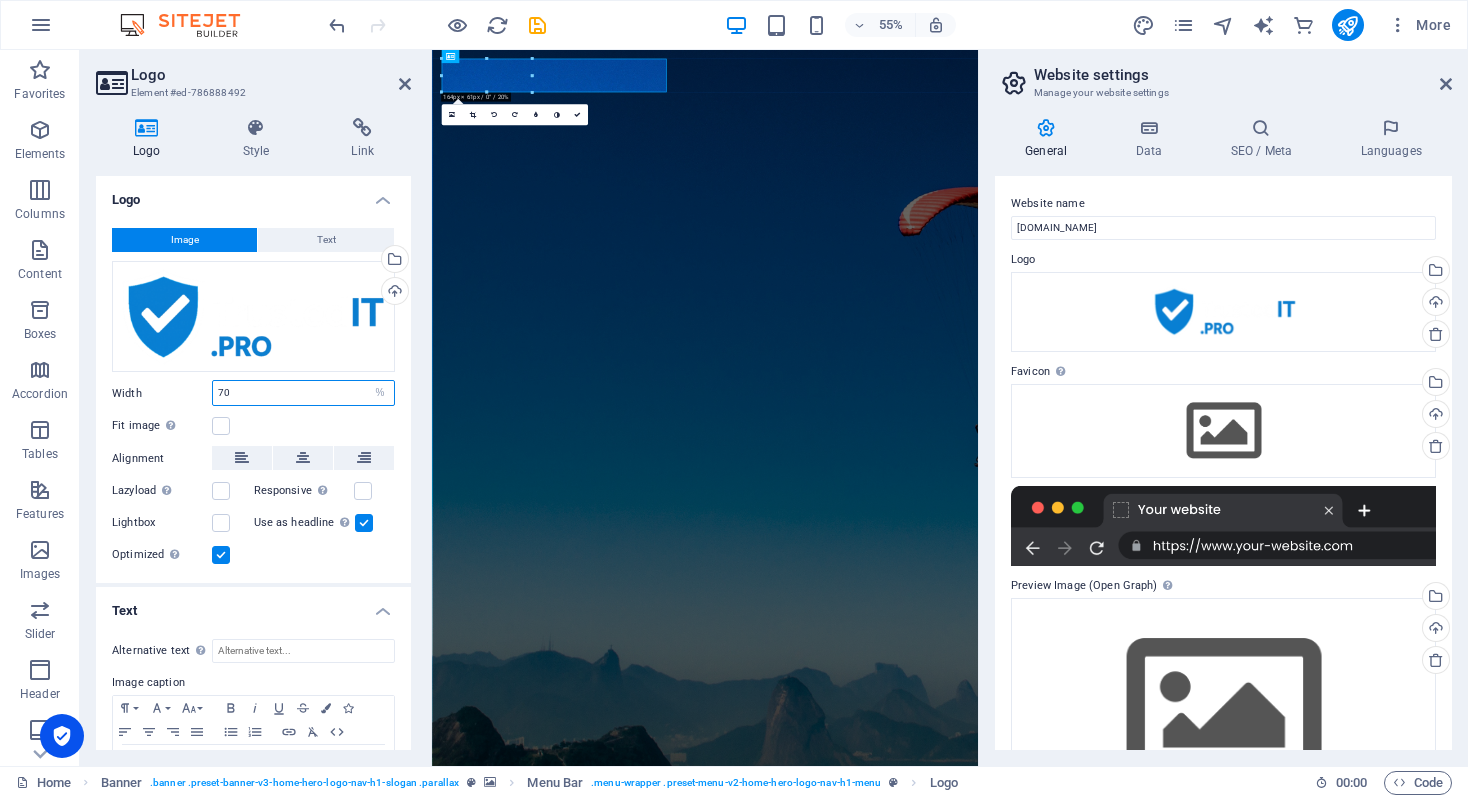 type on "70" 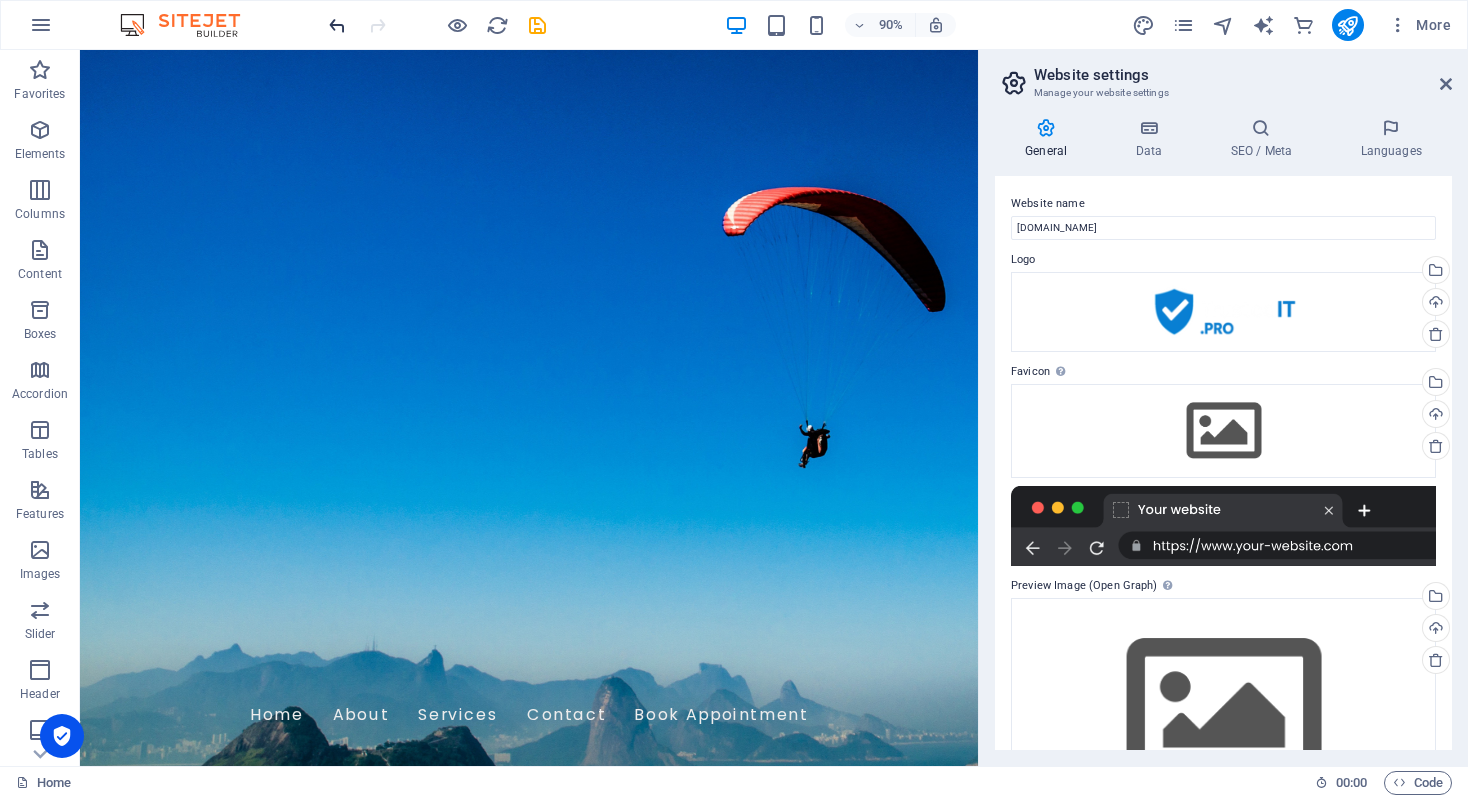 click at bounding box center (337, 25) 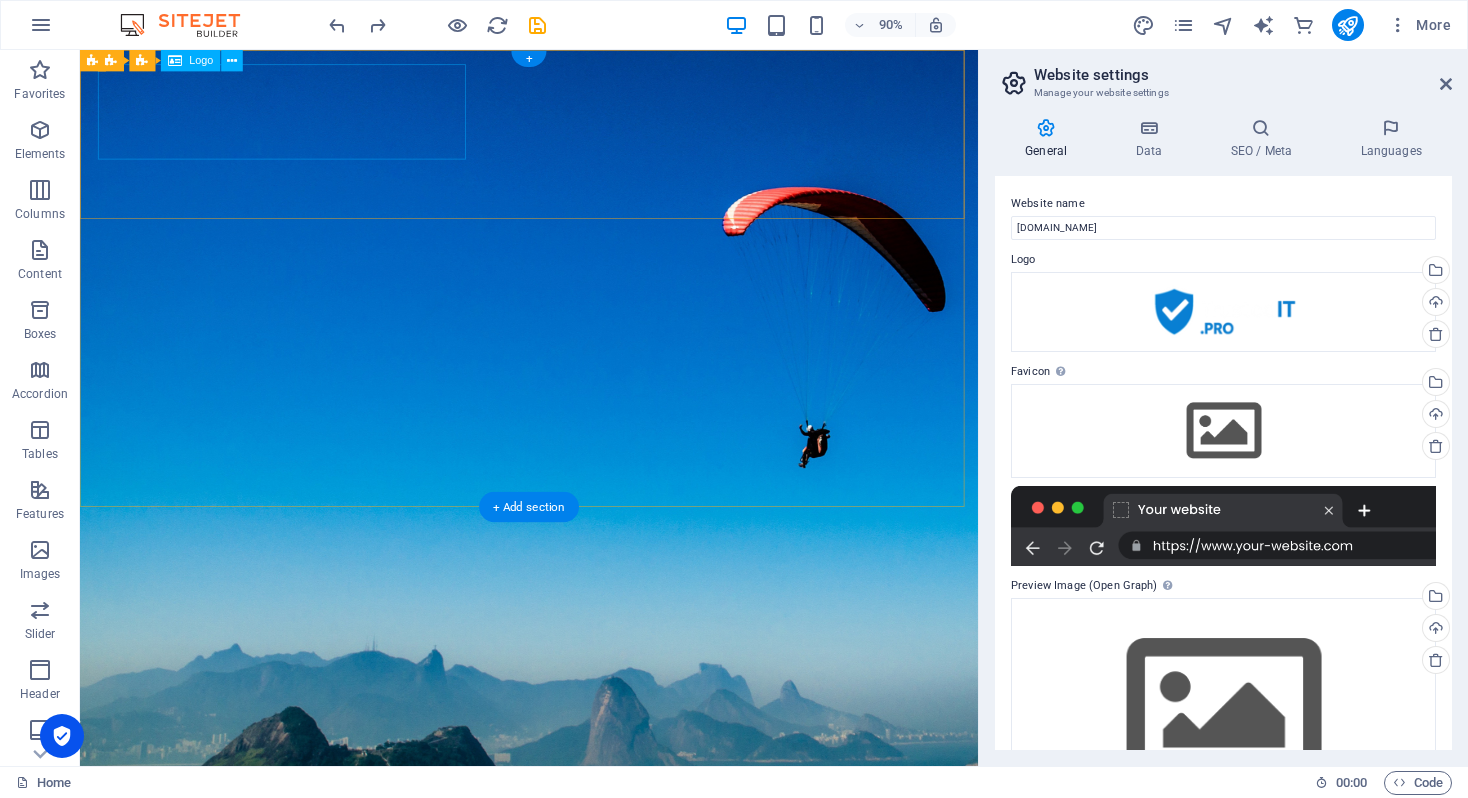 click at bounding box center [579, 913] 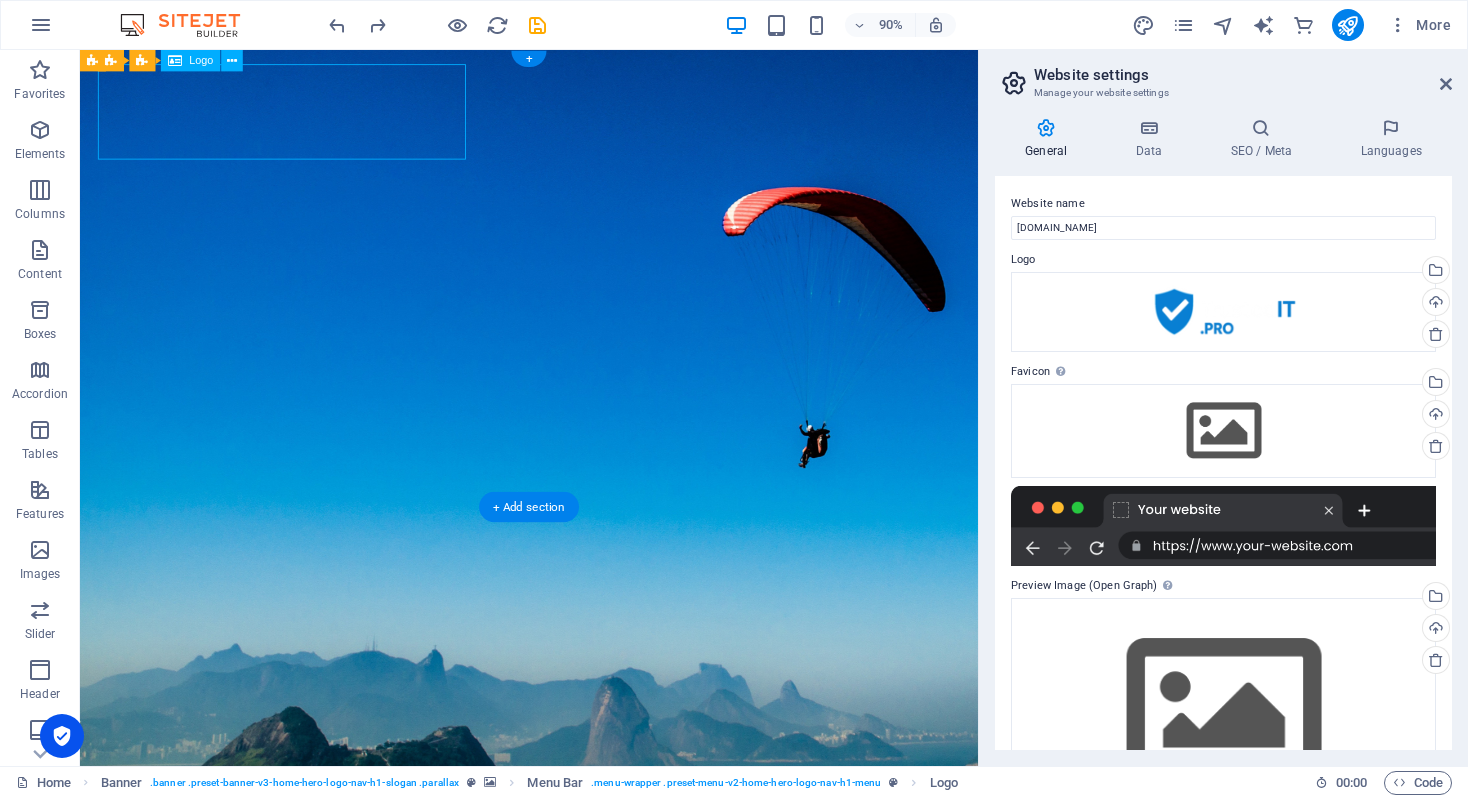 click at bounding box center (579, 913) 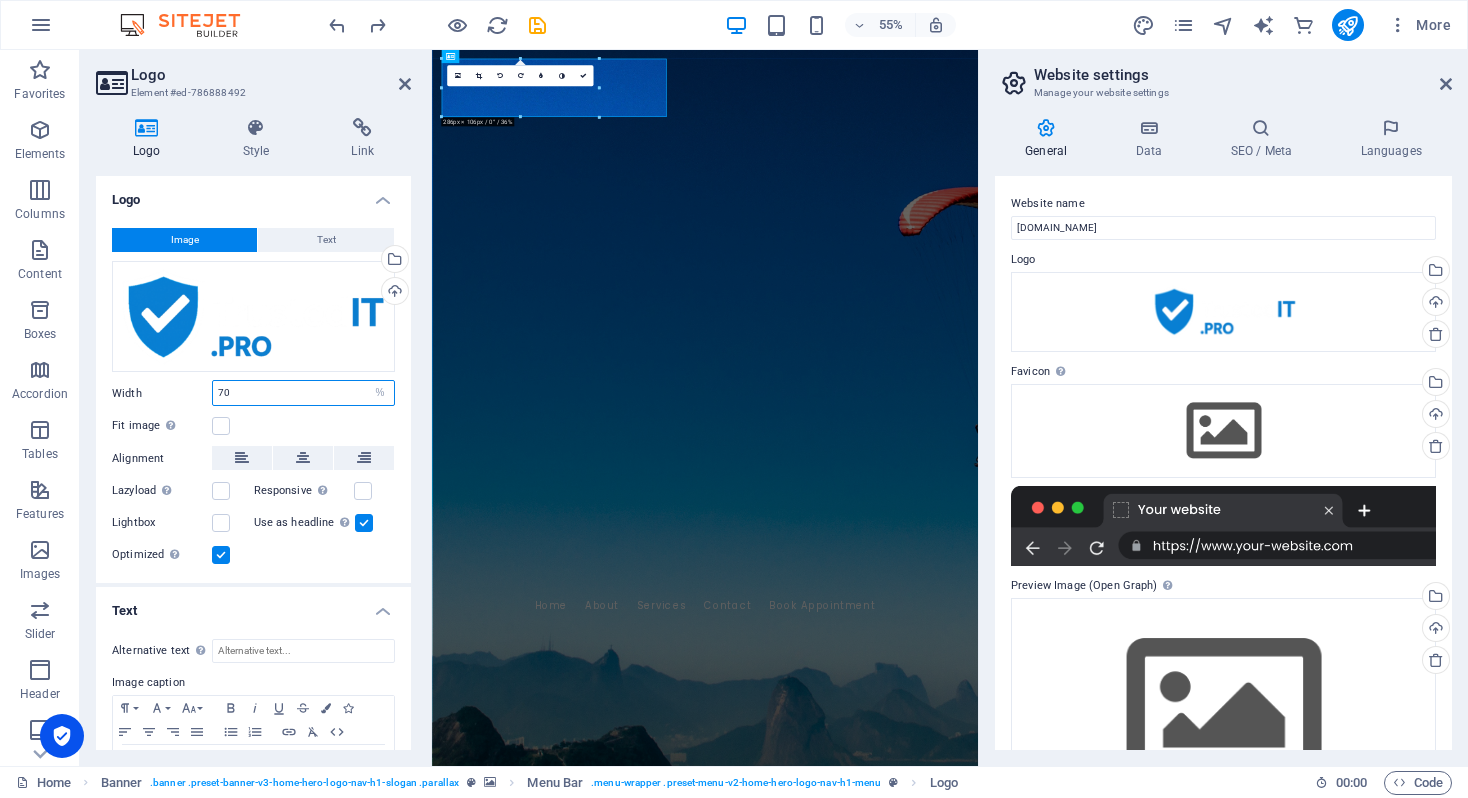 drag, startPoint x: 272, startPoint y: 396, endPoint x: 139, endPoint y: 383, distance: 133.63383 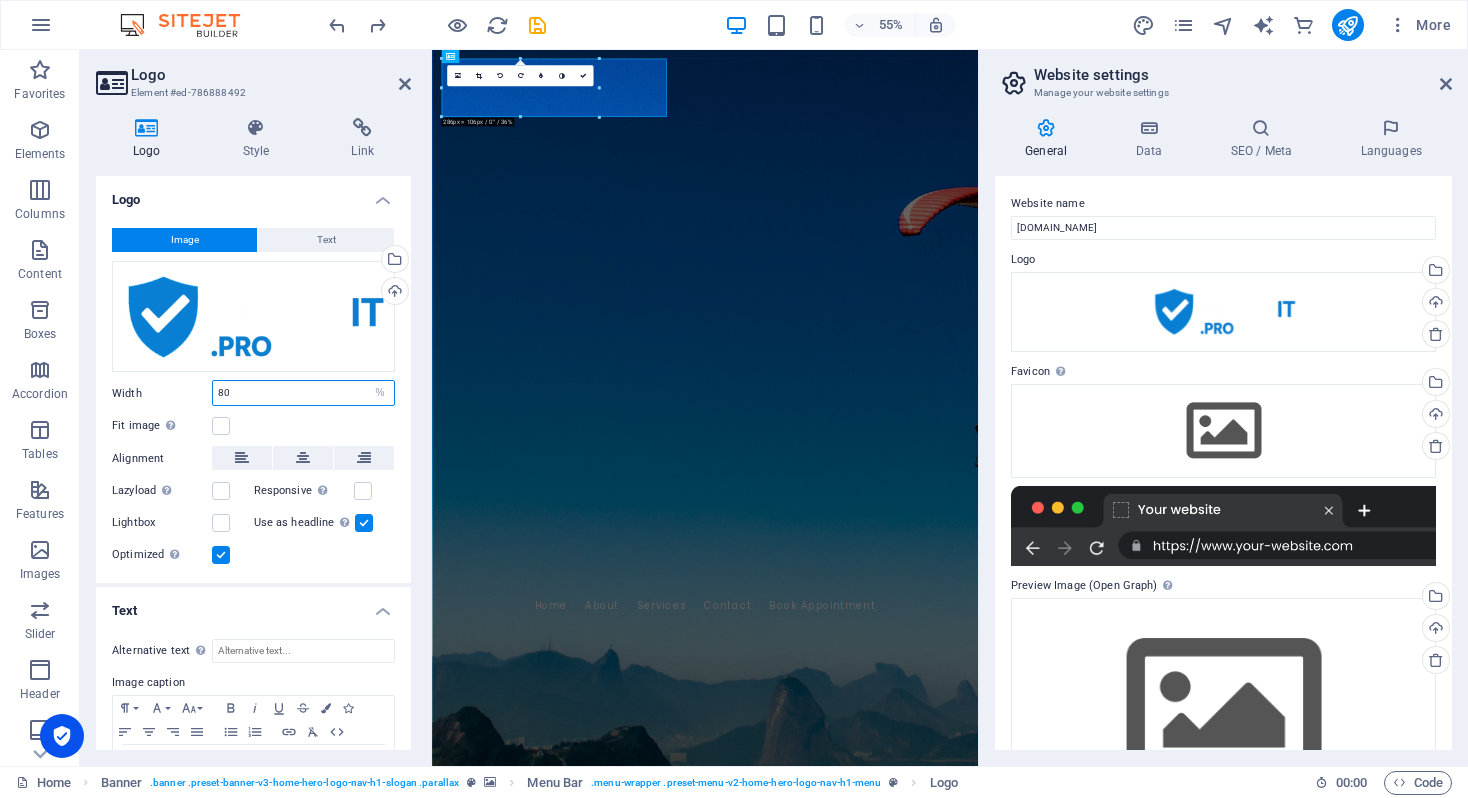type on "80" 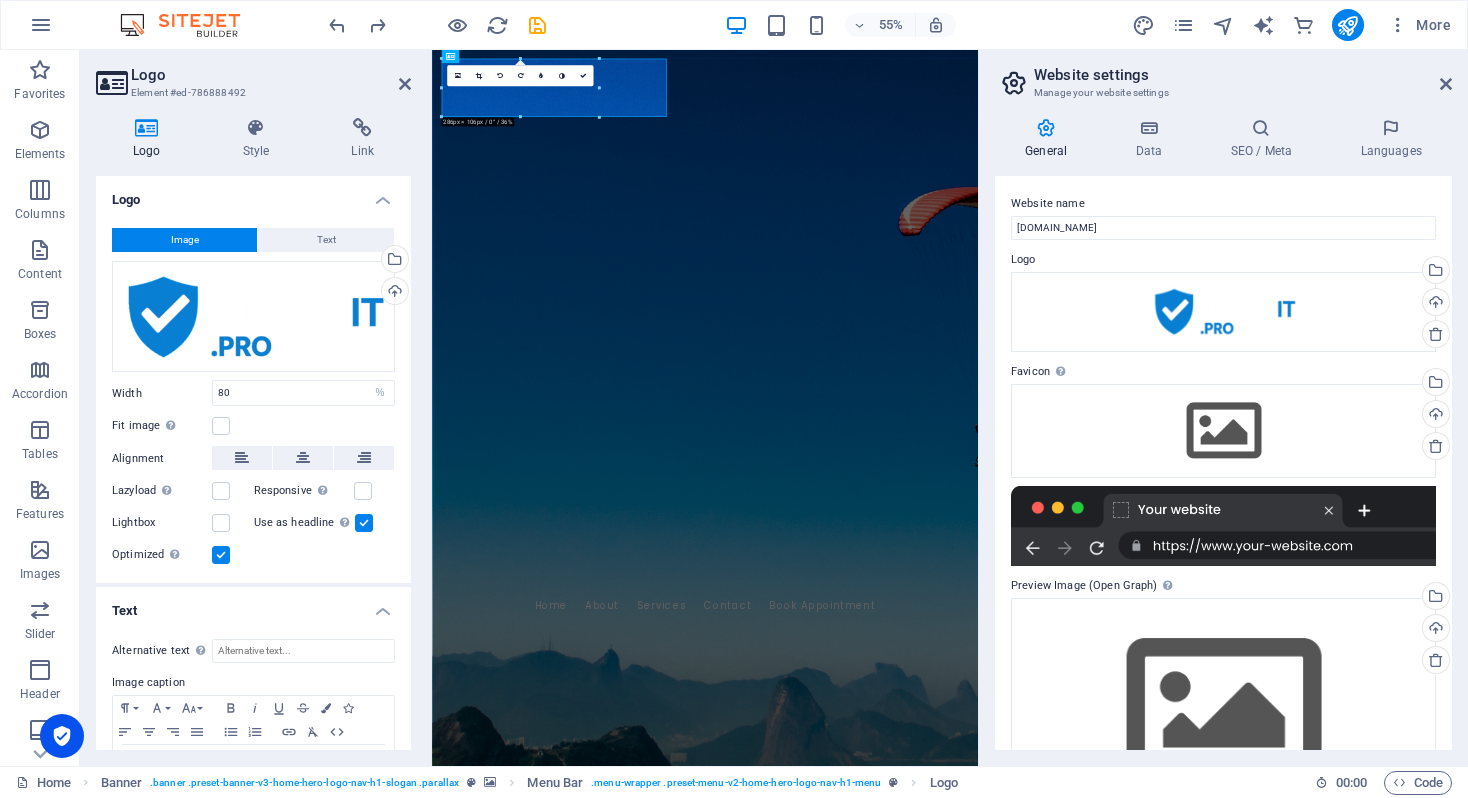 click on "About Us At Trusted IT Pro, we are dedicated to providing top-notch IT consulting services tailored to meet the unique needs of each client. With expertise in VoIP, GPS tracking, mobile tablet installations, as well as server and network management, we pride ourselves on being your reliable partner in technology solutions. Our skilled team works diligently to ensure your IT infrastructure is efficient and effective." at bounding box center [928, 1581] 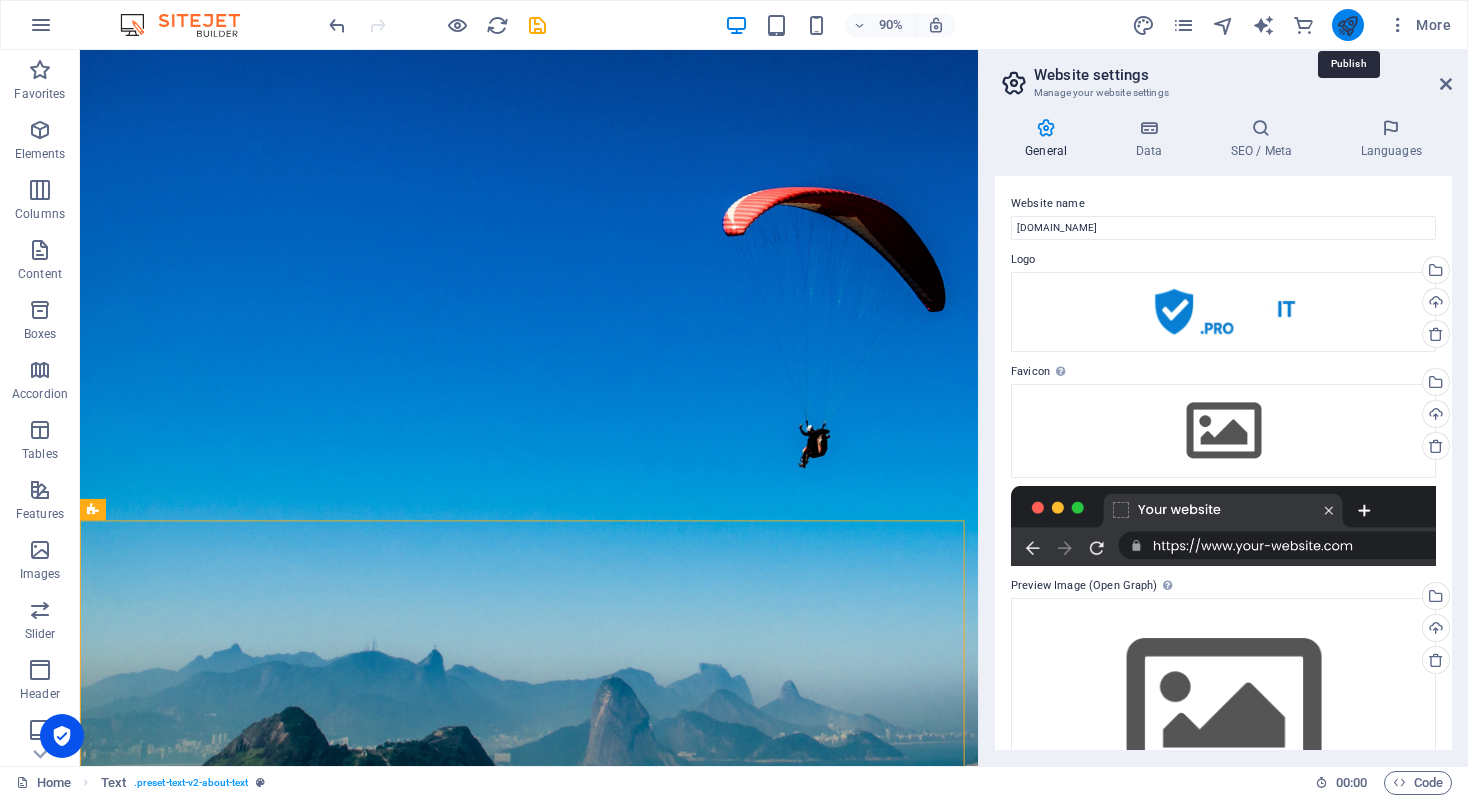click at bounding box center (1347, 25) 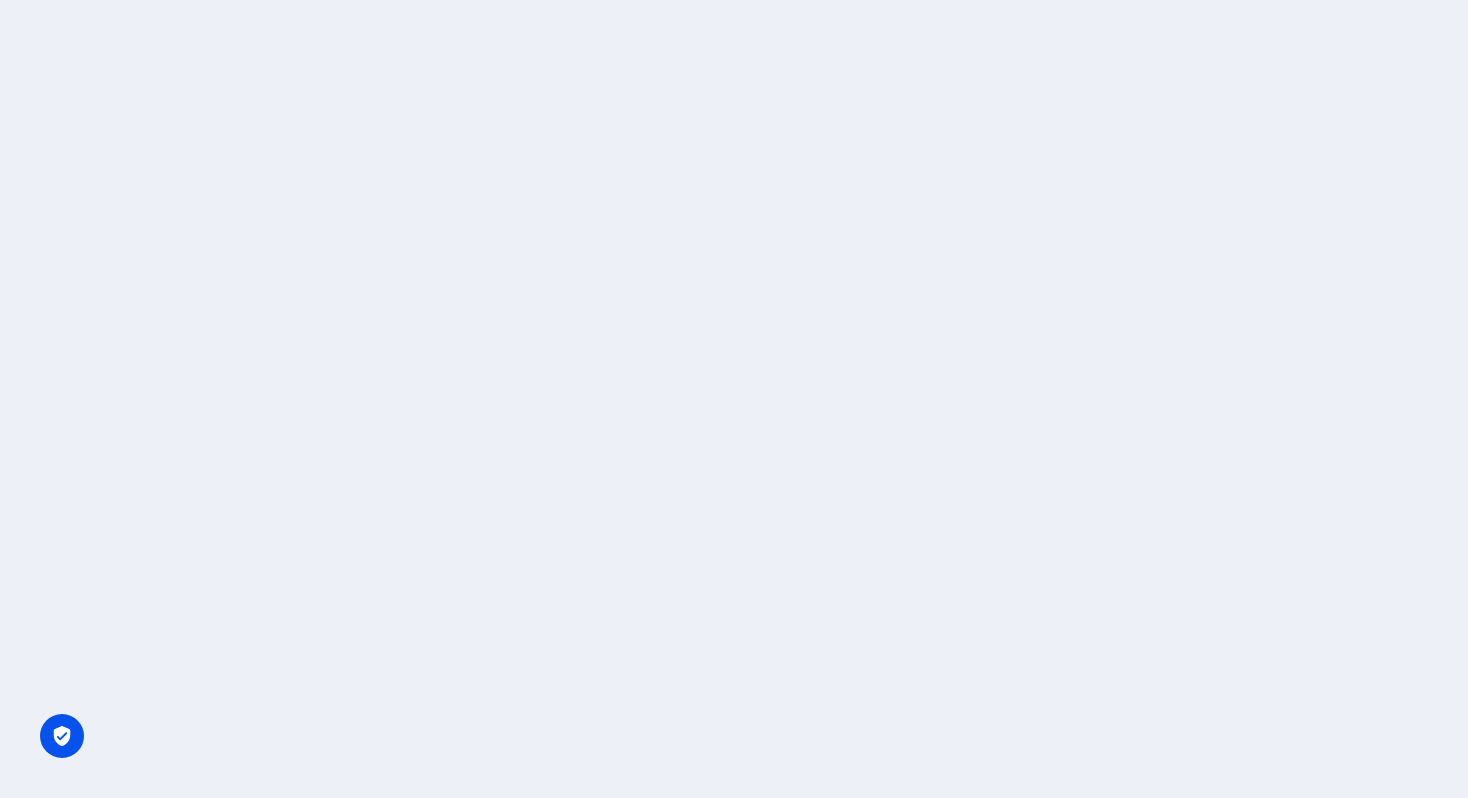 scroll, scrollTop: 0, scrollLeft: 0, axis: both 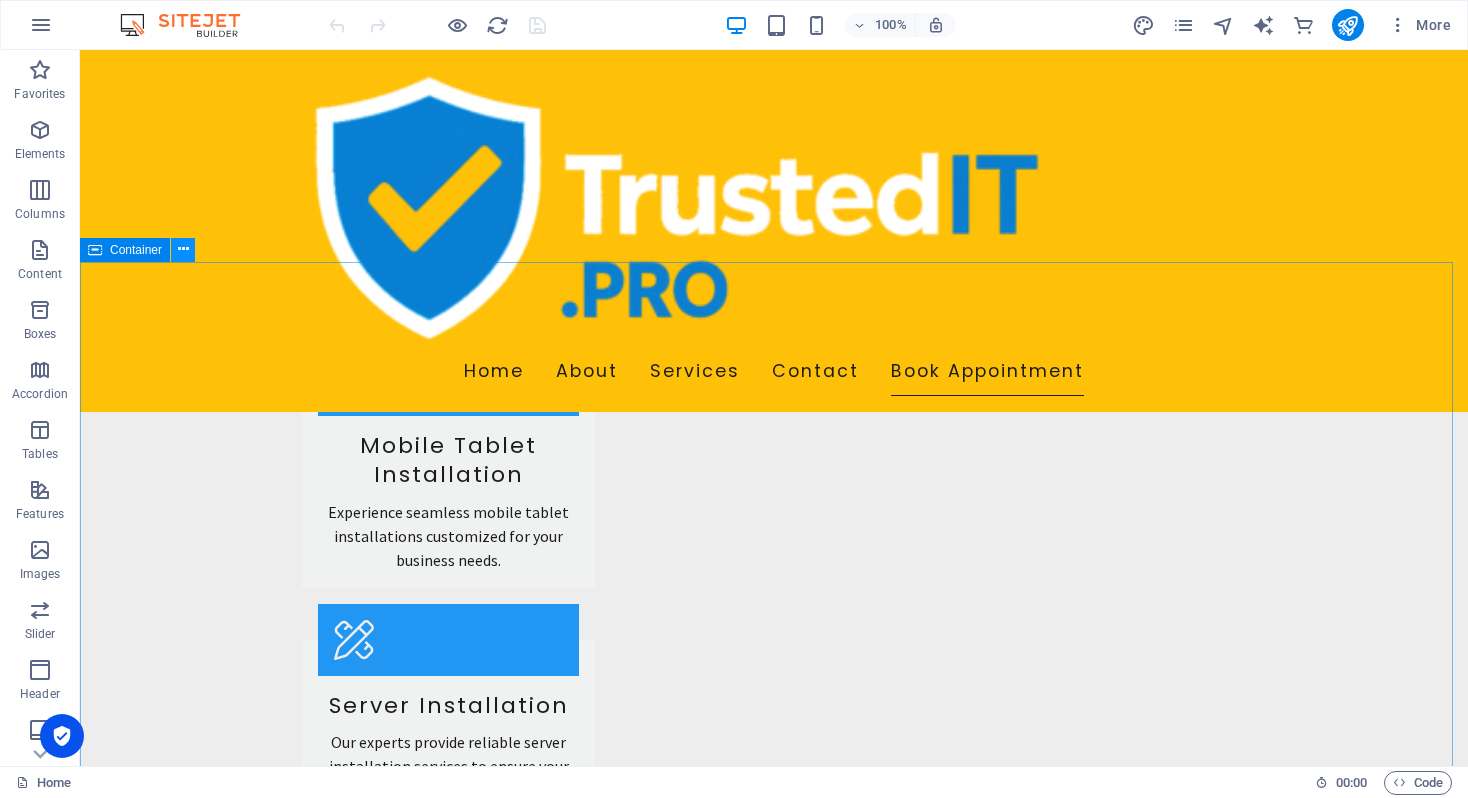 click at bounding box center [183, 249] 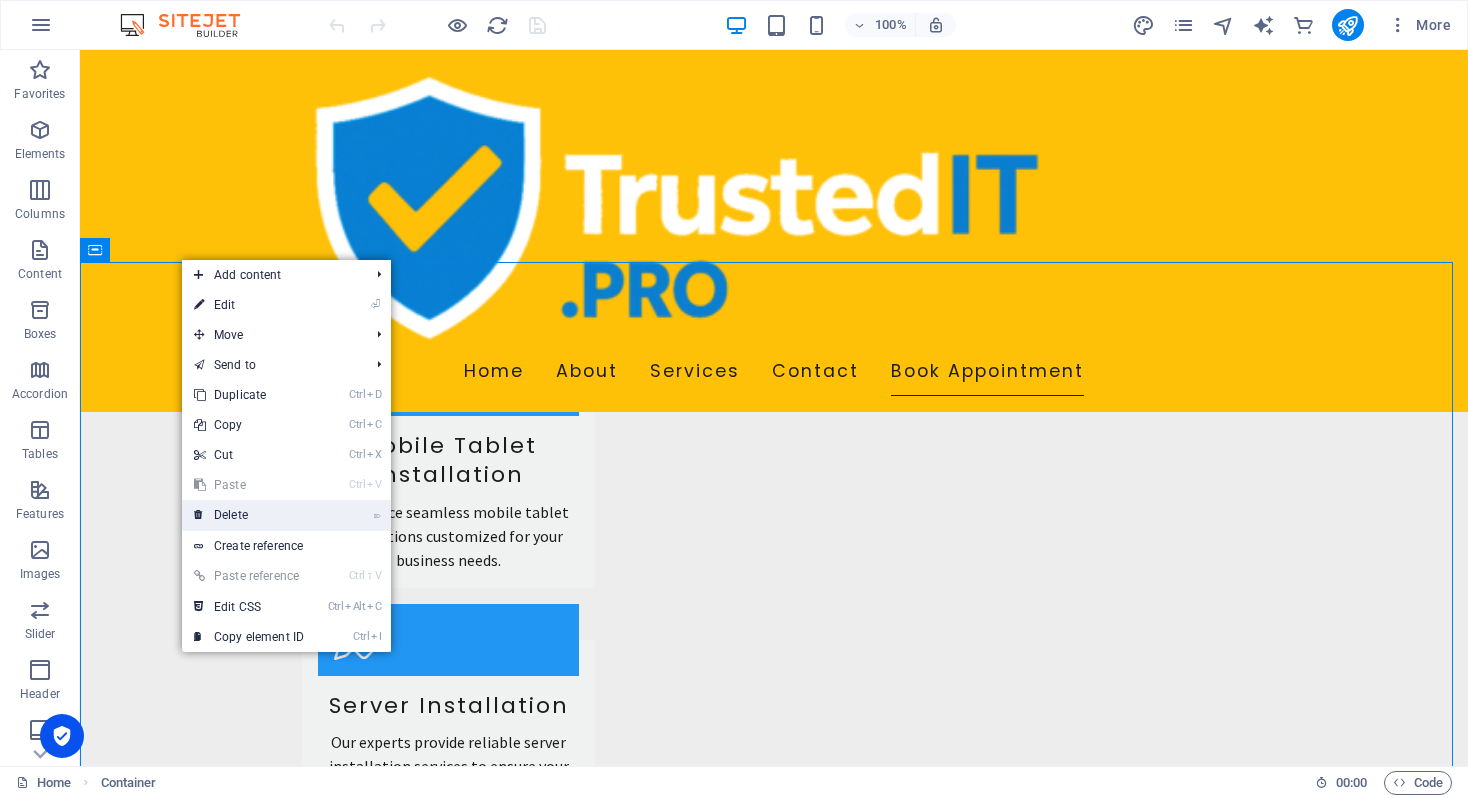 click on "⌦  Delete" at bounding box center [249, 515] 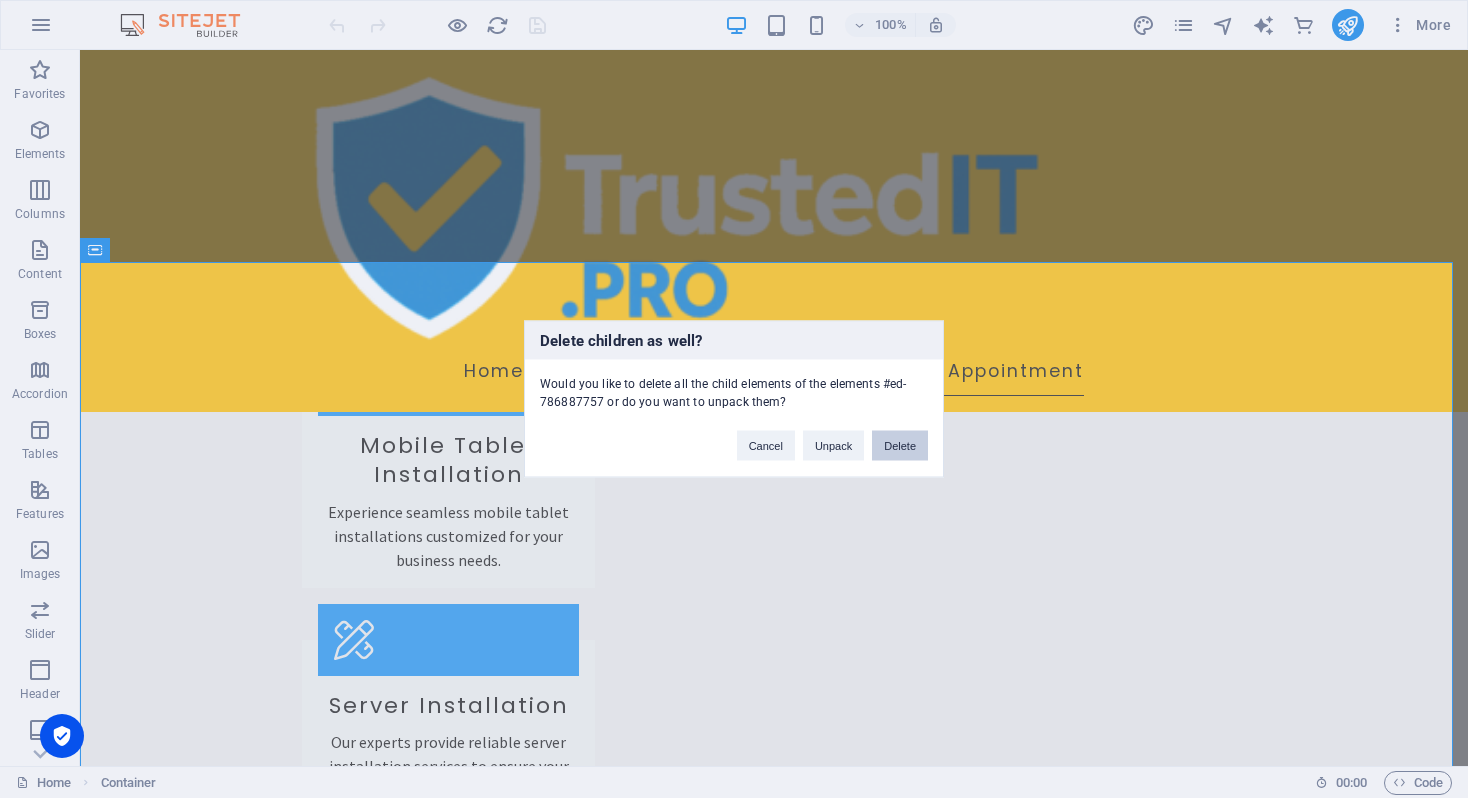click on "Delete" at bounding box center (900, 446) 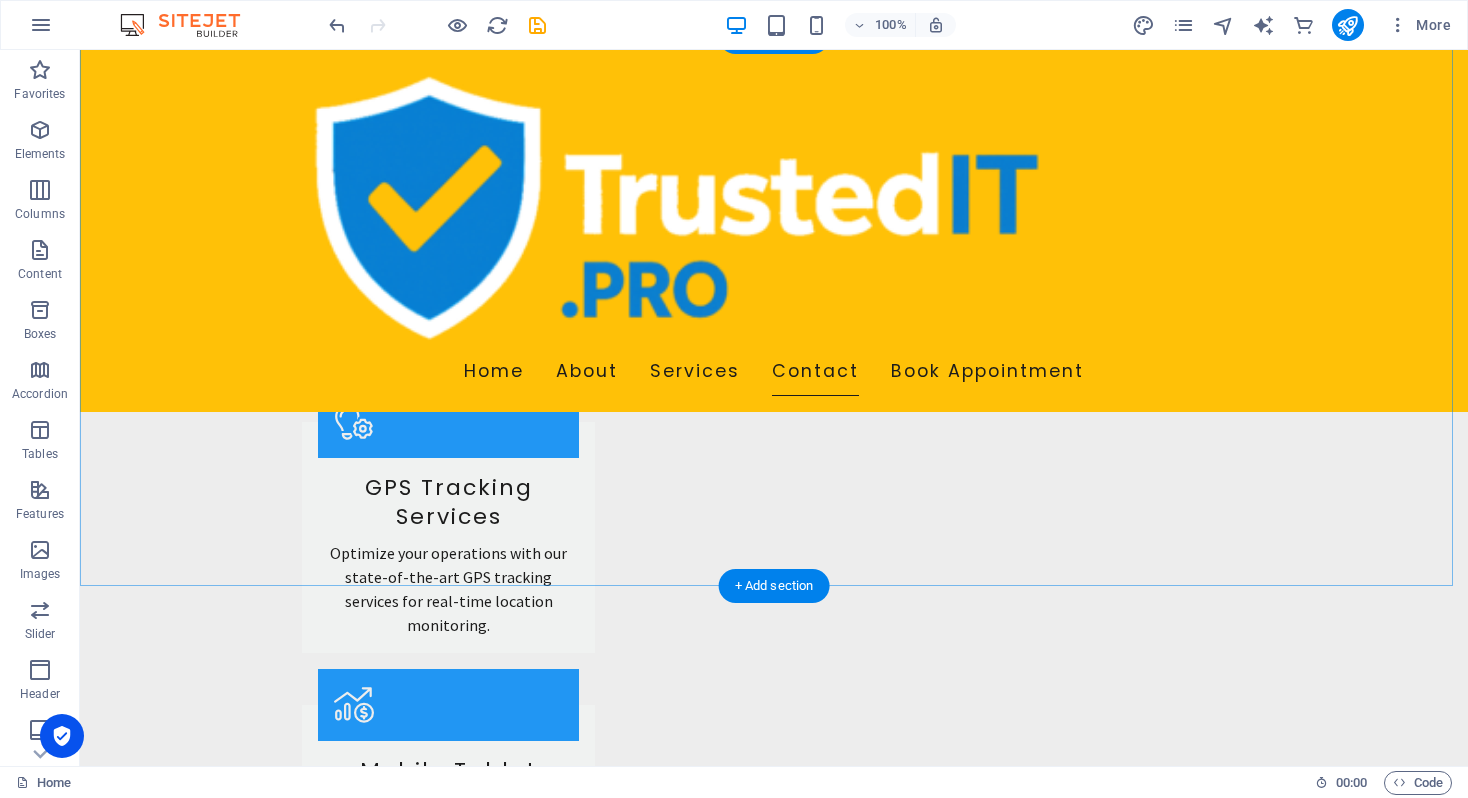scroll, scrollTop: 1576, scrollLeft: 0, axis: vertical 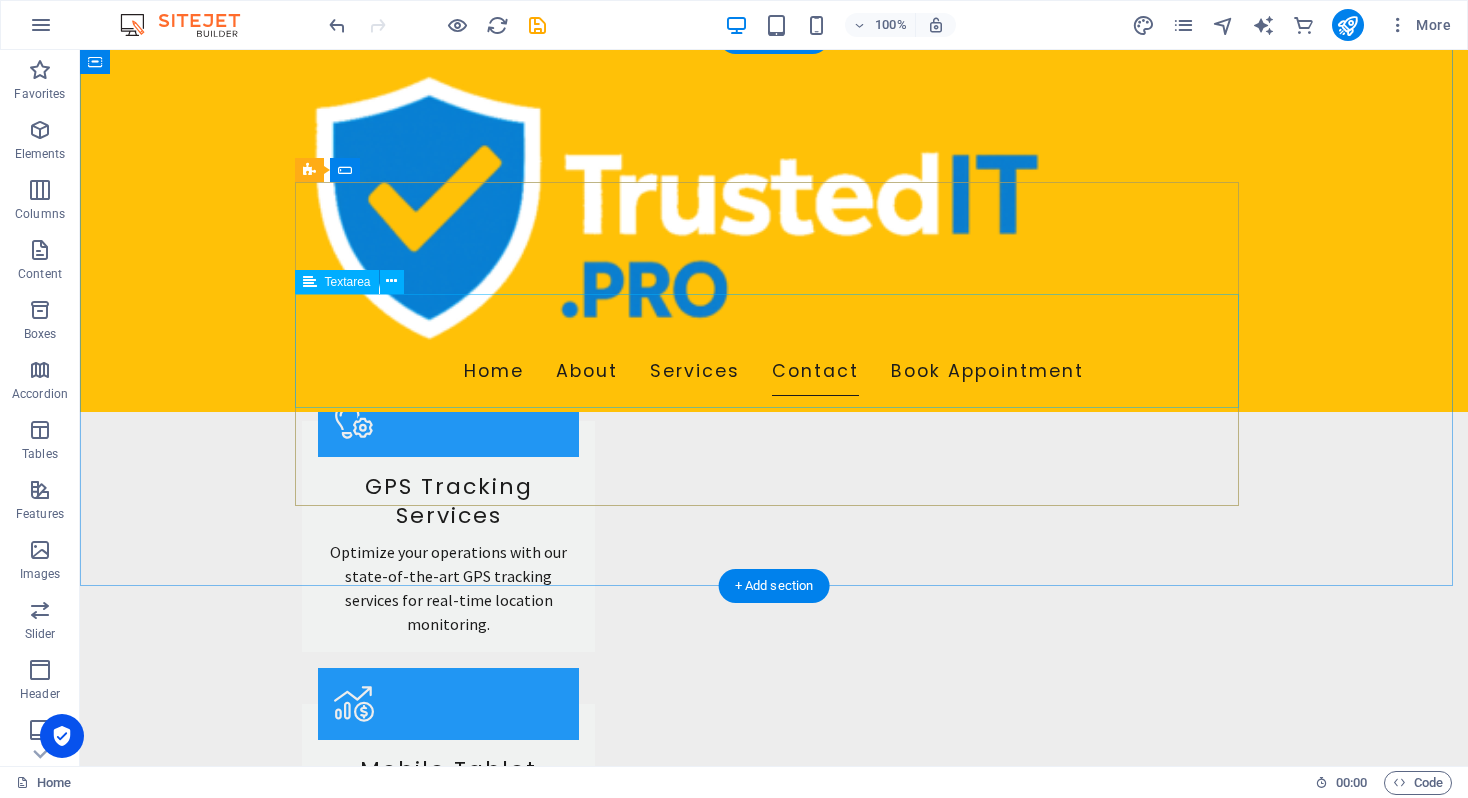 click at bounding box center (774, 2062) 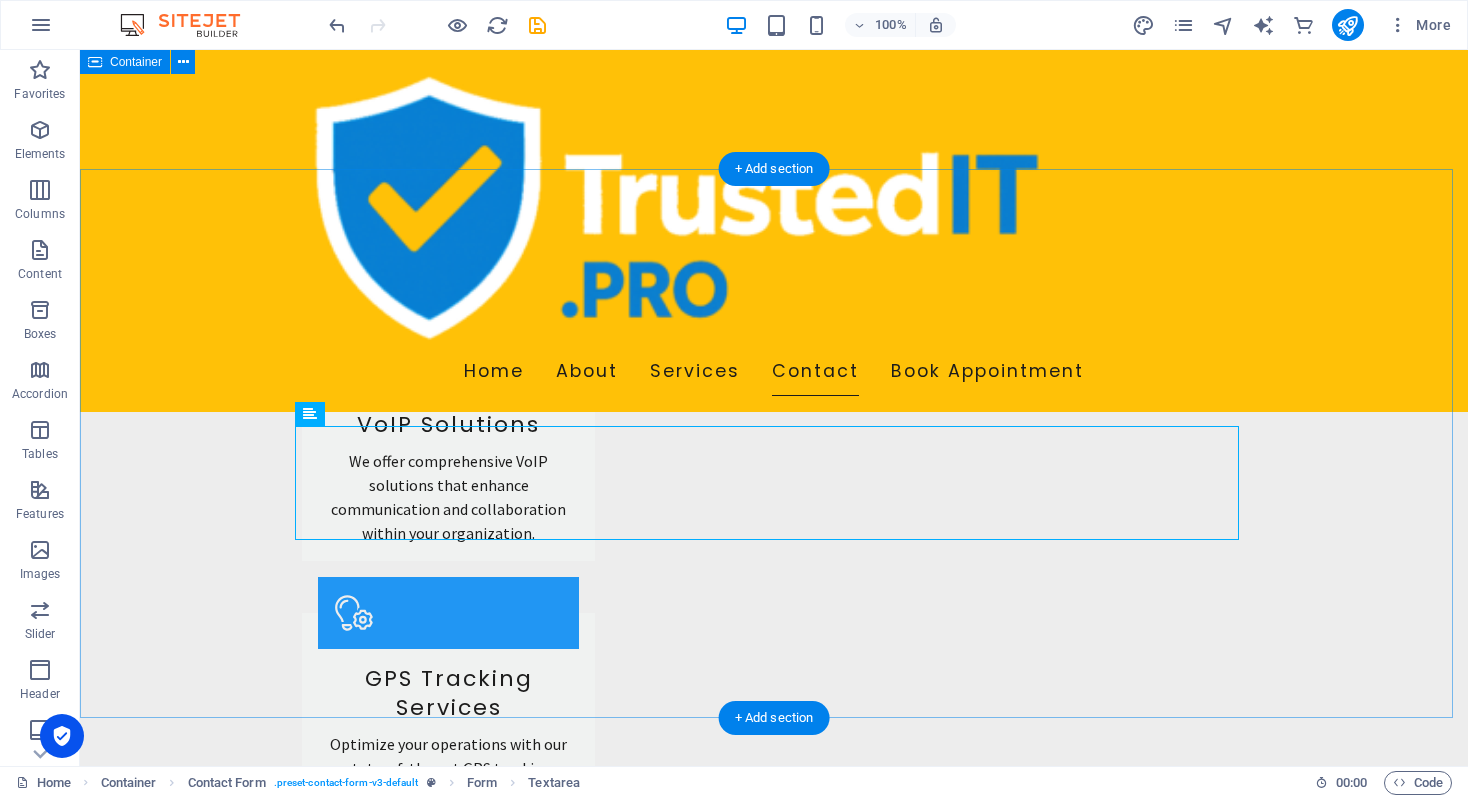 scroll, scrollTop: 1376, scrollLeft: 0, axis: vertical 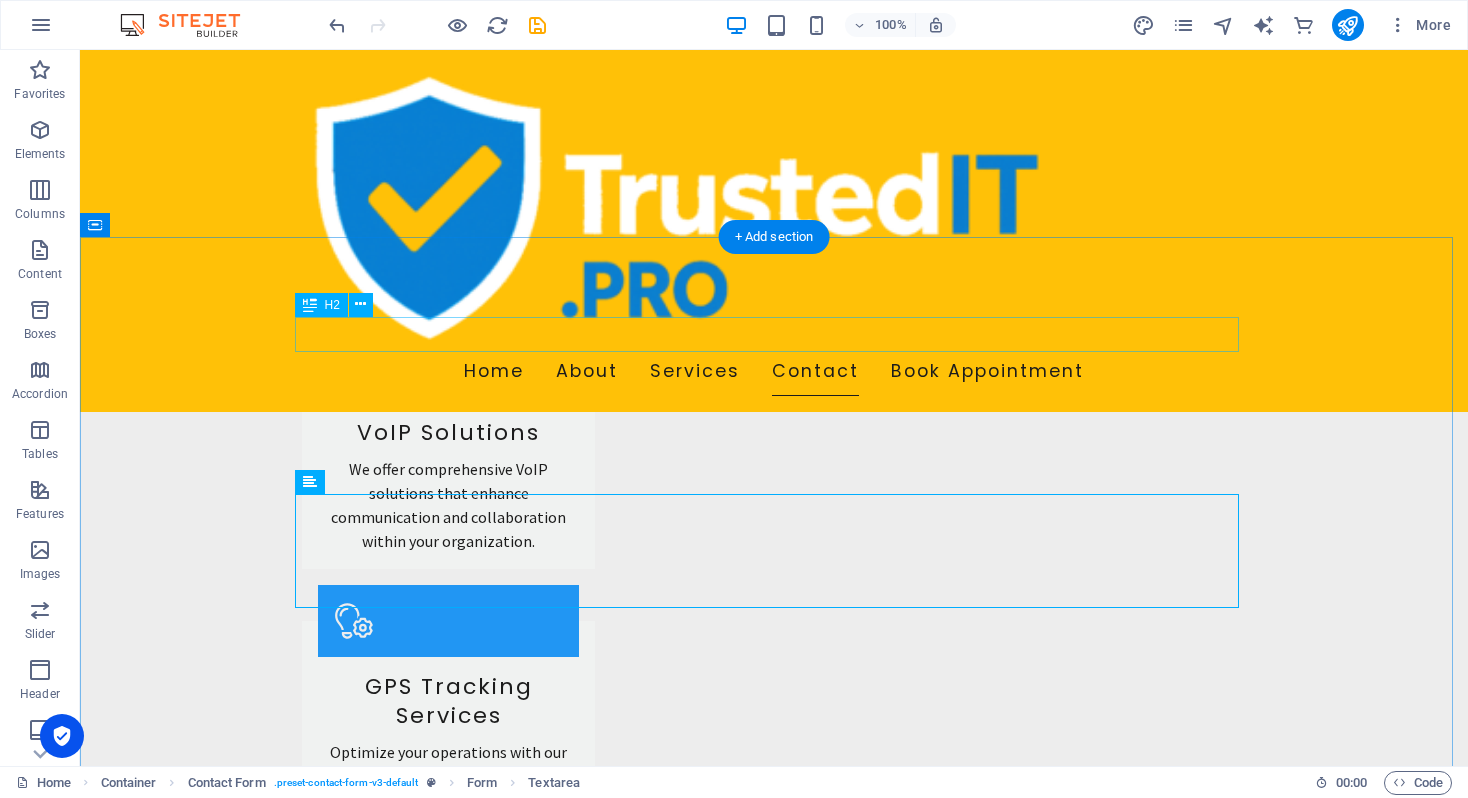 click on "Get in Touch" at bounding box center [774, 2038] 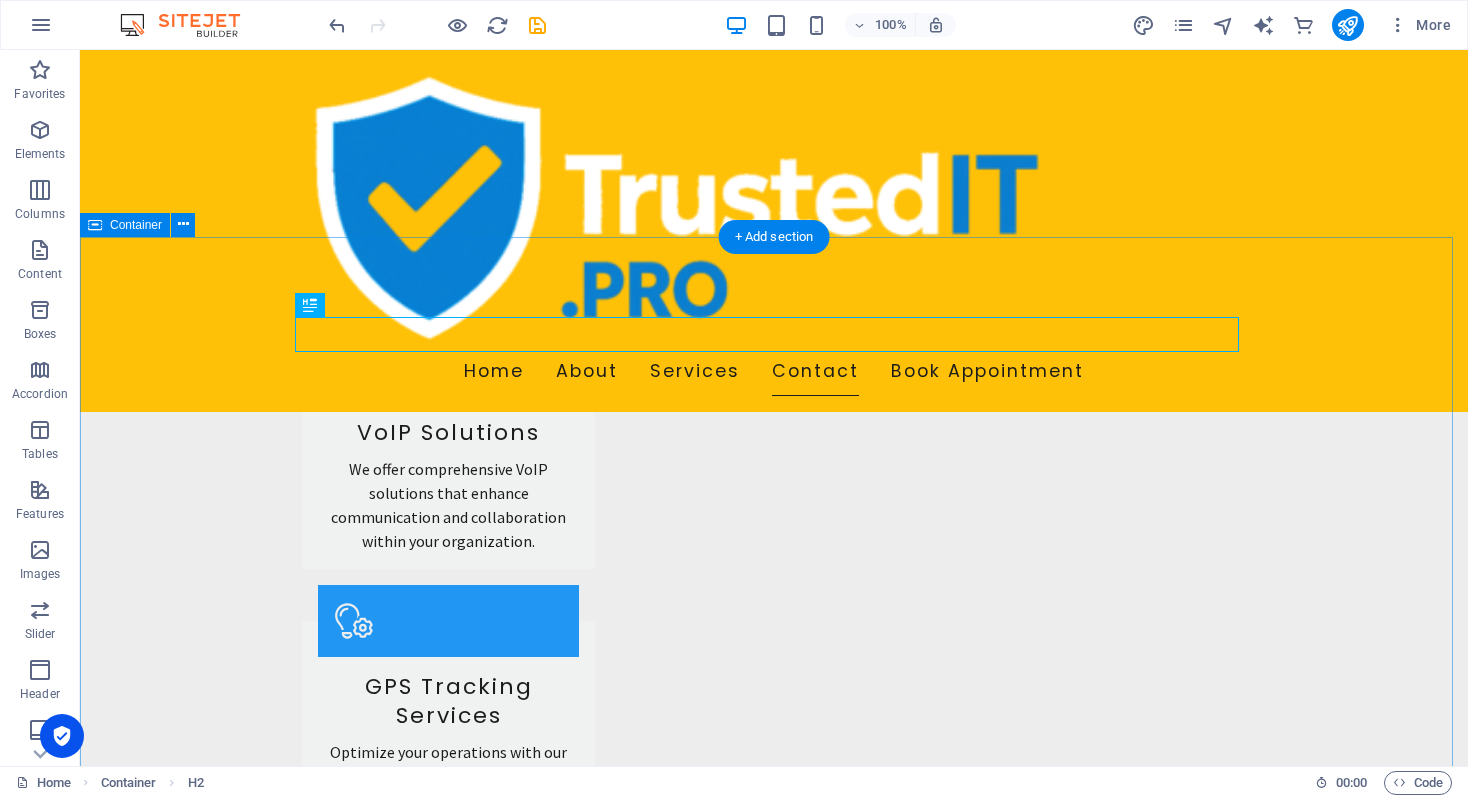 click on "Get in Touch   I have read and understand the privacy policy. Unreadable? Regenerate Submit Inquiry" at bounding box center (774, 2220) 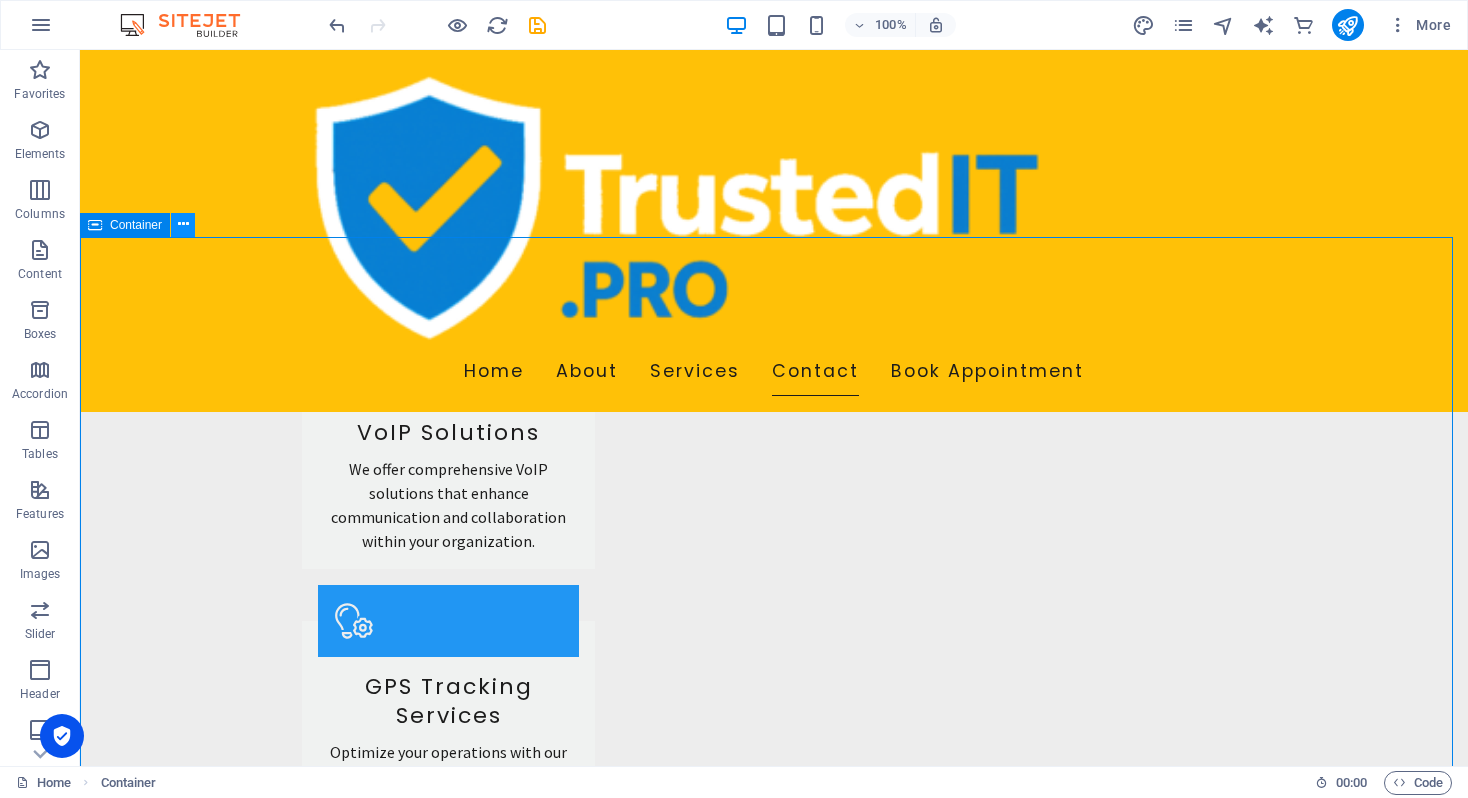 click at bounding box center (183, 224) 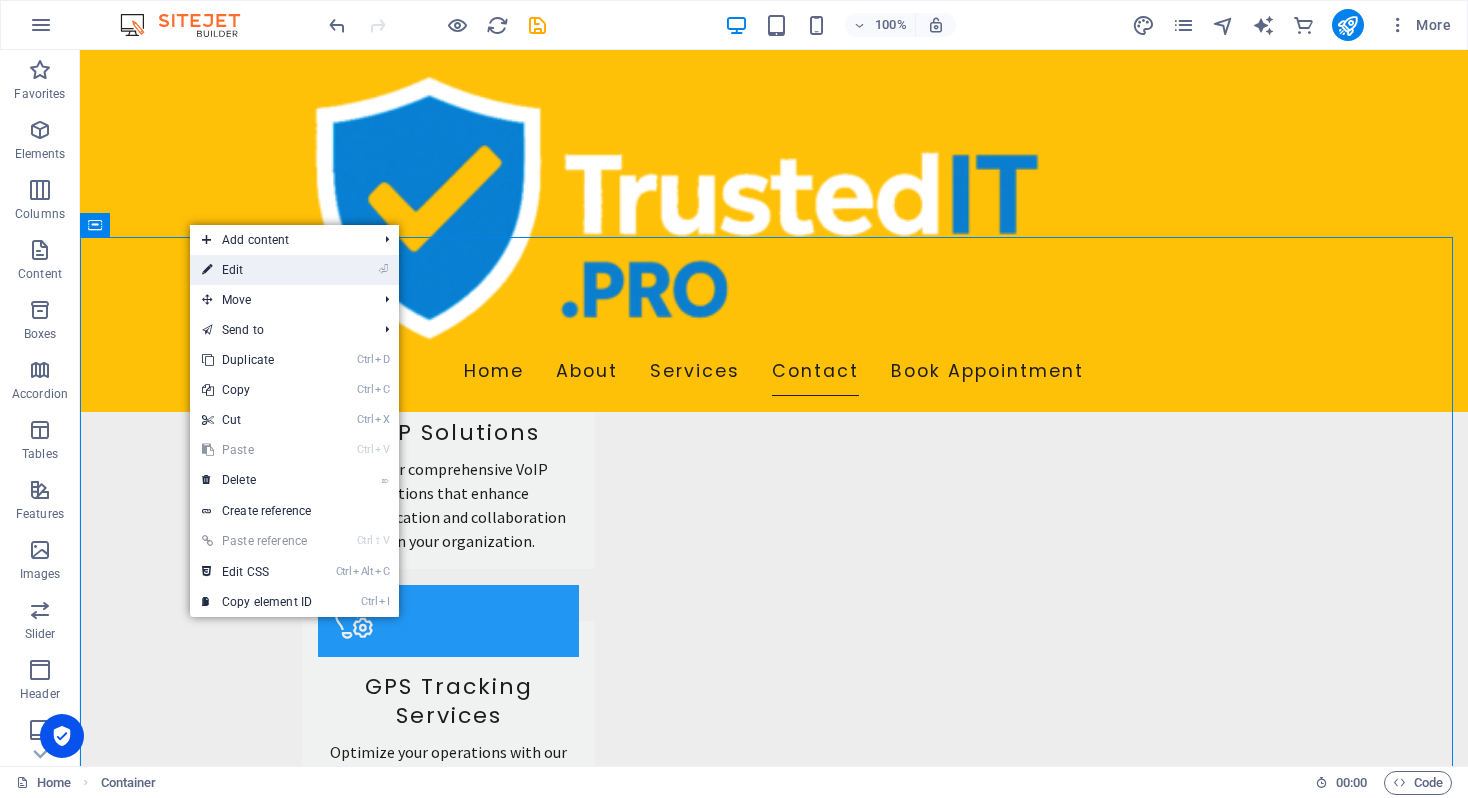 click on "⏎  Edit" at bounding box center [257, 270] 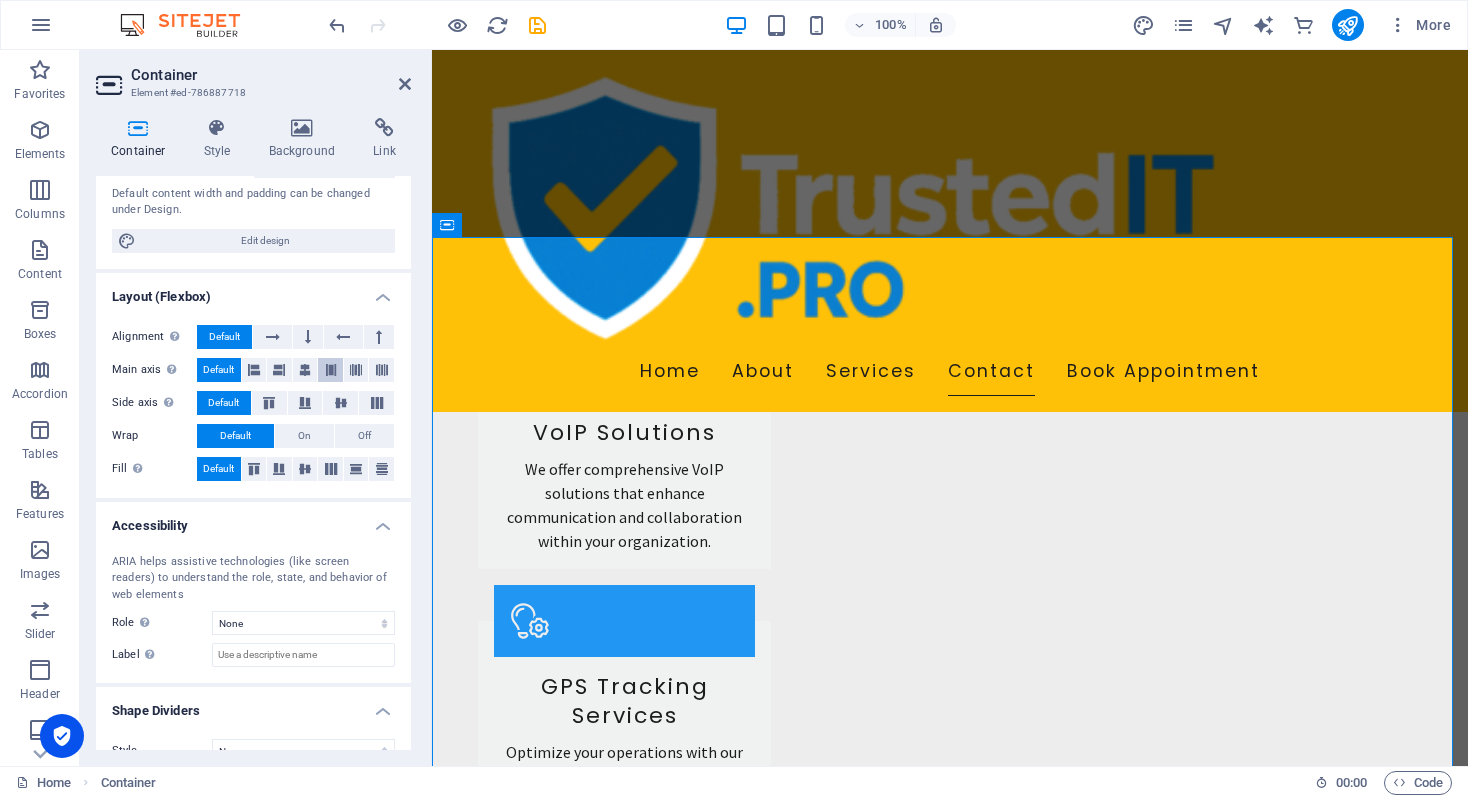 scroll, scrollTop: 201, scrollLeft: 0, axis: vertical 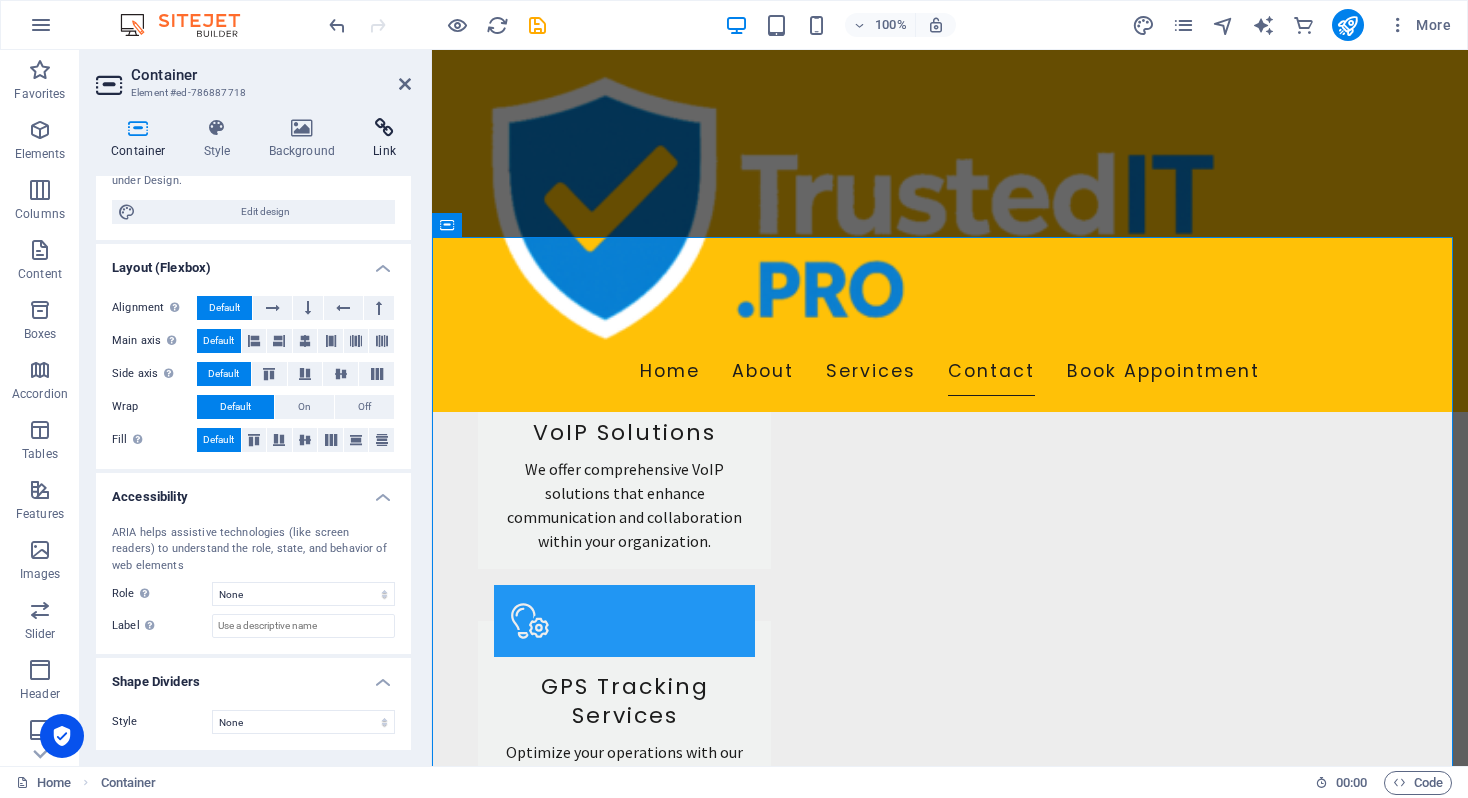 click at bounding box center (384, 128) 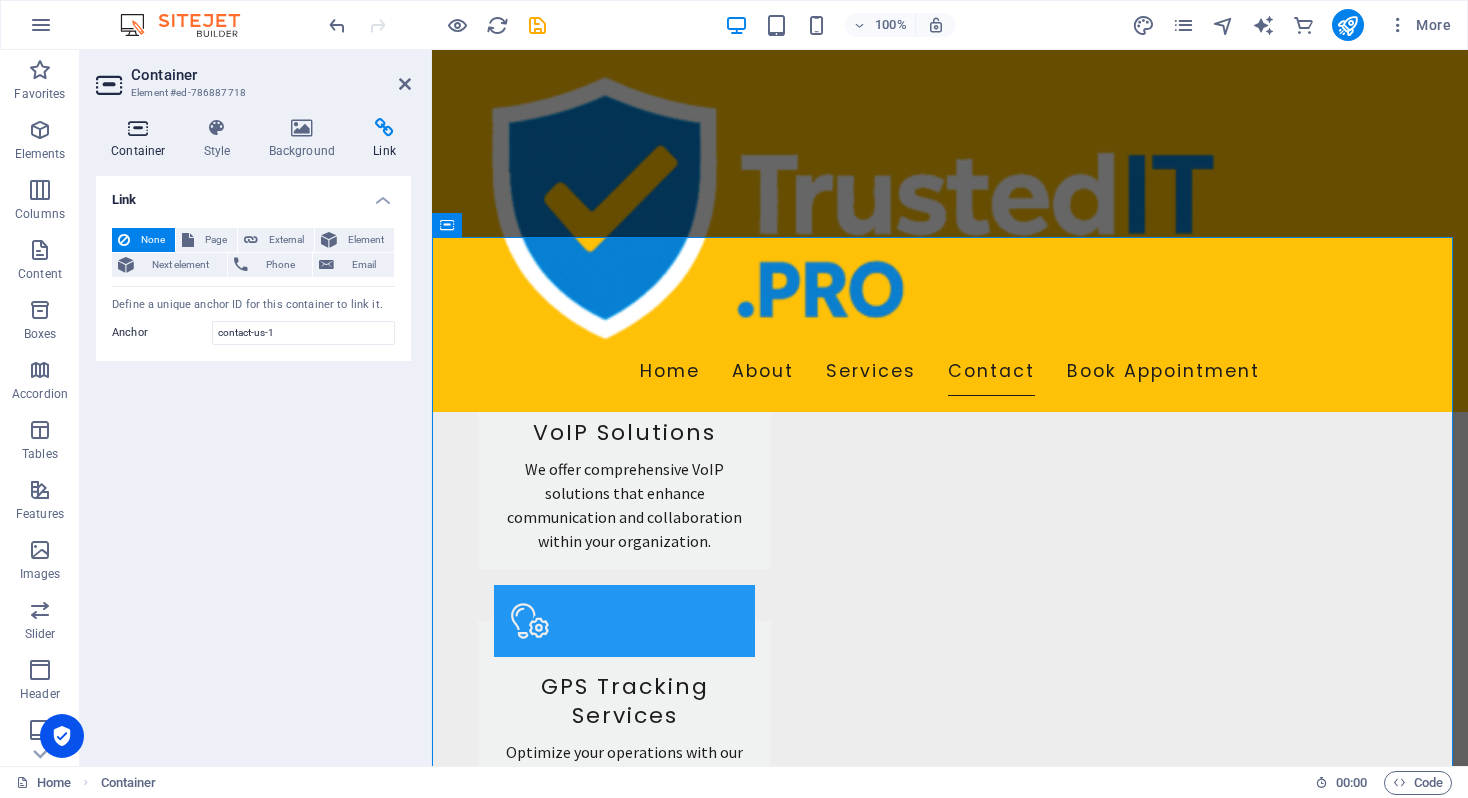 click at bounding box center [138, 128] 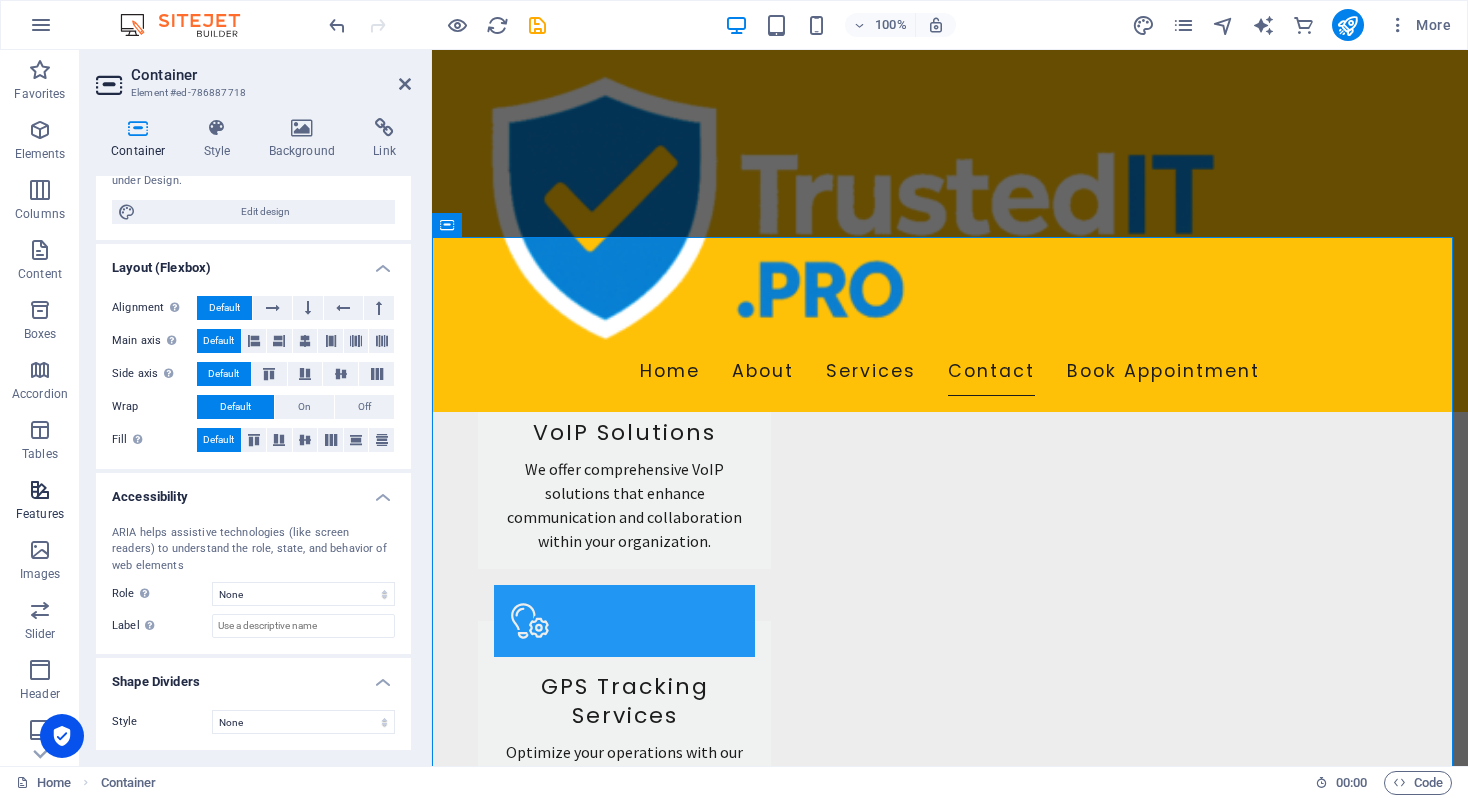 click at bounding box center (40, 490) 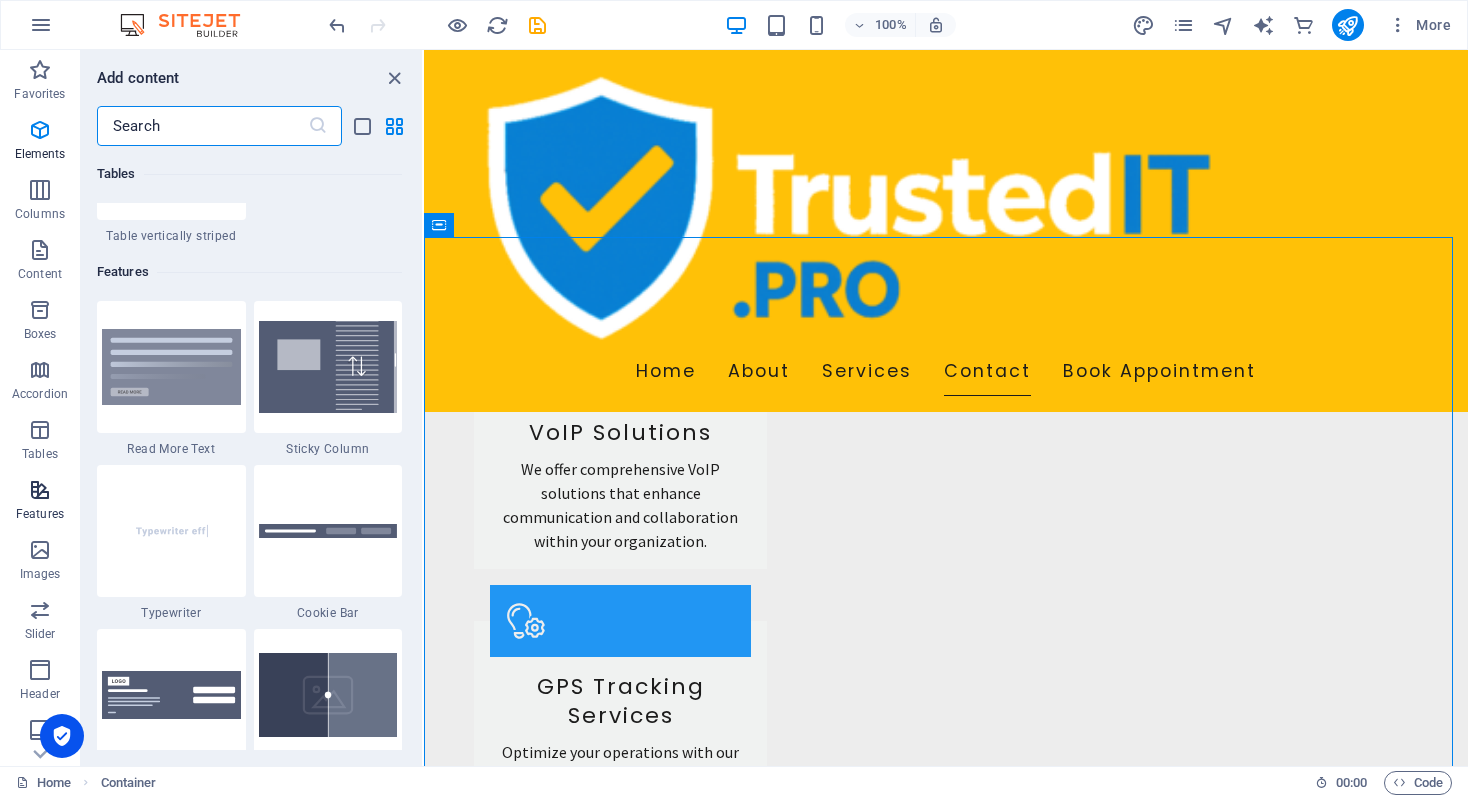 scroll, scrollTop: 7631, scrollLeft: 0, axis: vertical 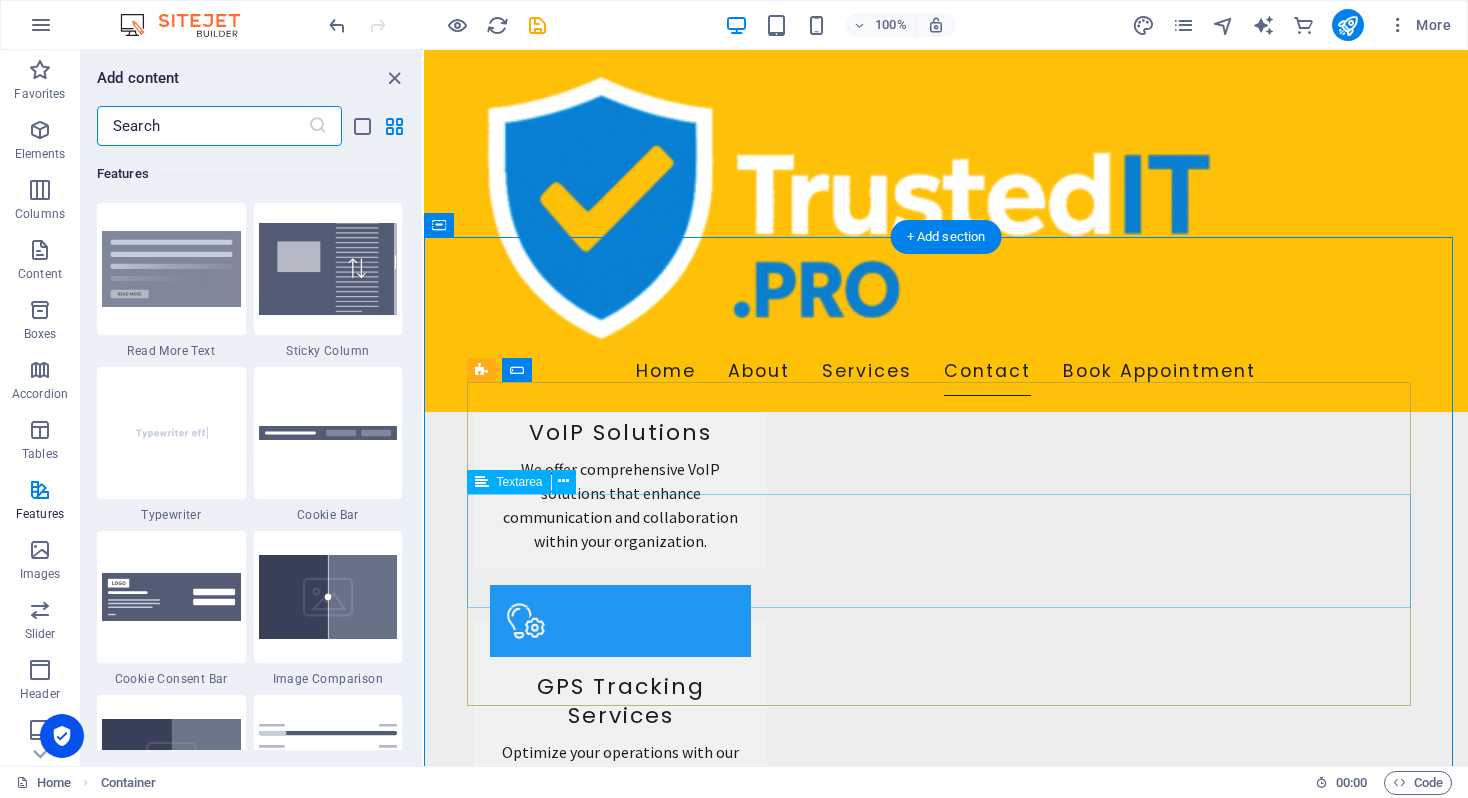 click at bounding box center [946, 2262] 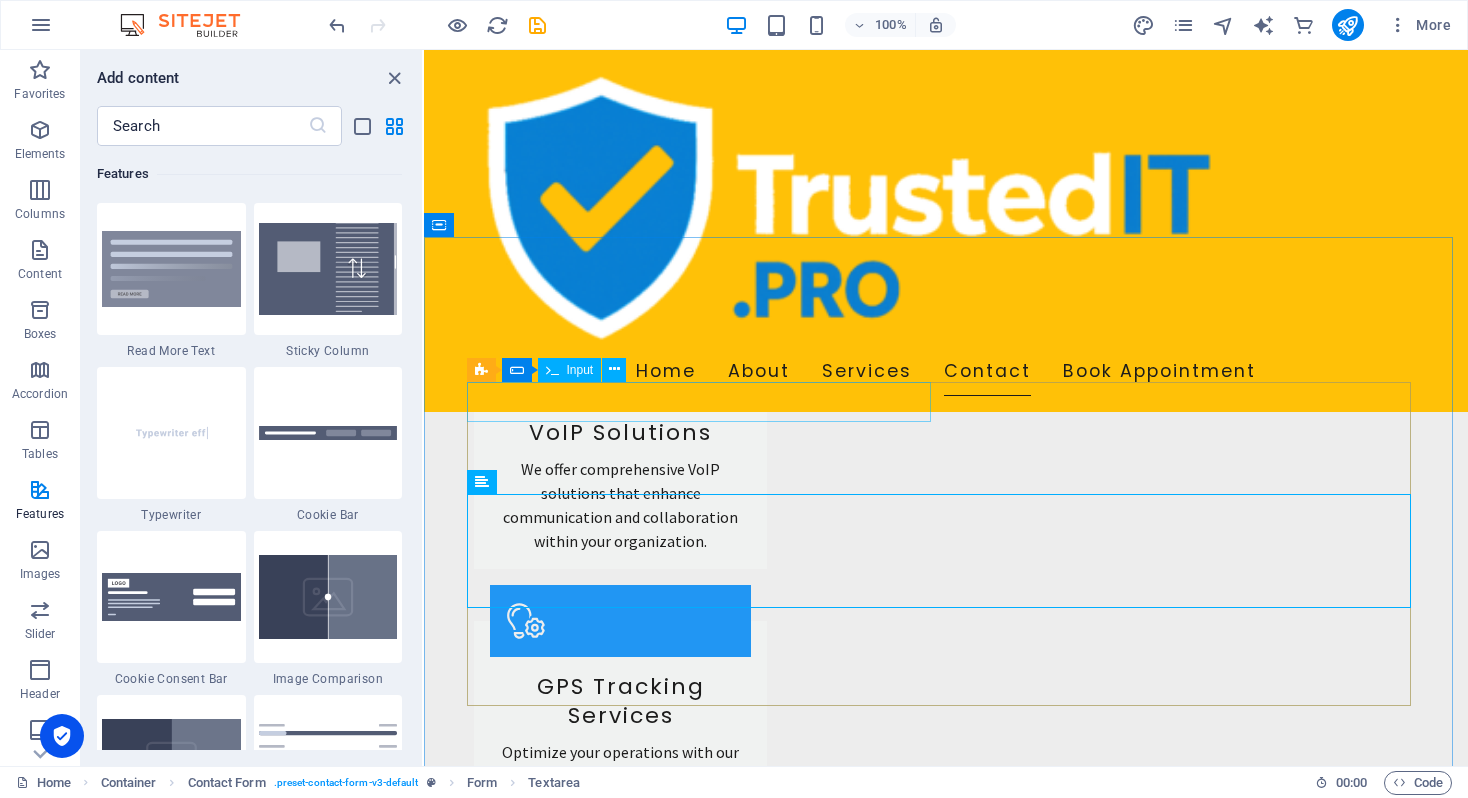click at bounding box center [614, 369] 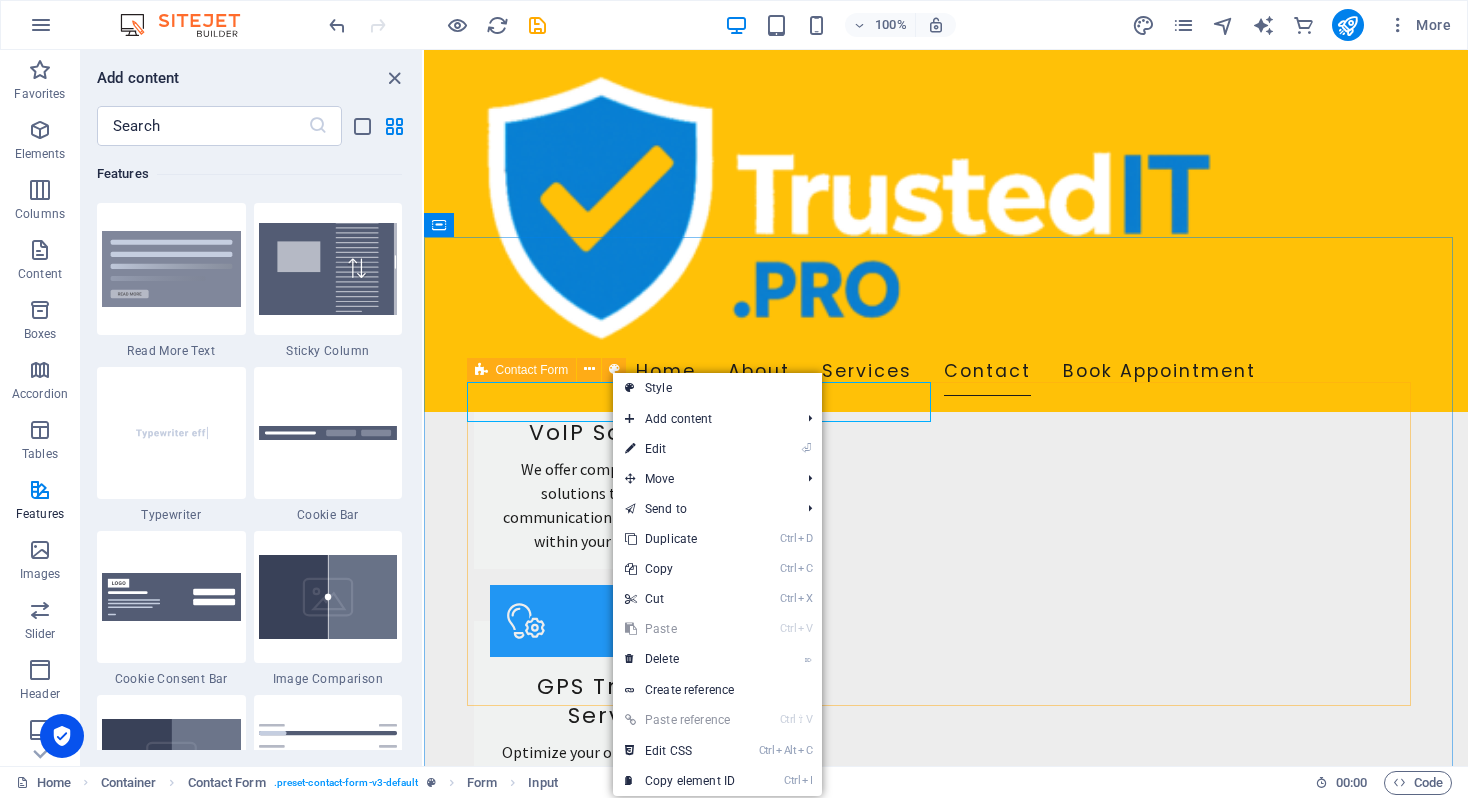 click on "Contact Form" at bounding box center [532, 370] 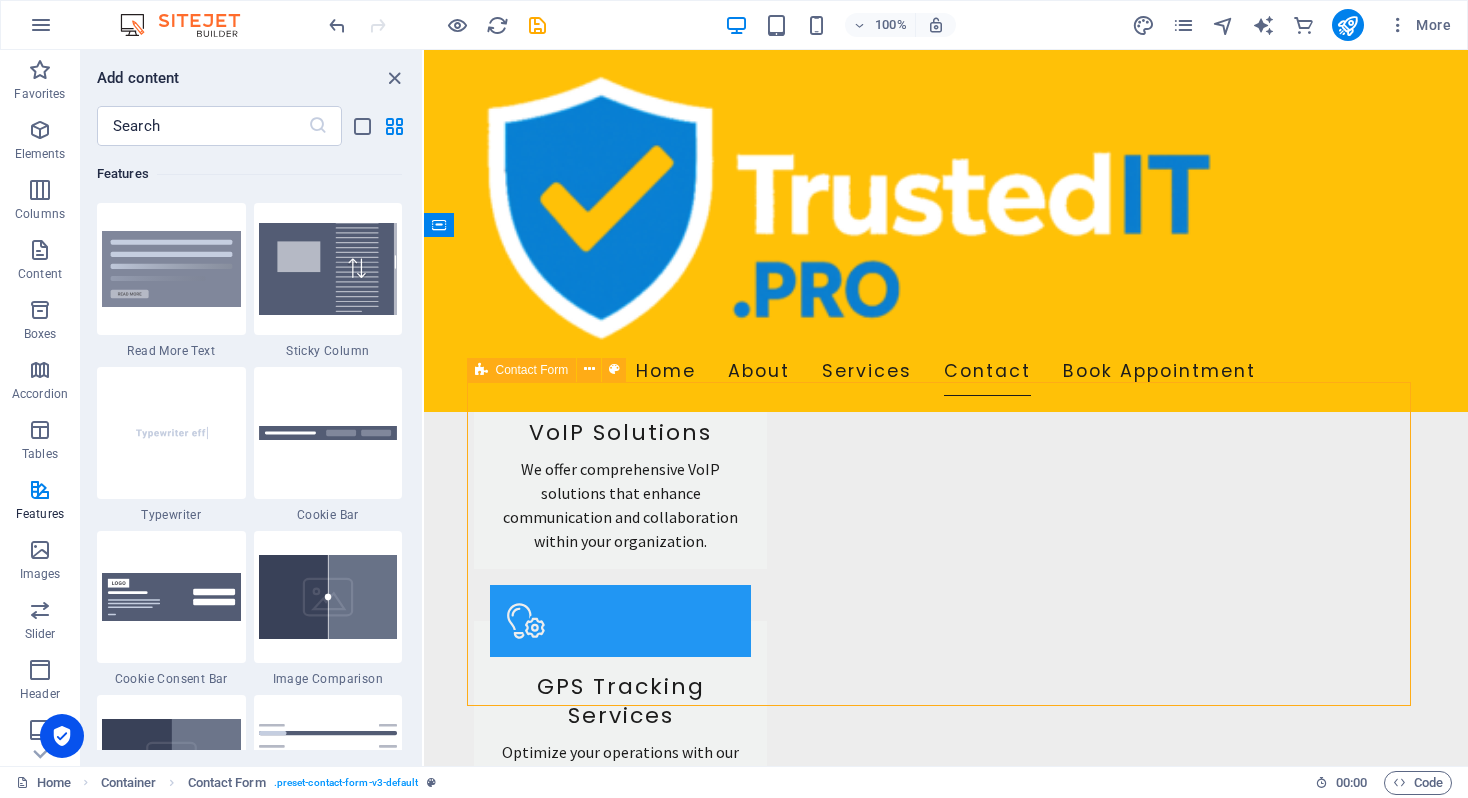 click on "Contact Form" at bounding box center (532, 370) 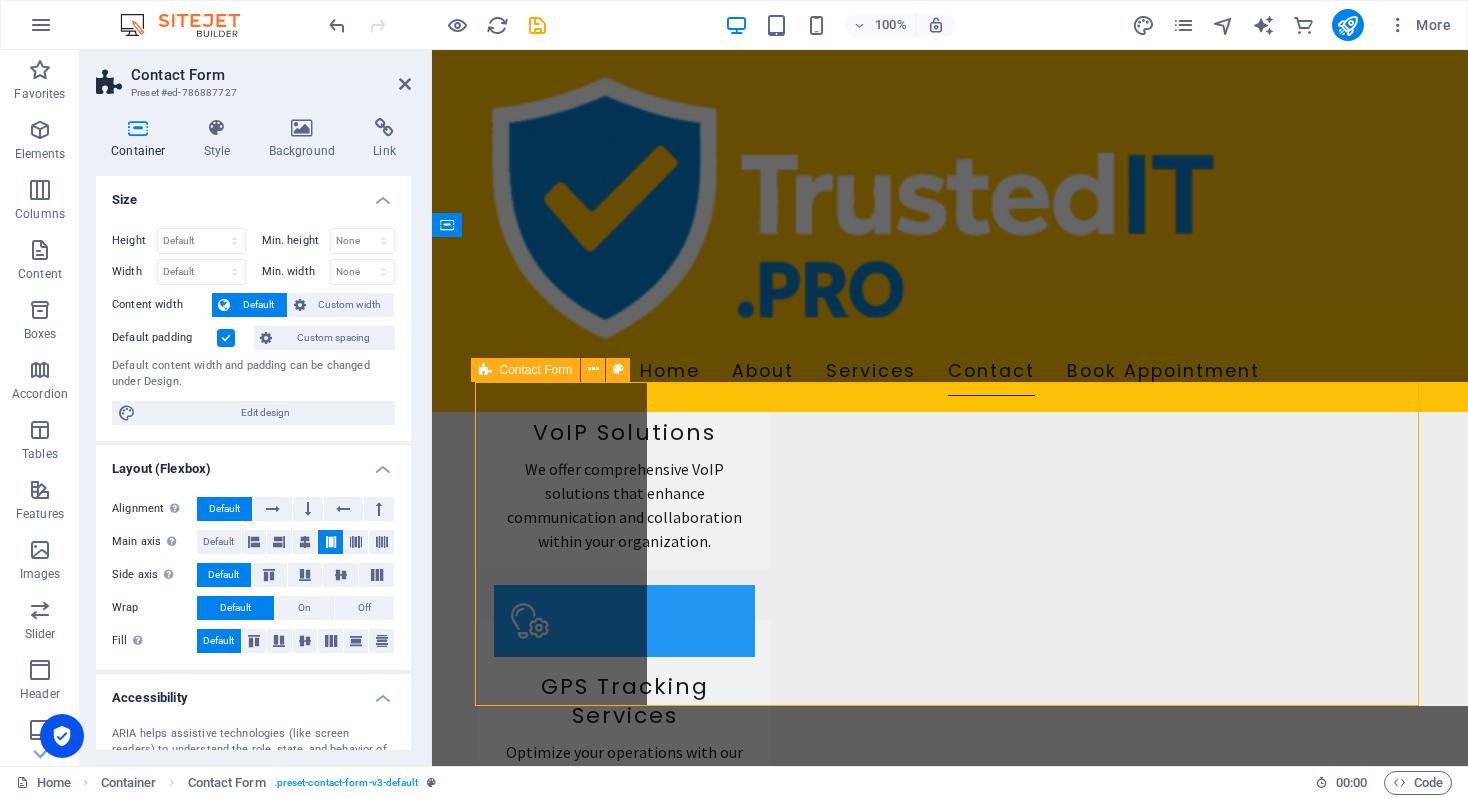 click on "Contact Form" at bounding box center [536, 370] 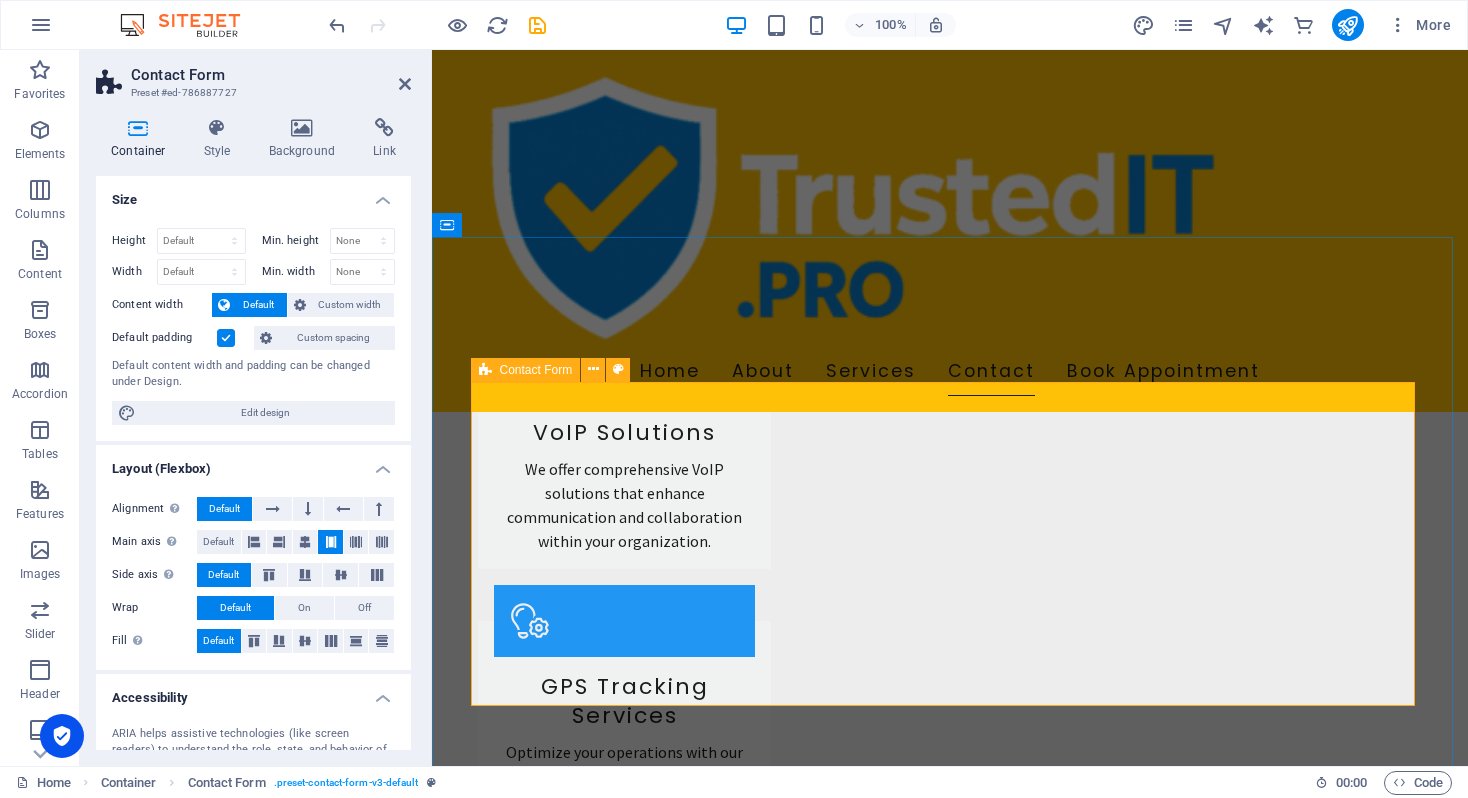 click on "Contact Form" at bounding box center (536, 370) 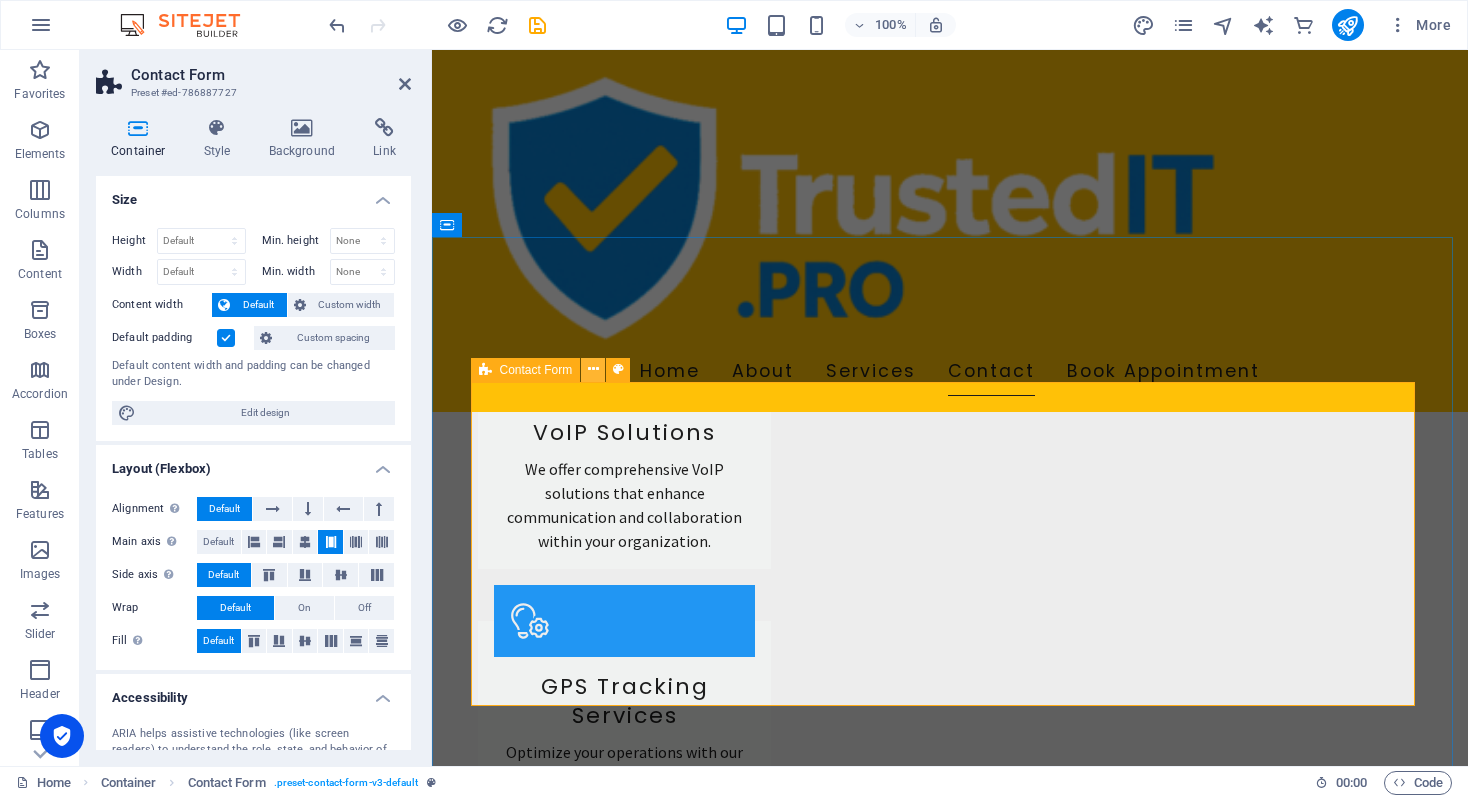 click at bounding box center (593, 370) 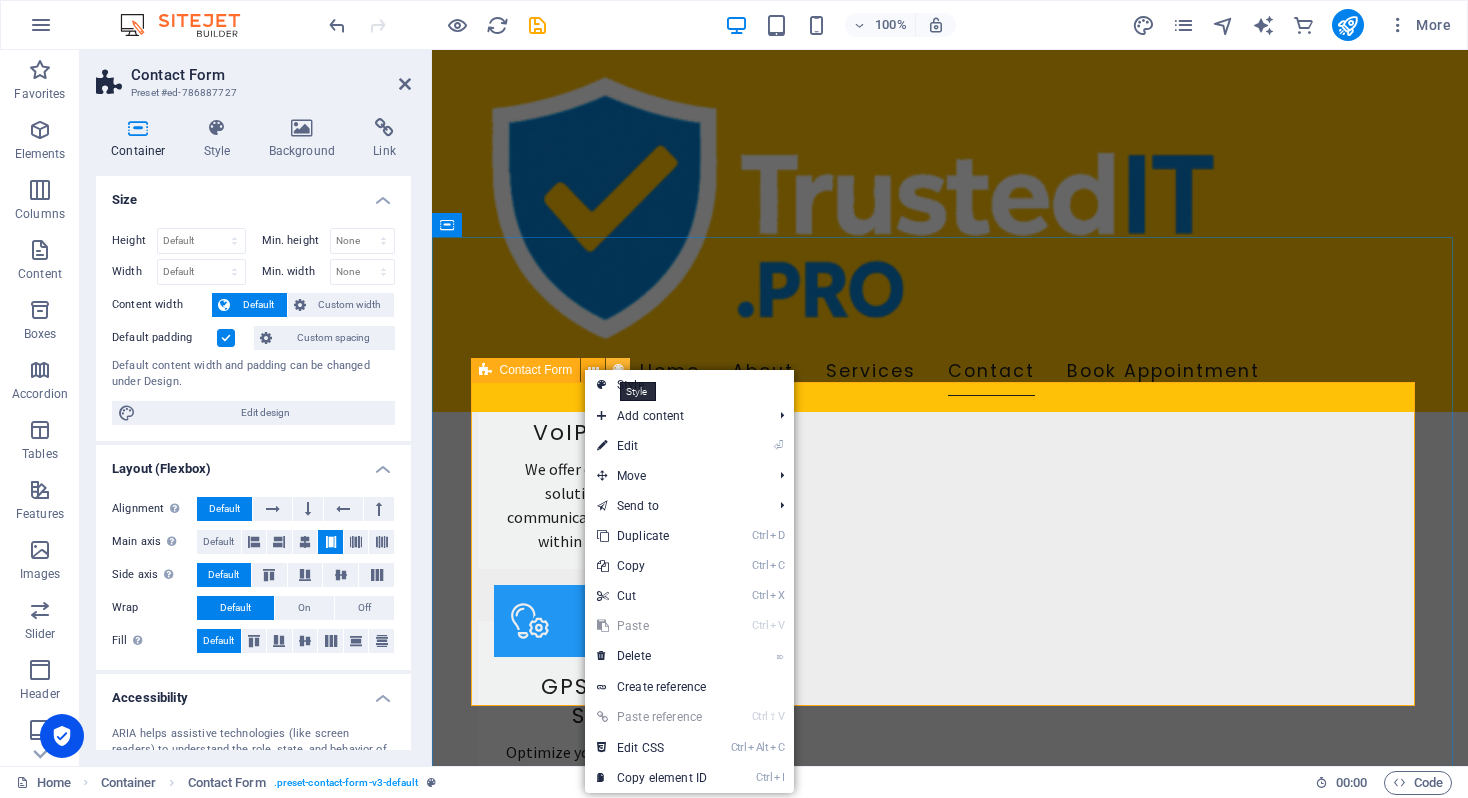 click at bounding box center [618, 369] 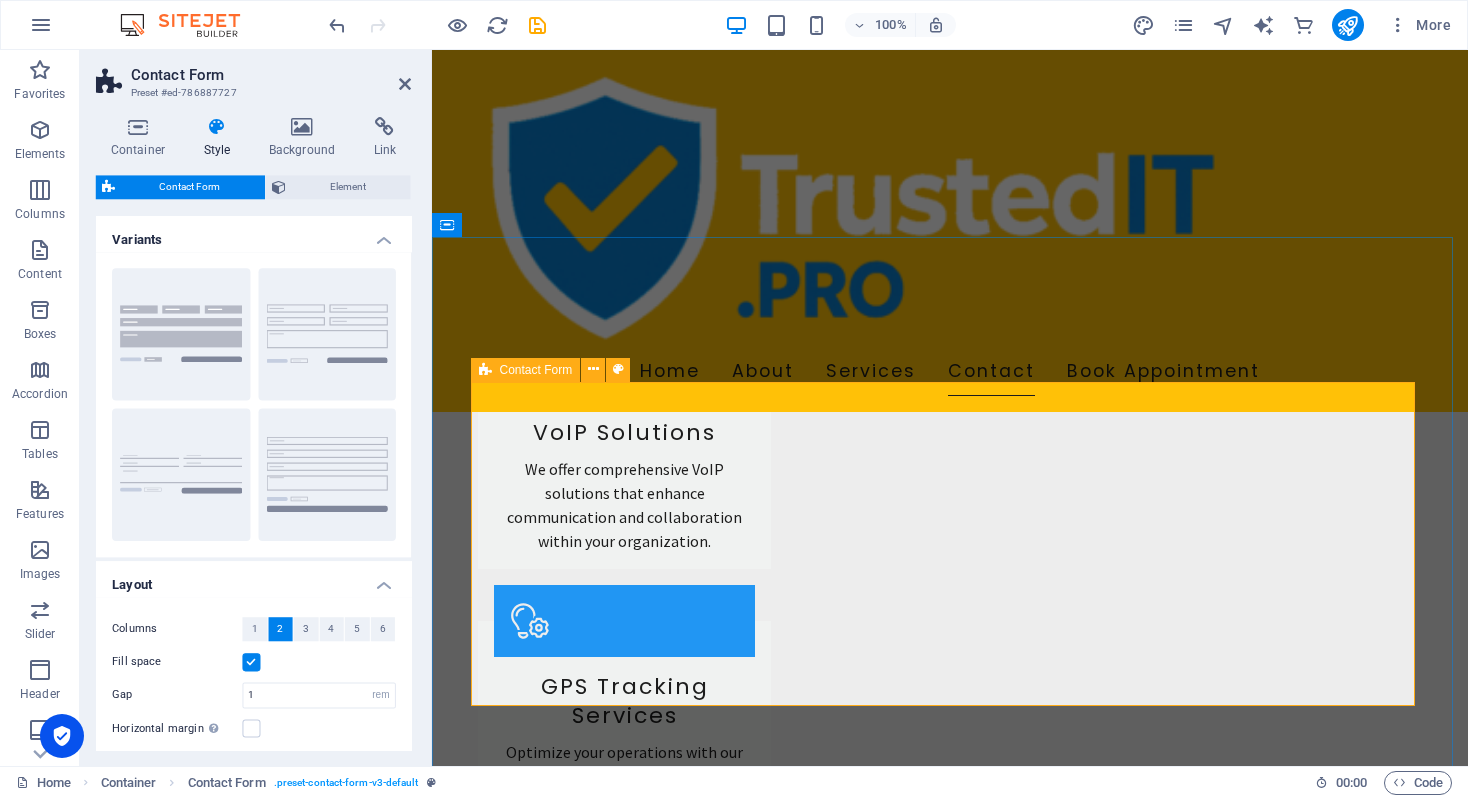click on "Contact Form" at bounding box center [536, 370] 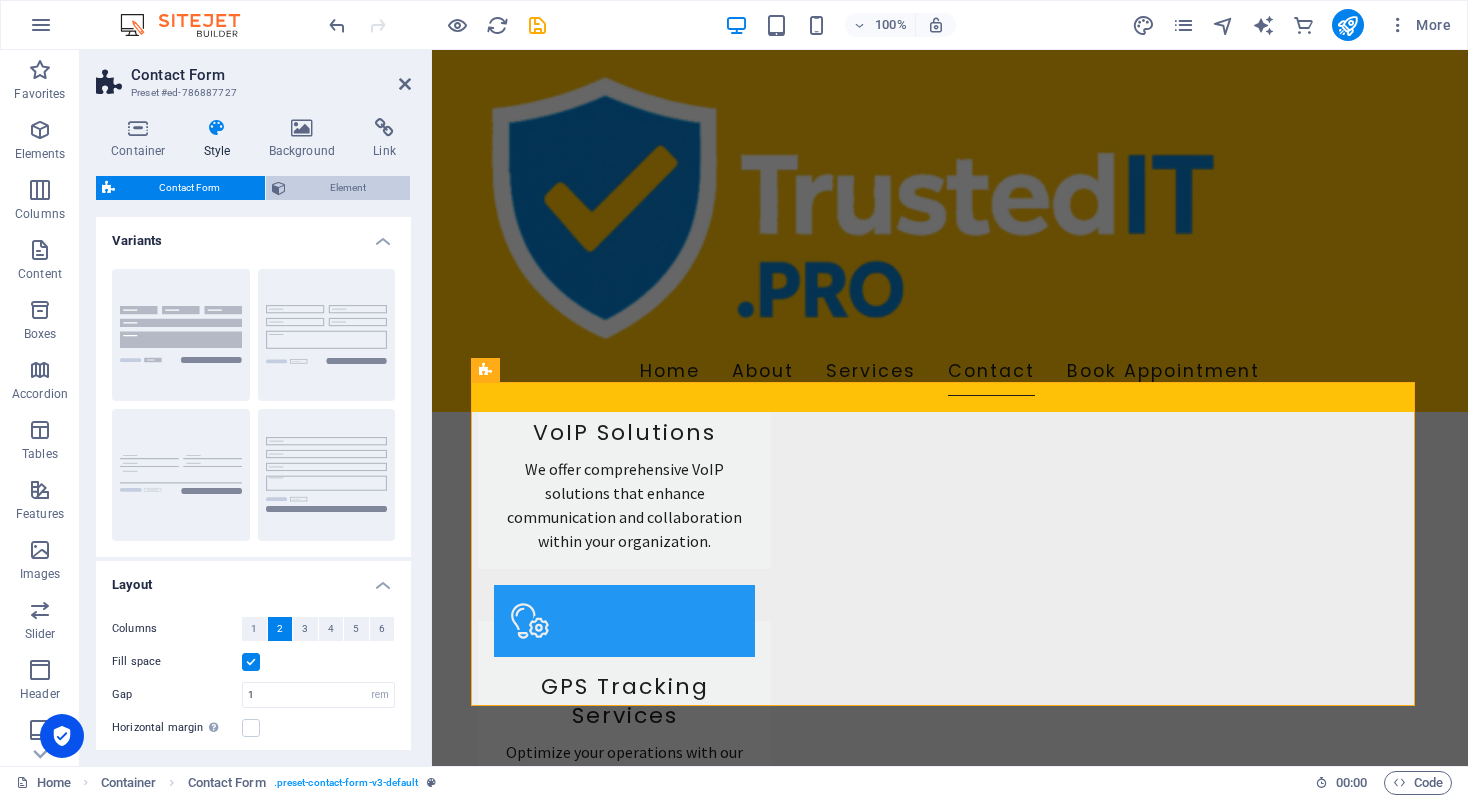 click on "Element" at bounding box center [348, 188] 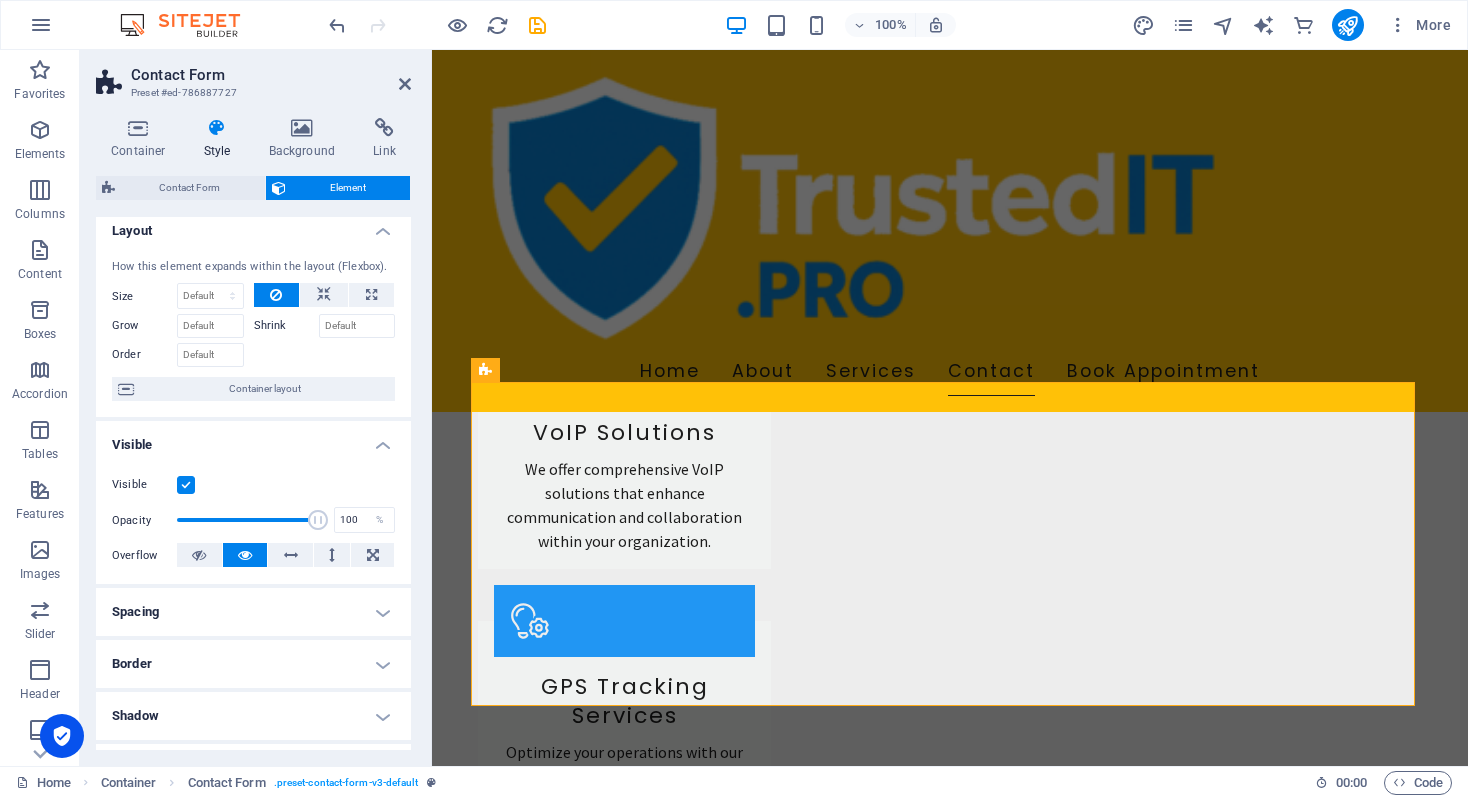 scroll, scrollTop: 0, scrollLeft: 0, axis: both 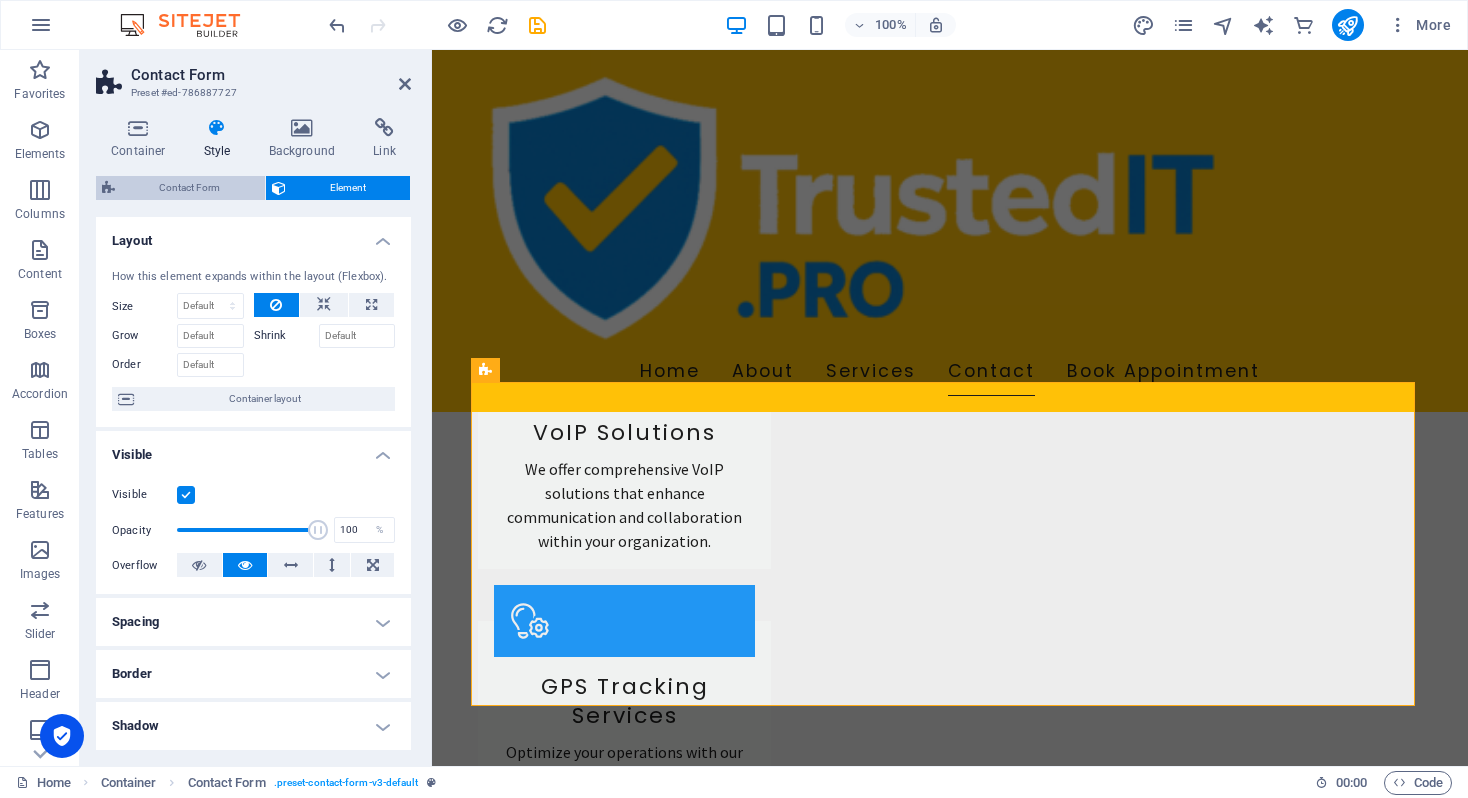 click on "Contact Form" at bounding box center [190, 188] 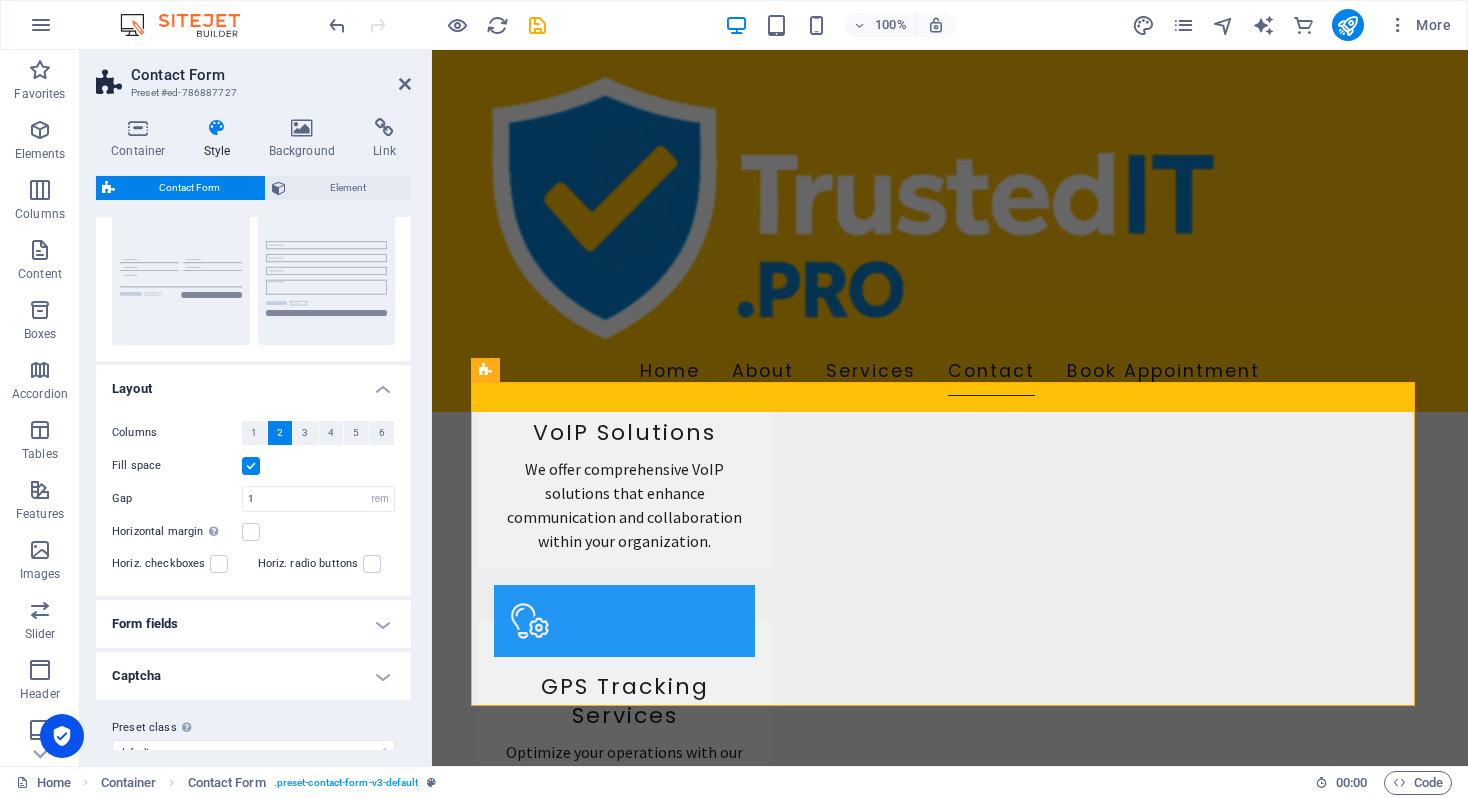 scroll, scrollTop: 226, scrollLeft: 0, axis: vertical 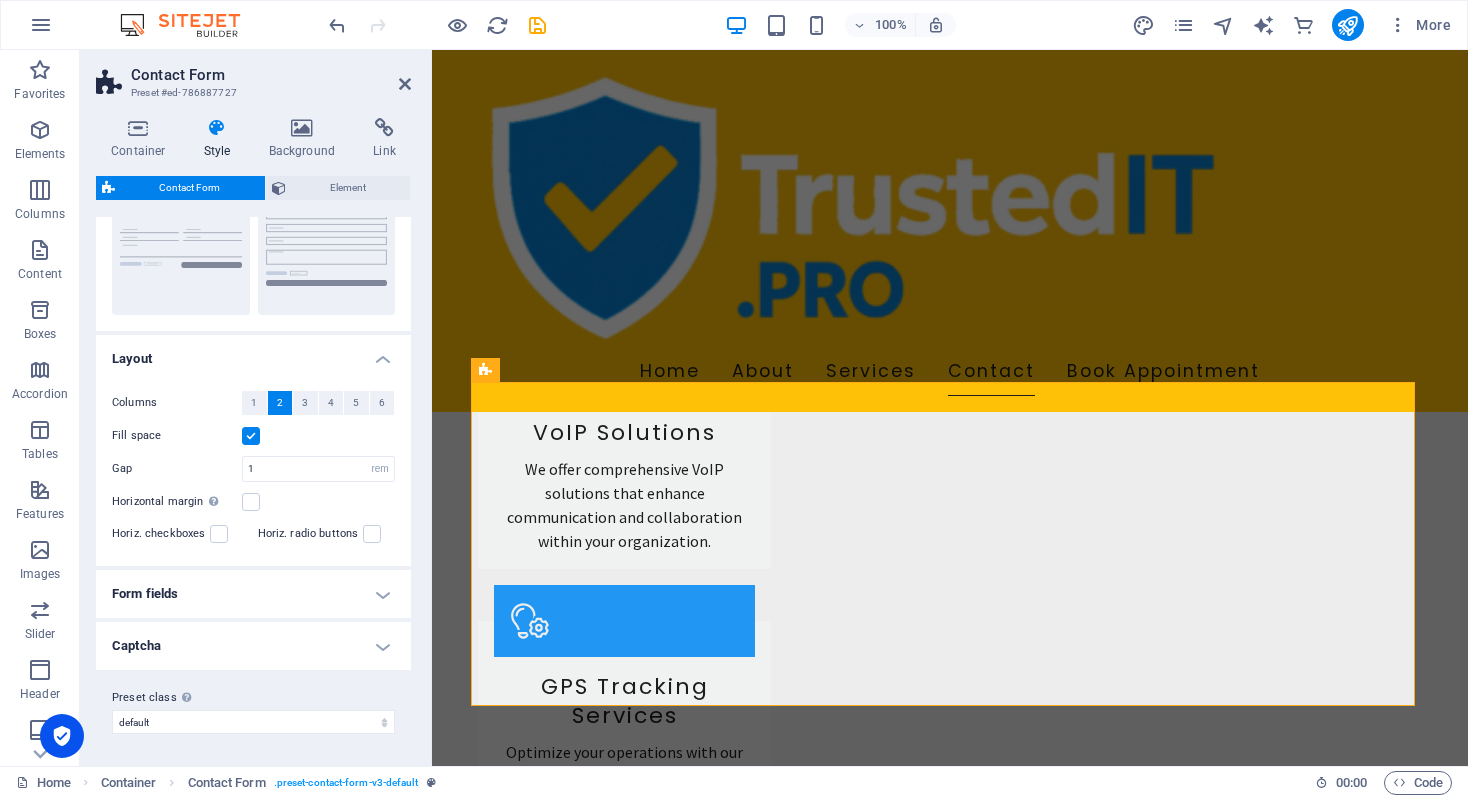 click on "Form fields" at bounding box center [253, 594] 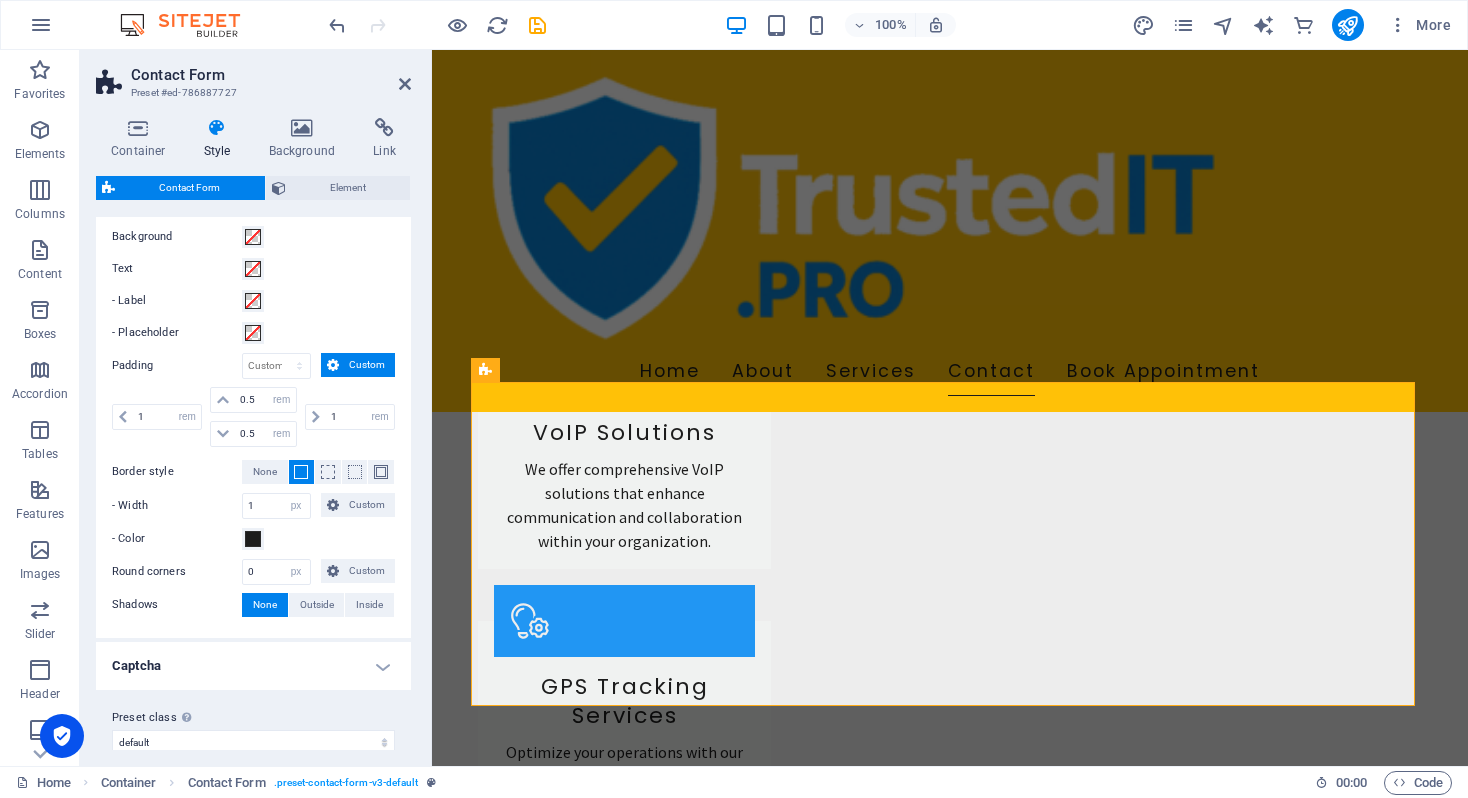 scroll, scrollTop: 721, scrollLeft: 0, axis: vertical 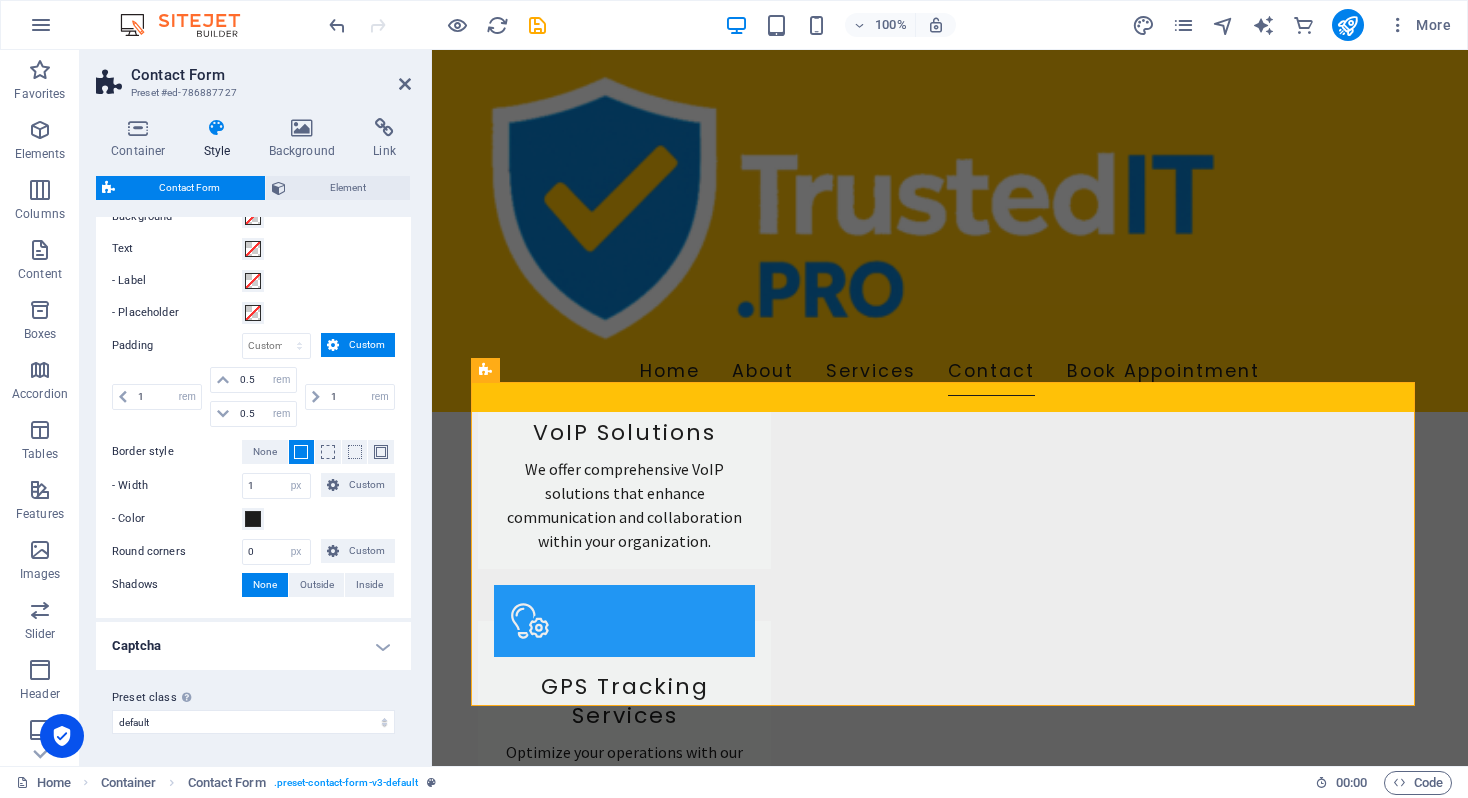 click on "Captcha" at bounding box center (253, 646) 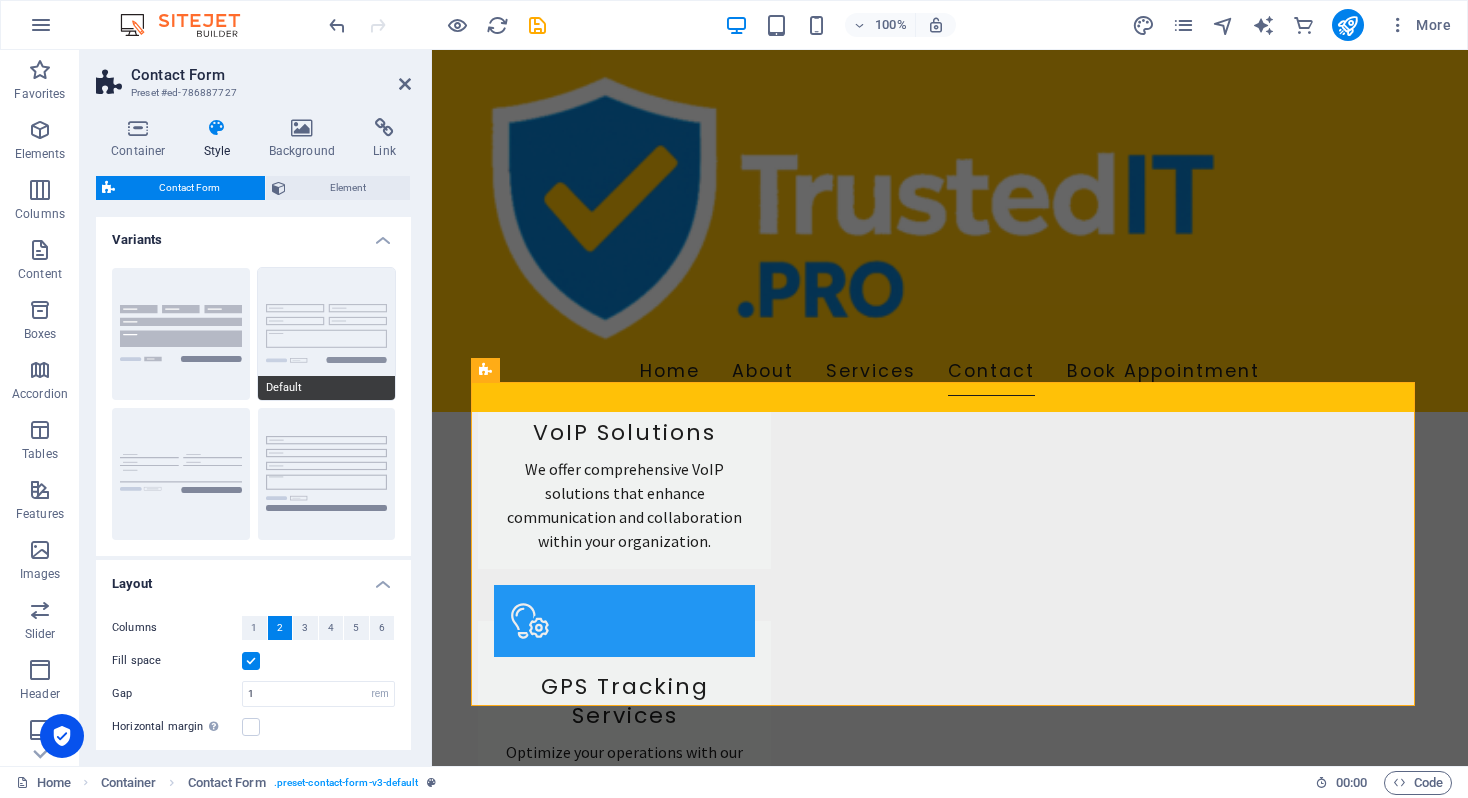 scroll, scrollTop: 0, scrollLeft: 0, axis: both 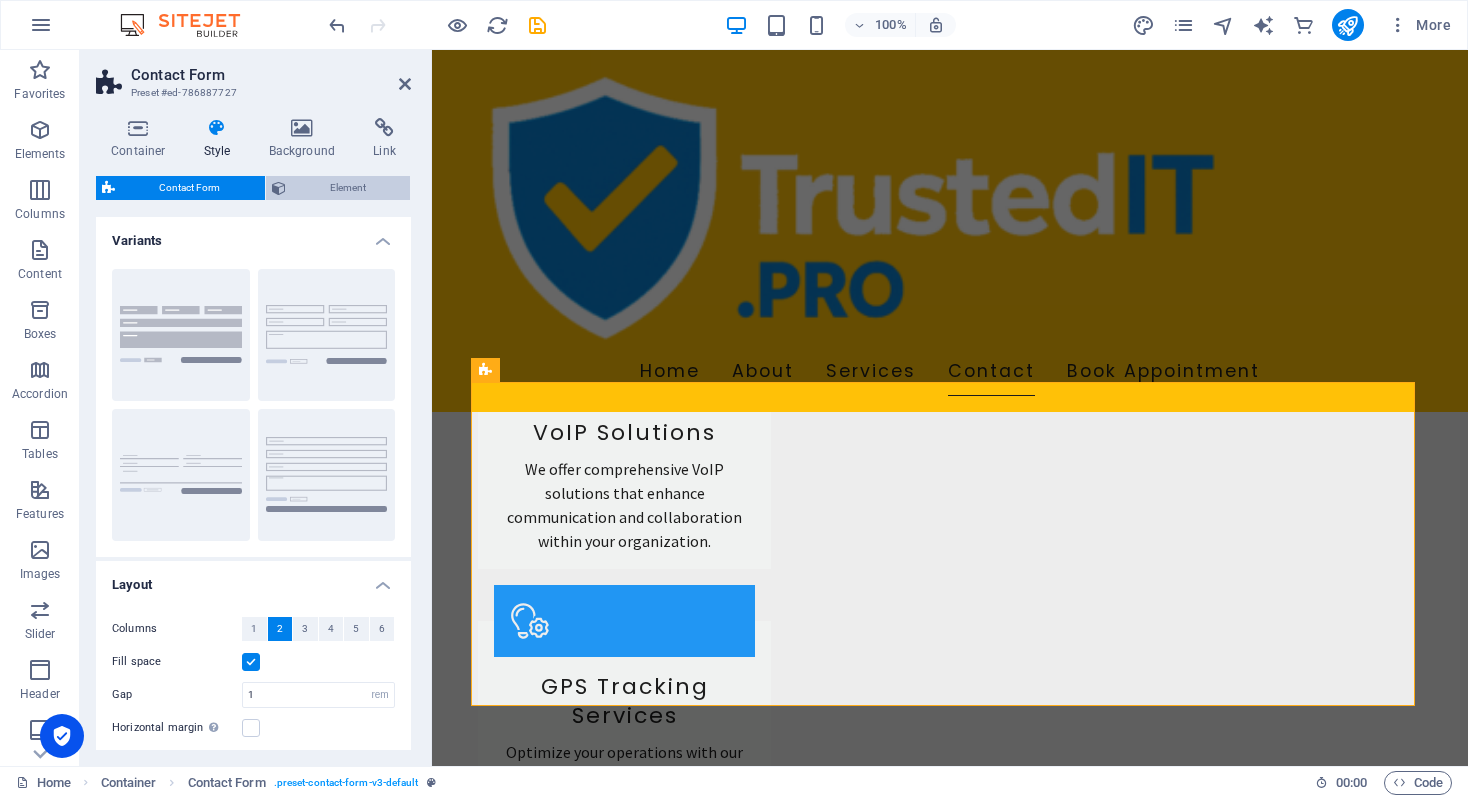 click on "Element" at bounding box center (348, 188) 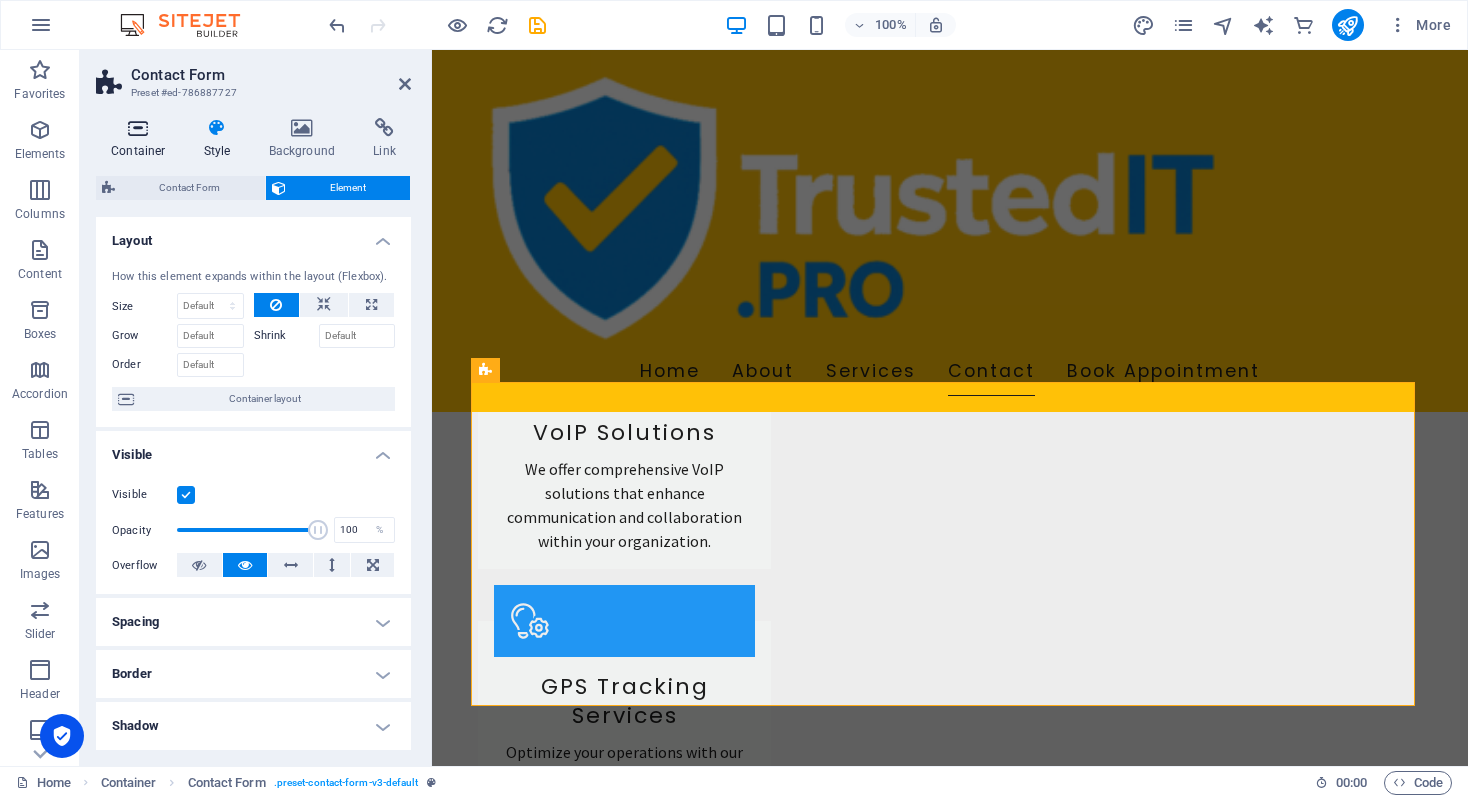 click on "Container" at bounding box center [142, 139] 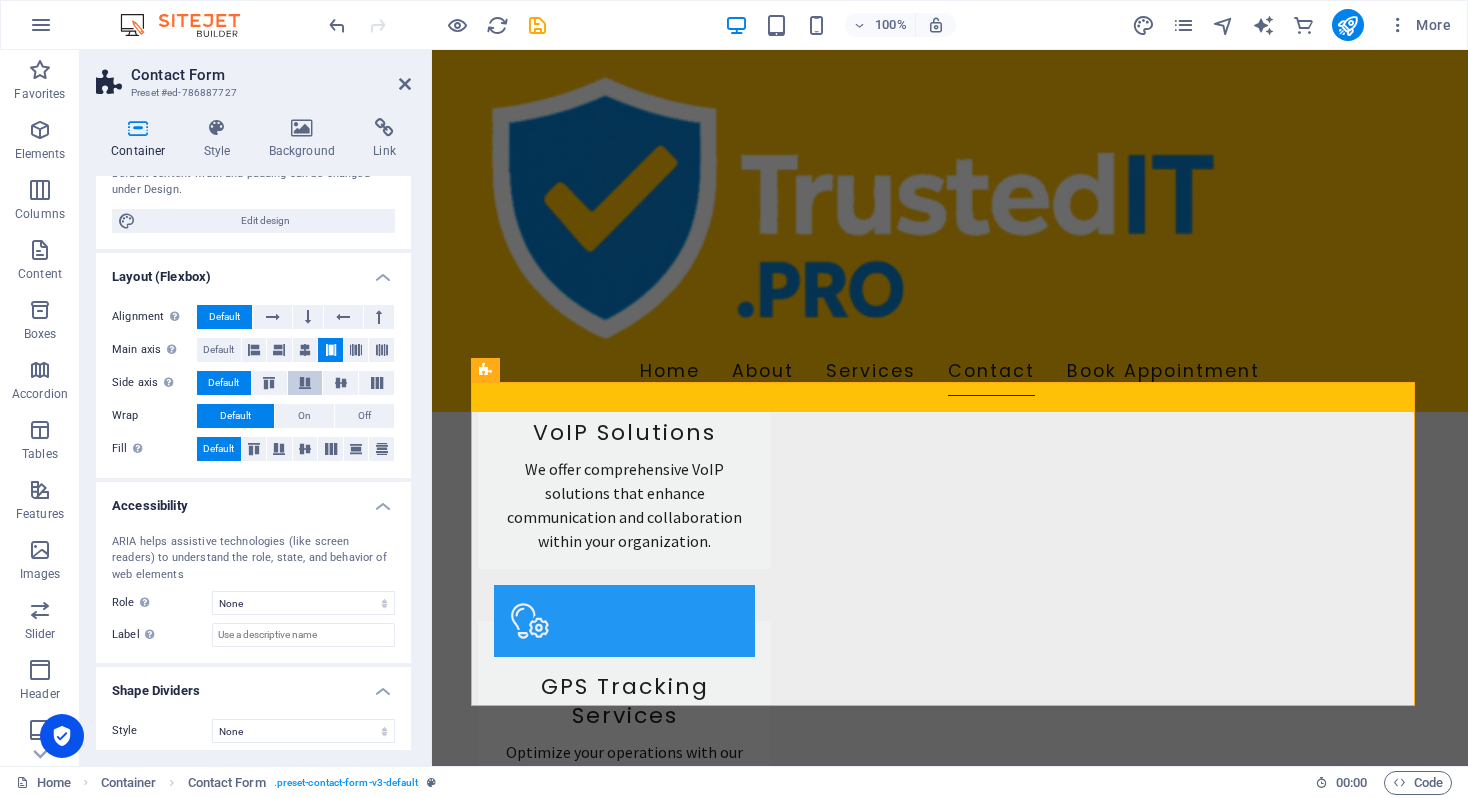 scroll, scrollTop: 201, scrollLeft: 0, axis: vertical 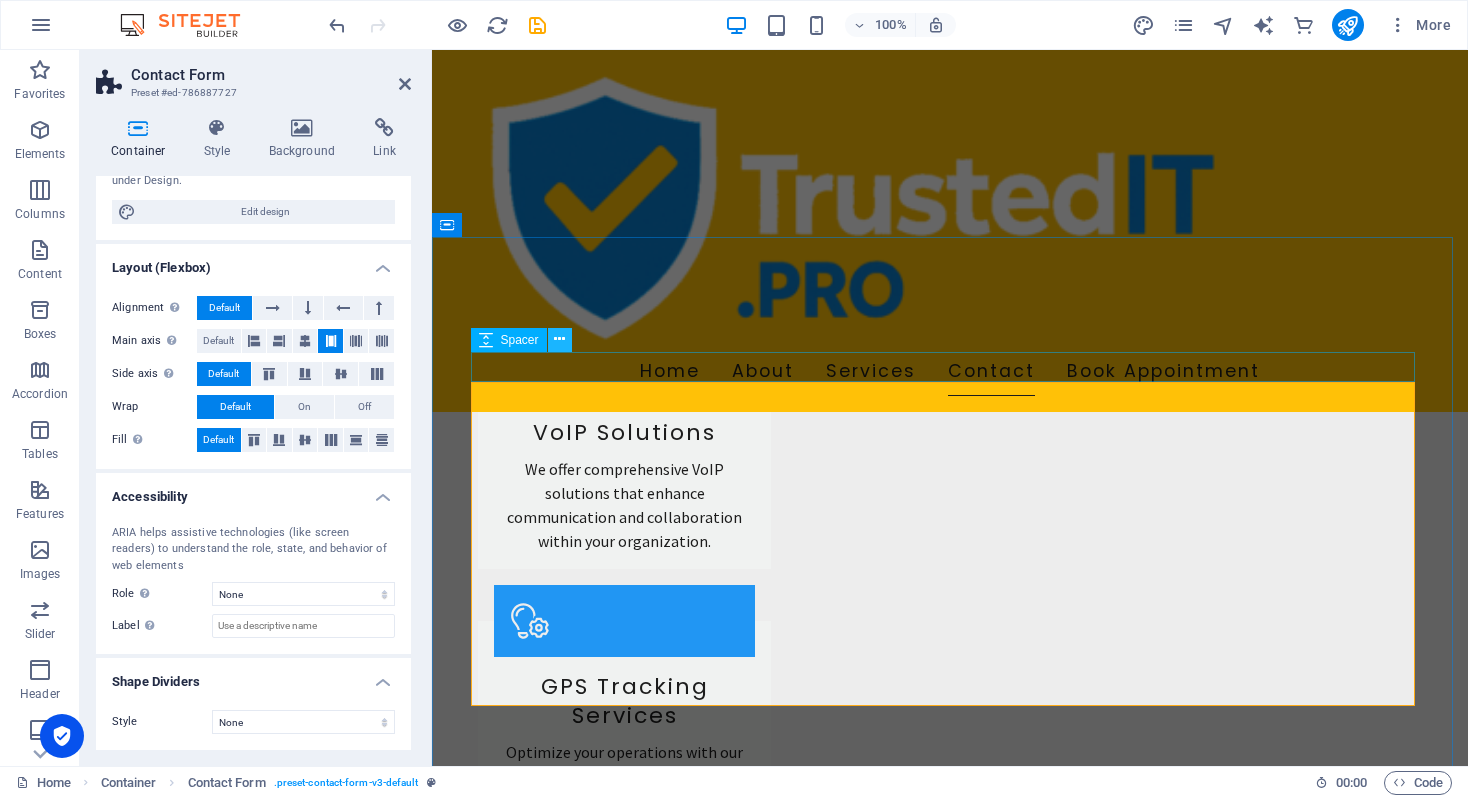 click at bounding box center [559, 339] 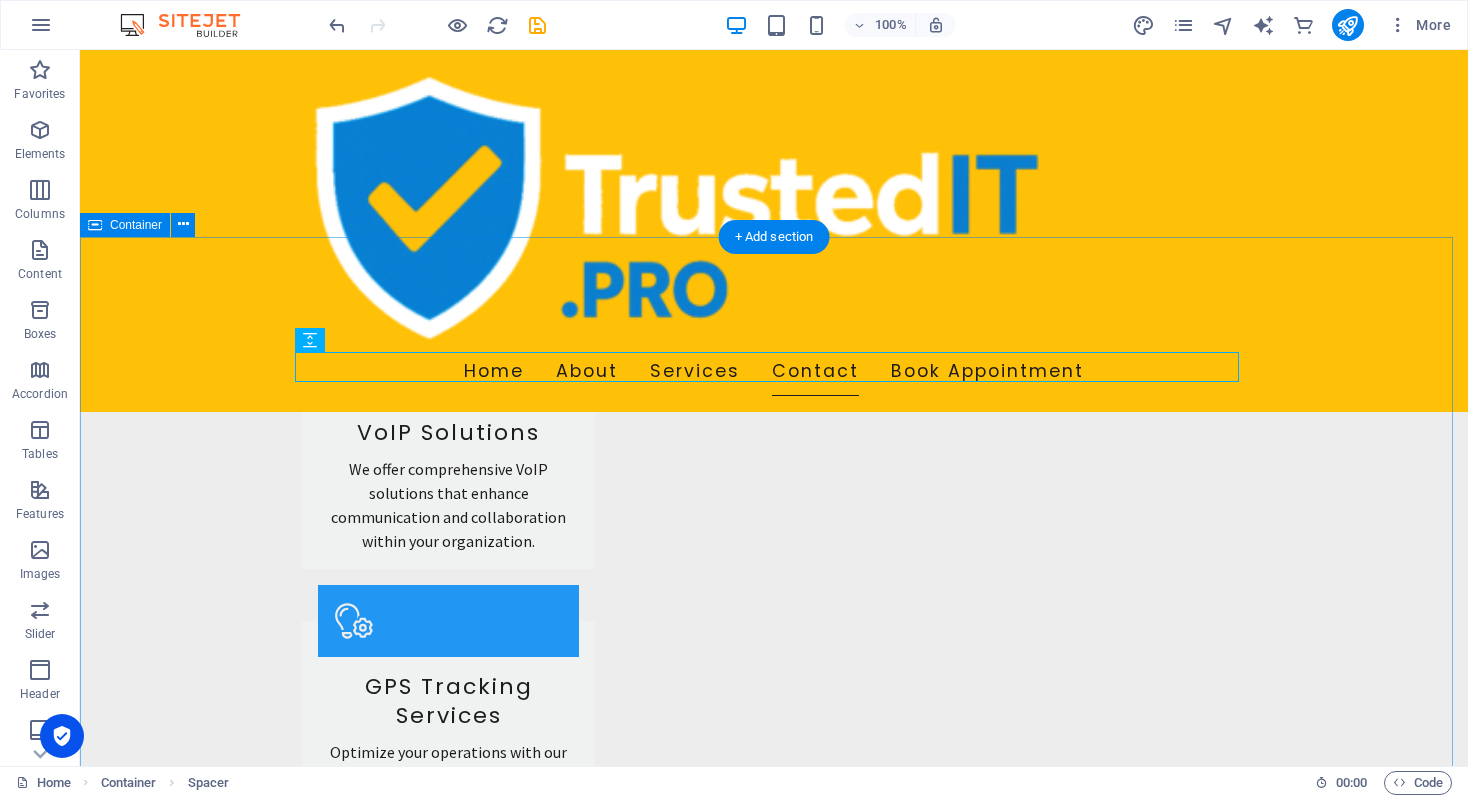 click on "Get in Touch   I have read and understand the privacy policy. Unreadable? Regenerate Submit Inquiry" at bounding box center (774, 2220) 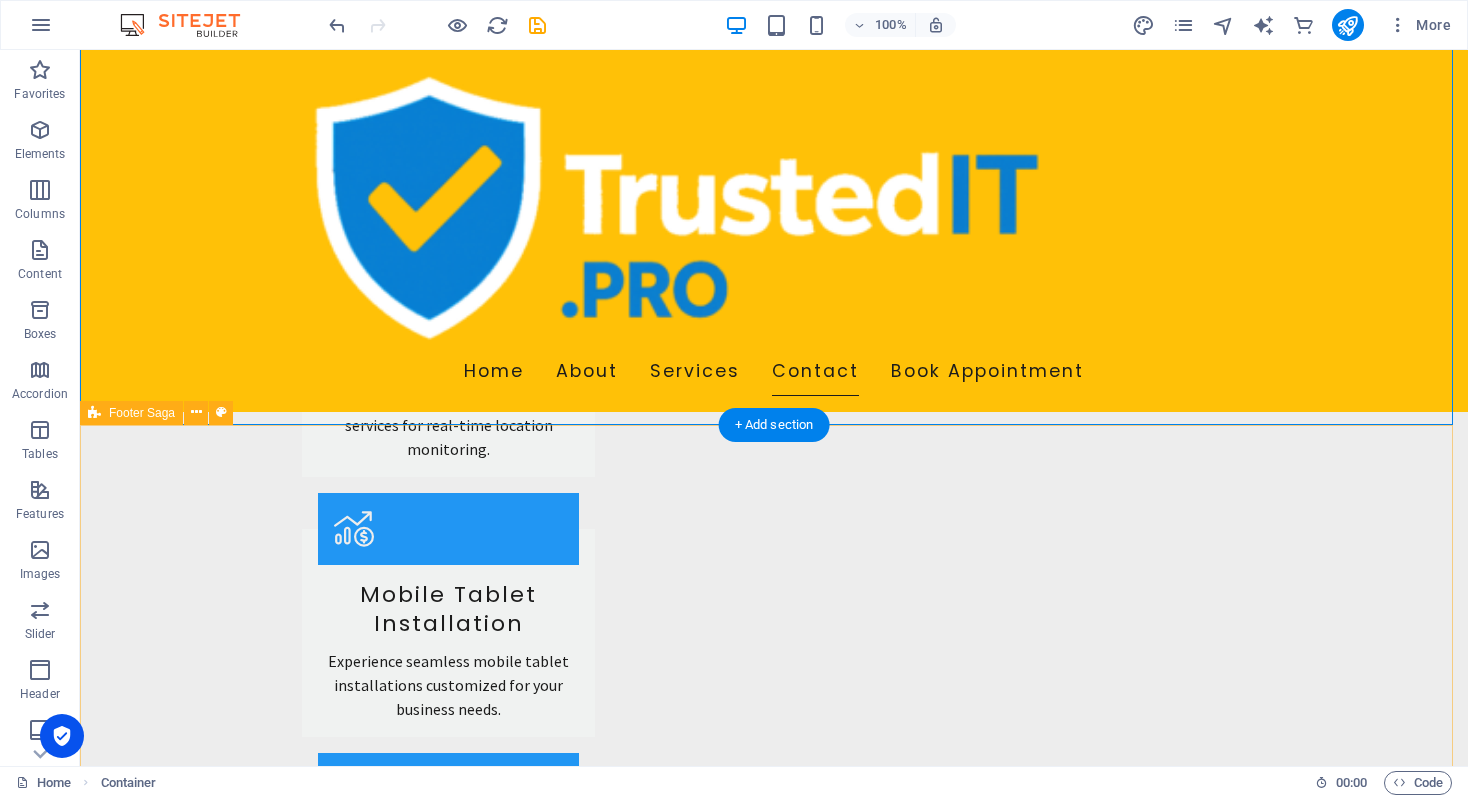 scroll, scrollTop: 1776, scrollLeft: 0, axis: vertical 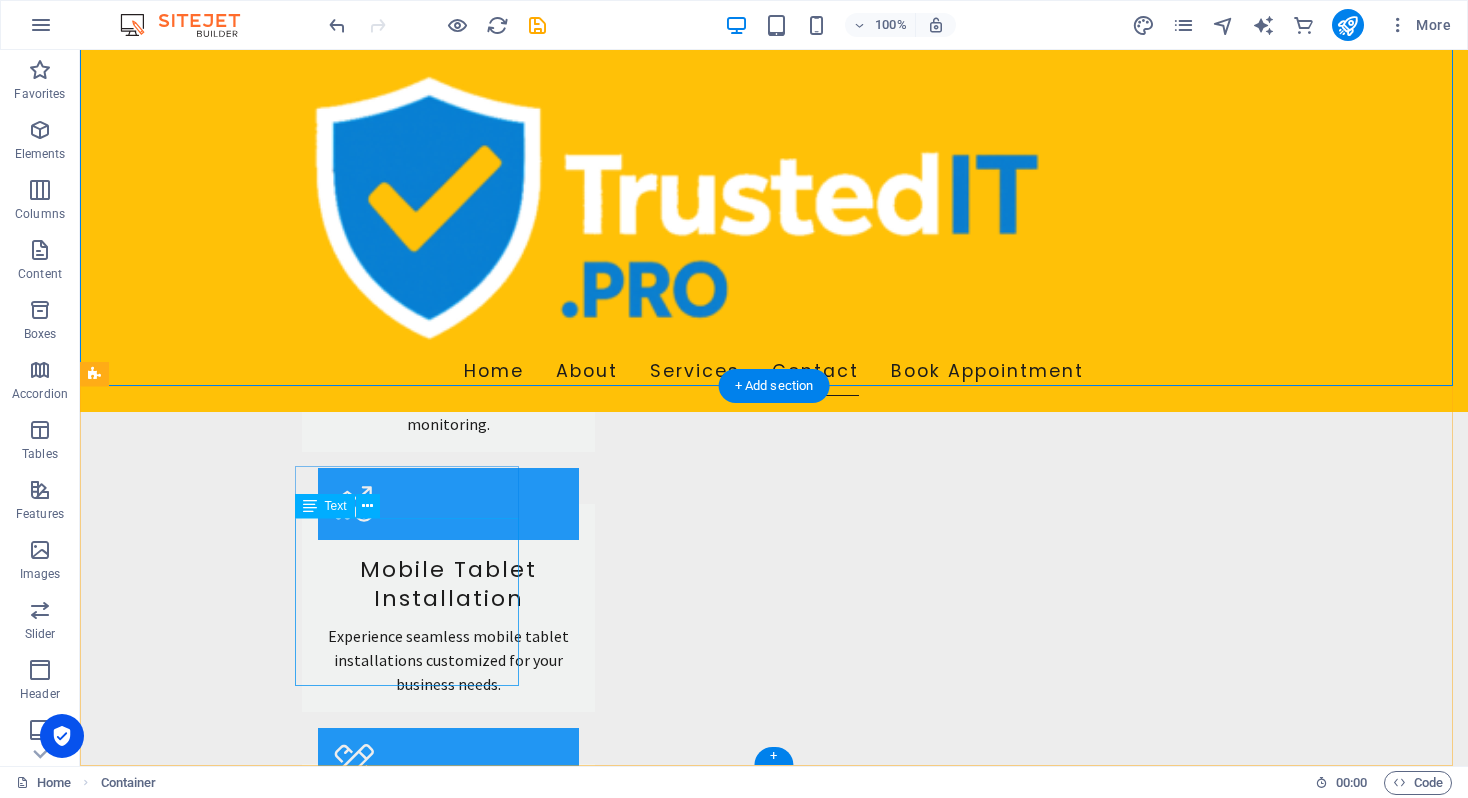 click on "Trusted IT Pro is your go-to IT consulting firm with a commitment to delivering exceptional technical support and solutions. To know more, contact us at  [PHONE_NUMBER]  or email [EMAIL_ADDRESS][DOMAIN_NAME]." at bounding box center (208, 2328) 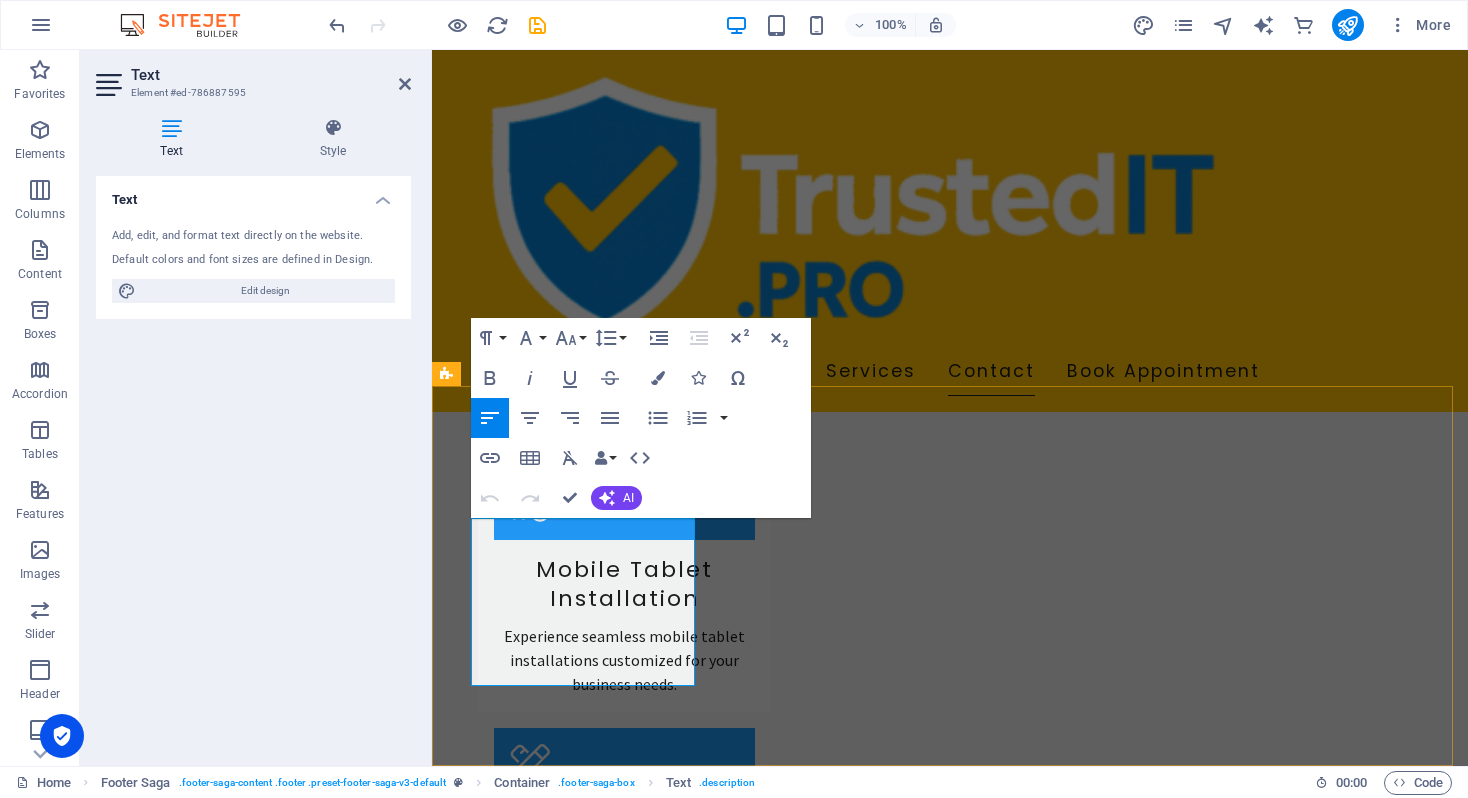 click on "Trusted IT Pro is your go-to IT consulting firm with a commitment to delivering exceptional technical support and solutions. To know more, contact us at [PHONE_NUMBER] or email [EMAIL_ADDRESS][DOMAIN_NAME]." at bounding box center (560, 2340) 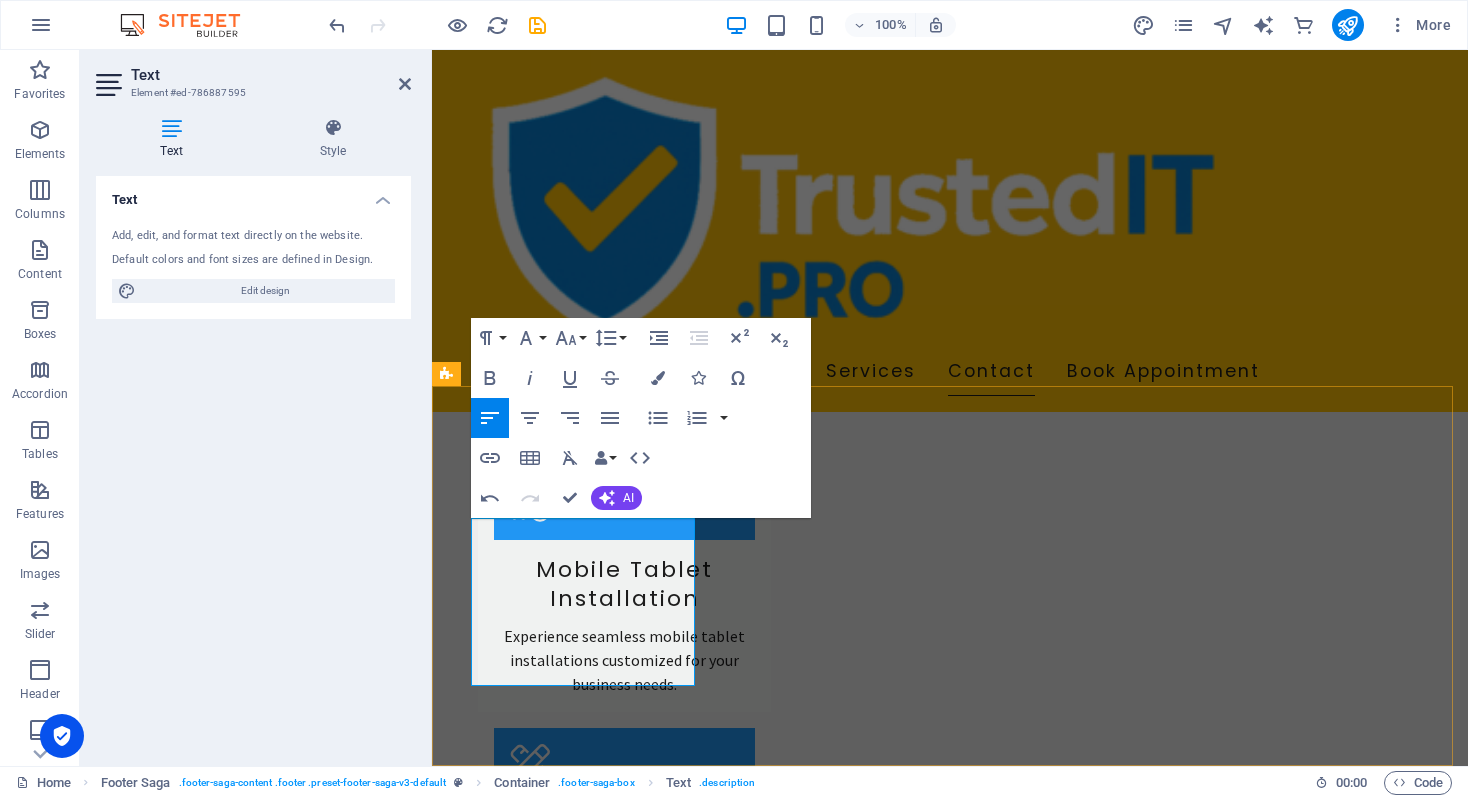 click on "Trusted IT Pro is your go-to IT consulting firm with a commitment to delivering exceptional technical support and solutions. To know more, contact us at [PHONE_NUMBER] or email info@trusteditpro." at bounding box center [560, 2328] 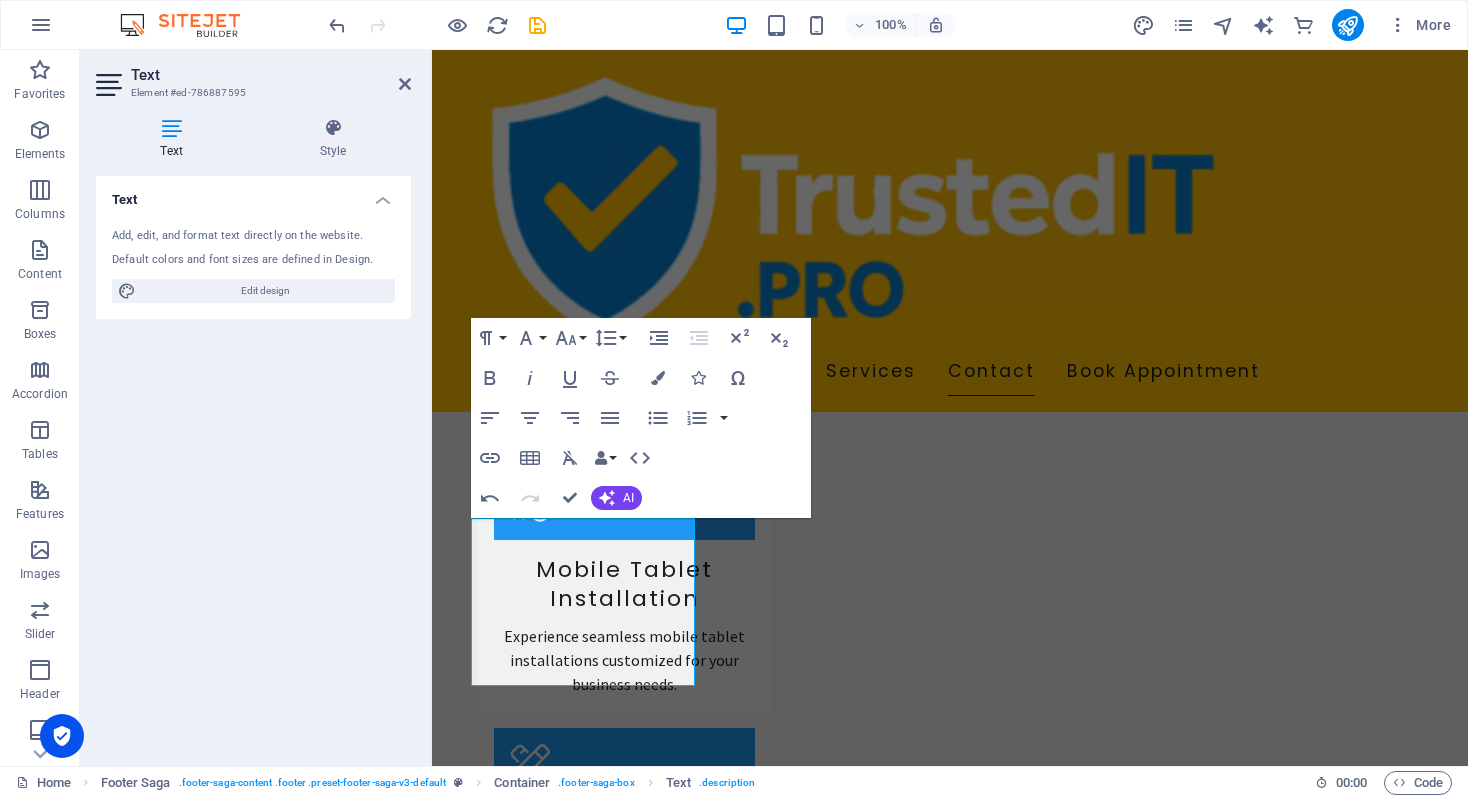 click on "Text Add, edit, and format text directly on the website. Default colors and font sizes are defined in Design. Edit design Alignment Left aligned Centered Right aligned" at bounding box center [253, 463] 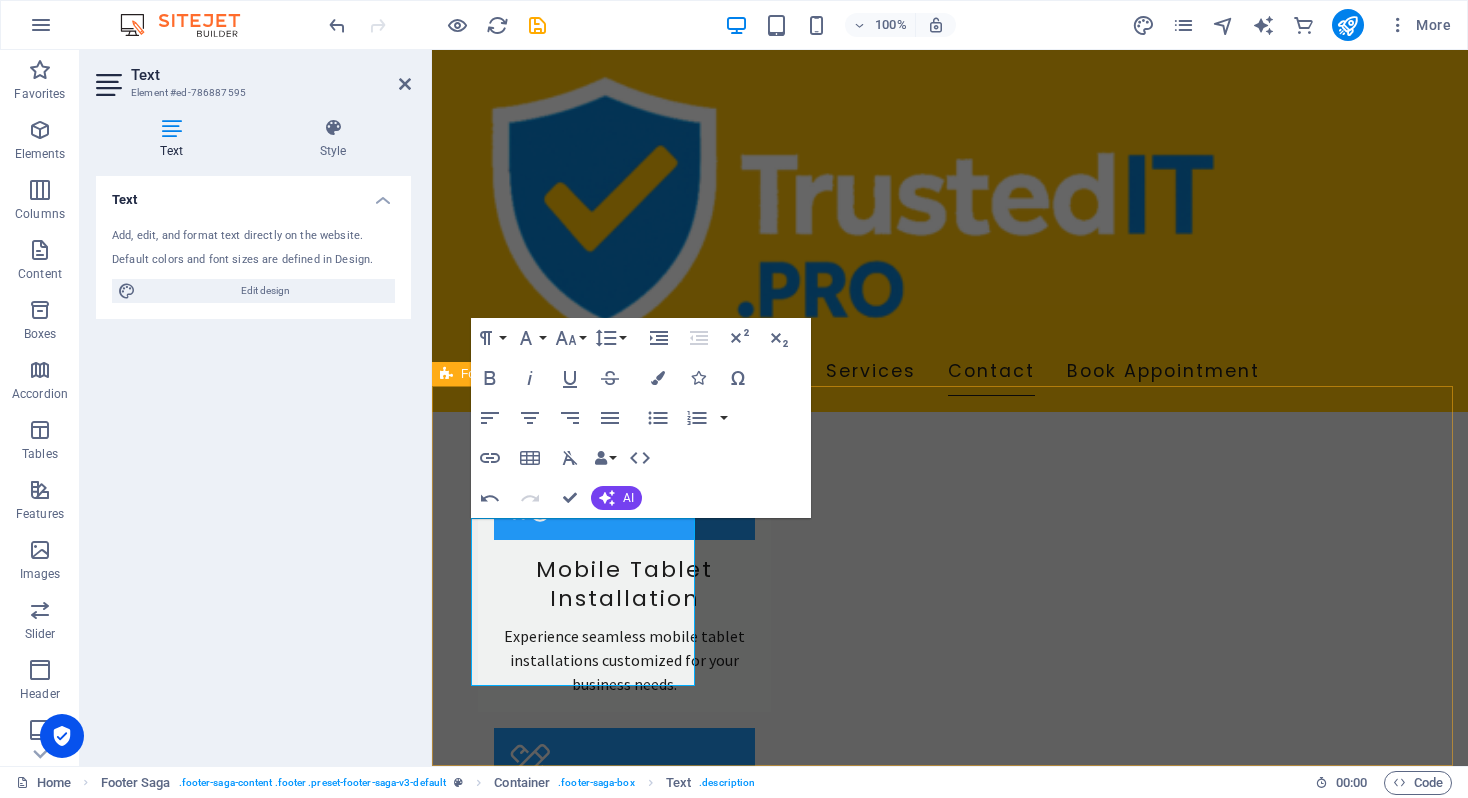 click on "Get in Touch   I have read and understand the privacy policy. Unreadable? Regenerate Submit Inquiry" at bounding box center (950, 1820) 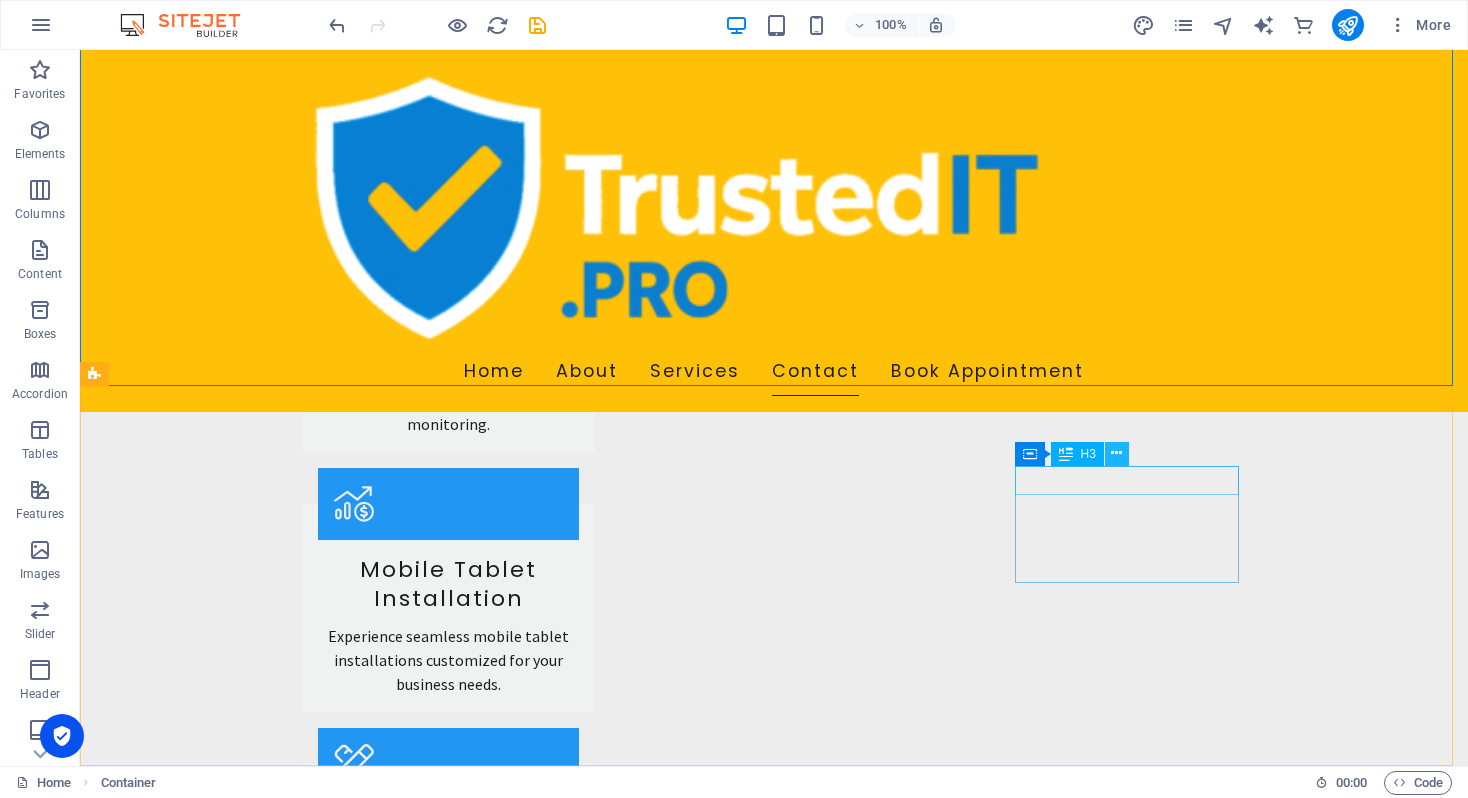 click at bounding box center (1116, 453) 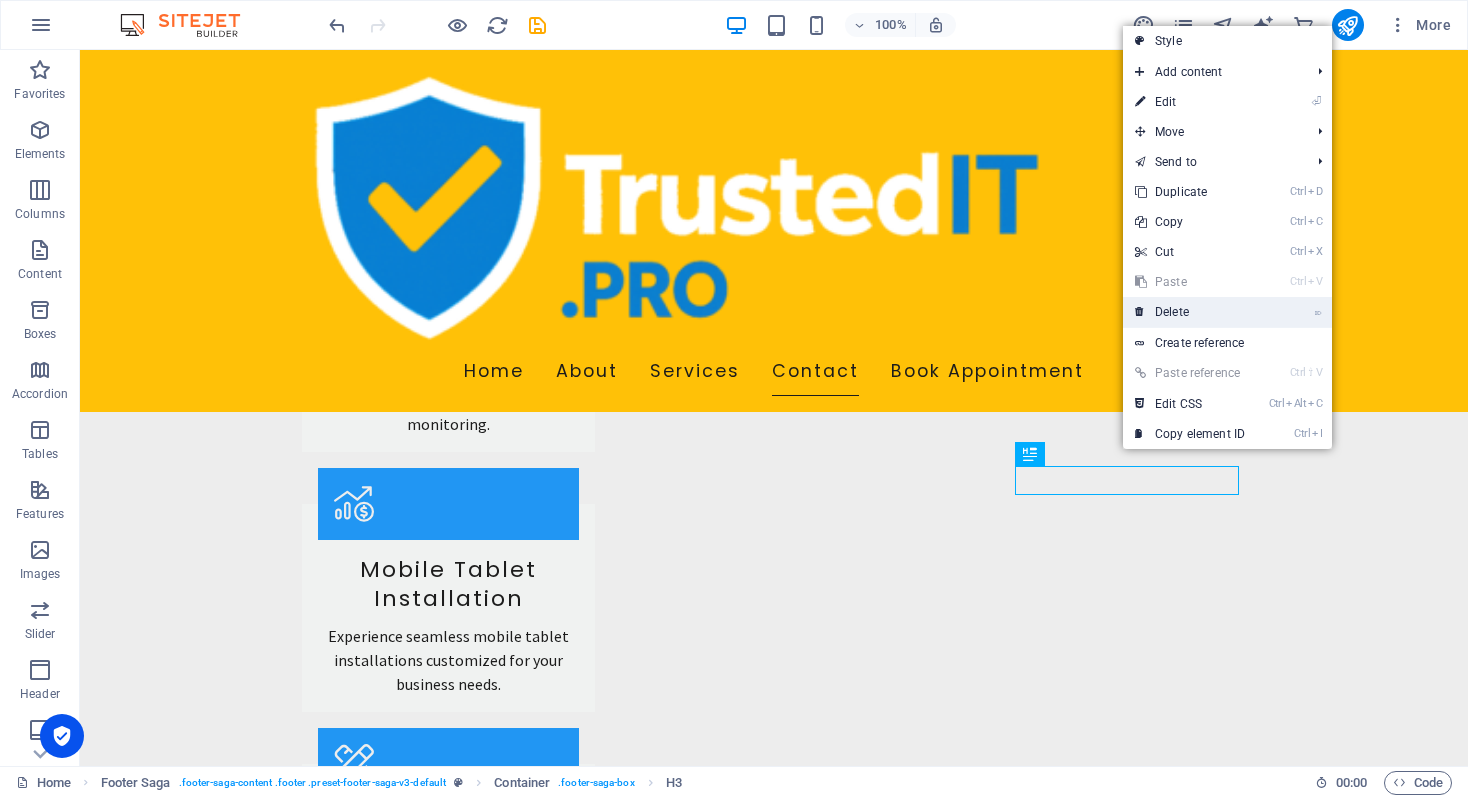 click on "⌦  Delete" at bounding box center (1190, 312) 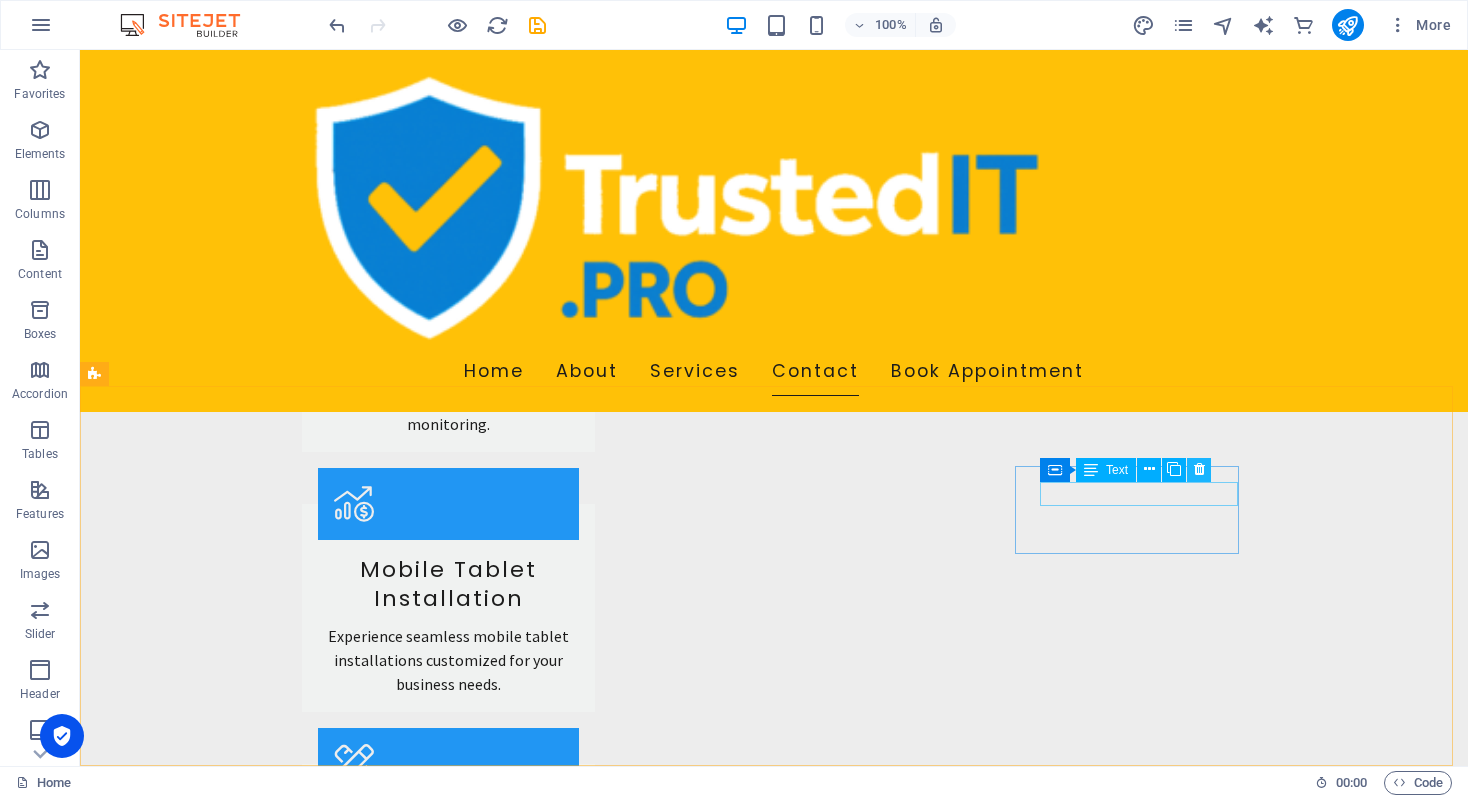 click at bounding box center (1199, 469) 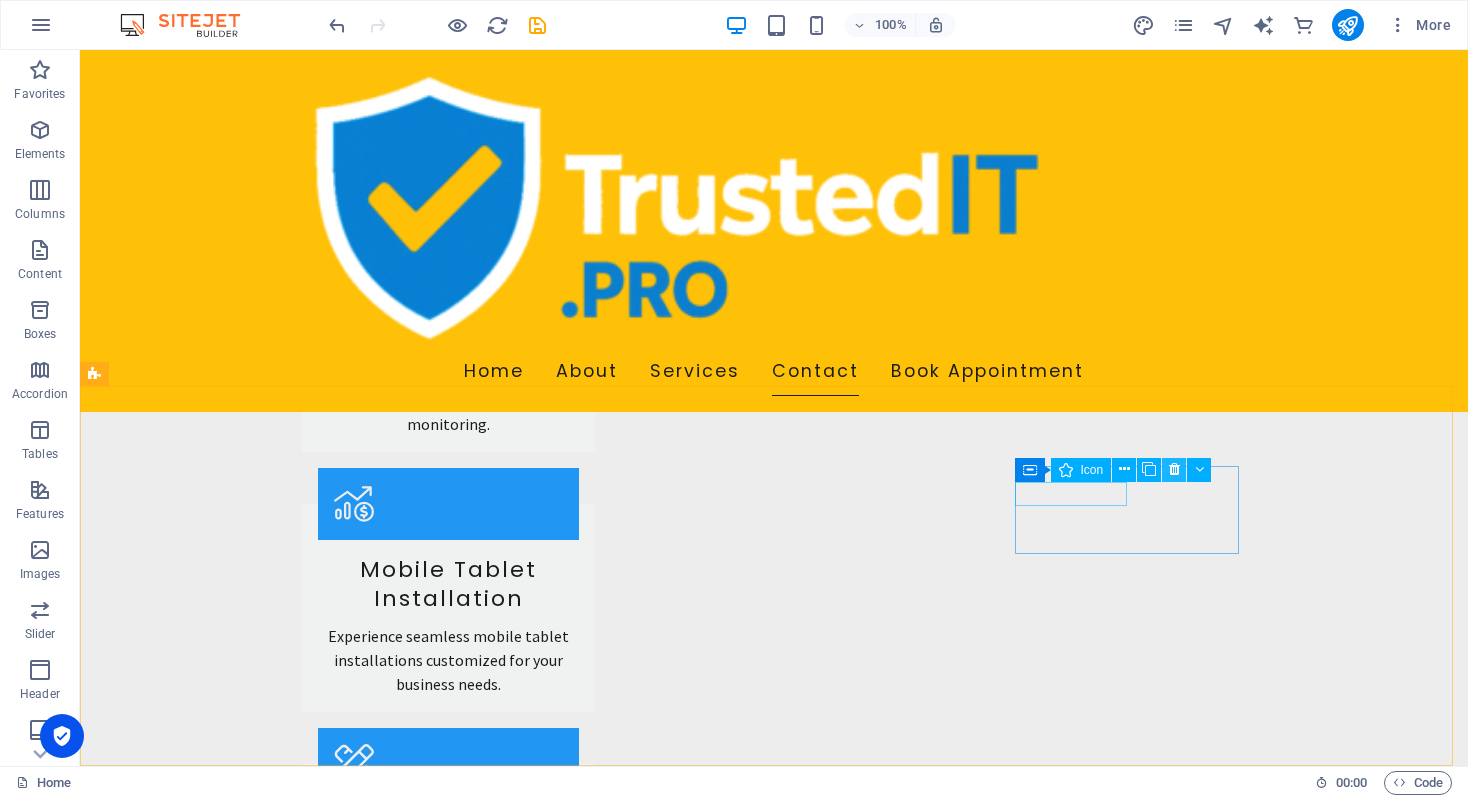 click at bounding box center [1174, 469] 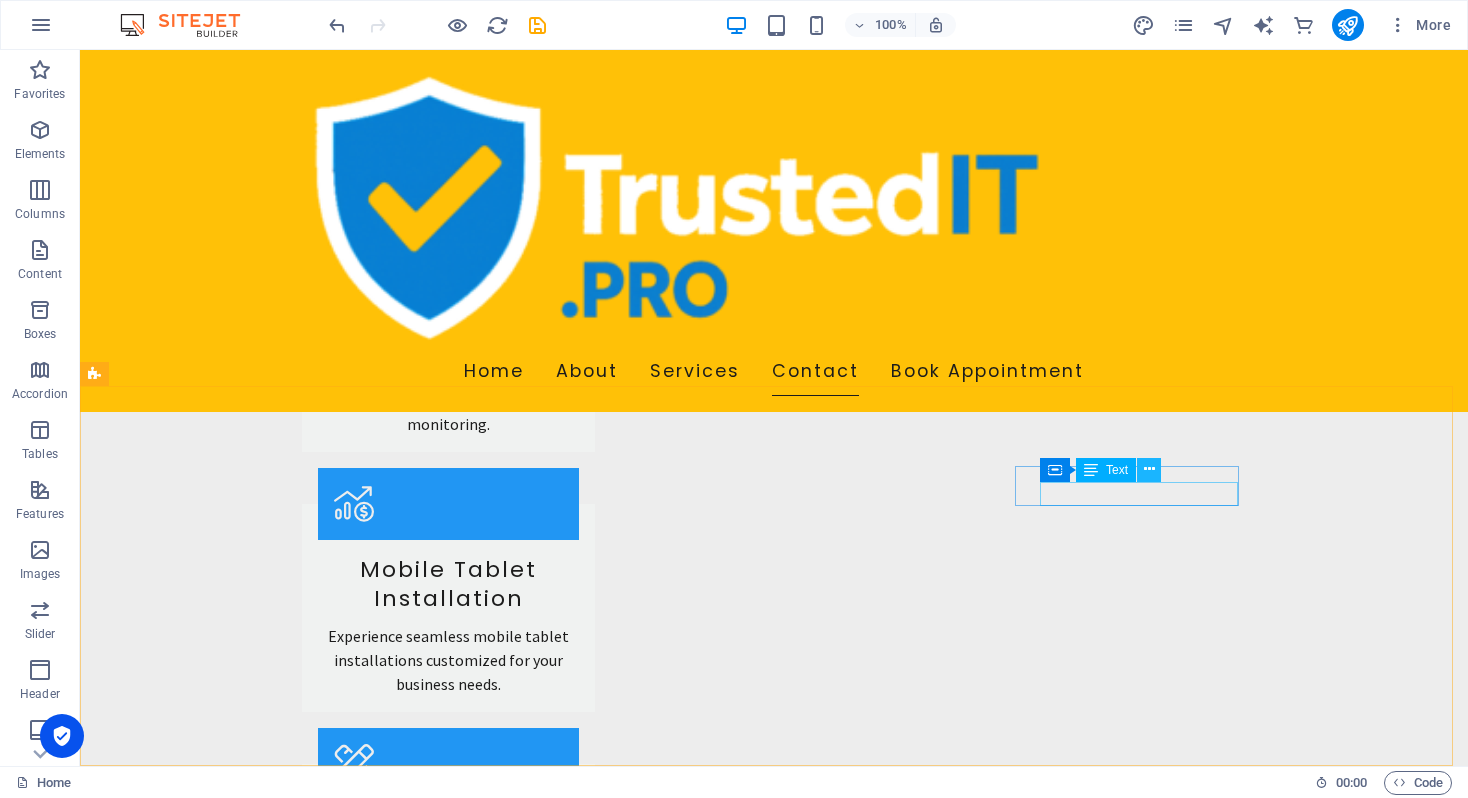 click at bounding box center (1149, 469) 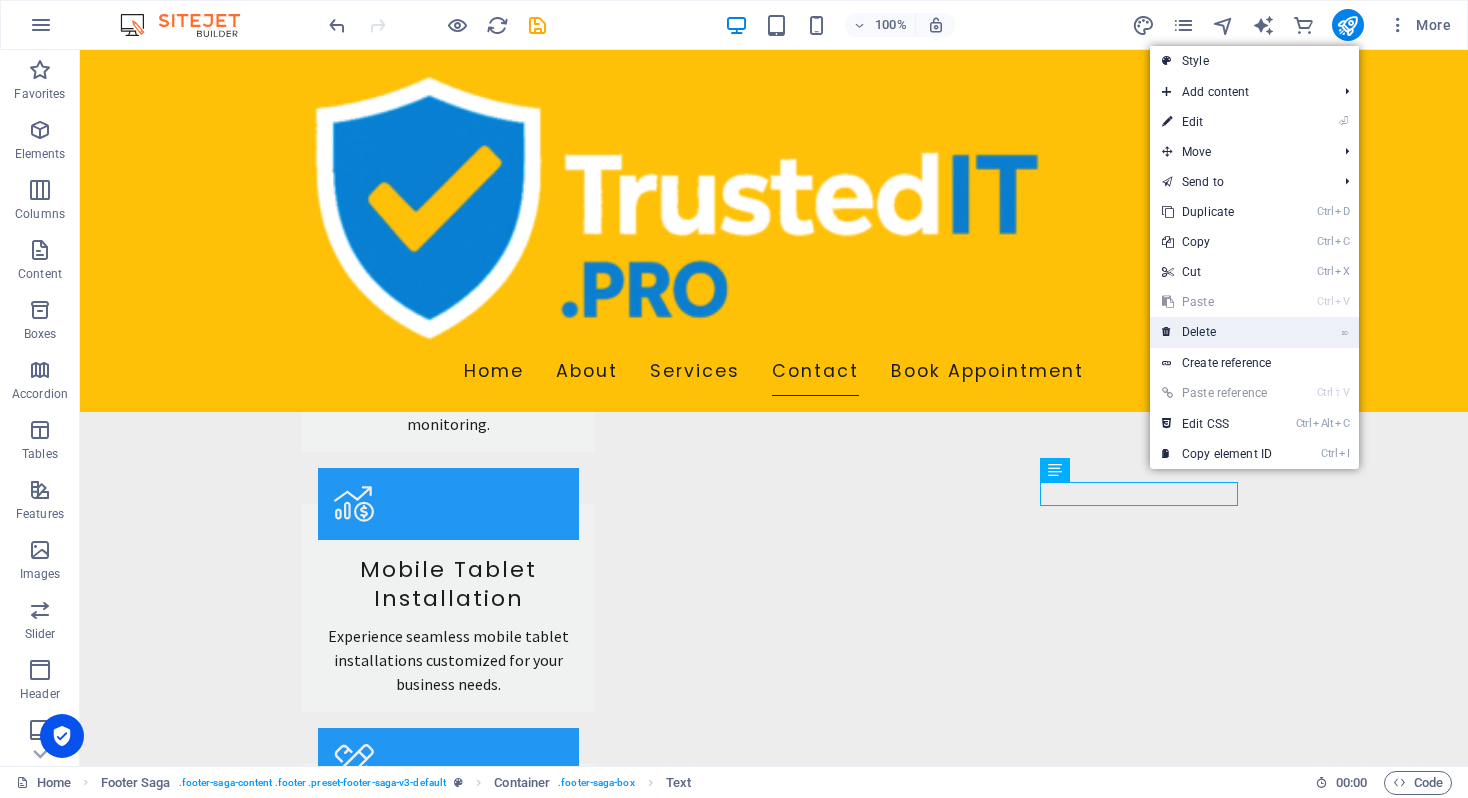 drag, startPoint x: 1250, startPoint y: 329, endPoint x: 1175, endPoint y: 440, distance: 133.96268 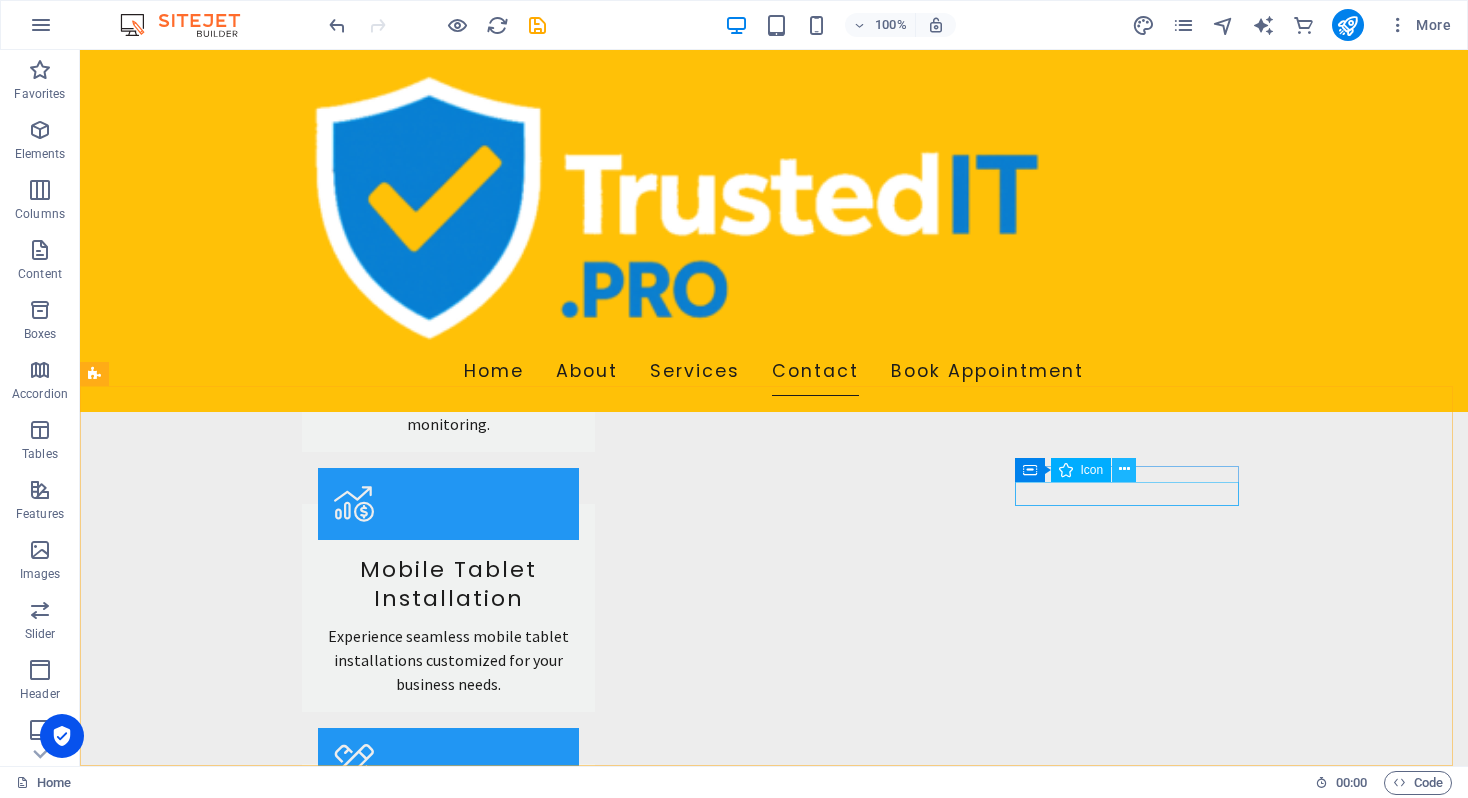 click at bounding box center (1124, 469) 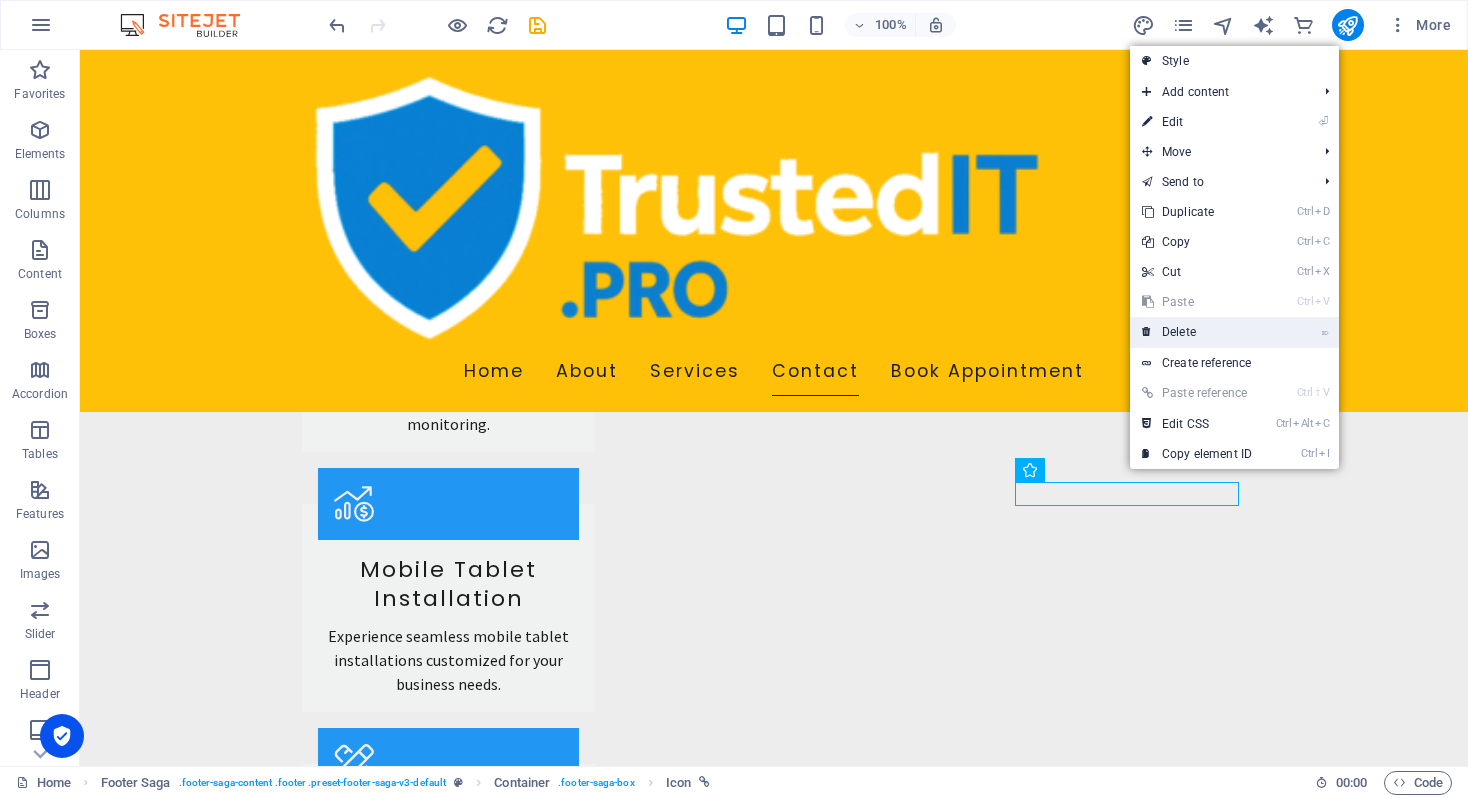 drag, startPoint x: 1194, startPoint y: 328, endPoint x: 1098, endPoint y: 414, distance: 128.88754 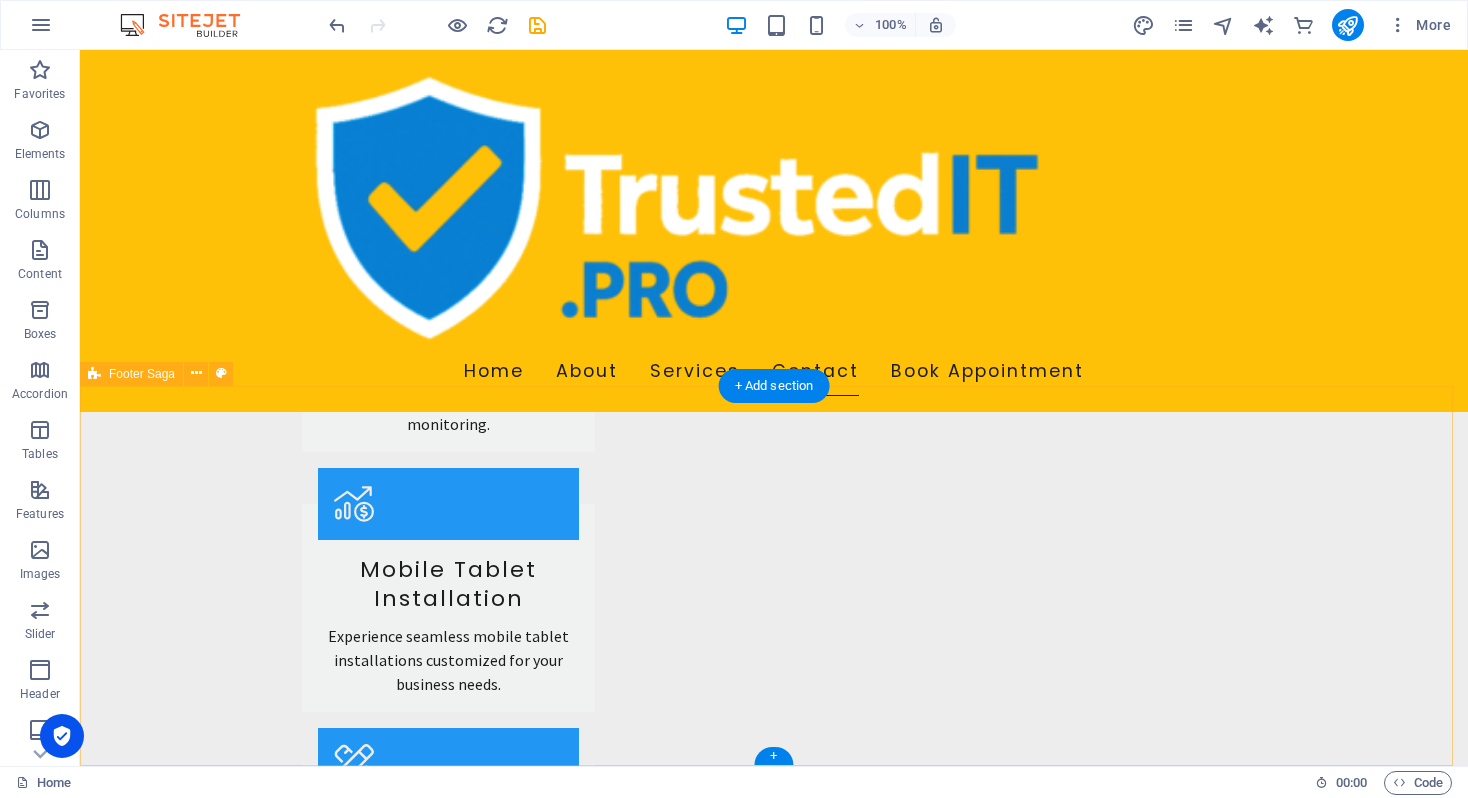 click on "Trusted IT Pro Trusted IT Pro is your go-to IT consulting firm with a commitment to delivering exceptional technical support and solutions. To know more, contact us at  [PHONE_NUMBER]  or email [EMAIL_ADDRESS][DOMAIN_NAME]. Contact [STREET_ADDRESS] Phone:  [PHONE_NUMBER] Mobile:  Email:  [EMAIL_ADDRESS][DOMAIN_NAME] Navigation Home About Services Contact Book Appointment Legal Notice Privacy Policy" at bounding box center (774, 2522) 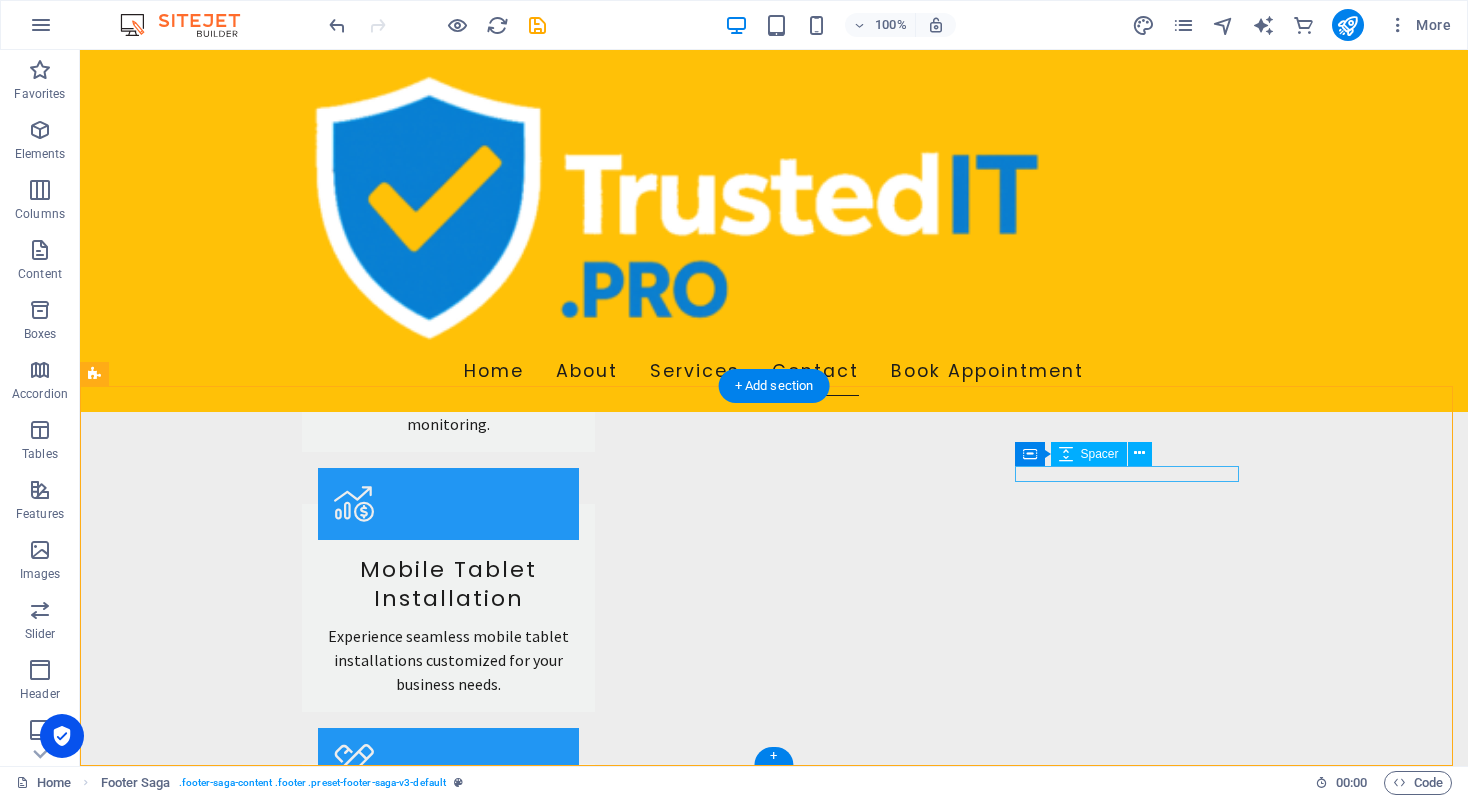 click at bounding box center [208, 2857] 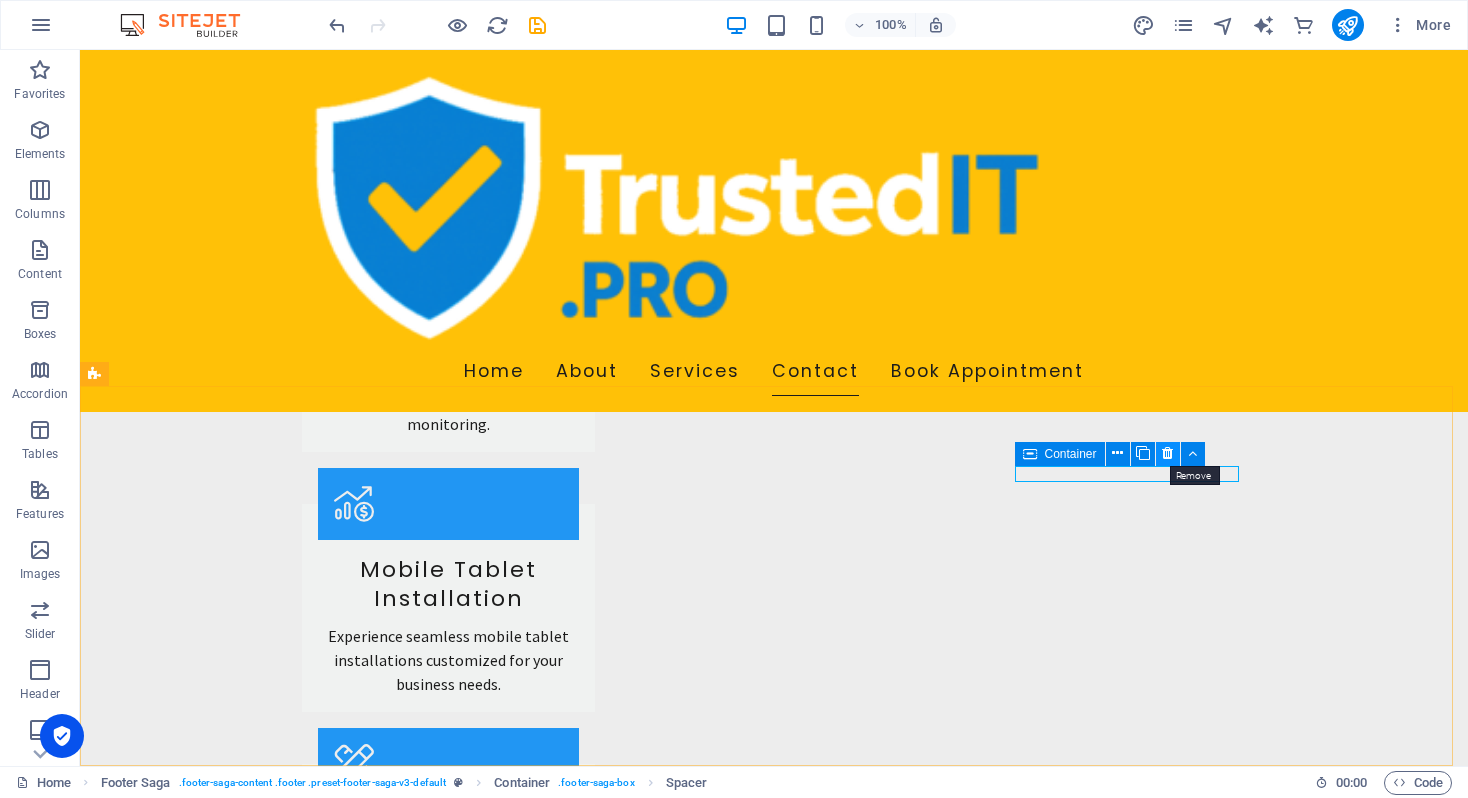 drag, startPoint x: 1161, startPoint y: 453, endPoint x: 1070, endPoint y: 454, distance: 91.00549 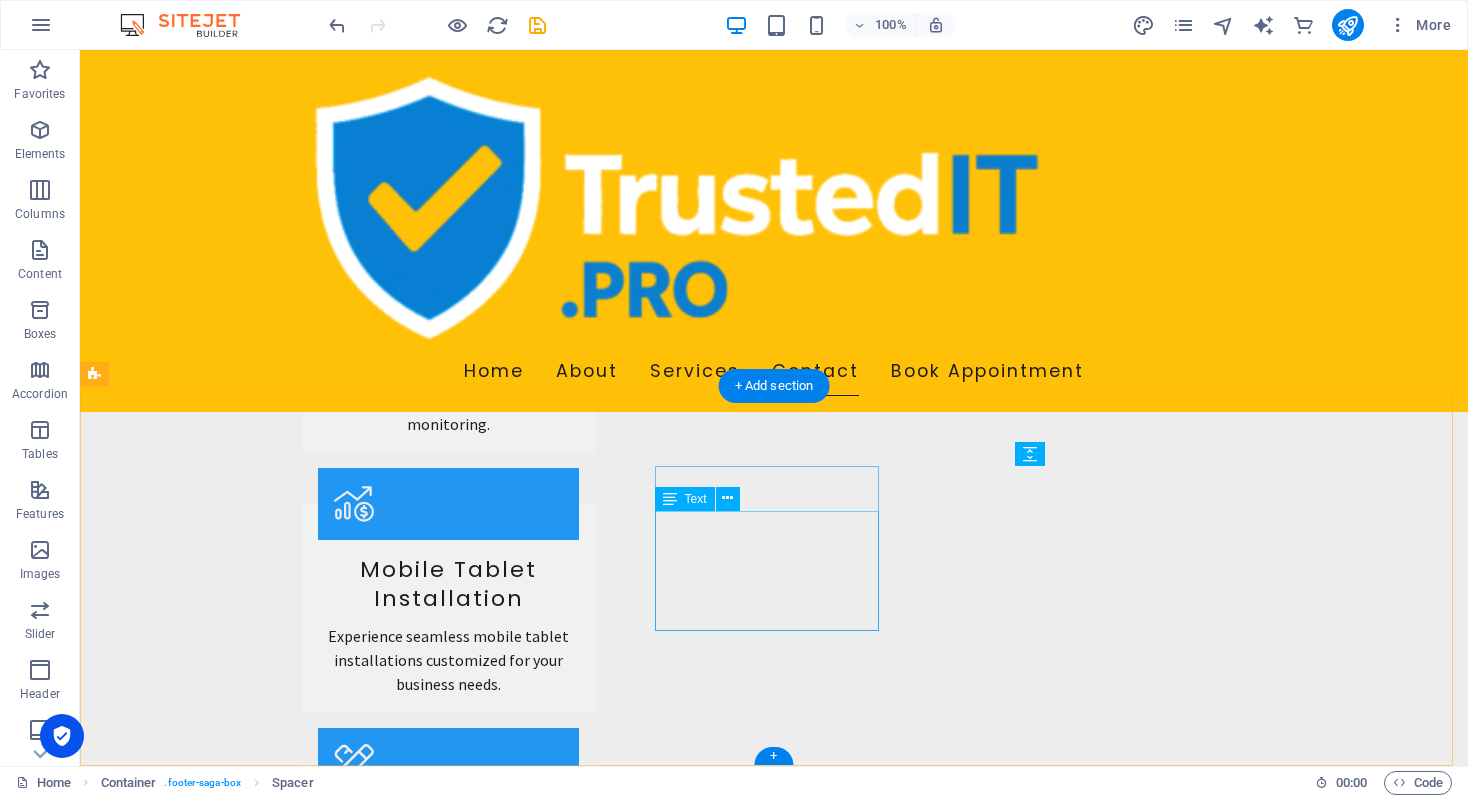 click on "[STREET_ADDRESS]" at bounding box center (165, 2488) 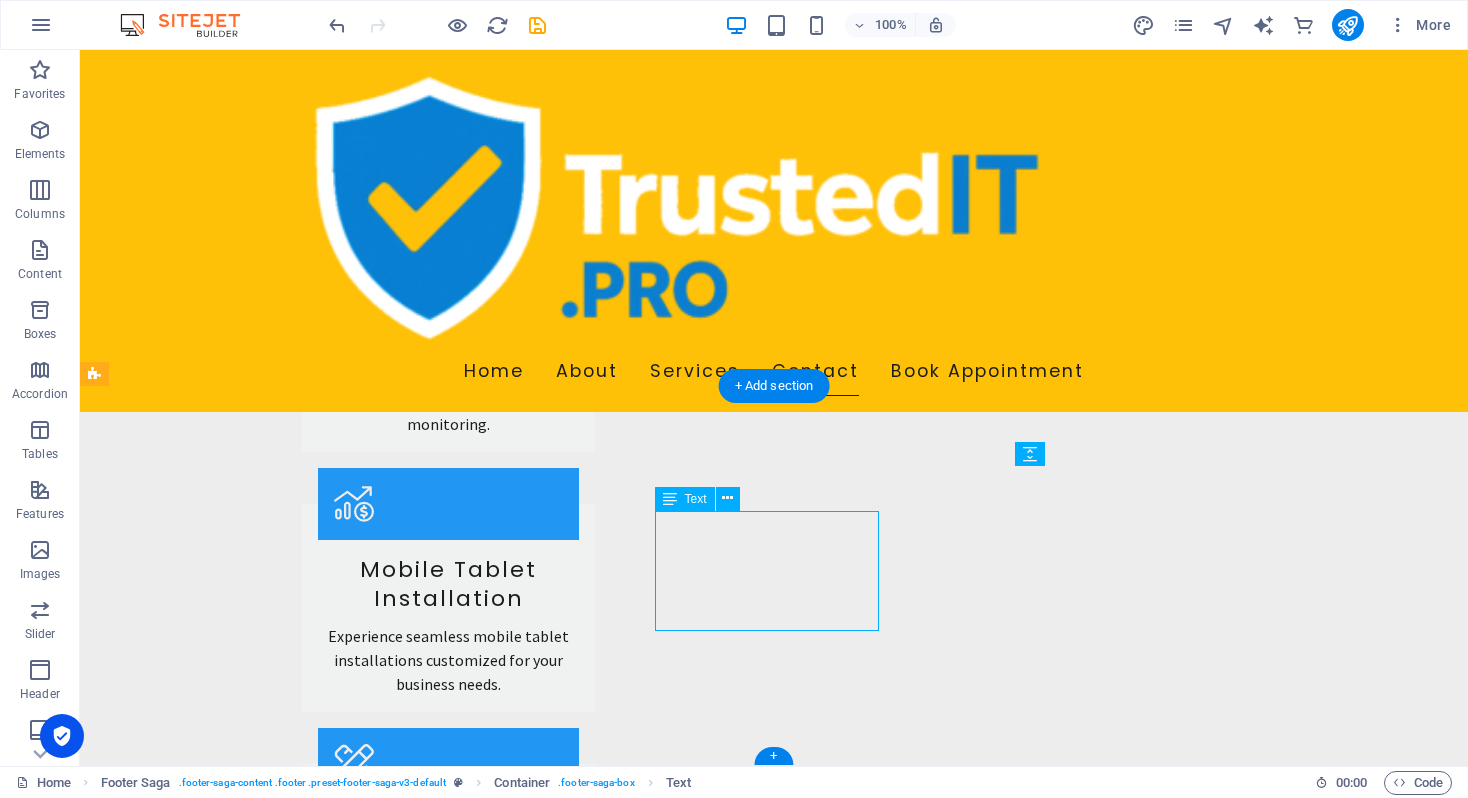 click on "[STREET_ADDRESS] Phone:  [PHONE_NUMBER] Mobile:  Email:  [EMAIL_ADDRESS][DOMAIN_NAME]" at bounding box center [208, 2548] 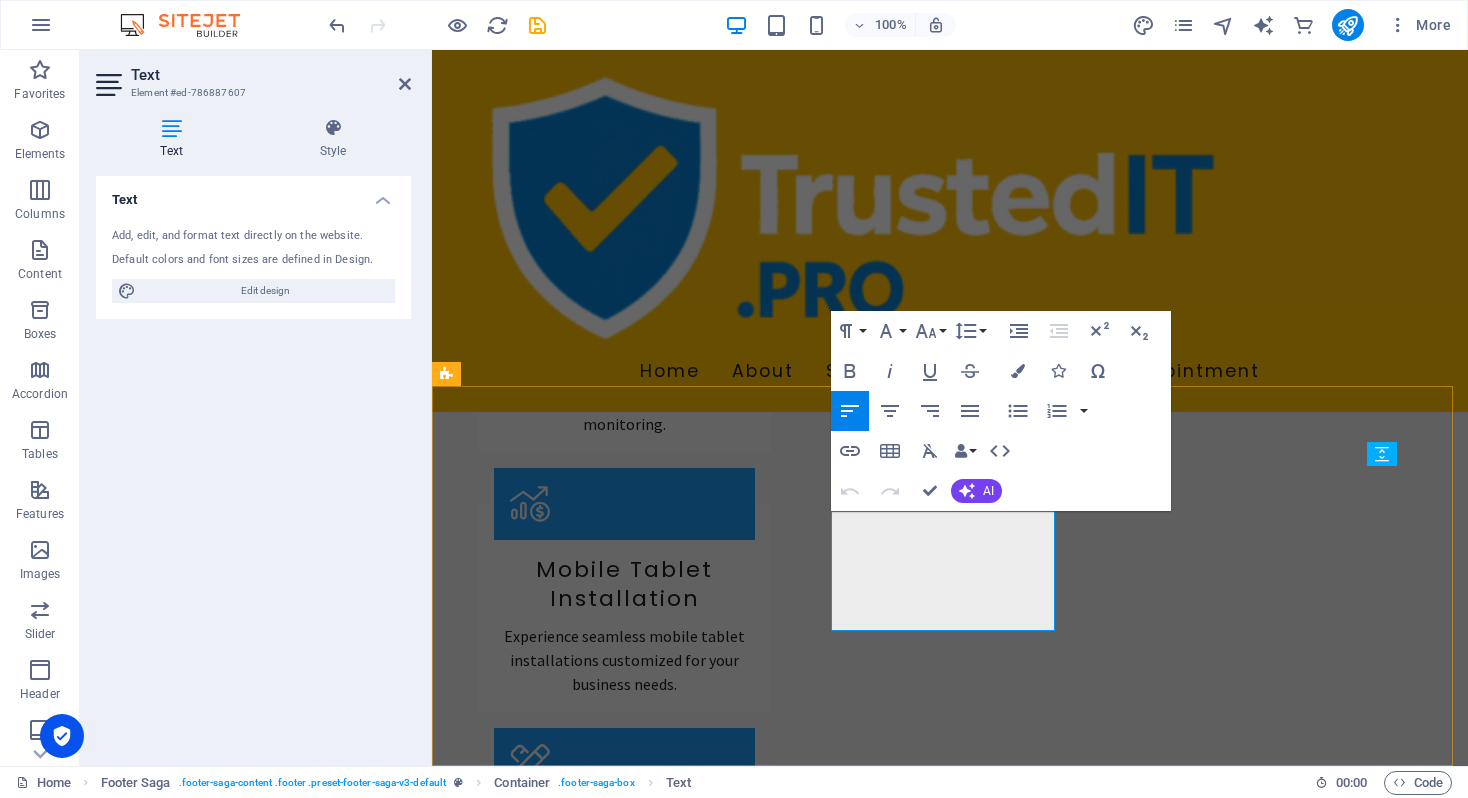 click on "12345   Tech City" at bounding box center (560, 2512) 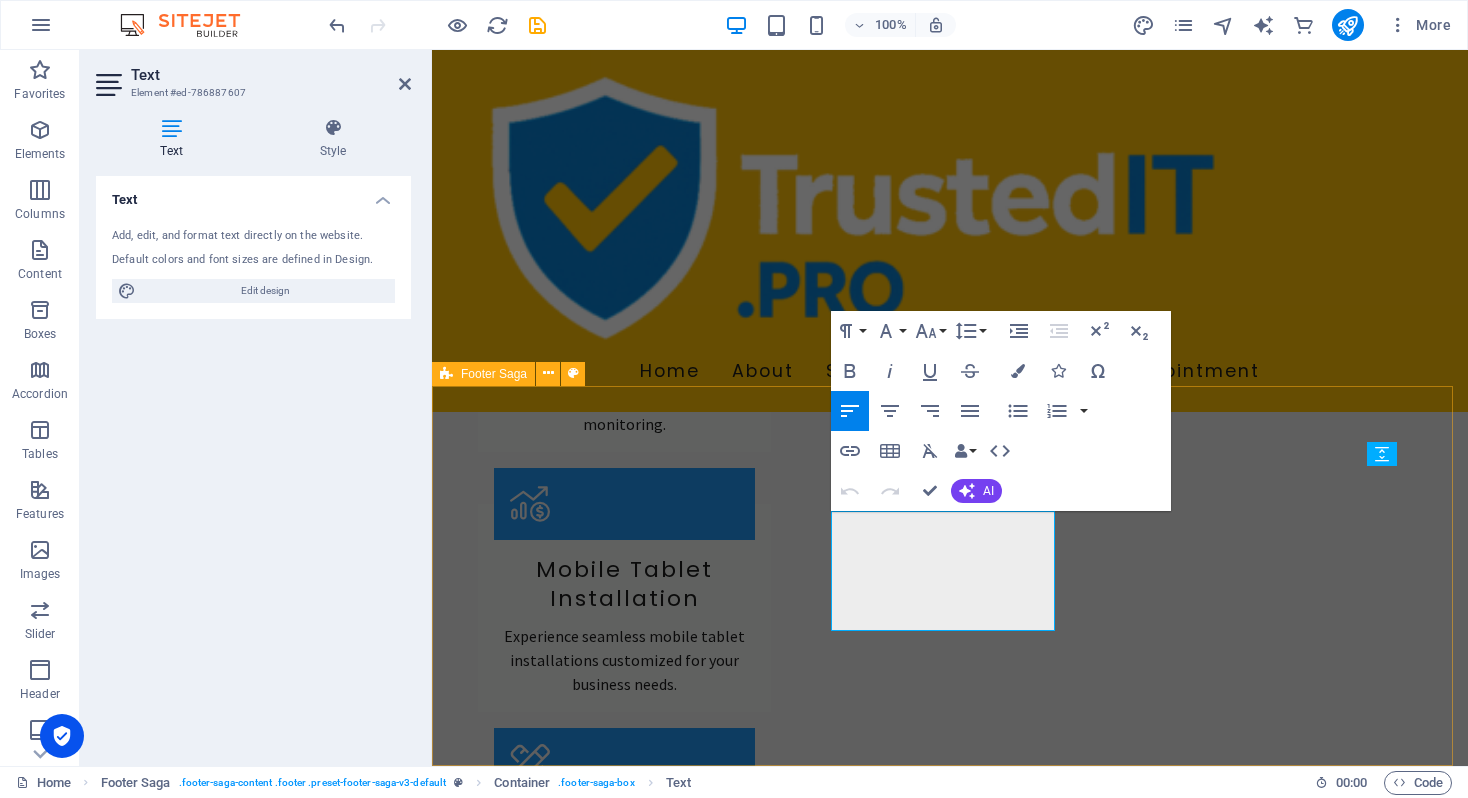 drag, startPoint x: 836, startPoint y: 523, endPoint x: 786, endPoint y: 524, distance: 50.01 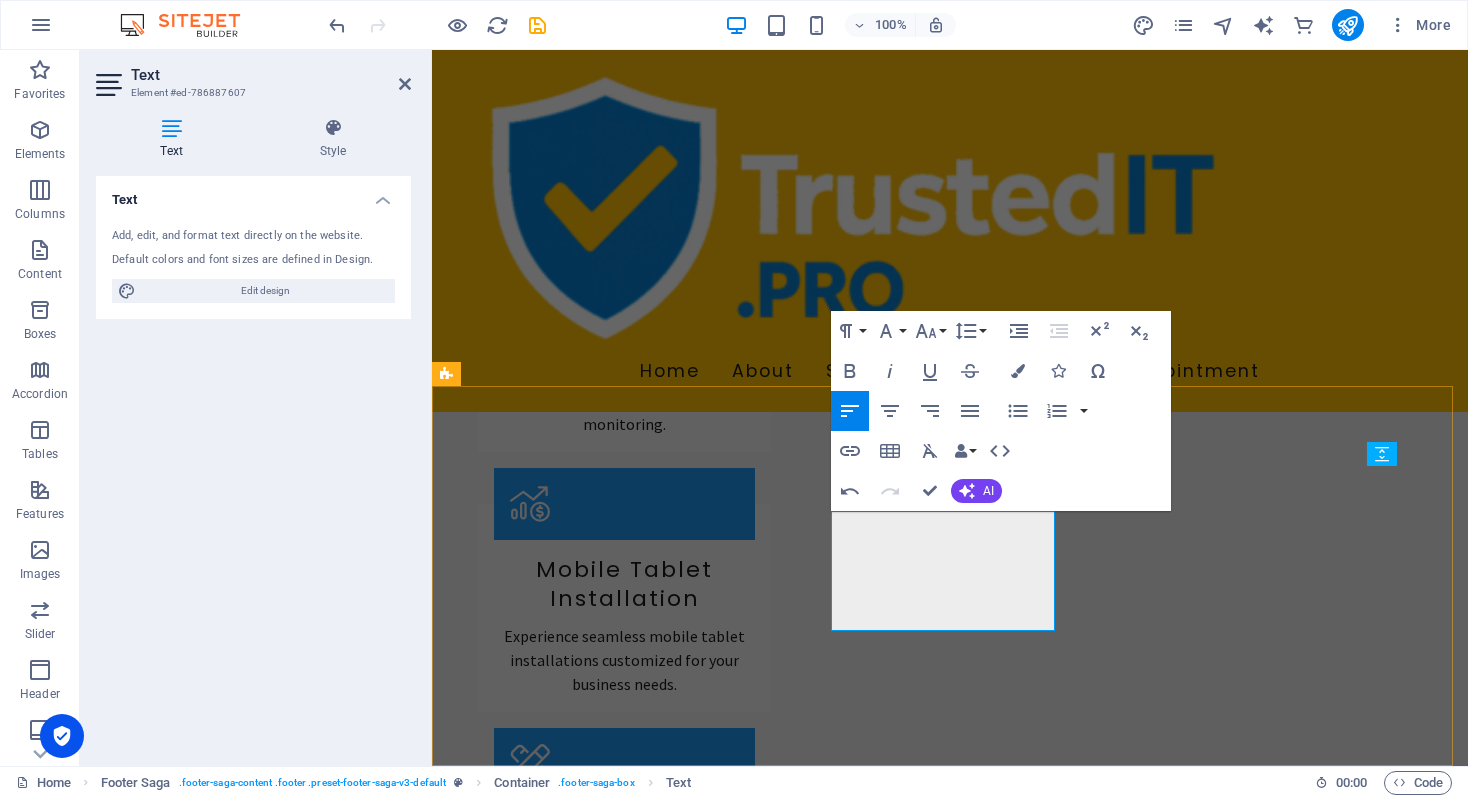 click on "12345" at bounding box center (468, 2512) 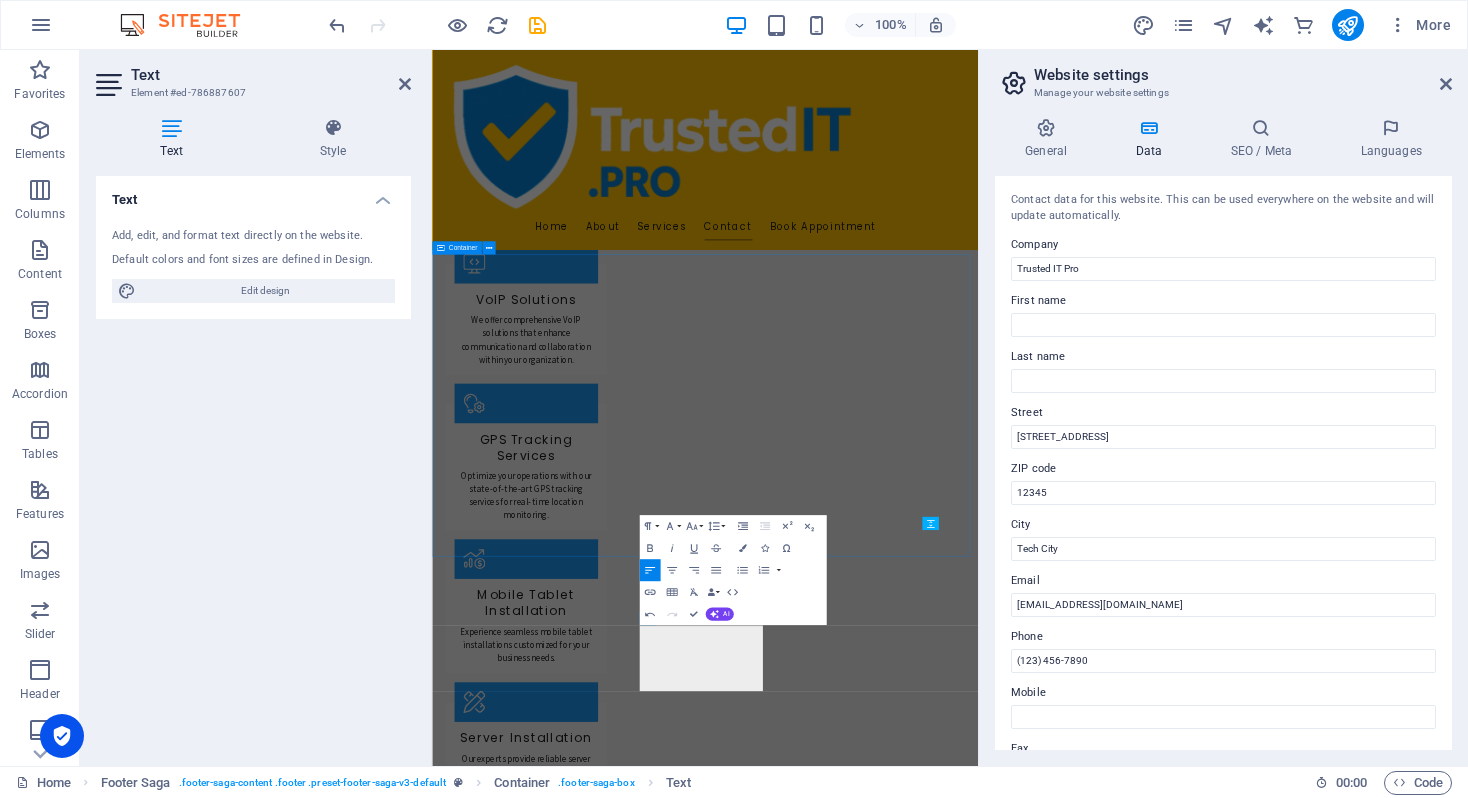 click on "Get in Touch   I have read and understand the privacy policy. Unreadable? Regenerate Submit Inquiry" at bounding box center [928, 2292] 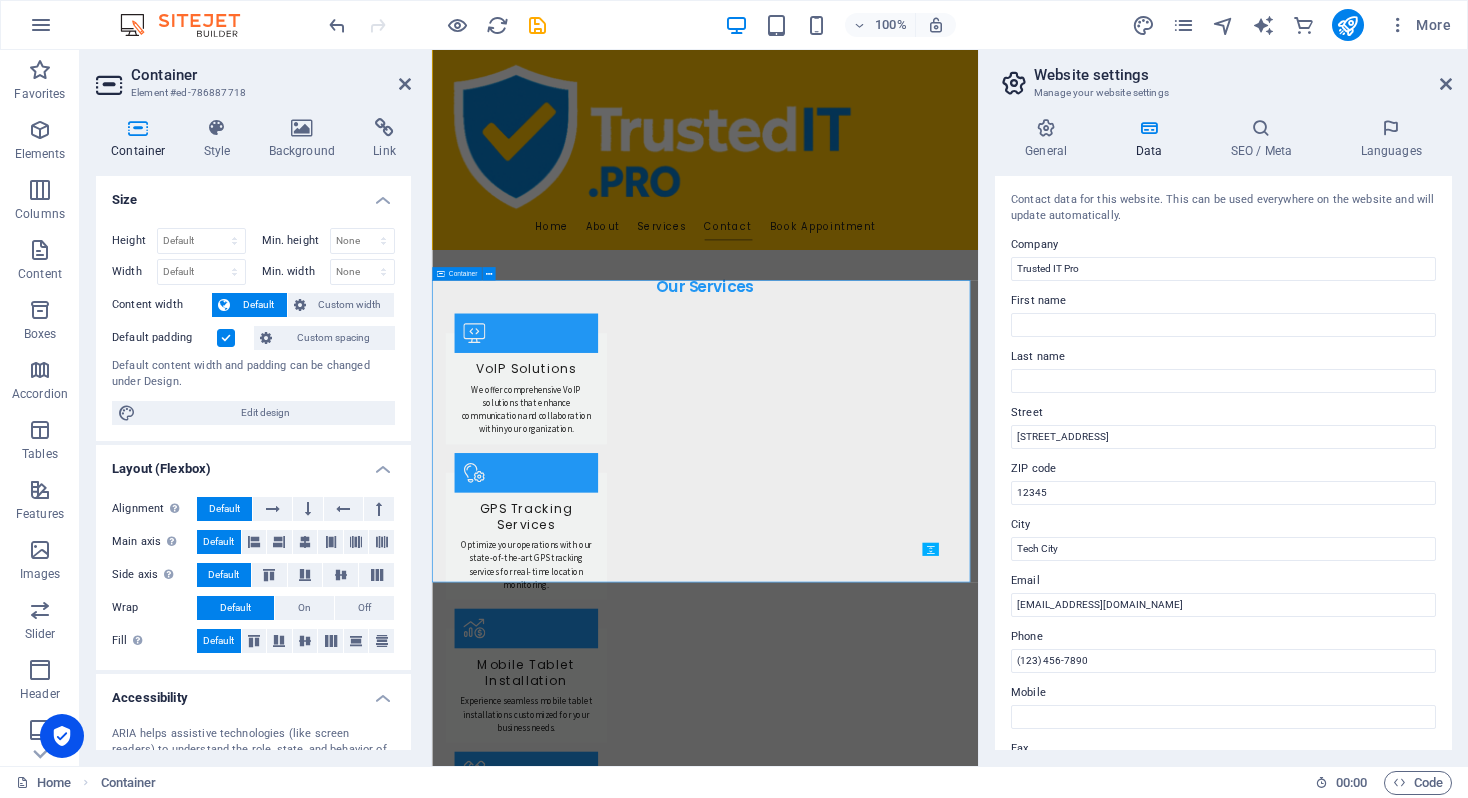 scroll, scrollTop: 1319, scrollLeft: 0, axis: vertical 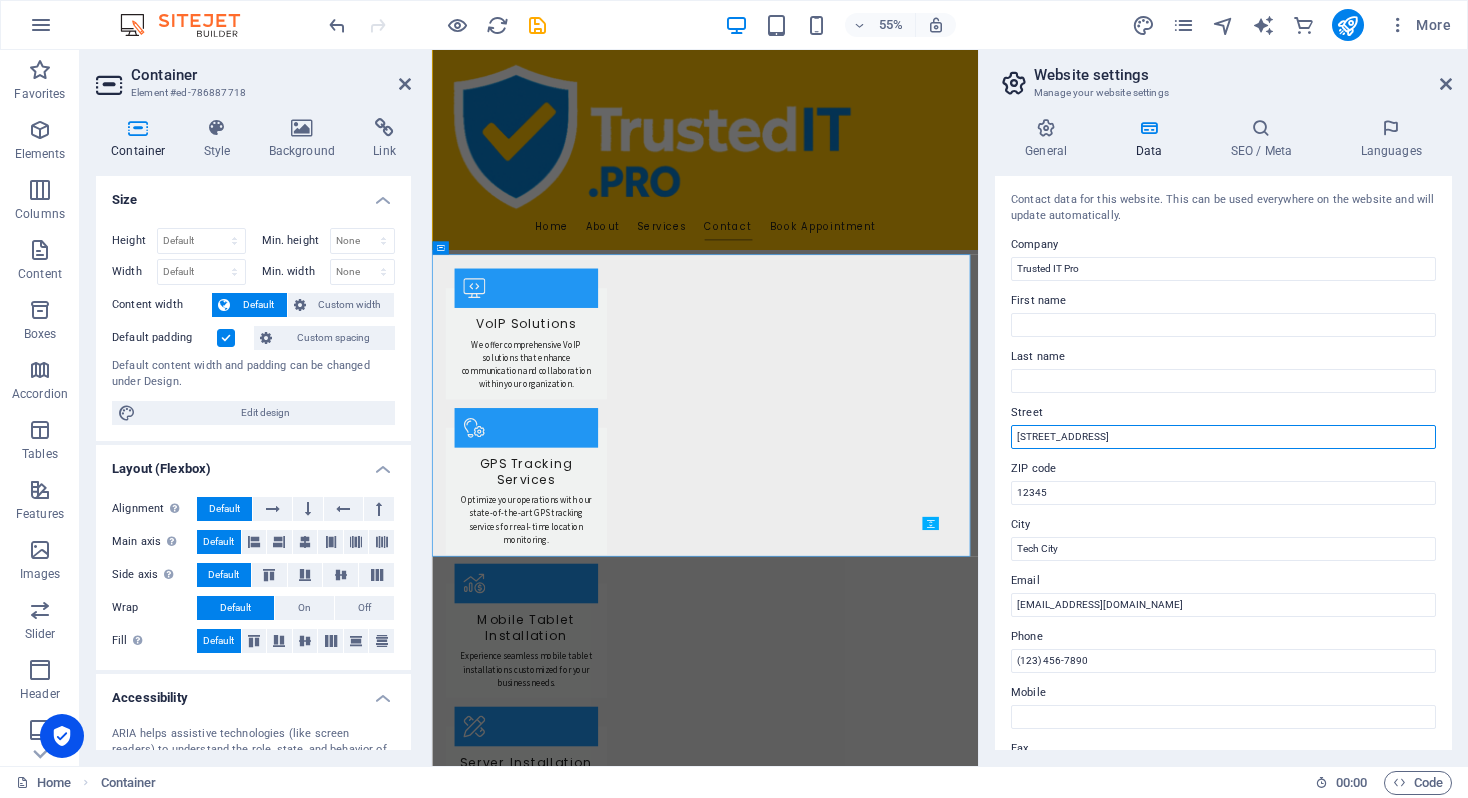 drag, startPoint x: 1587, startPoint y: 484, endPoint x: 1321, endPoint y: 719, distance: 354.93802 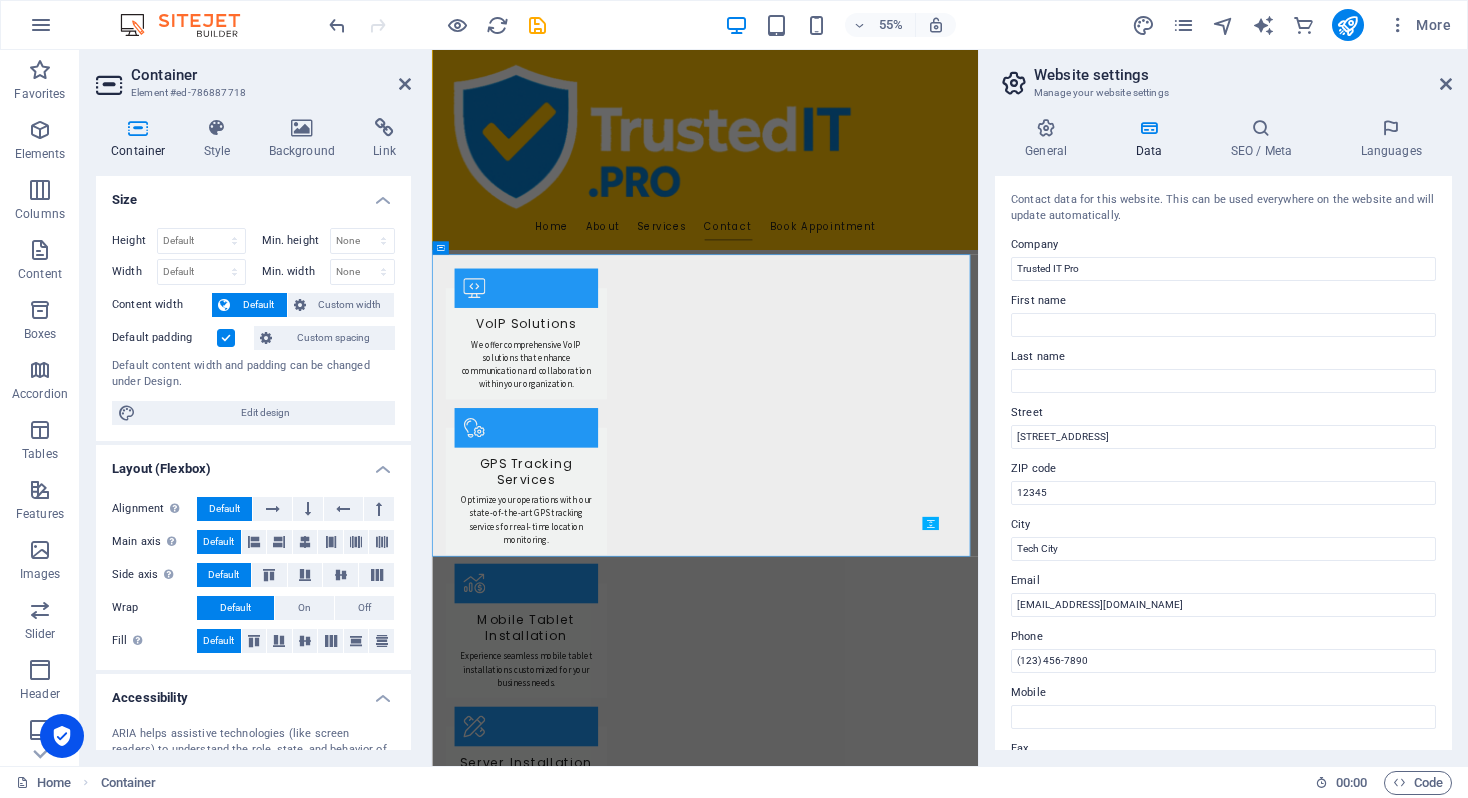 click on "Street" at bounding box center (1223, 413) 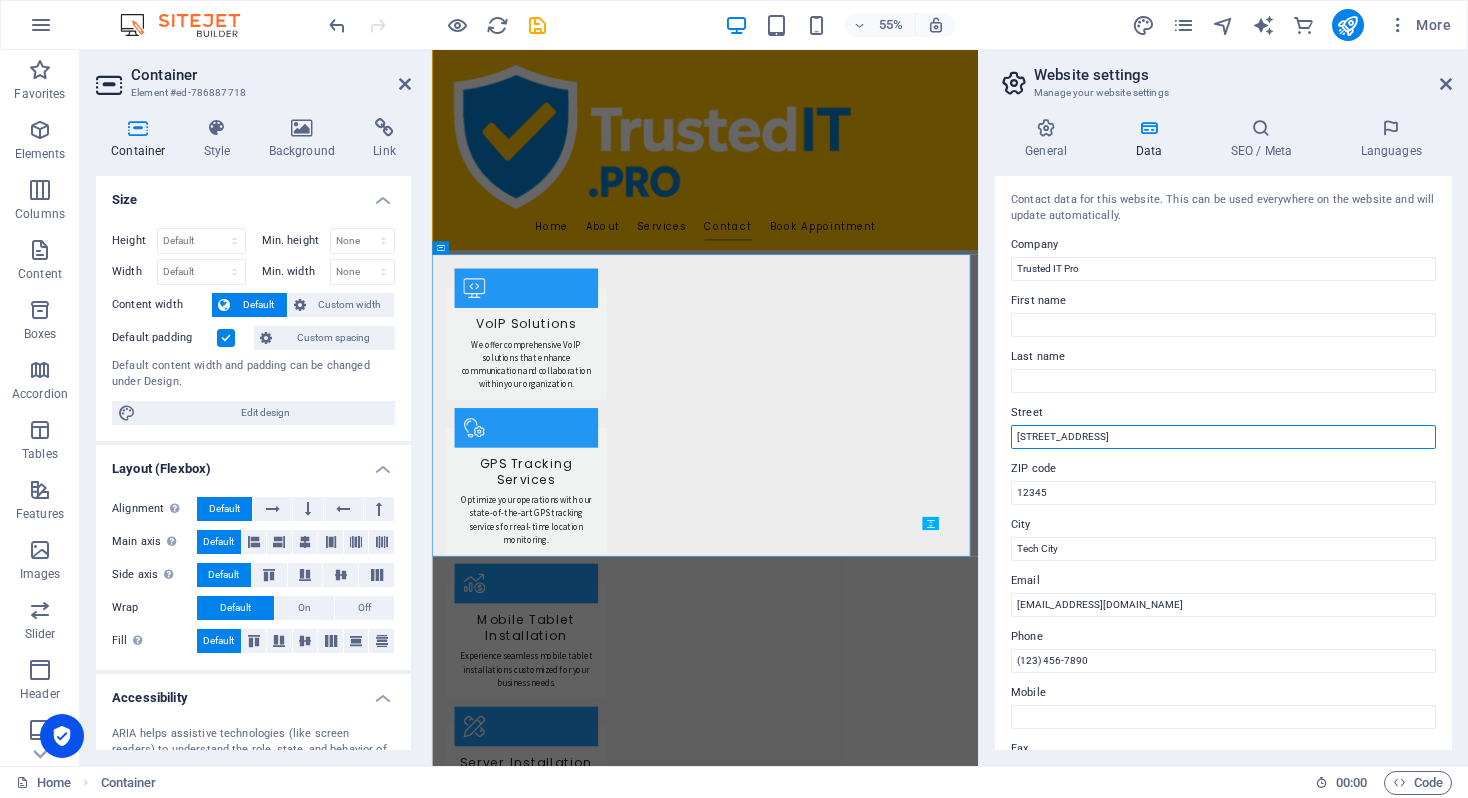 click on "[STREET_ADDRESS]" at bounding box center [1223, 437] 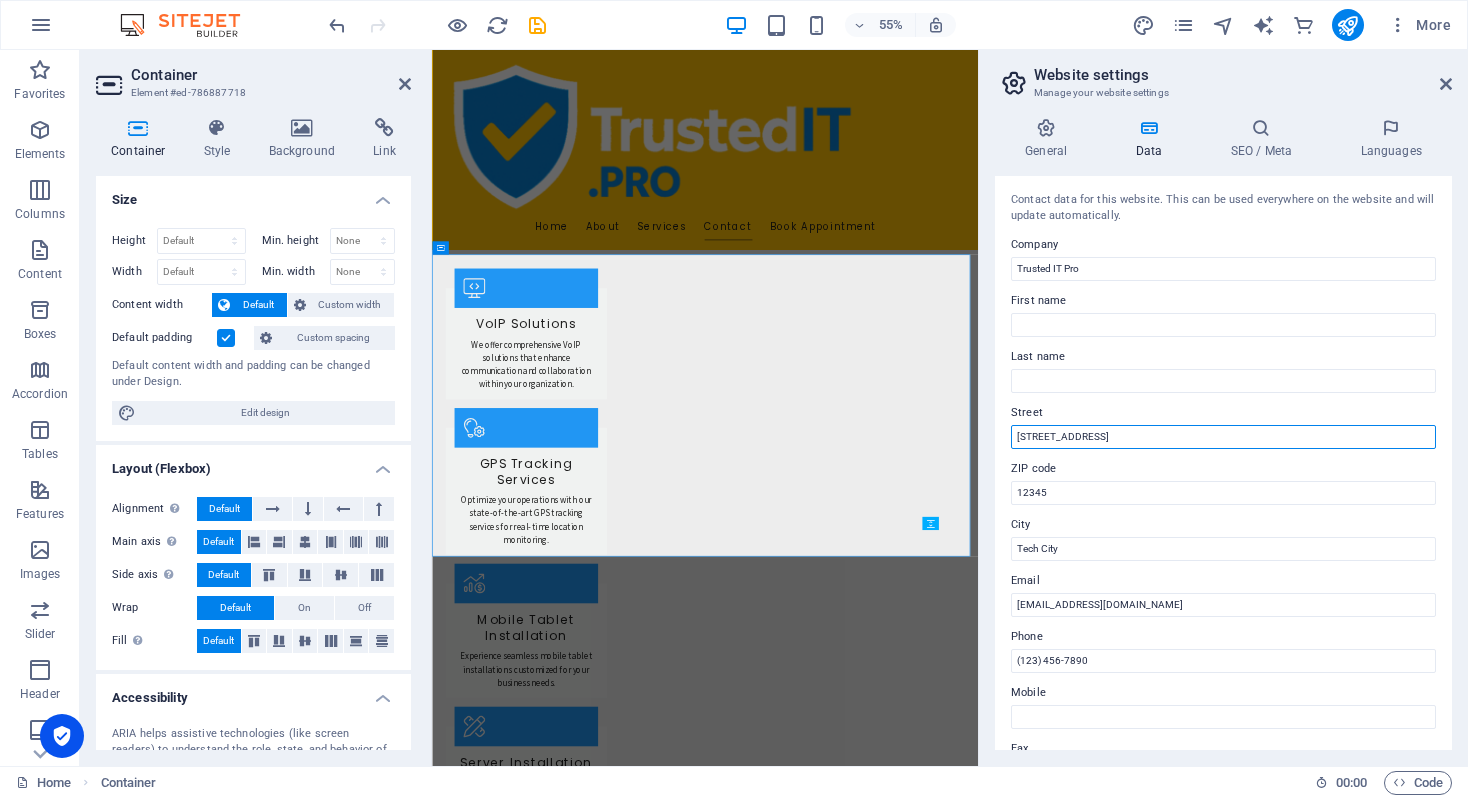 drag, startPoint x: 1120, startPoint y: 429, endPoint x: 1135, endPoint y: 416, distance: 19.849434 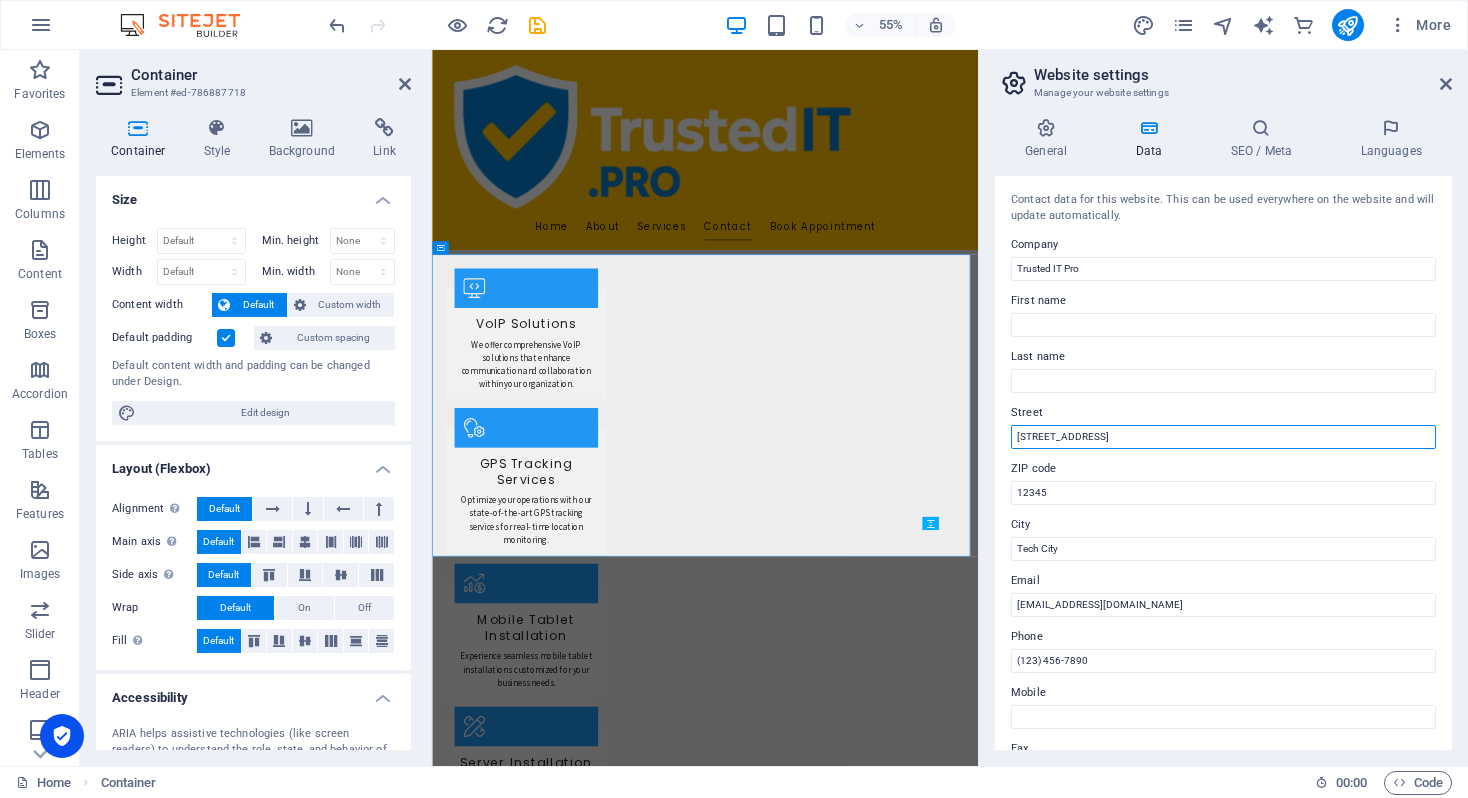 click on "Contact data for this website. This can be used everywhere on the website and will update automatically. Company Trusted IT Pro First name Last name Street [STREET_ADDRESS] Email [EMAIL_ADDRESS][DOMAIN_NAME] Phone [PHONE_NUMBER] Mobile Fax Custom field 1 Custom field 2 Custom field 3 Custom field 4 Custom field 5 Custom field 6" at bounding box center [1223, 463] 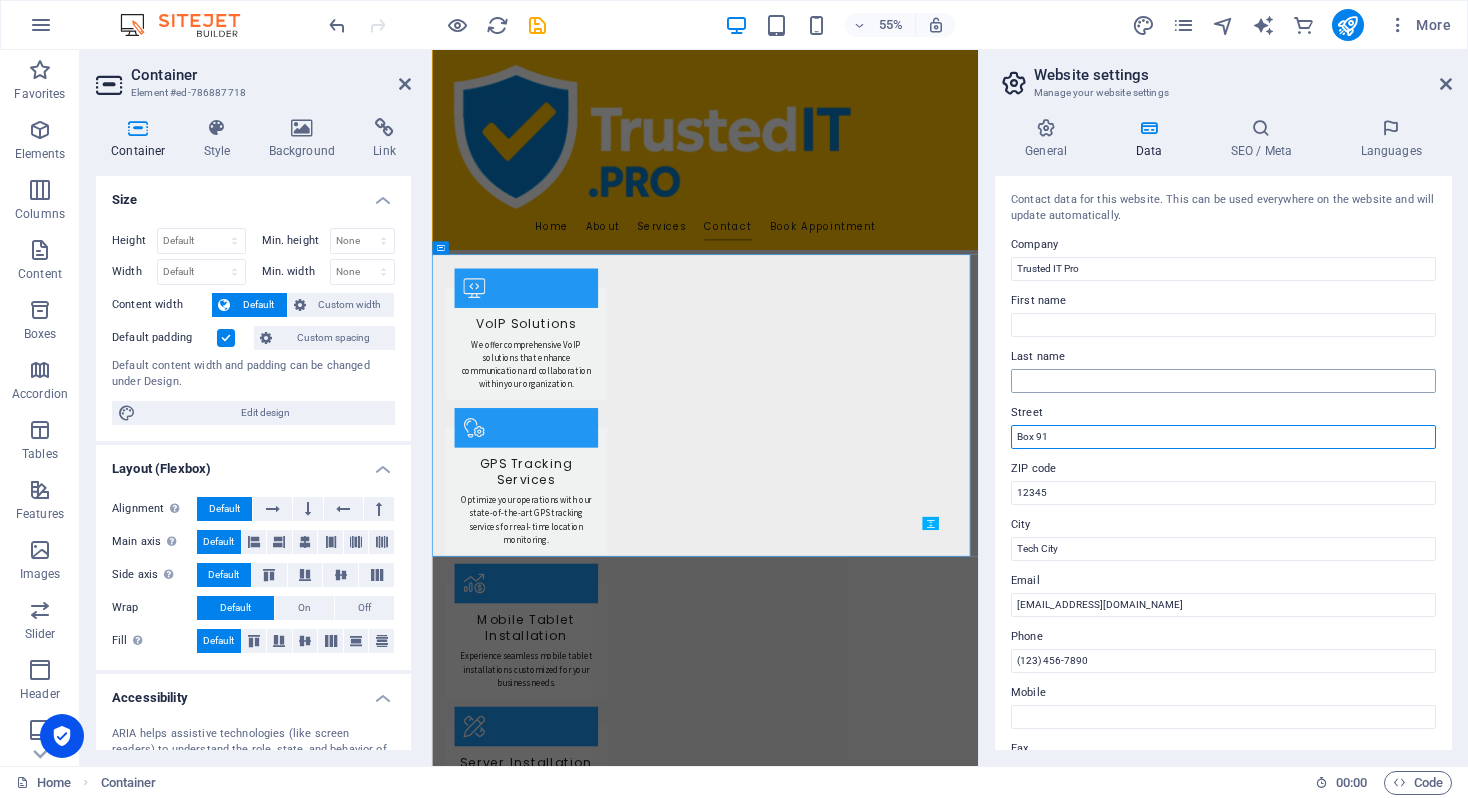 type on "Box 91" 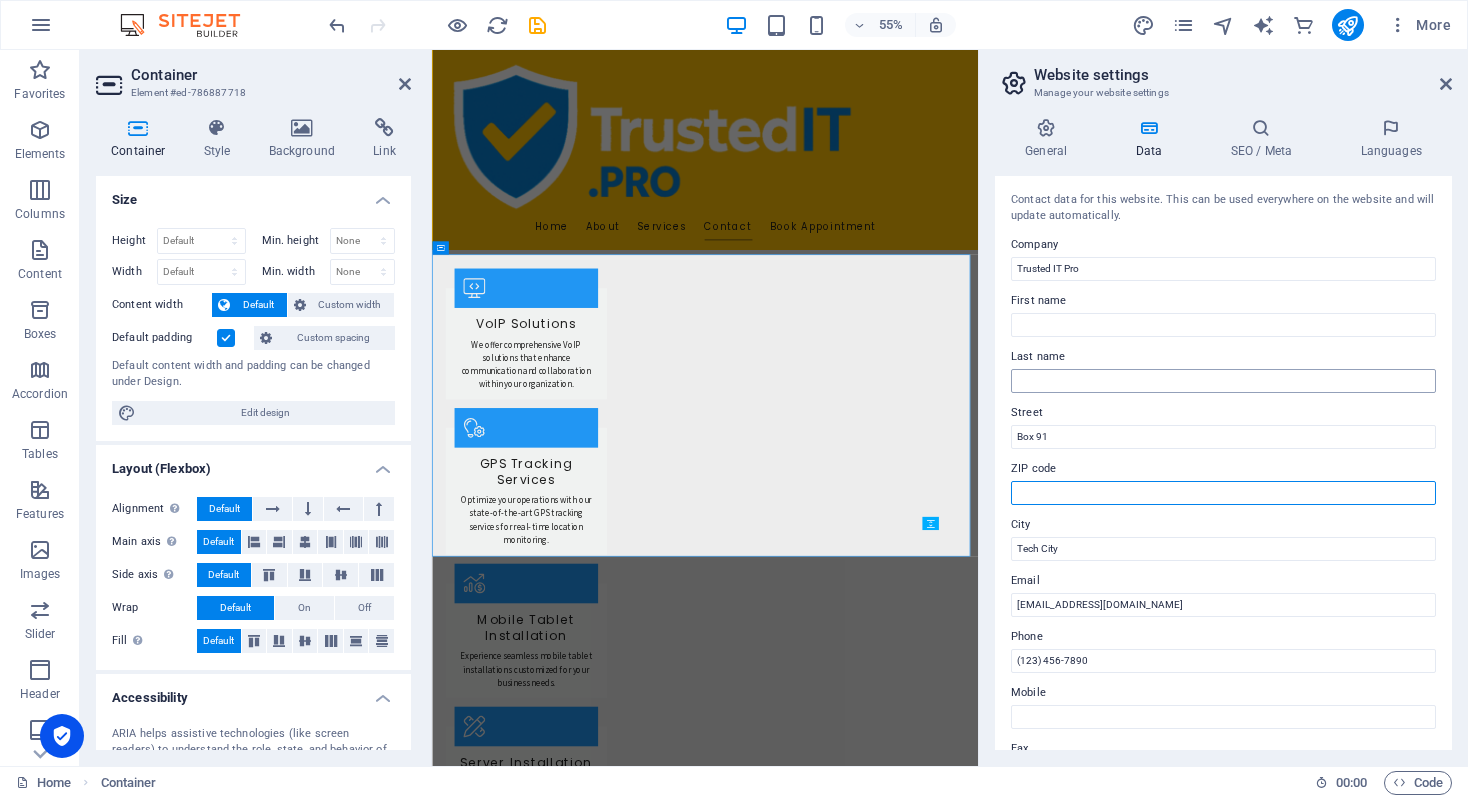 type 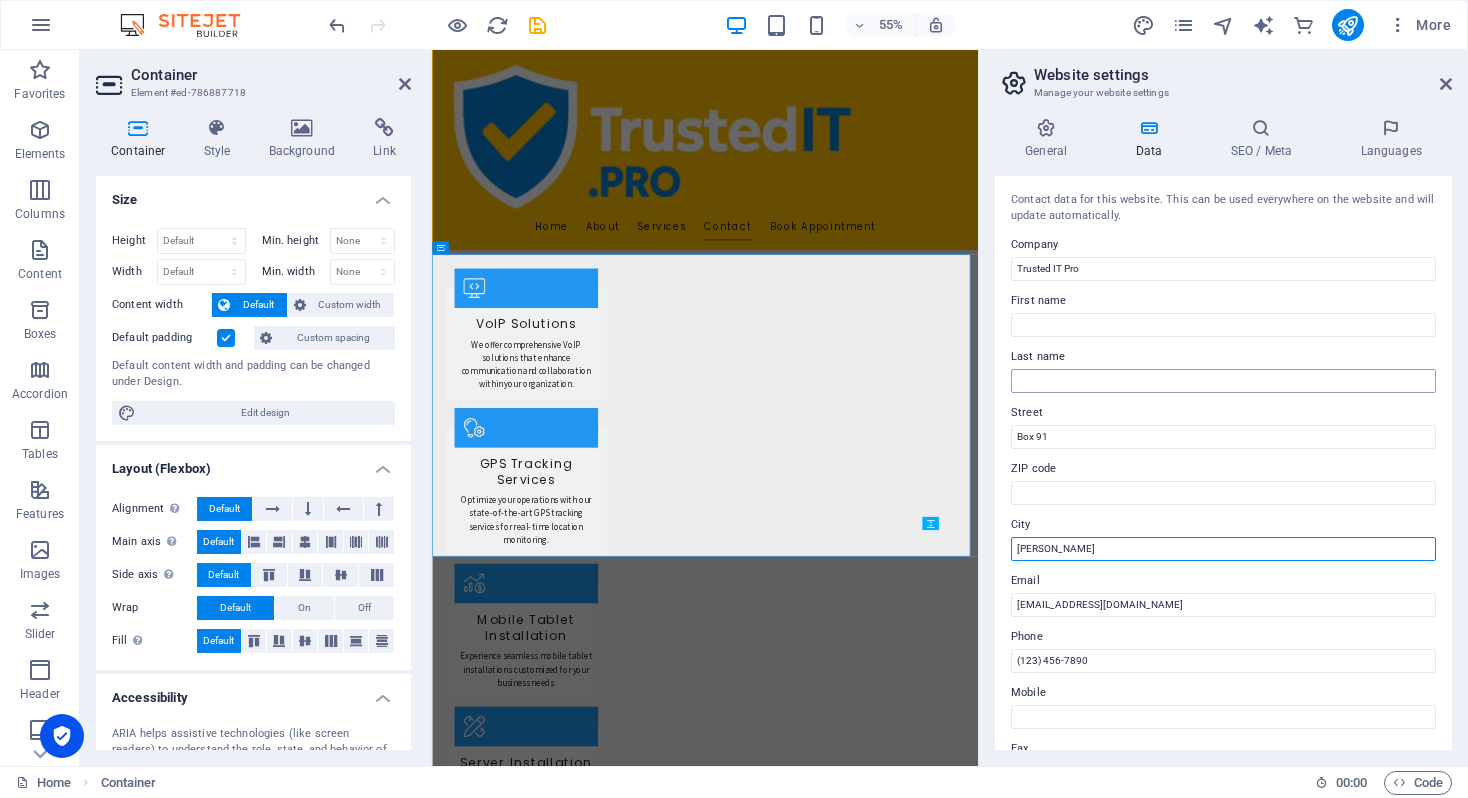 type on "[PERSON_NAME]" 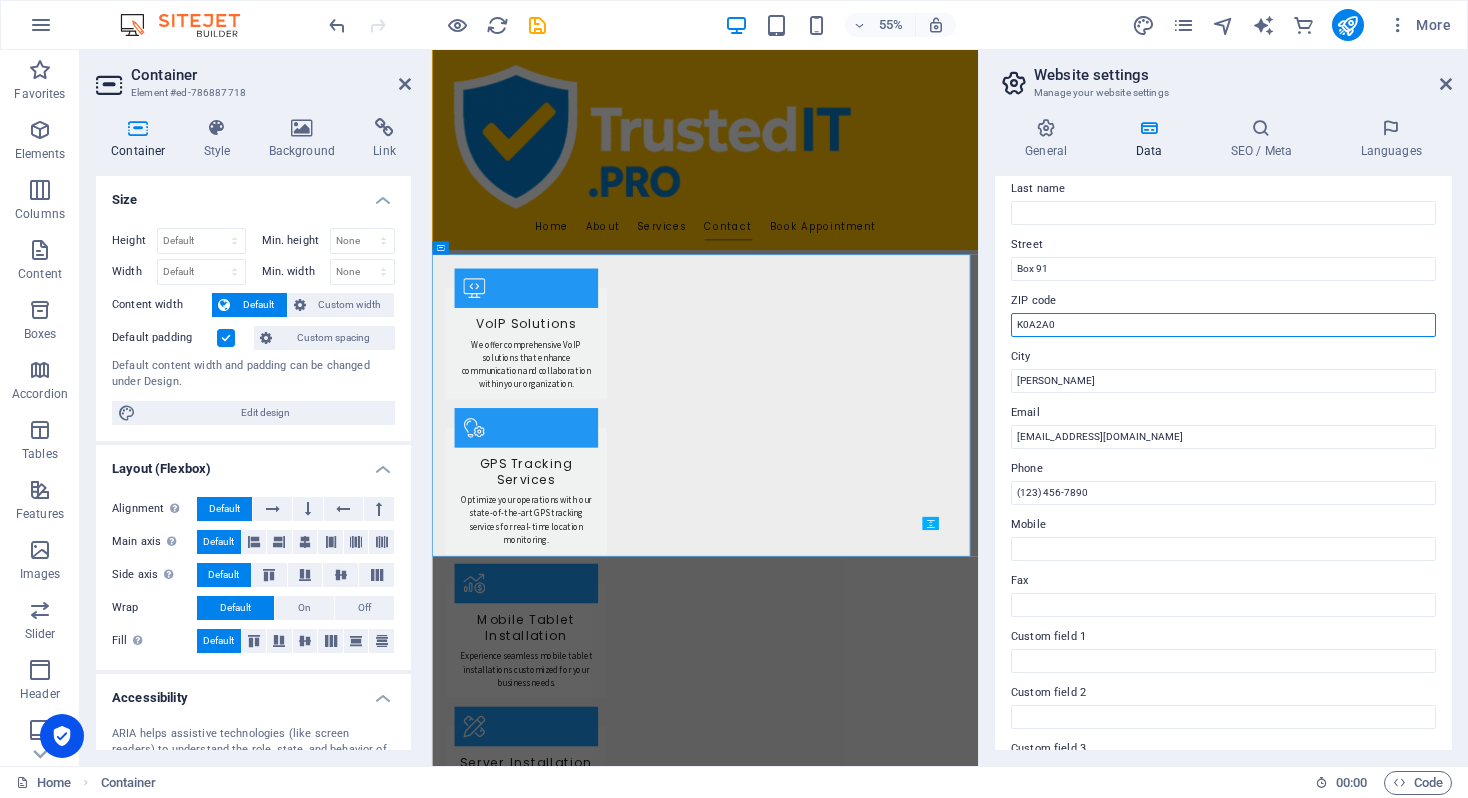 scroll, scrollTop: 200, scrollLeft: 0, axis: vertical 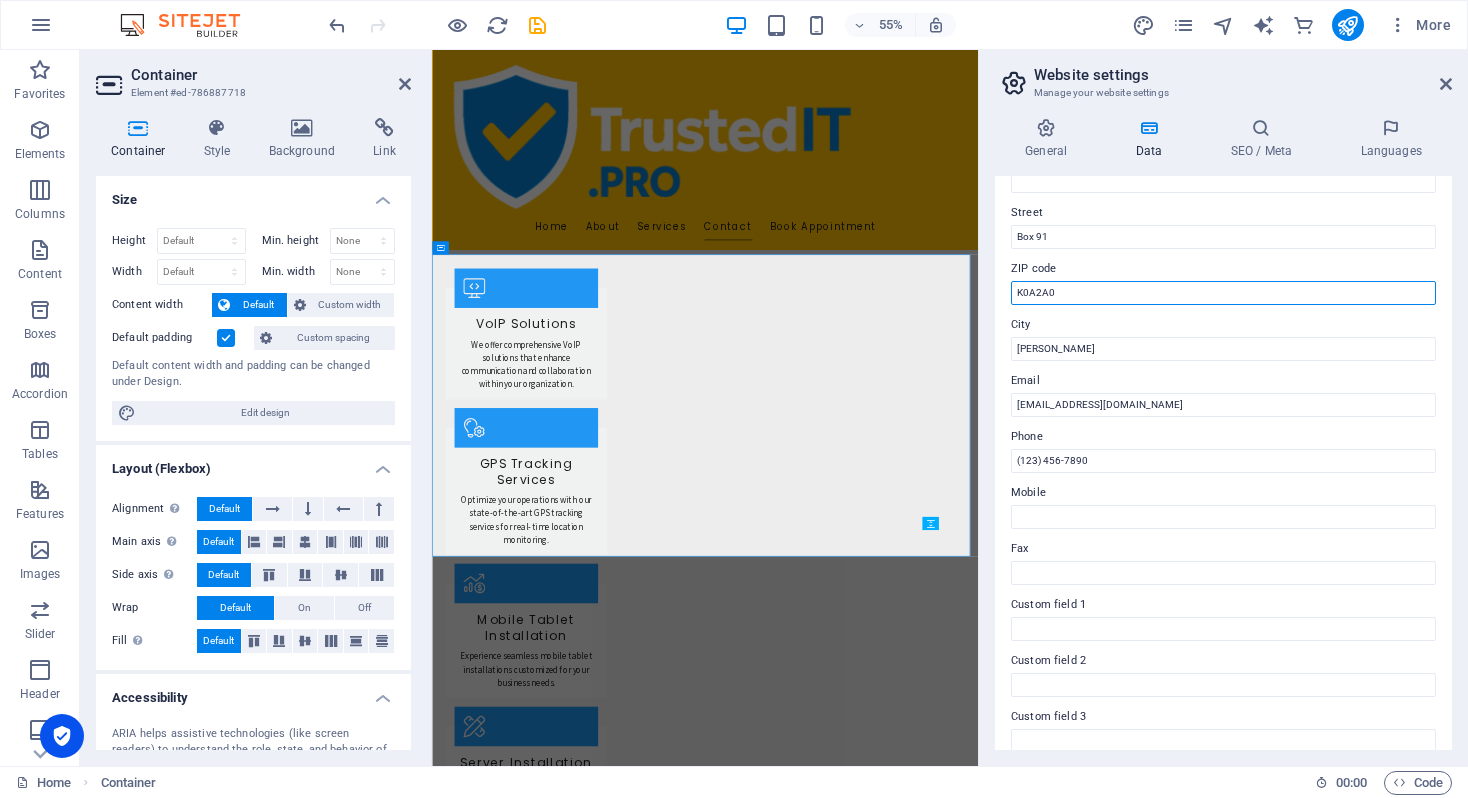 type on "K0A2A0" 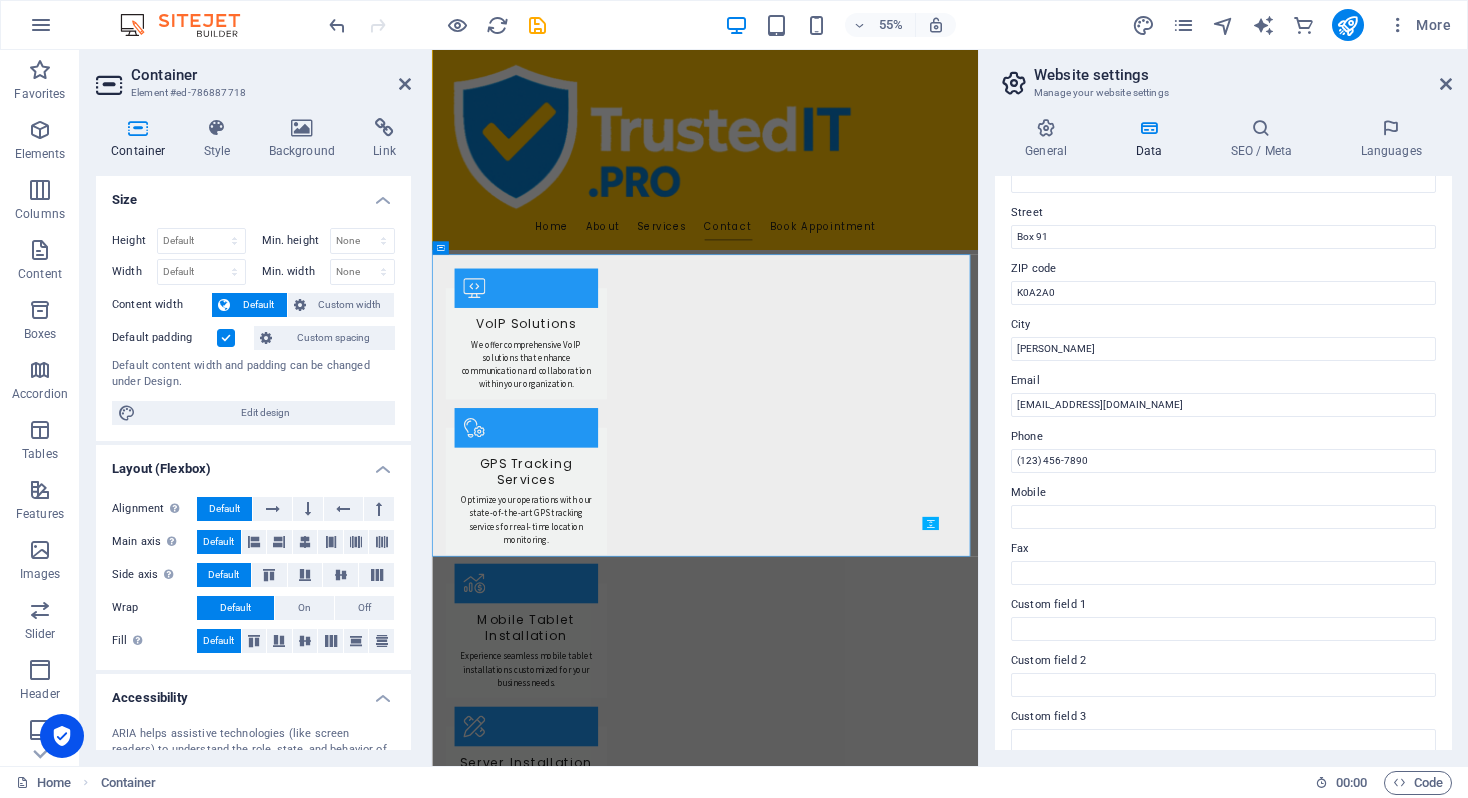 click on "Phone" at bounding box center [1223, 437] 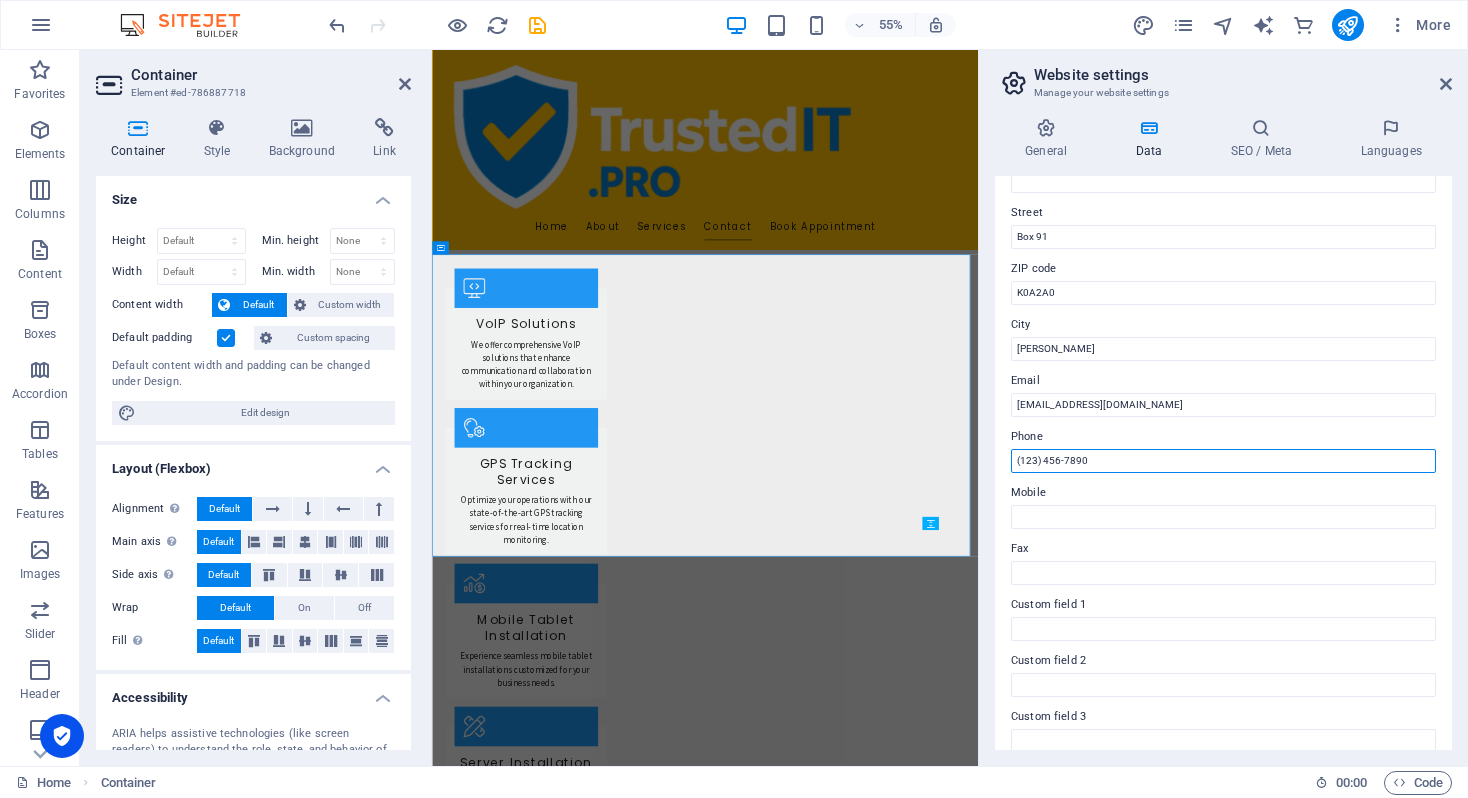 click on "(123) 456-7890" at bounding box center (1223, 461) 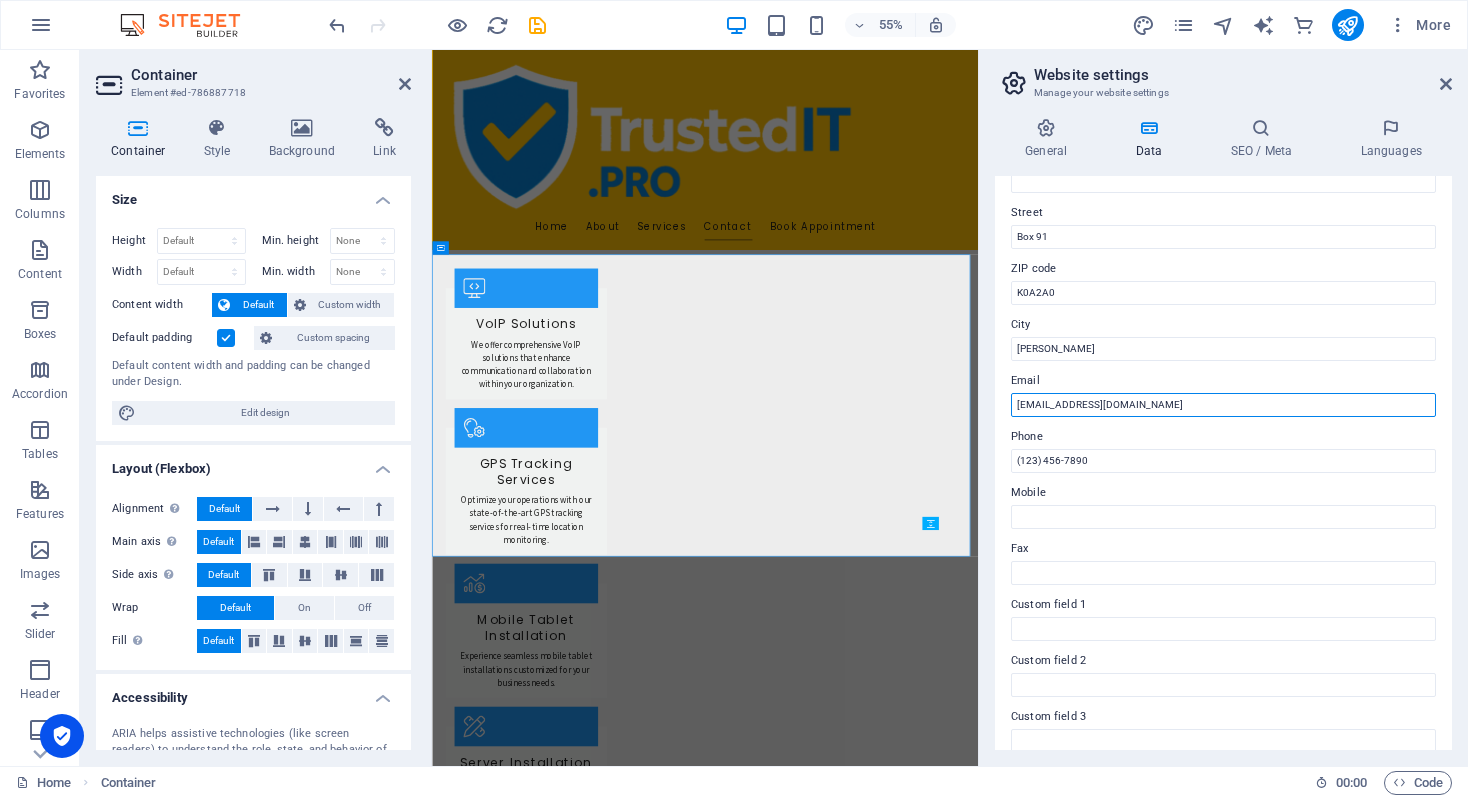 drag, startPoint x: 1095, startPoint y: 405, endPoint x: 1208, endPoint y: 400, distance: 113.110565 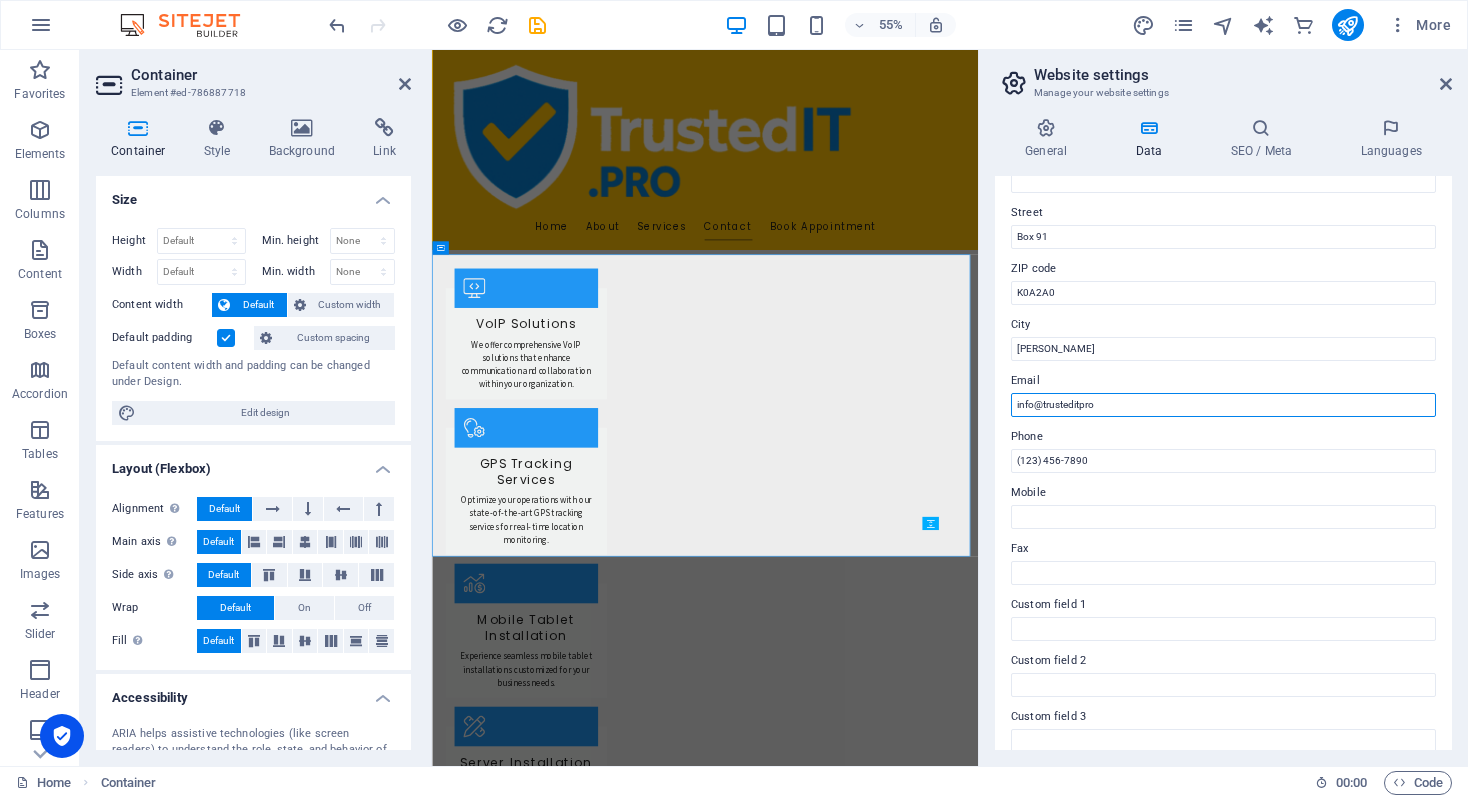 drag, startPoint x: 1080, startPoint y: 407, endPoint x: 1112, endPoint y: 412, distance: 32.38827 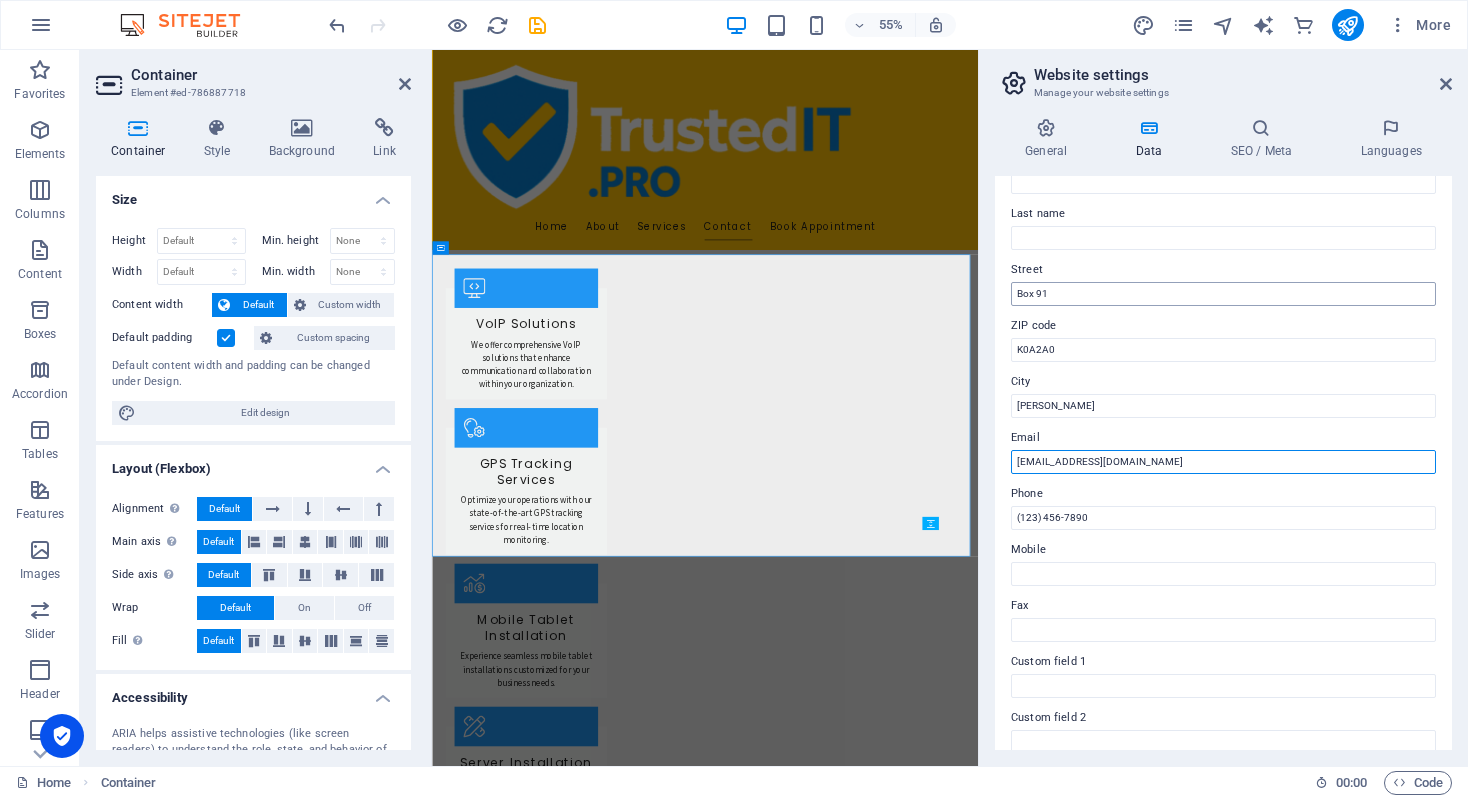 scroll, scrollTop: 0, scrollLeft: 0, axis: both 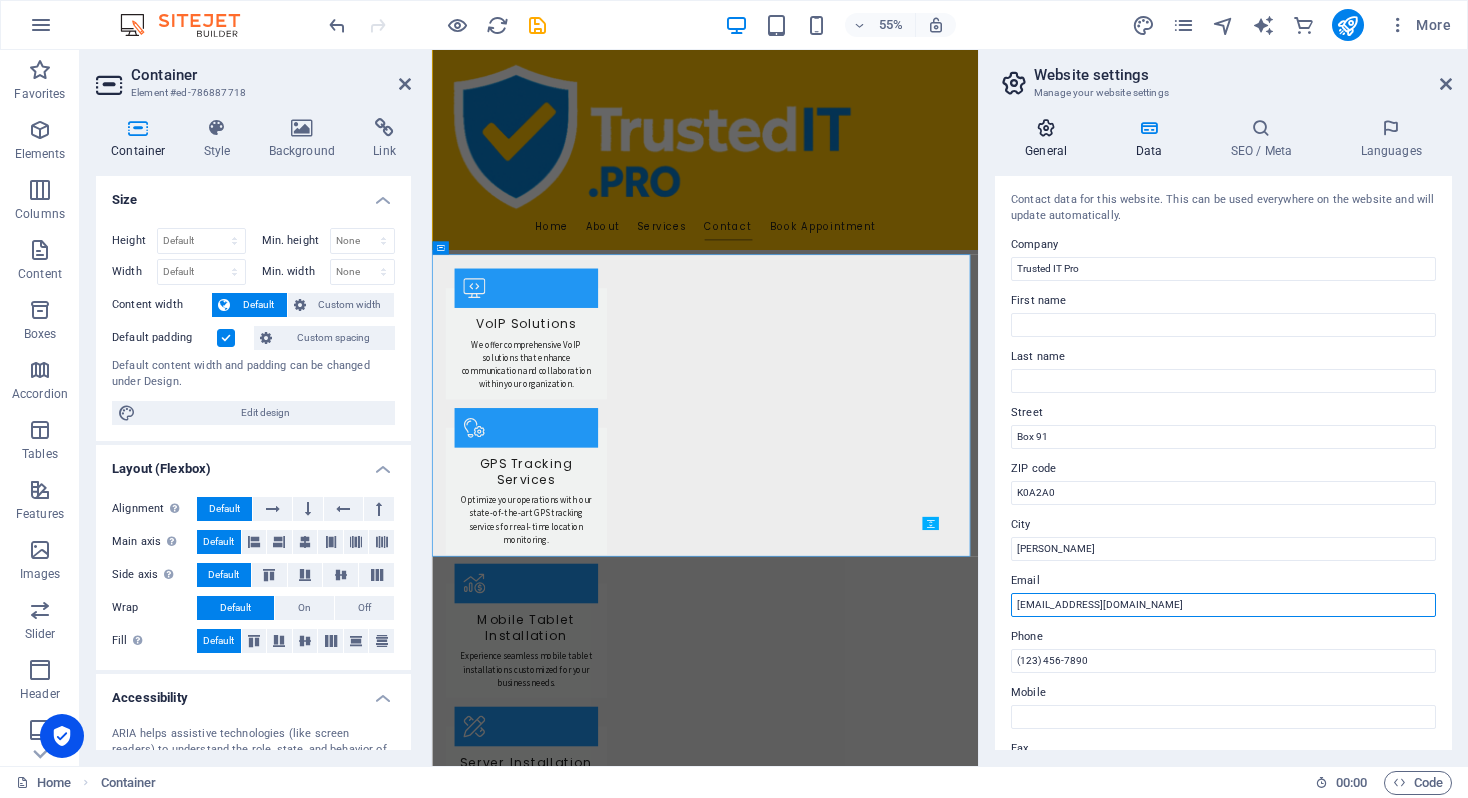 type on "[EMAIL_ADDRESS][DOMAIN_NAME]" 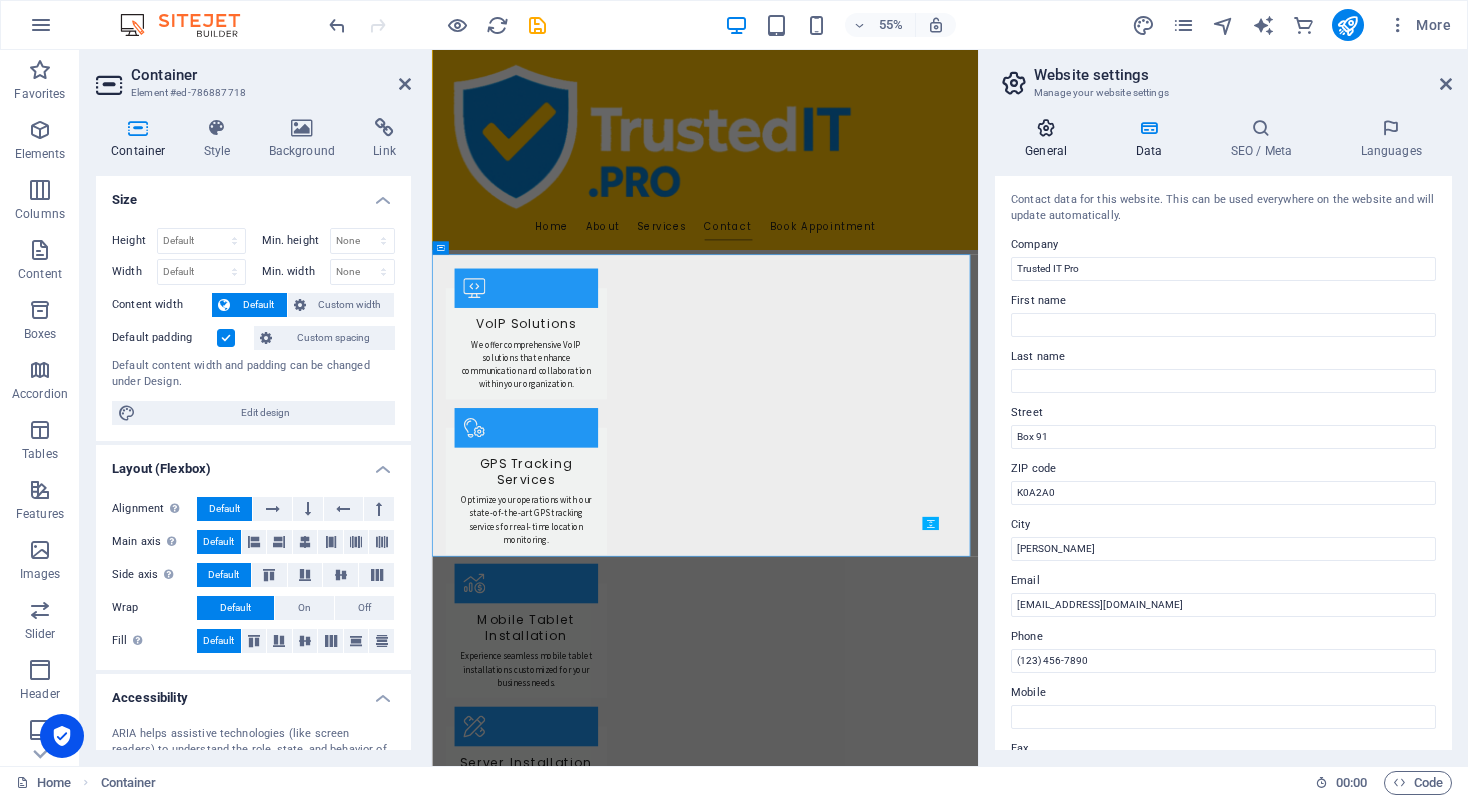 click at bounding box center [1046, 128] 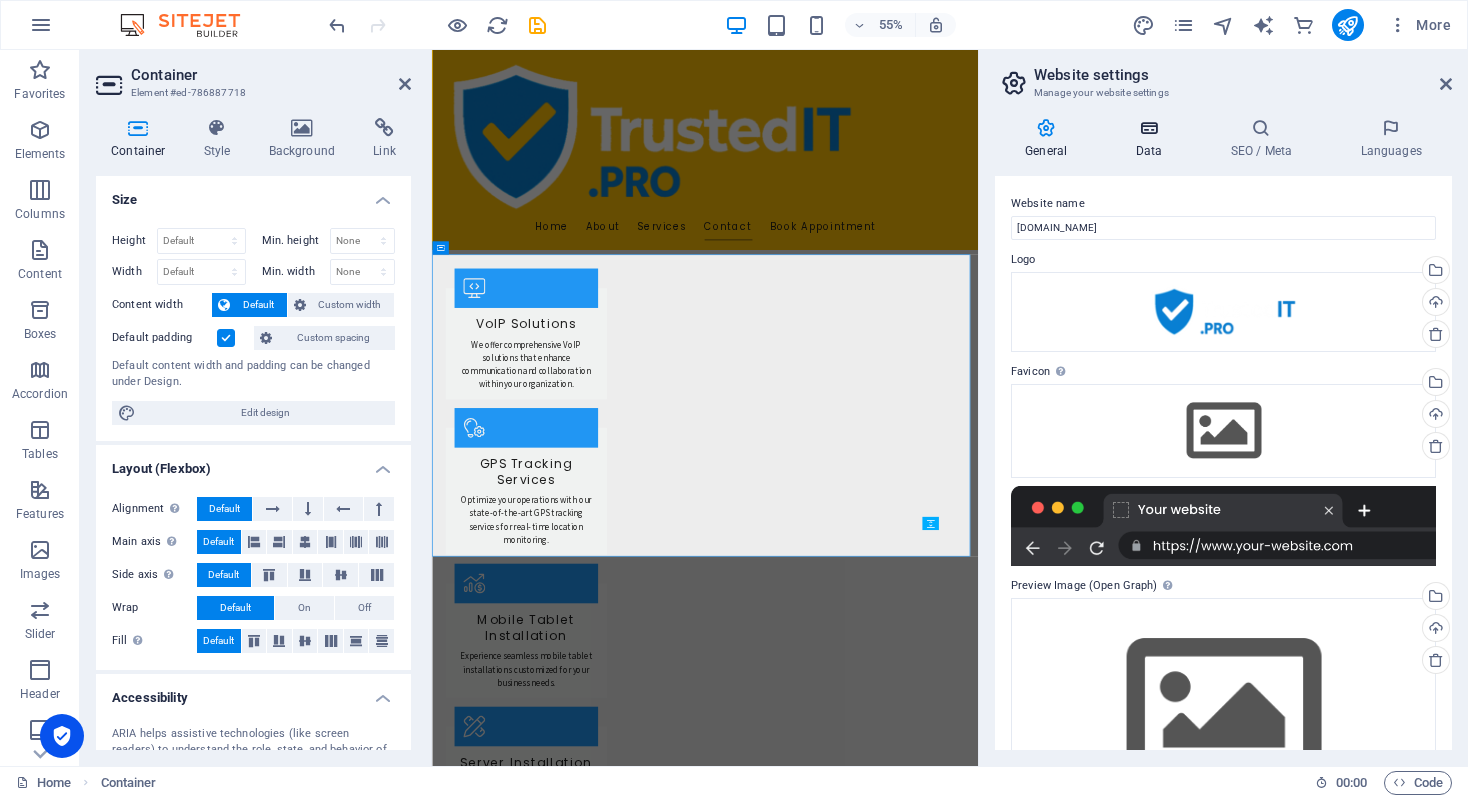 click at bounding box center [1148, 128] 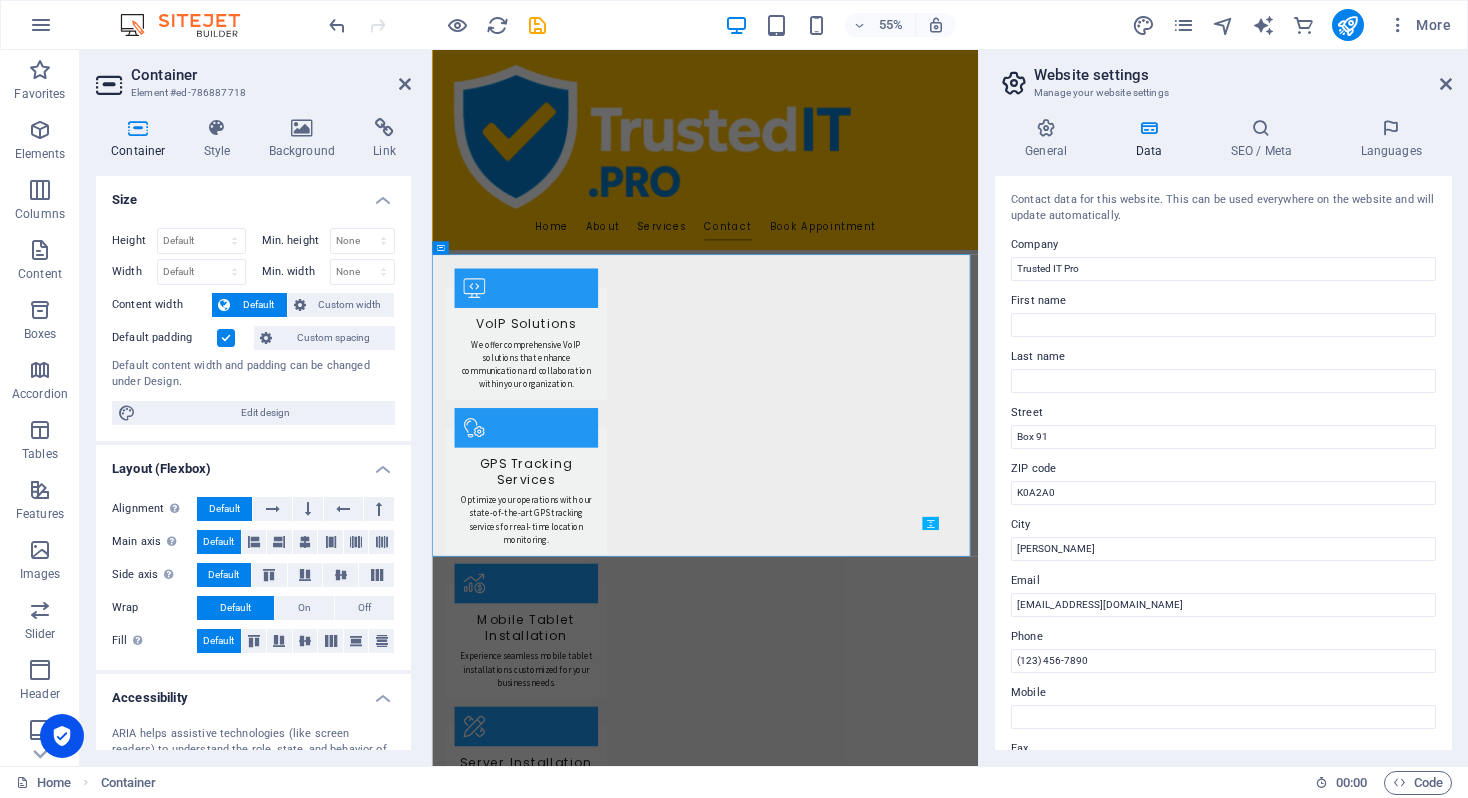 click on "Contact data for this website. This can be used everywhere on the website and will update automatically." at bounding box center (1223, 208) 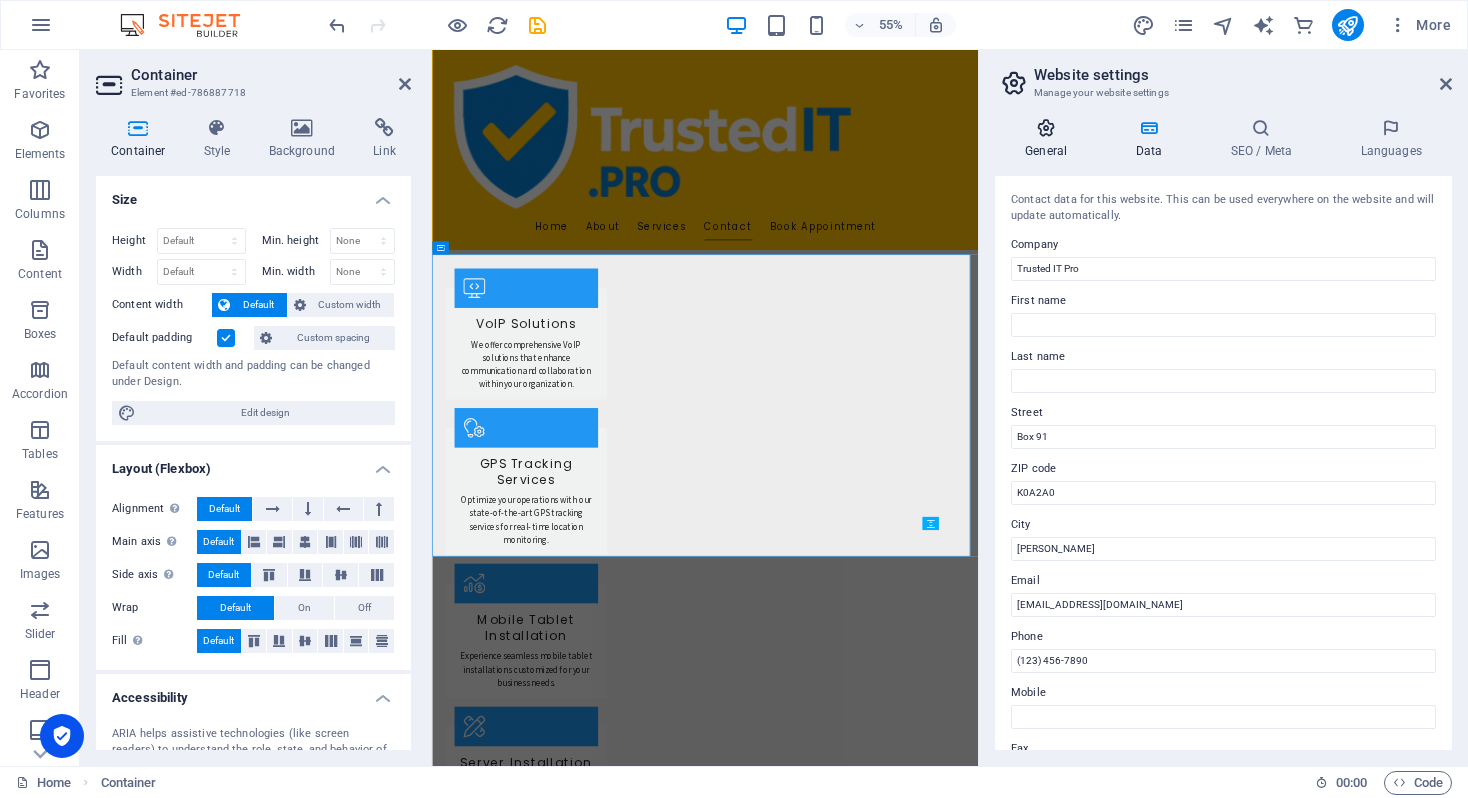 click on "General" at bounding box center (1050, 139) 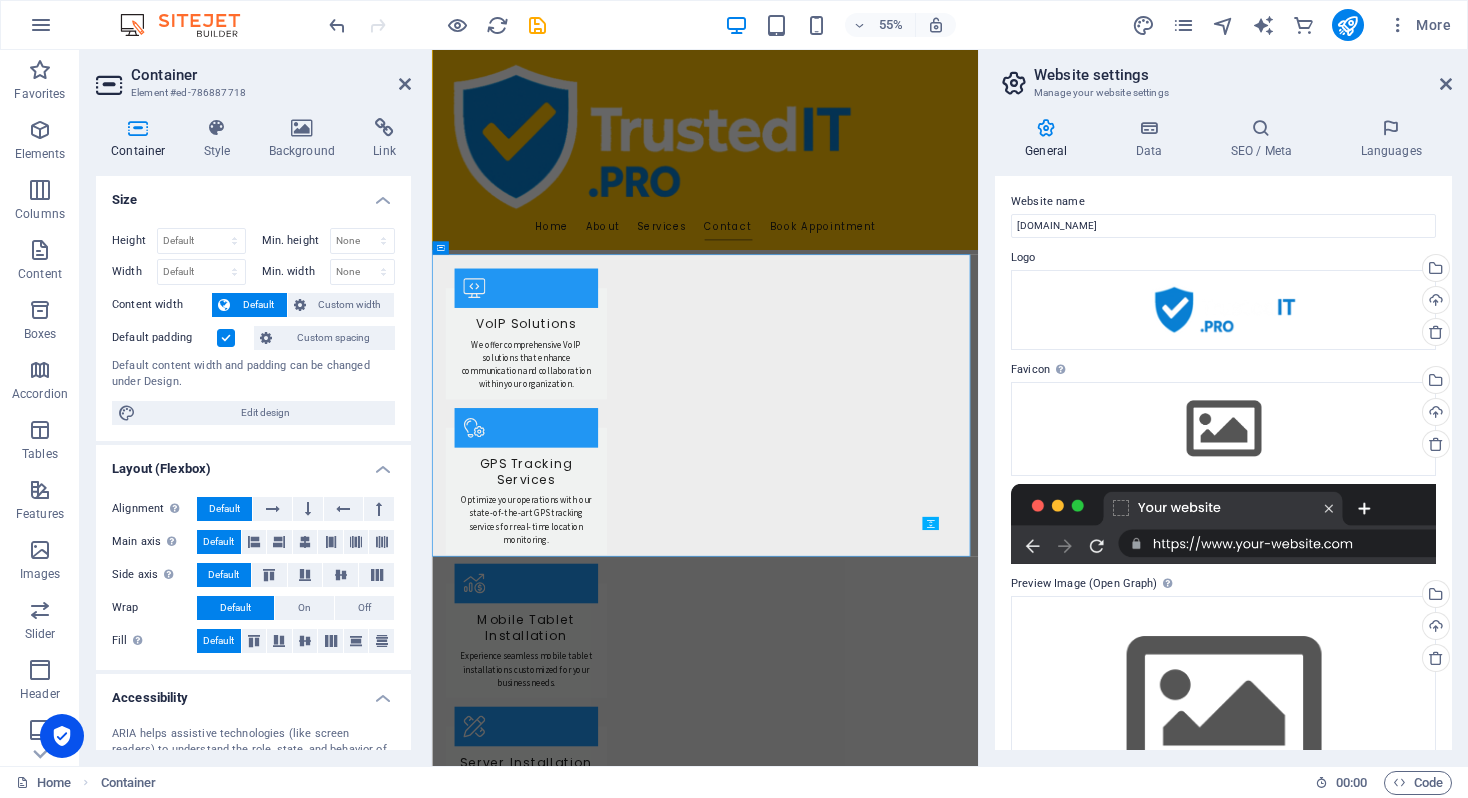 scroll, scrollTop: 0, scrollLeft: 0, axis: both 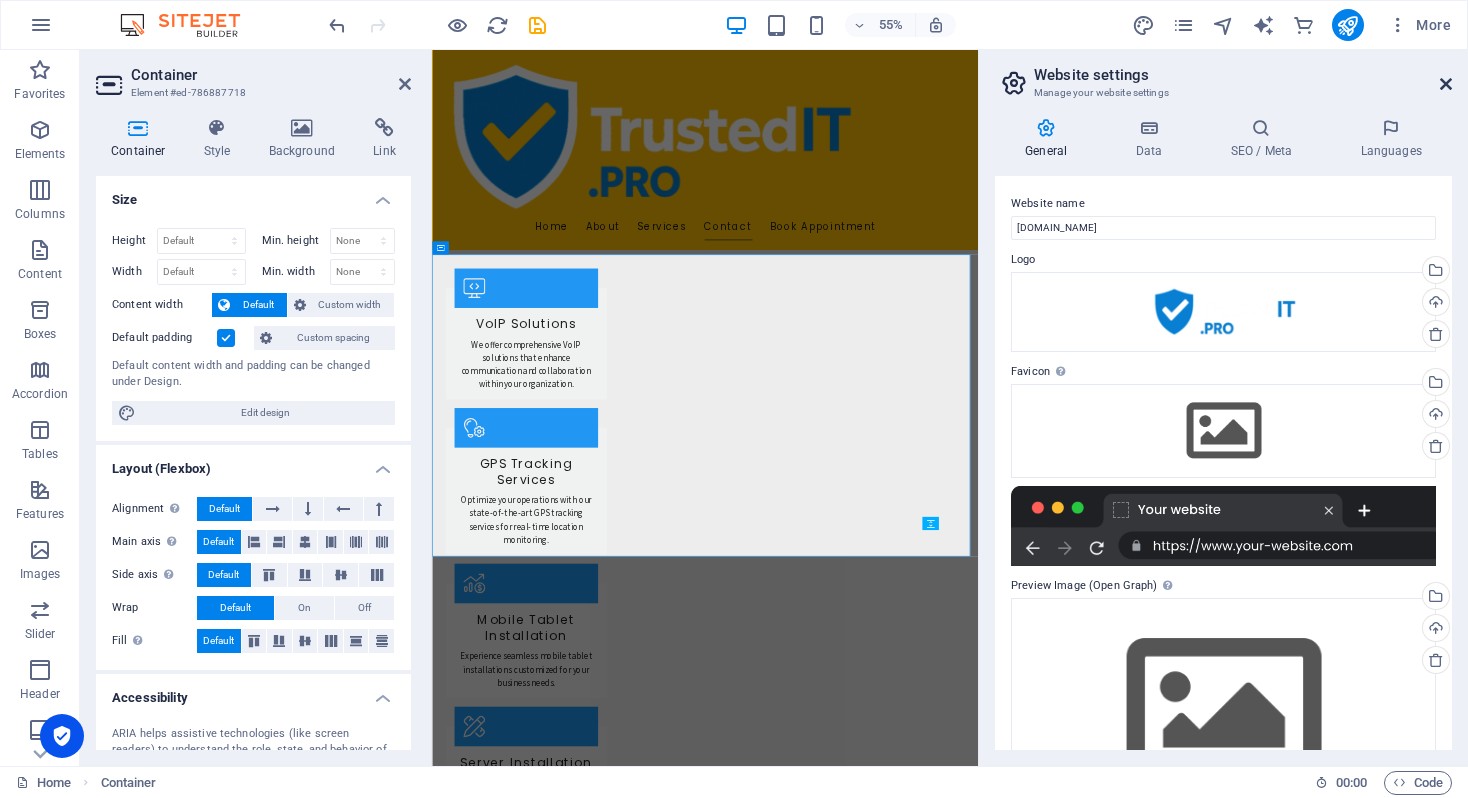 click at bounding box center (1446, 84) 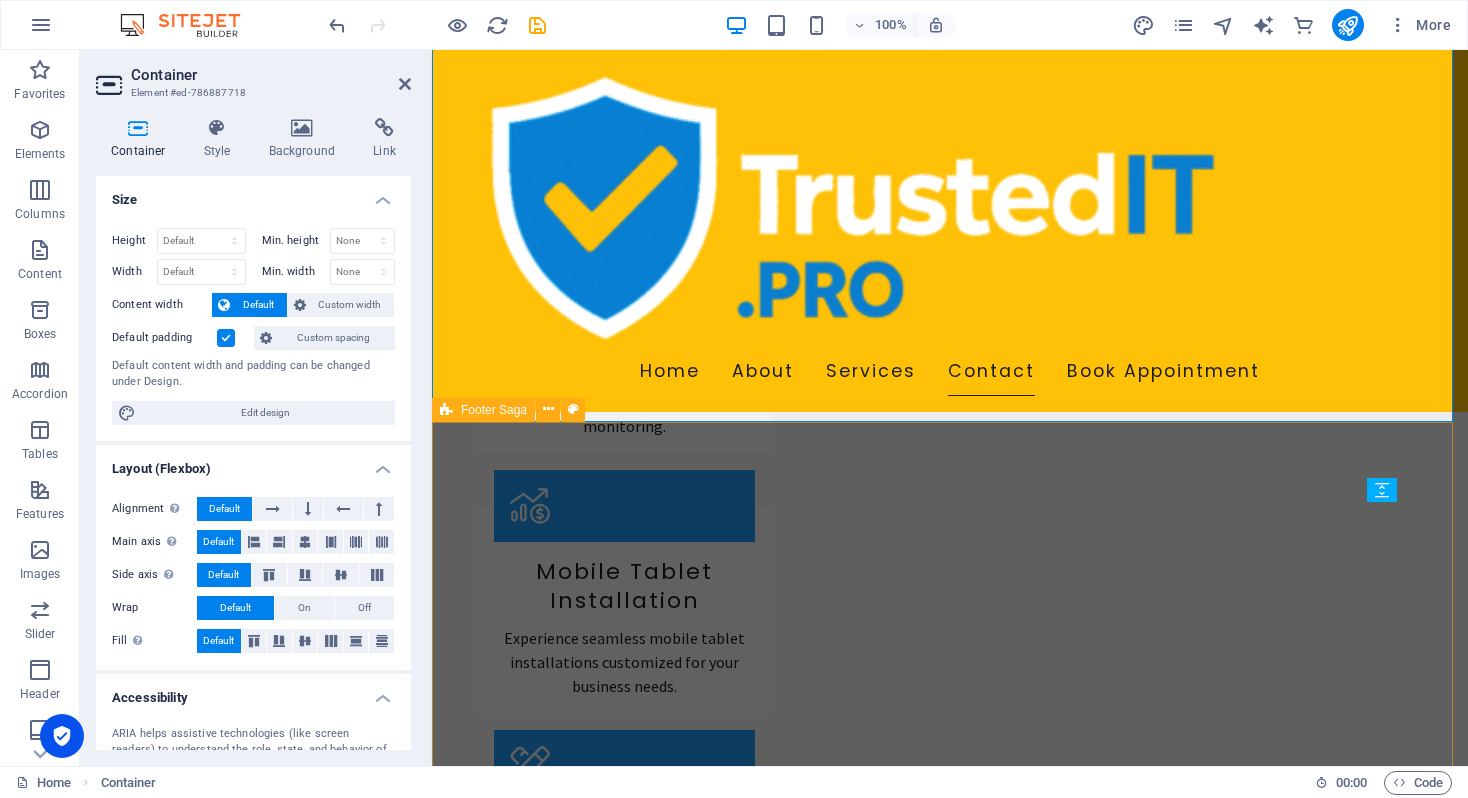 scroll, scrollTop: 1776, scrollLeft: 0, axis: vertical 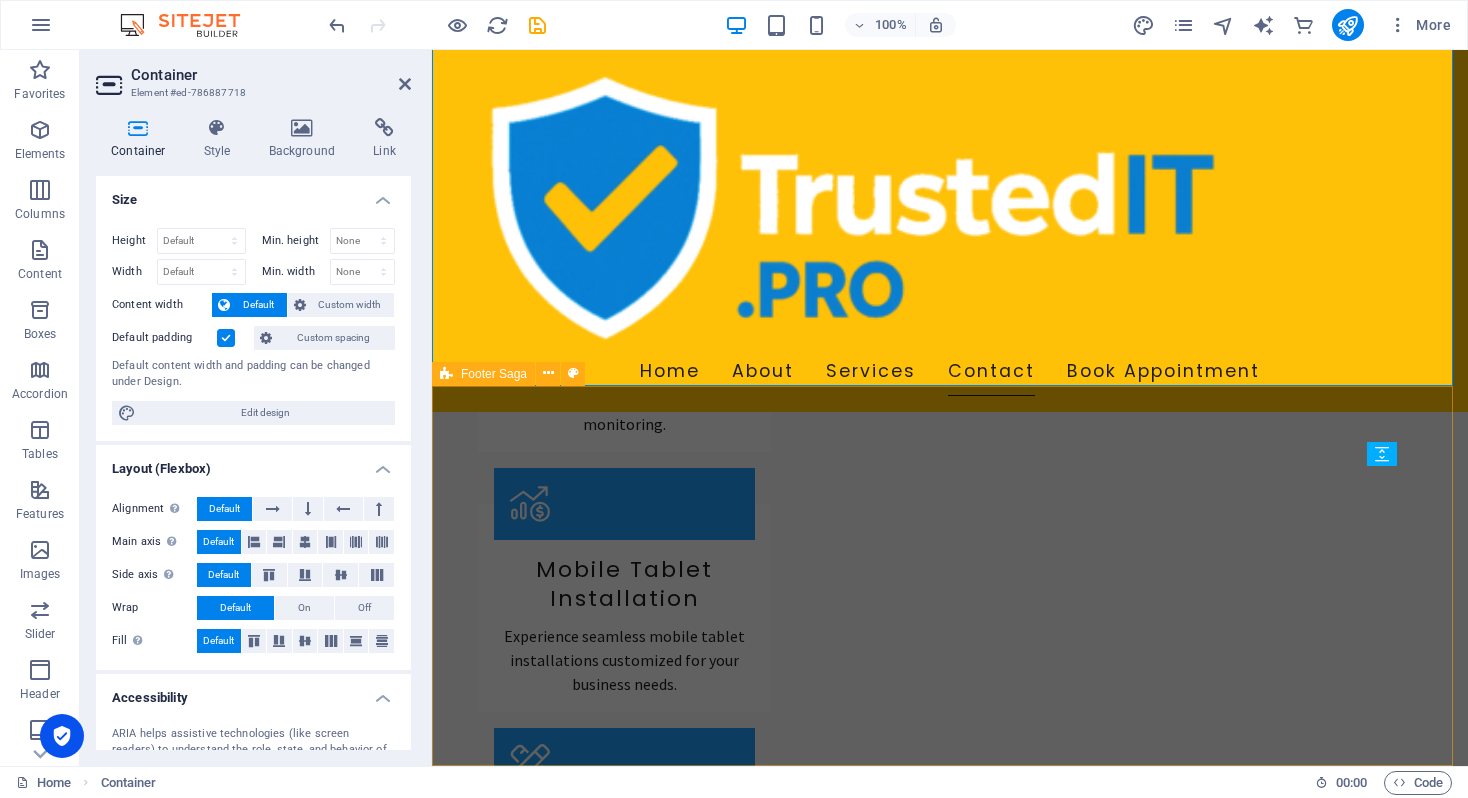 click on "Trusted IT Pro Trusted IT Pro is your go-to IT consulting firm with a commitment to delivering exceptional technical support and solutions. To know more, contact us at  [PHONE_NUMBER]  or email [EMAIL_ADDRESS][DOMAIN_NAME]. Contact Box 91 K0A2A0   [PERSON_NAME] Phone:  [PHONE_NUMBER] Mobile:  Email:  [EMAIL_ADDRESS][DOMAIN_NAME] Navigation Home About Services Contact Book Appointment Legal Notice Privacy Policy" at bounding box center [950, 2510] 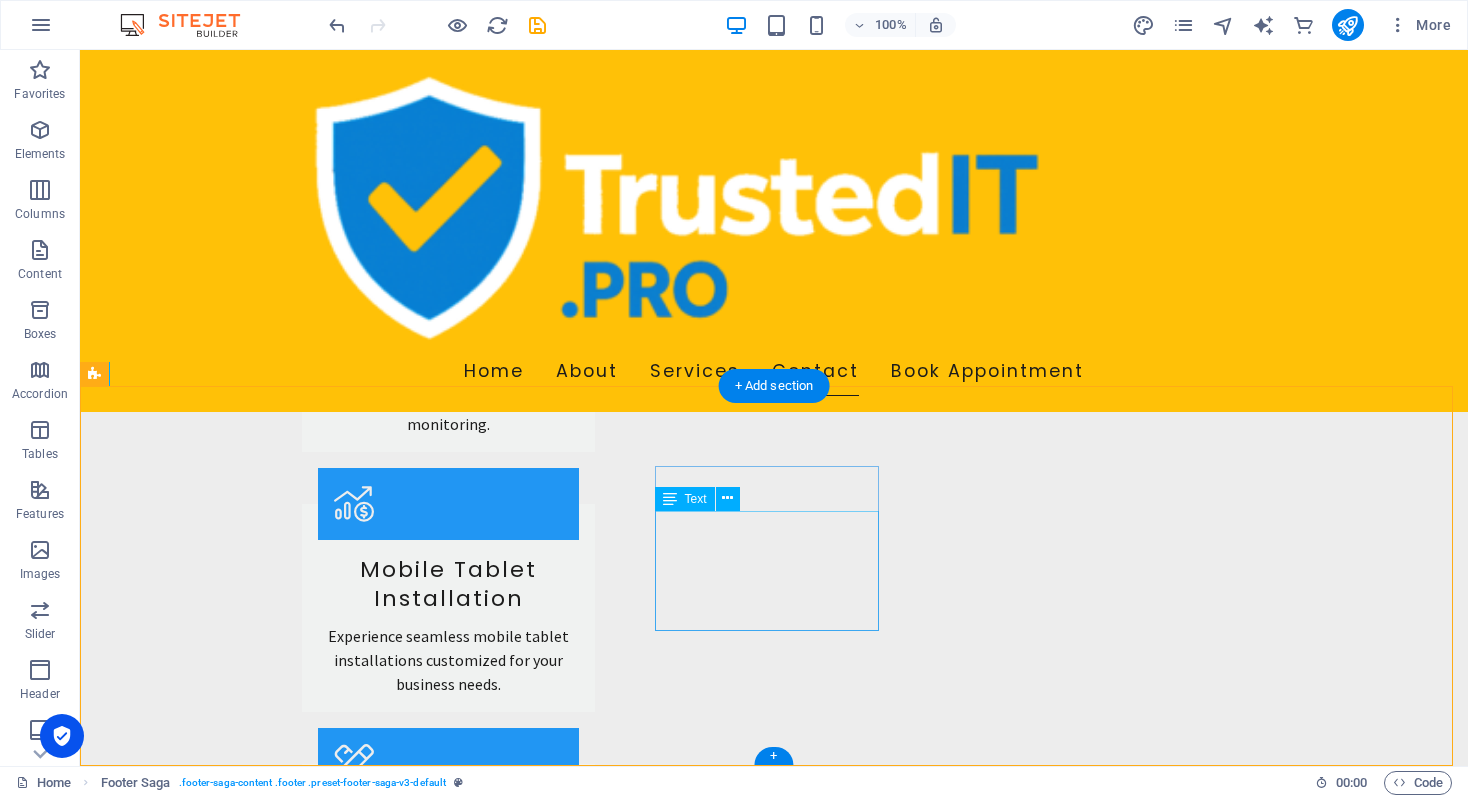 click on "K0A2A0" at bounding box center [122, 2512] 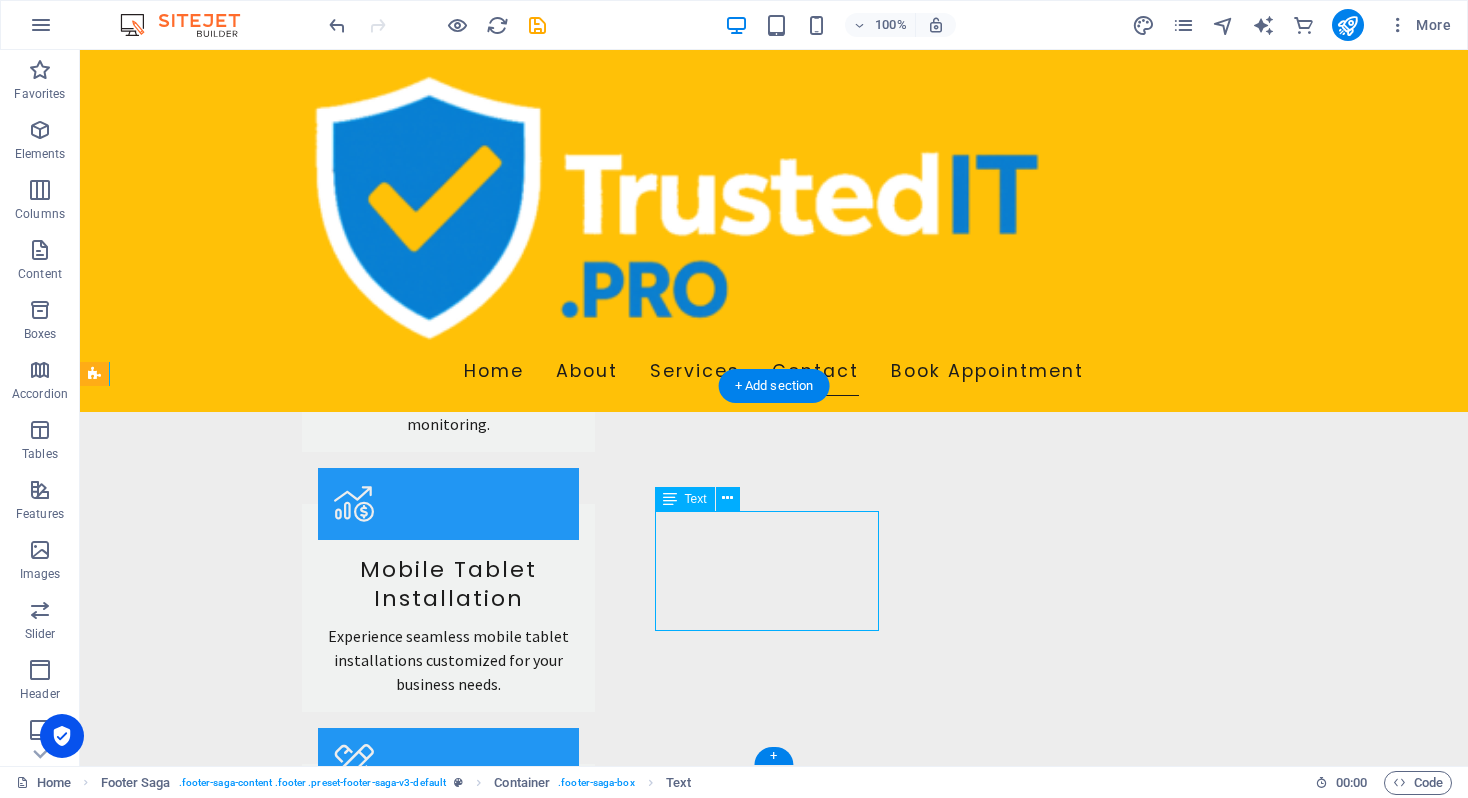 click on "K0A2A0" at bounding box center [122, 2512] 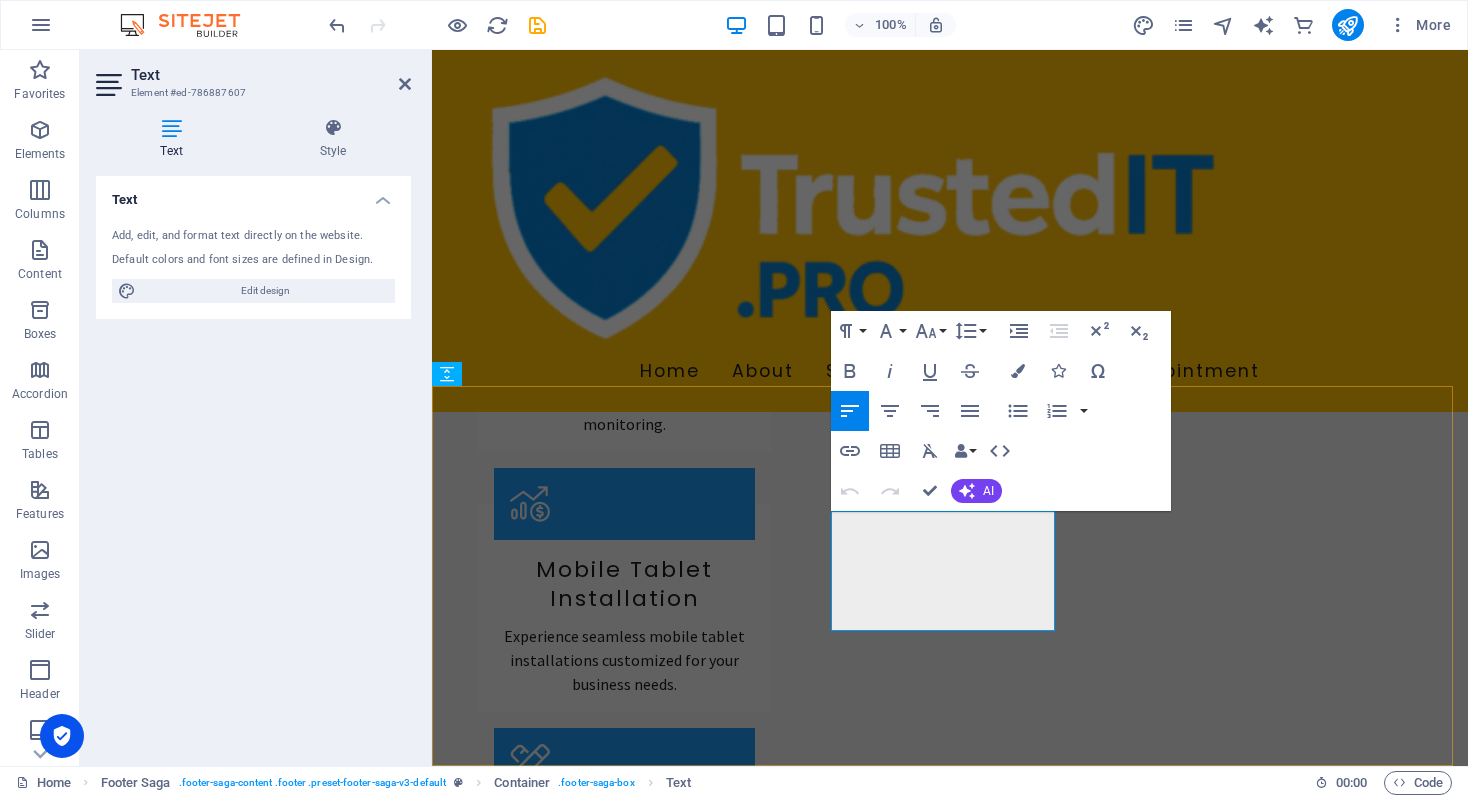 click on "(123) 456-7890" at bounding box center [546, 2536] 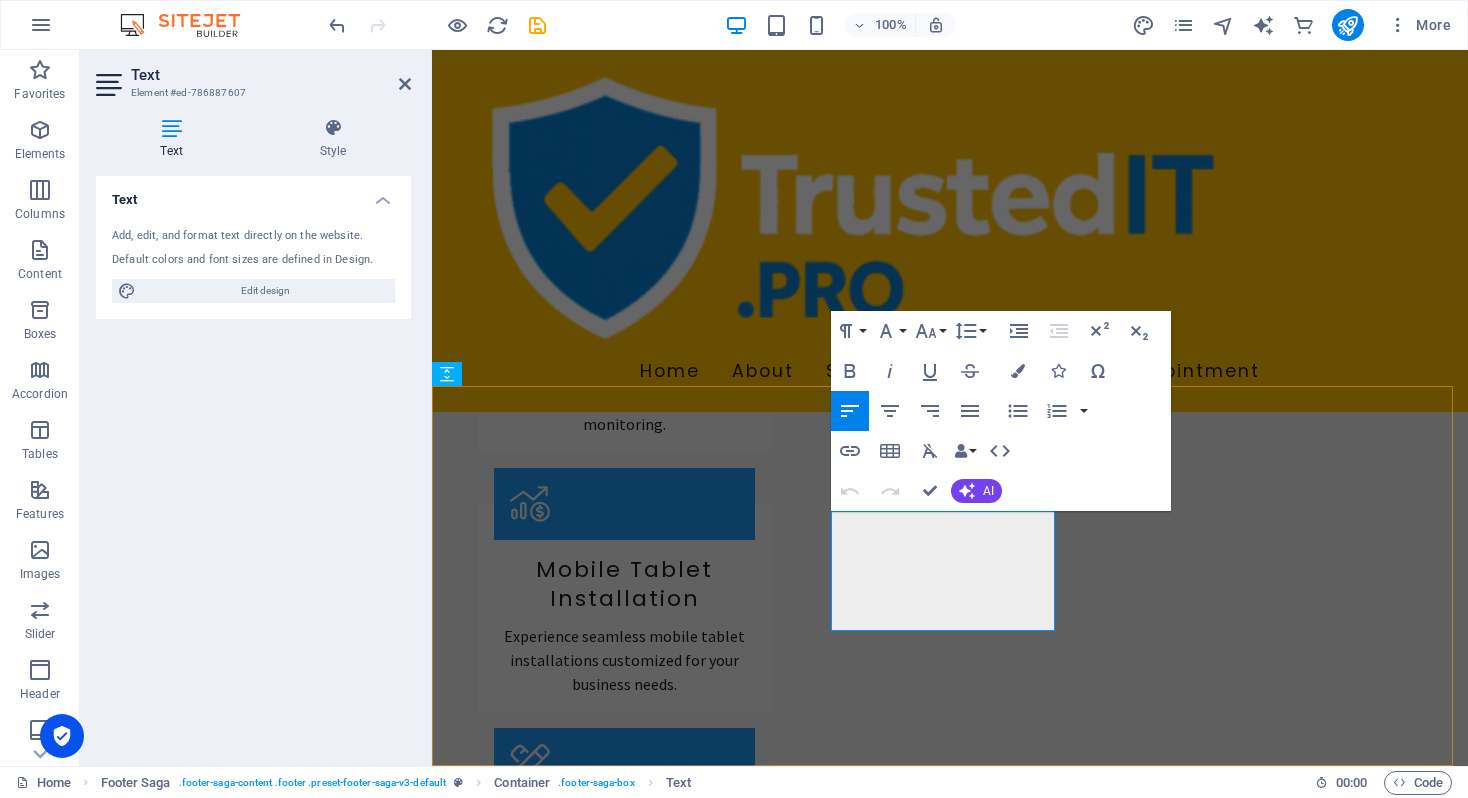 scroll, scrollTop: 1319, scrollLeft: 0, axis: vertical 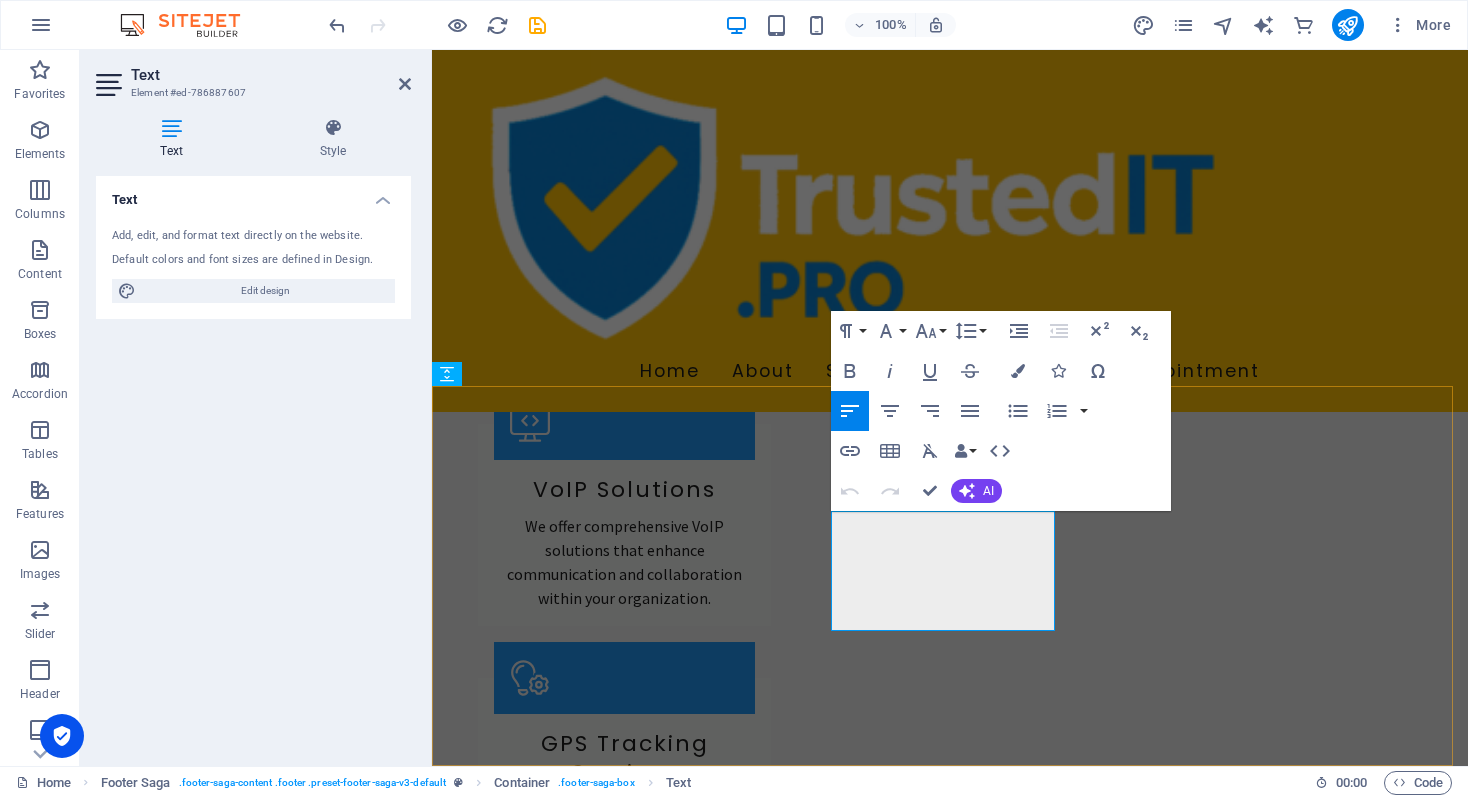 drag, startPoint x: 931, startPoint y: 571, endPoint x: 1339, endPoint y: 997, distance: 589.8644 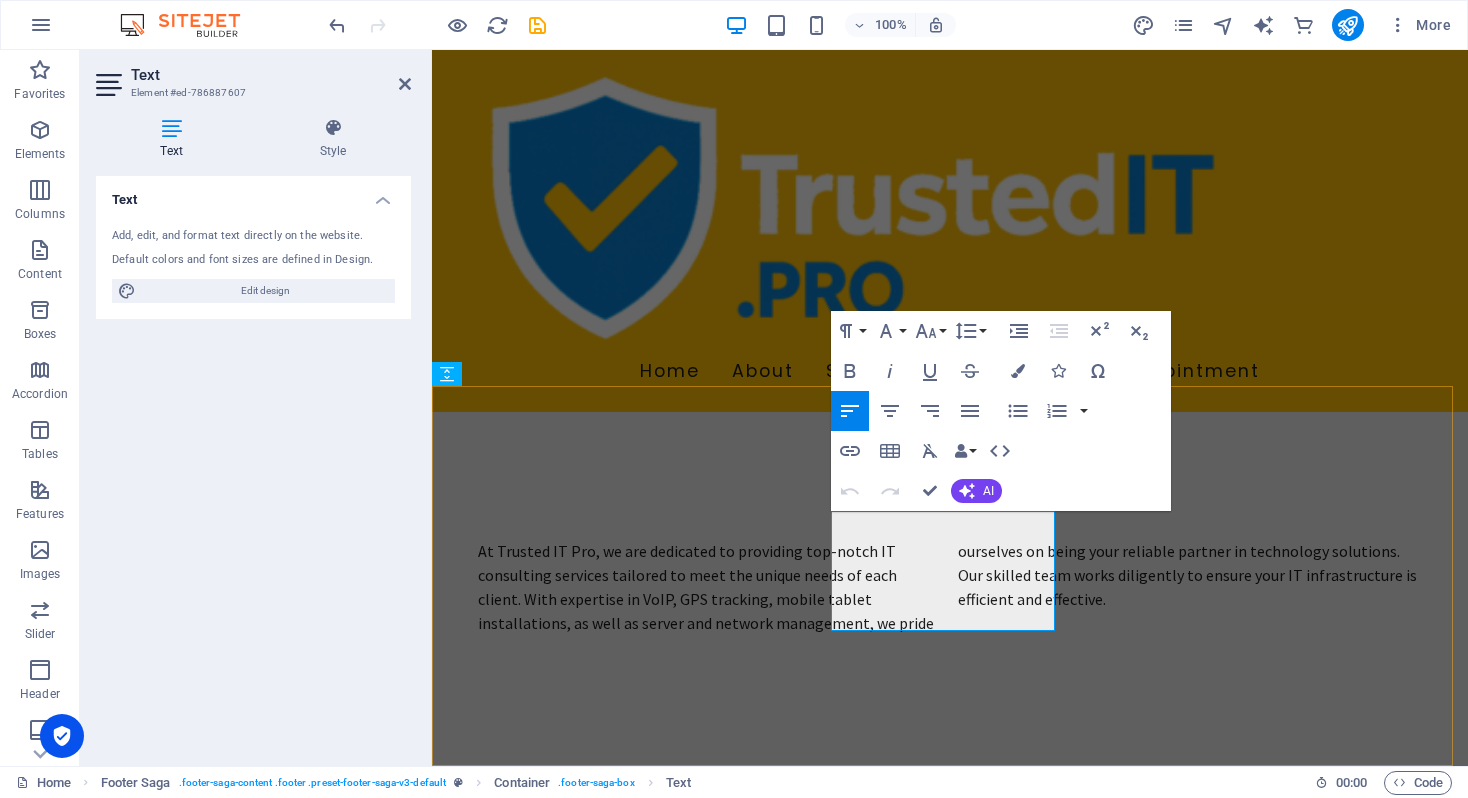 select on "footer" 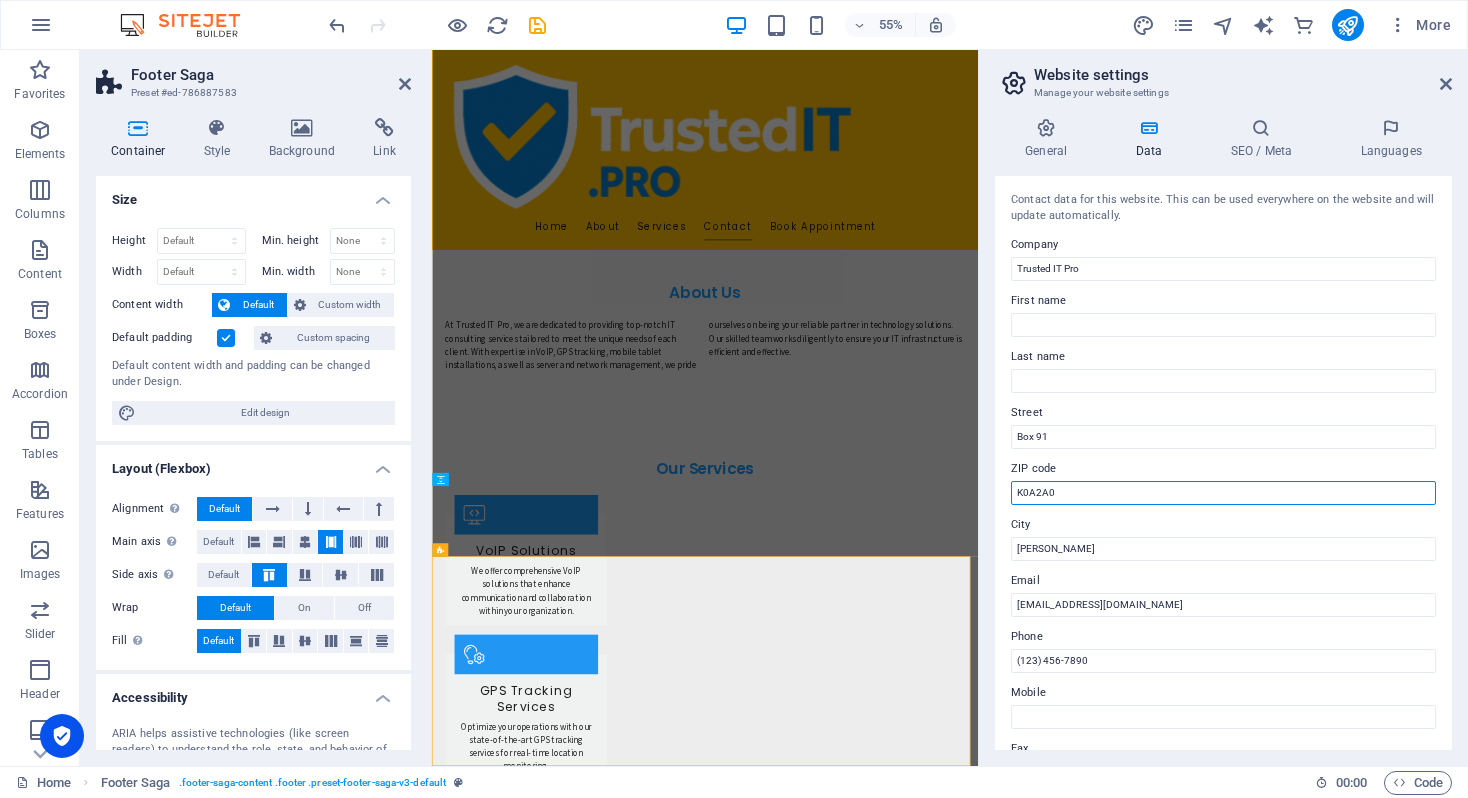 click on "K0A2A0" at bounding box center [1223, 493] 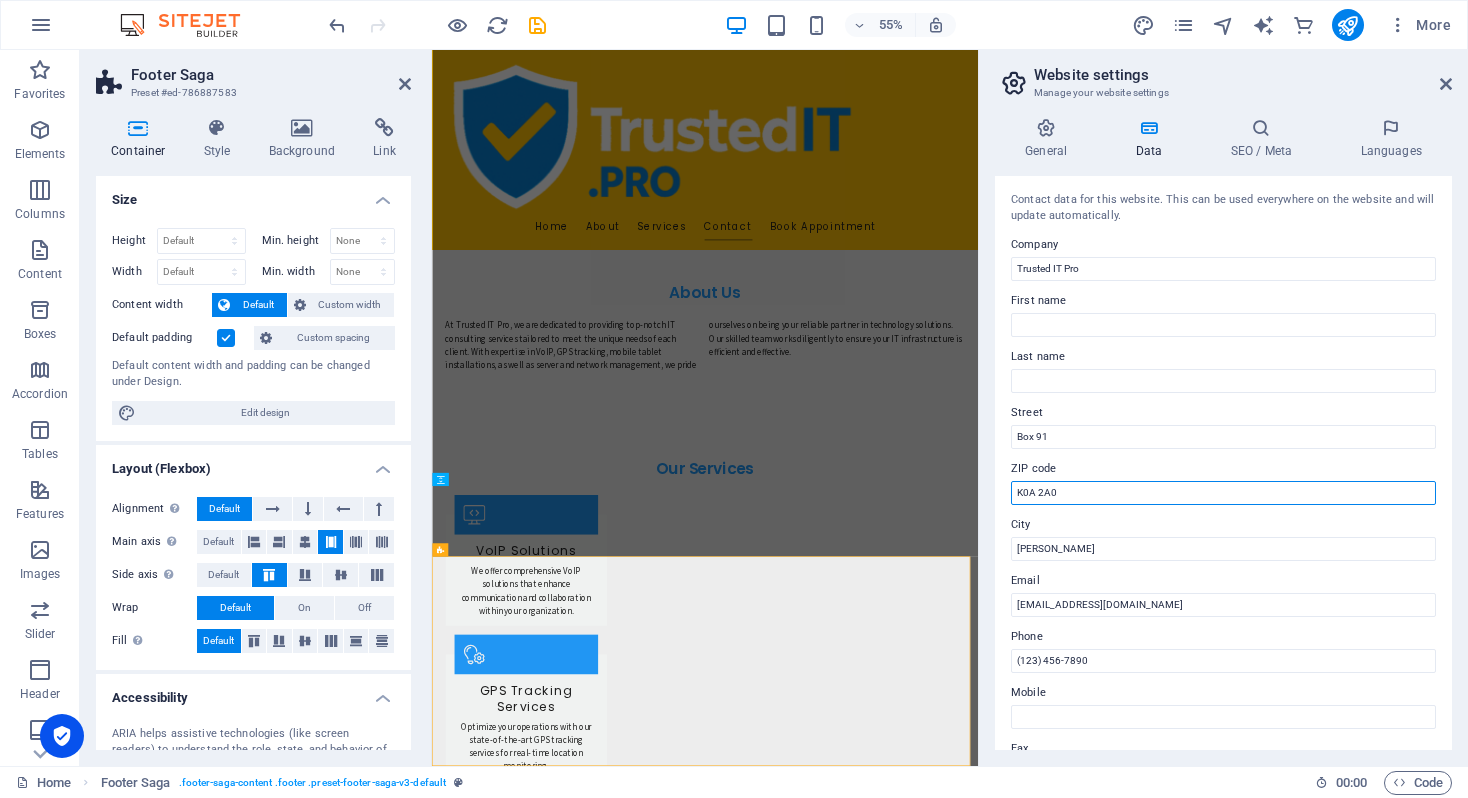click on "K0A 2A0" at bounding box center [1223, 493] 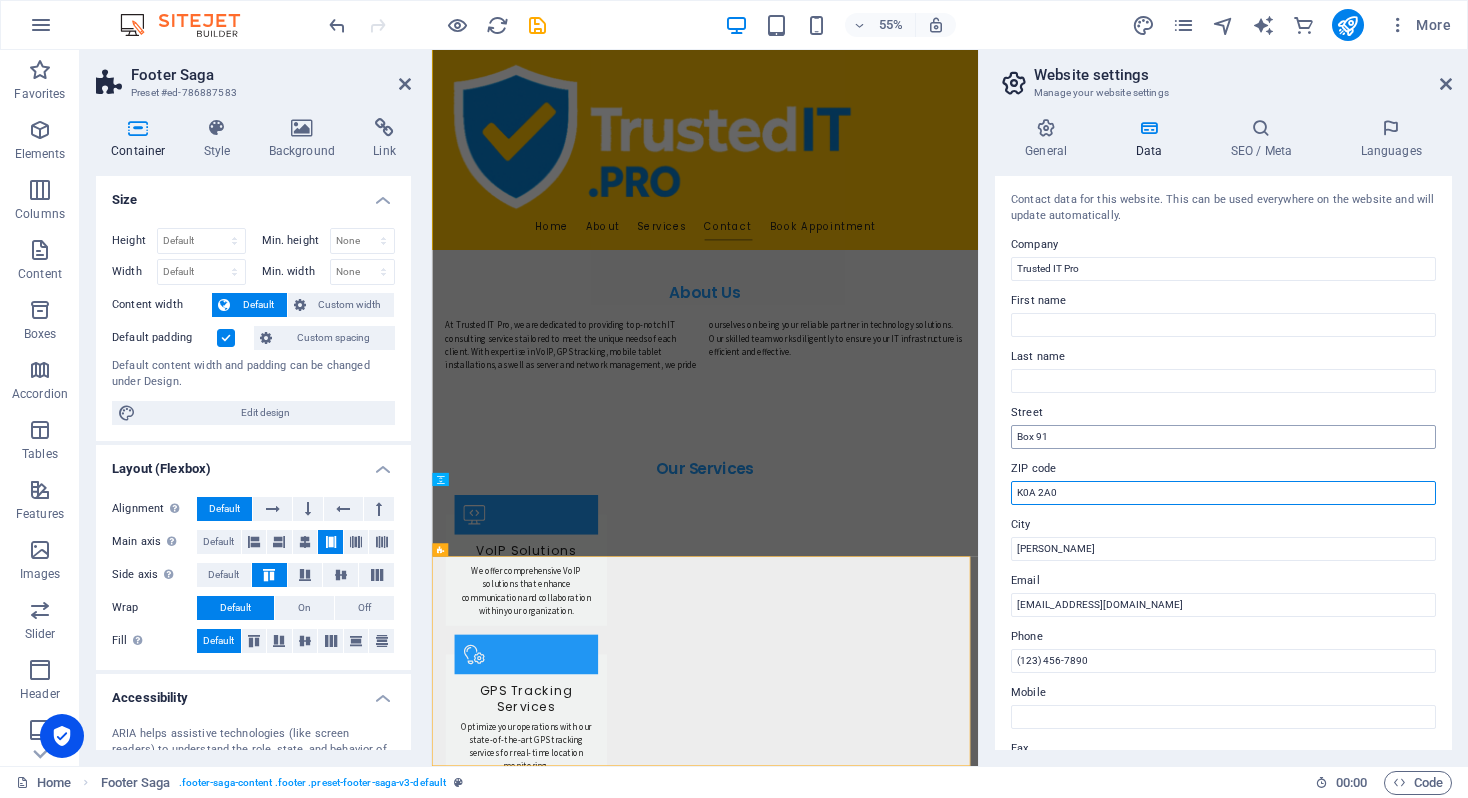 type on "K0A 2A0" 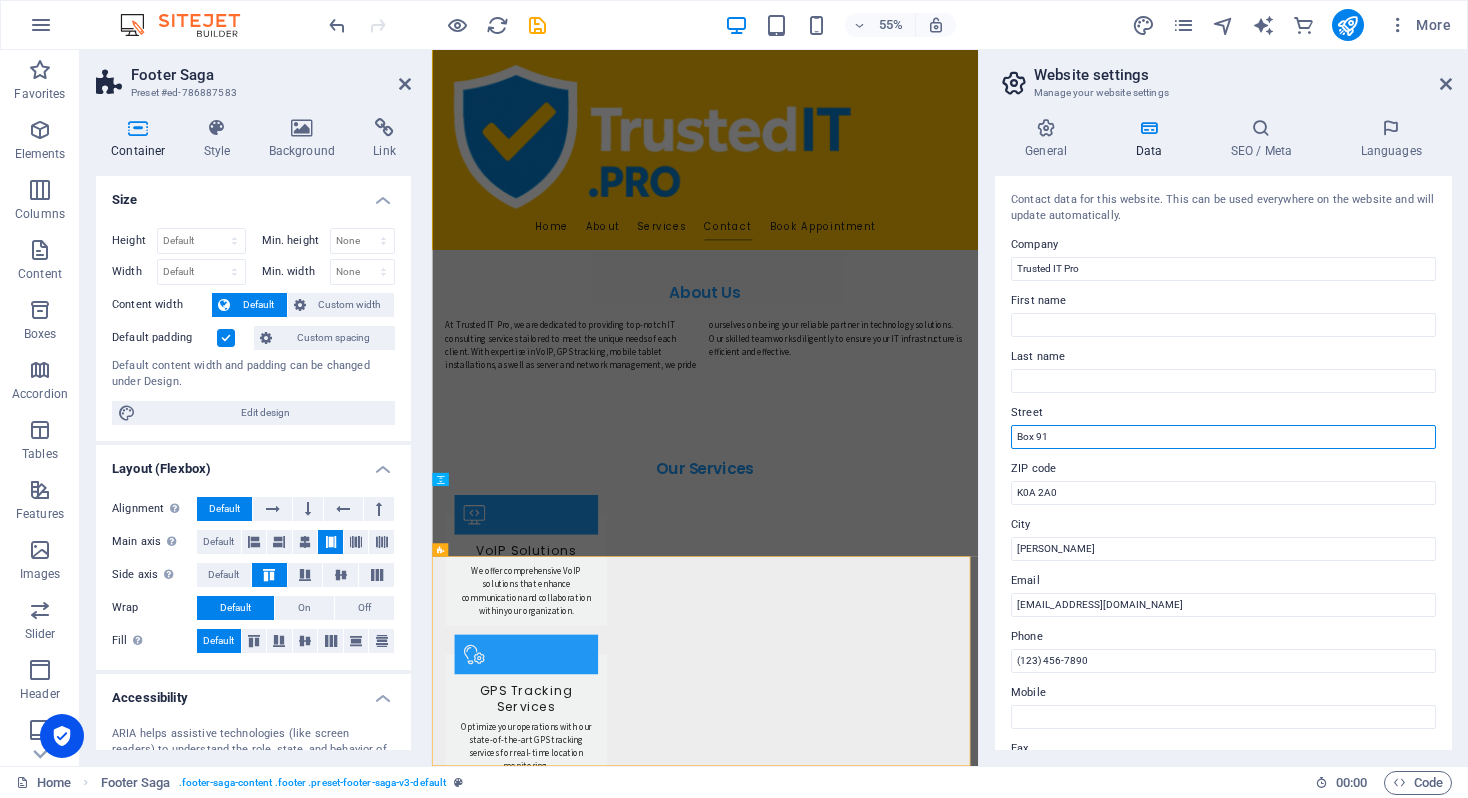 click on "Box 91" at bounding box center [1223, 437] 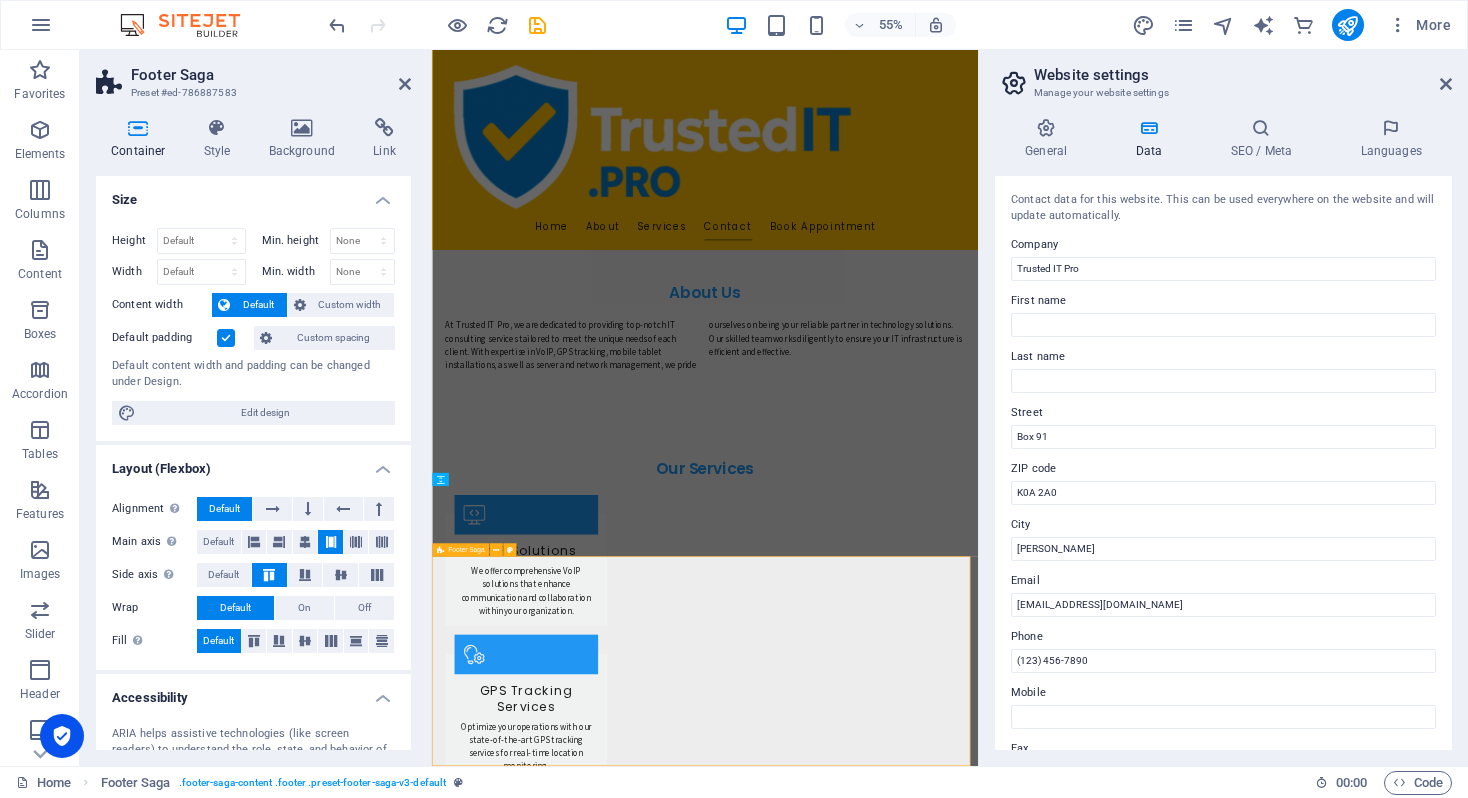 click on "Trusted IT Pro Trusted IT Pro is your go-to IT consulting firm with a commitment to delivering exceptional technical support and solutions. To know more, contact us at  [PHONE_NUMBER]  or email [EMAIL_ADDRESS][DOMAIN_NAME]. Contact [GEOGRAPHIC_DATA][PERSON_NAME] Phone:  [PHONE_NUMBER] Mobile:  Email:  [EMAIL_ADDRESS][DOMAIN_NAME] Navigation Home About Services Contact Book Appointment Legal Notice Privacy Policy" at bounding box center [928, 3439] 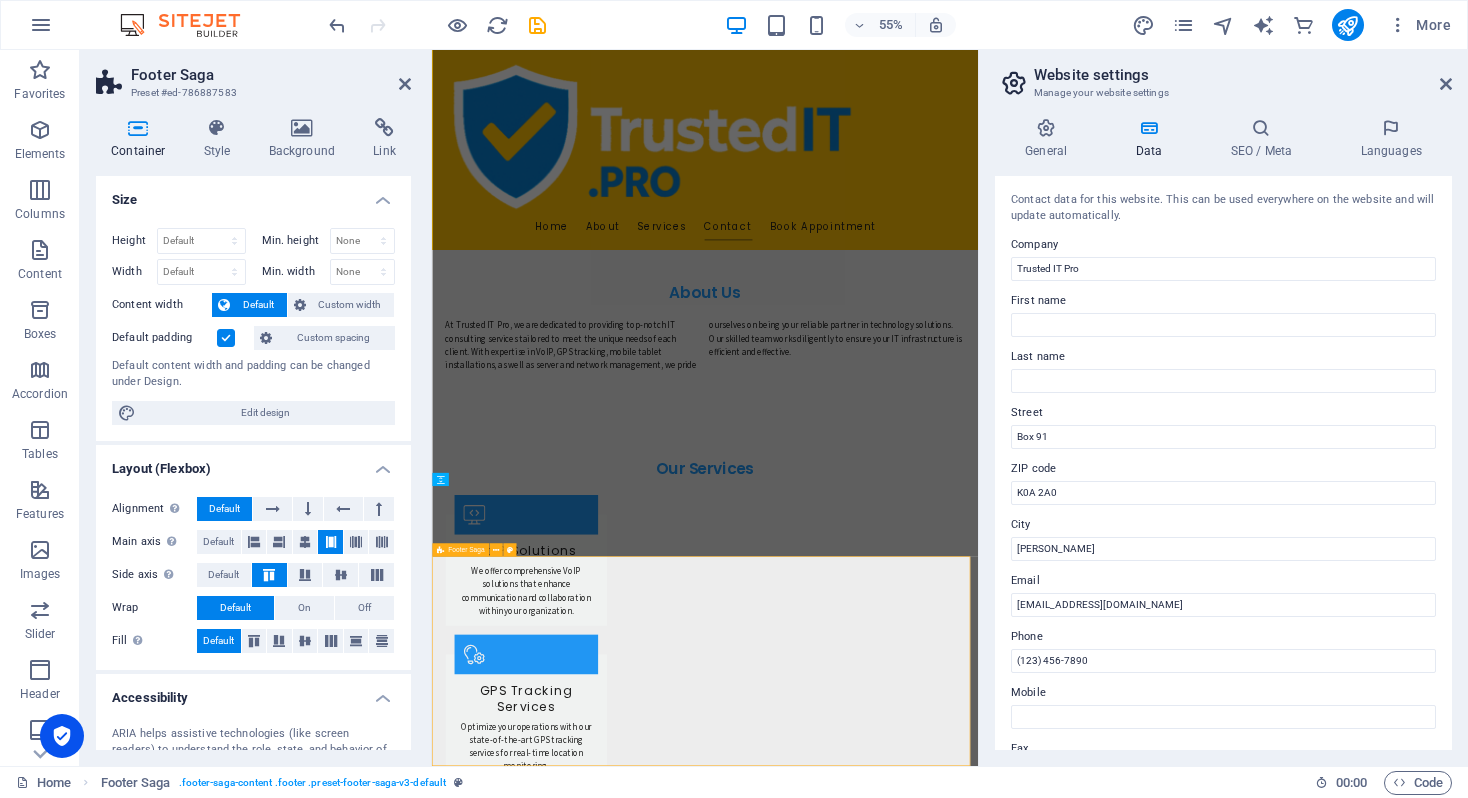 click on "Trusted IT Pro Trusted IT Pro is your go-to IT consulting firm with a commitment to delivering exceptional technical support and solutions. To know more, contact us at  [PHONE_NUMBER]  or email [EMAIL_ADDRESS][DOMAIN_NAME]. Contact [GEOGRAPHIC_DATA][PERSON_NAME] Phone:  [PHONE_NUMBER] Mobile:  Email:  [EMAIL_ADDRESS][DOMAIN_NAME] Navigation Home About Services Contact Book Appointment Legal Notice Privacy Policy" at bounding box center (928, 3439) 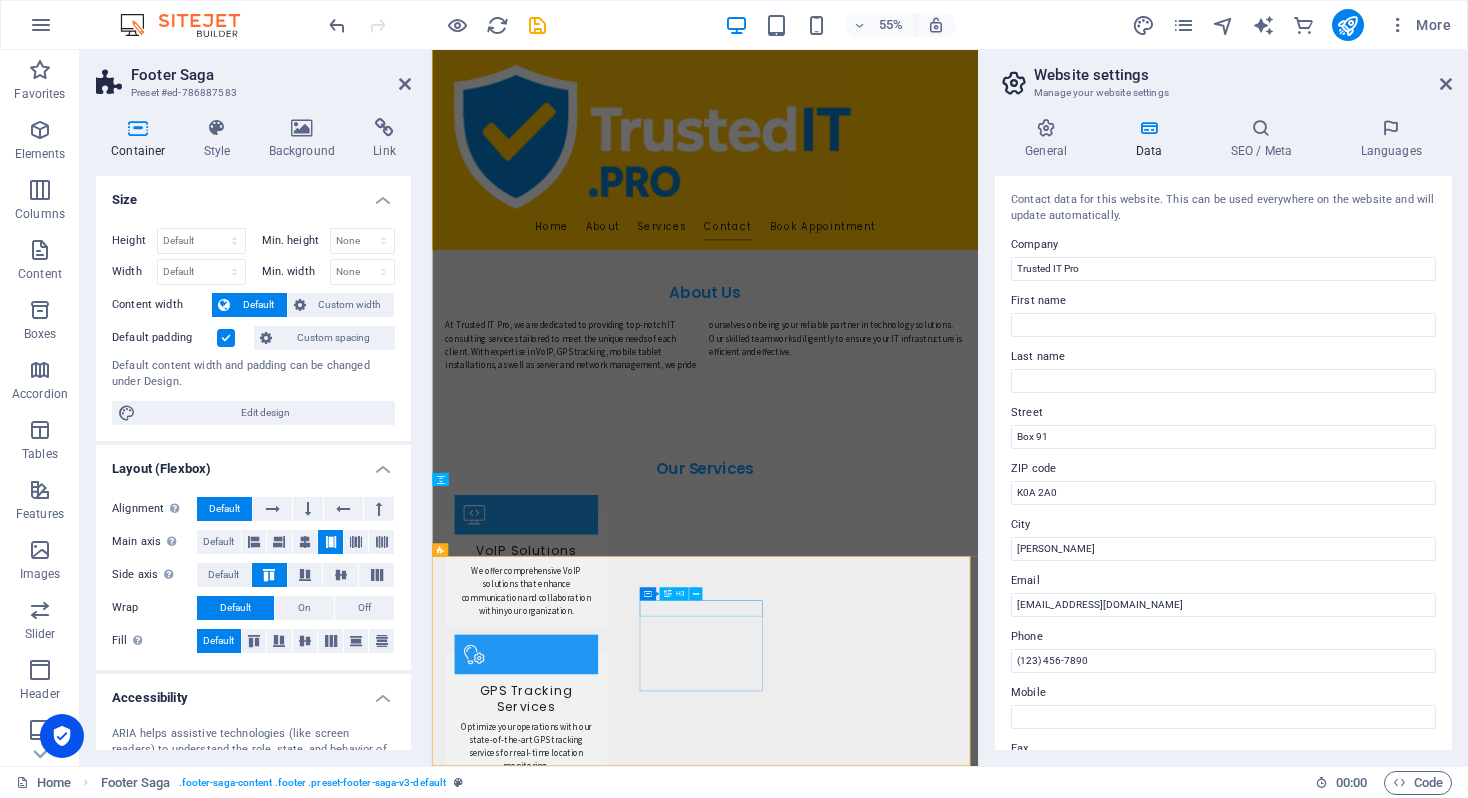 click on "Contact" at bounding box center [560, 3375] 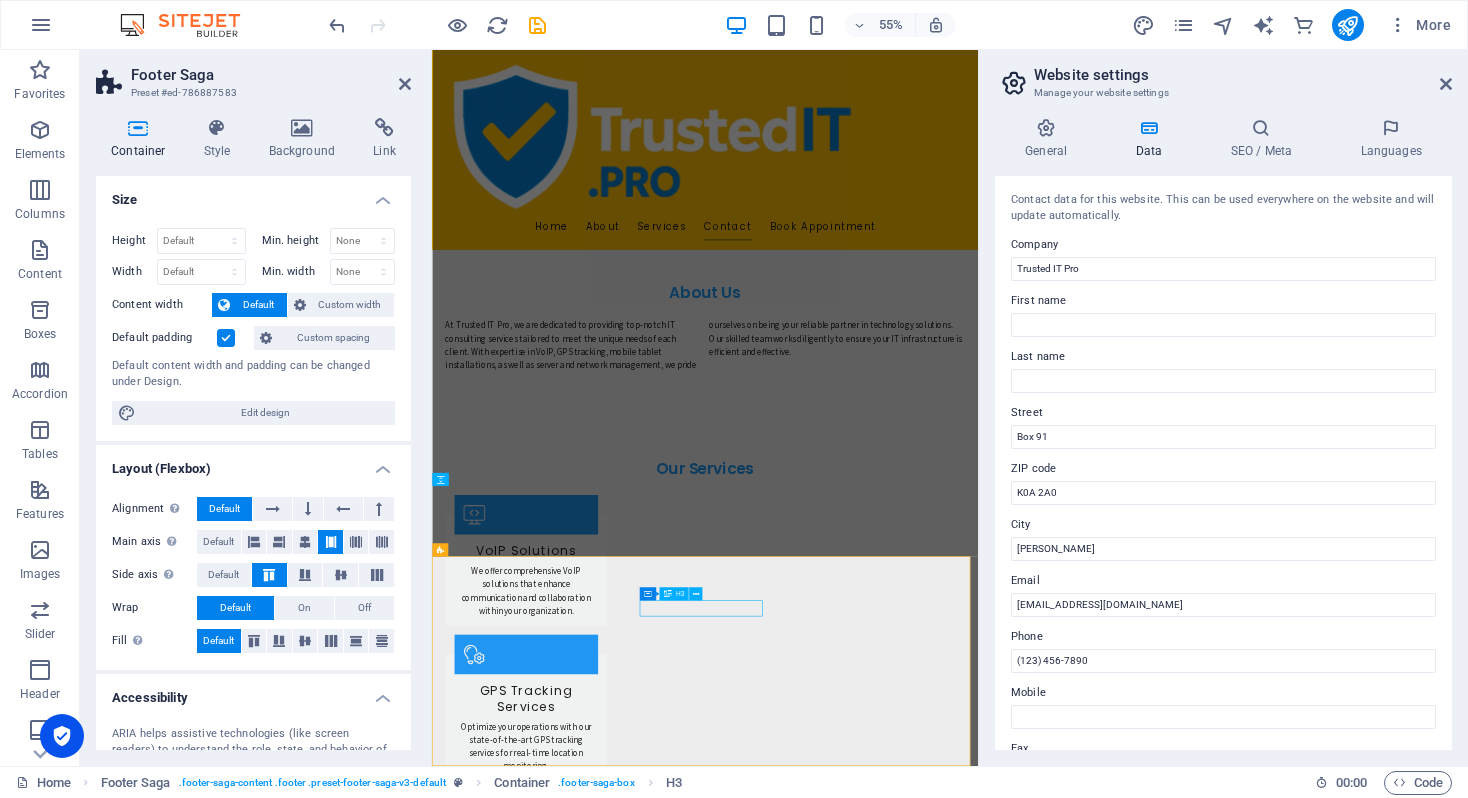 click on "Box 91 K0A 2A0   [PERSON_NAME] Phone:  [PHONE_NUMBER] Mobile:  Email:  [EMAIL_ADDRESS][DOMAIN_NAME]" at bounding box center [560, 3477] 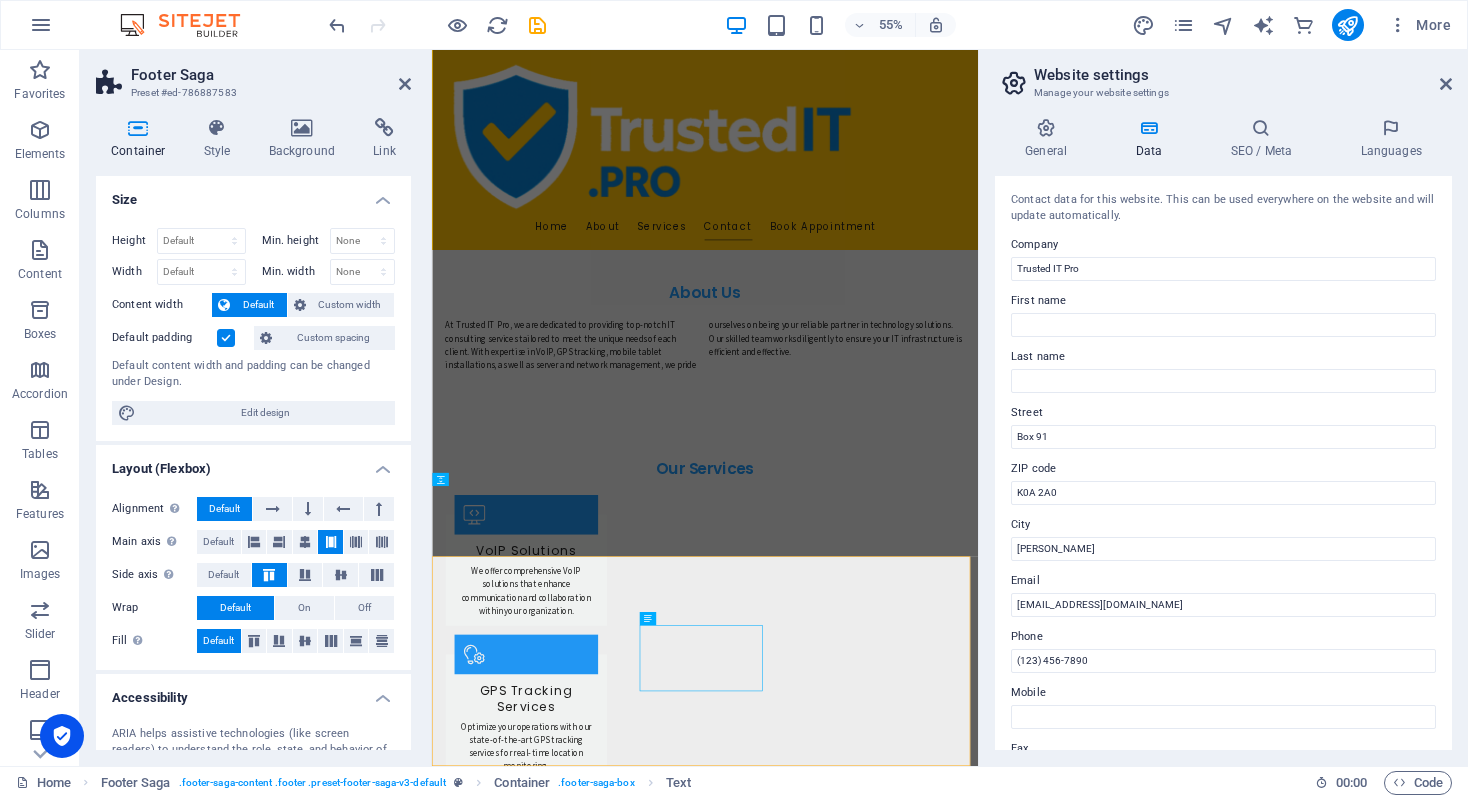 click on "Website settings Manage your website settings" at bounding box center (1225, 76) 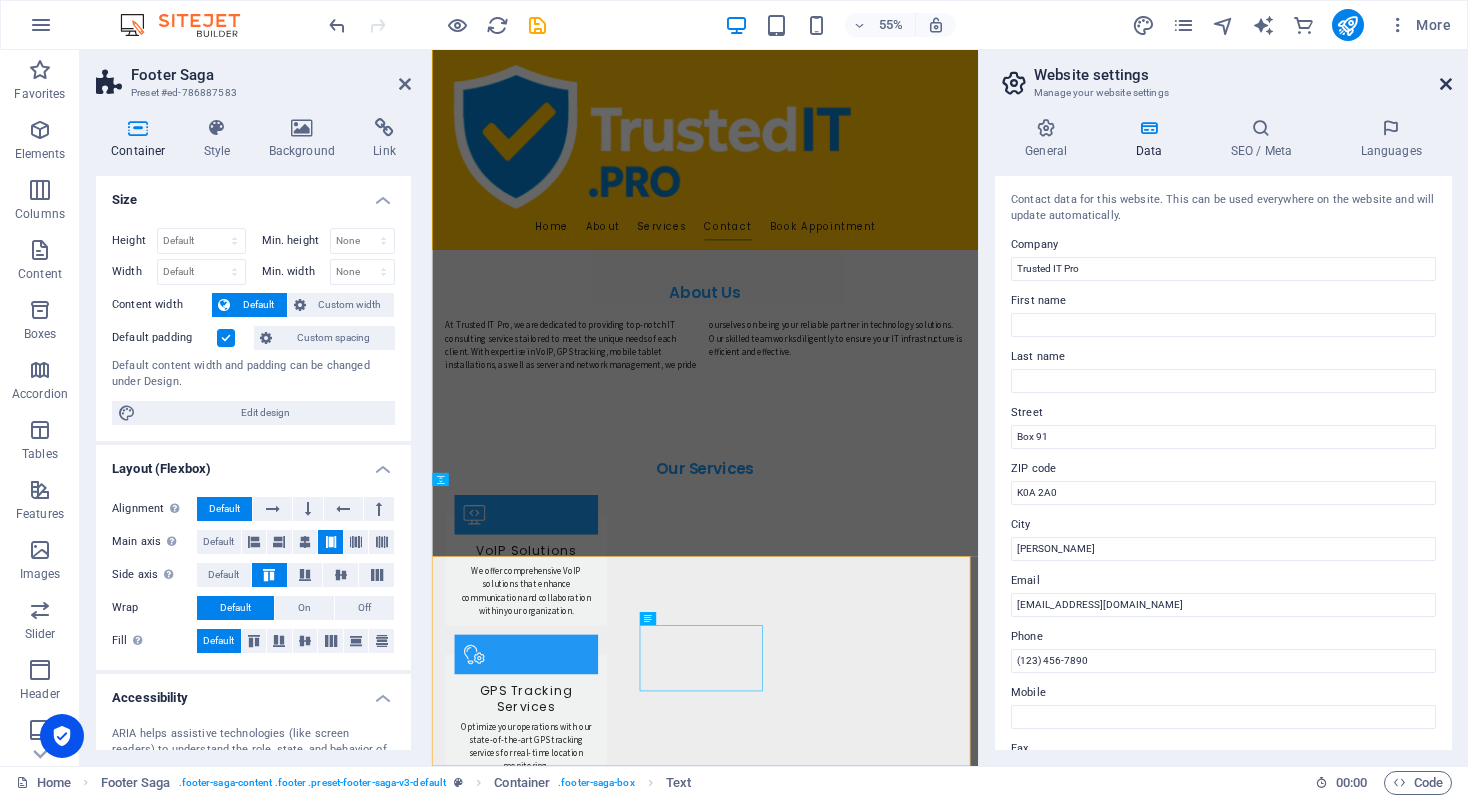 click at bounding box center [1446, 84] 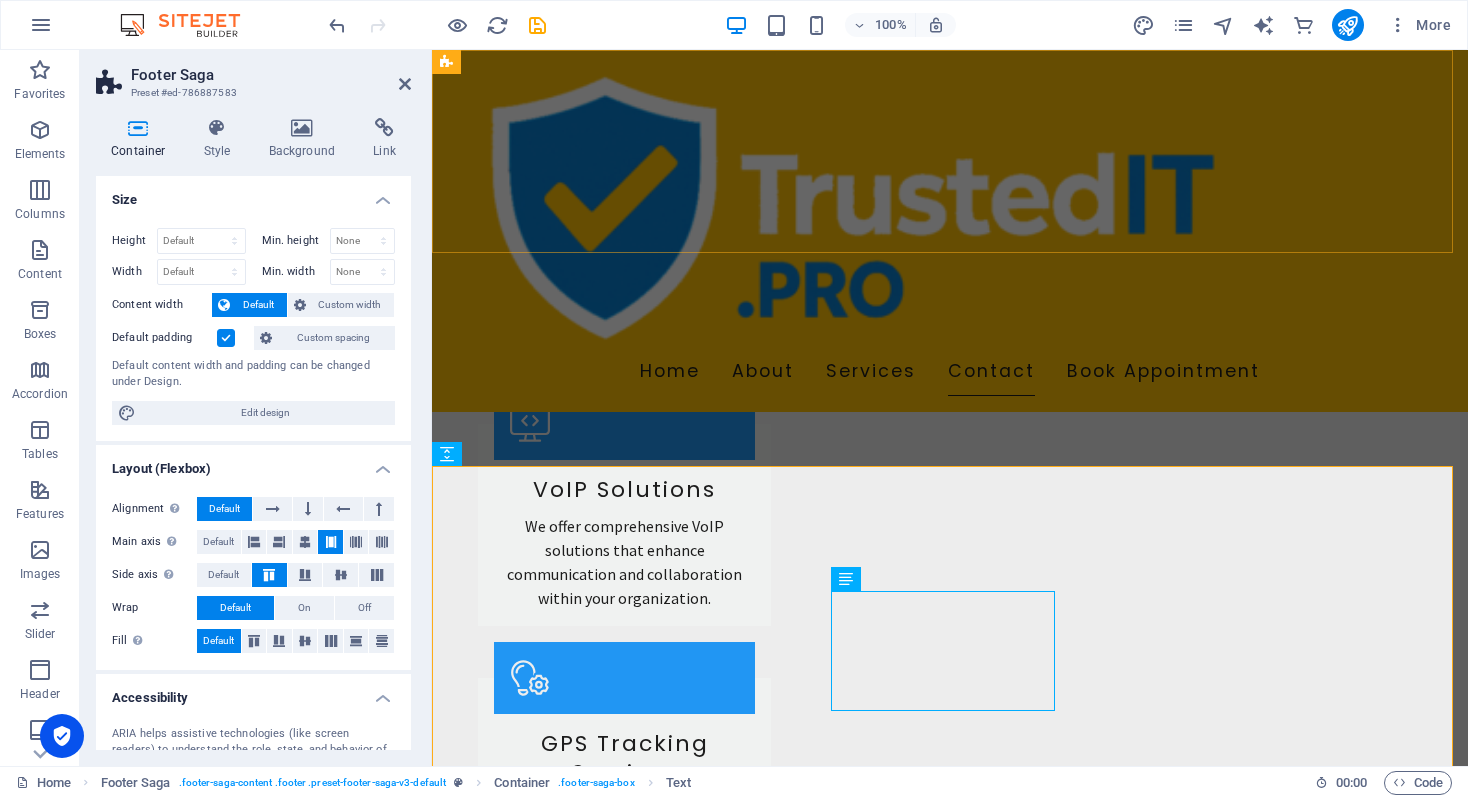 scroll, scrollTop: 1696, scrollLeft: 0, axis: vertical 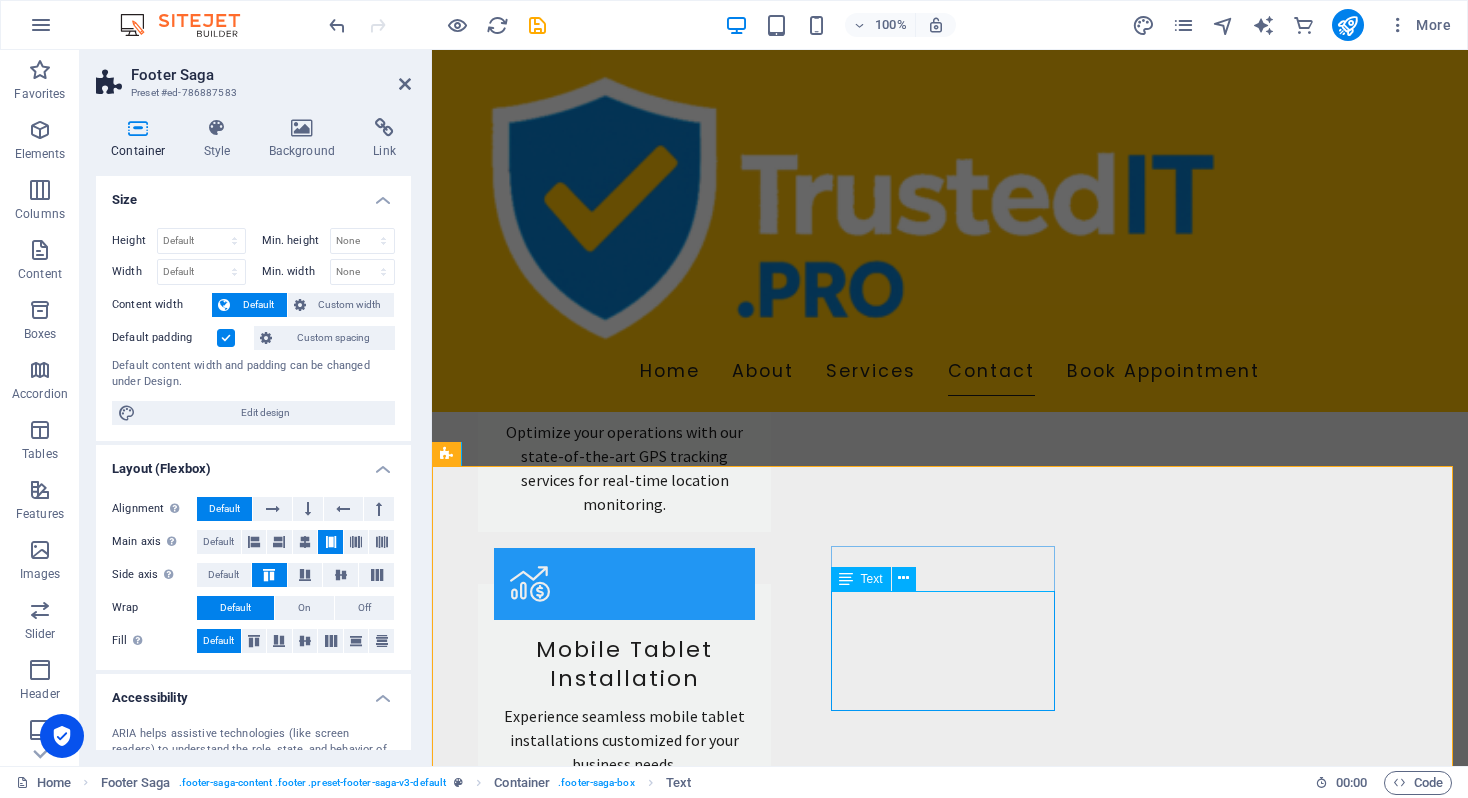 click on "[PERSON_NAME]" at bounding box center [565, 2592] 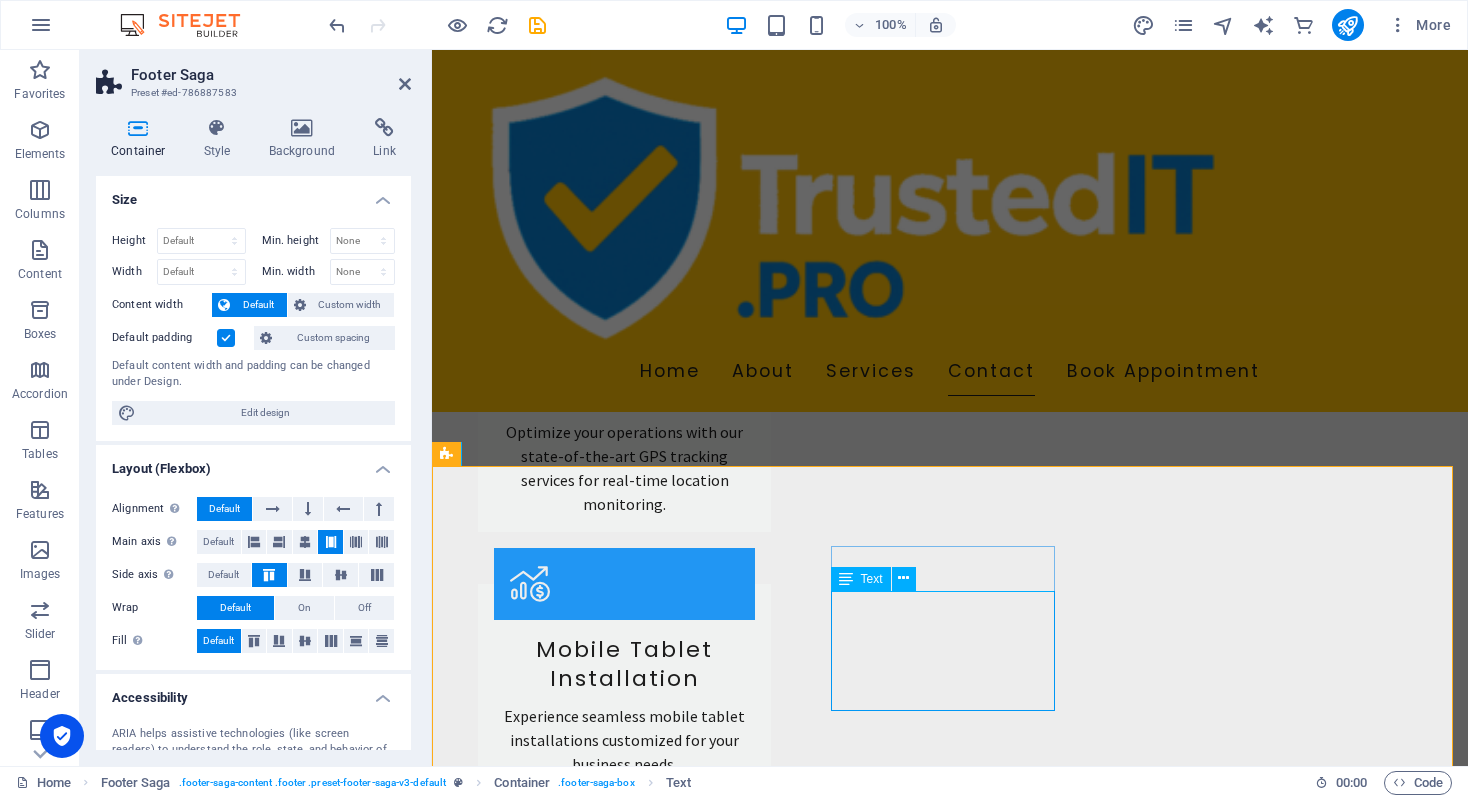 click on "Box 91 K0A 2A0   [PERSON_NAME] Phone:  [PHONE_NUMBER] Mobile:  Email:  [EMAIL_ADDRESS][DOMAIN_NAME]" at bounding box center [560, 2628] 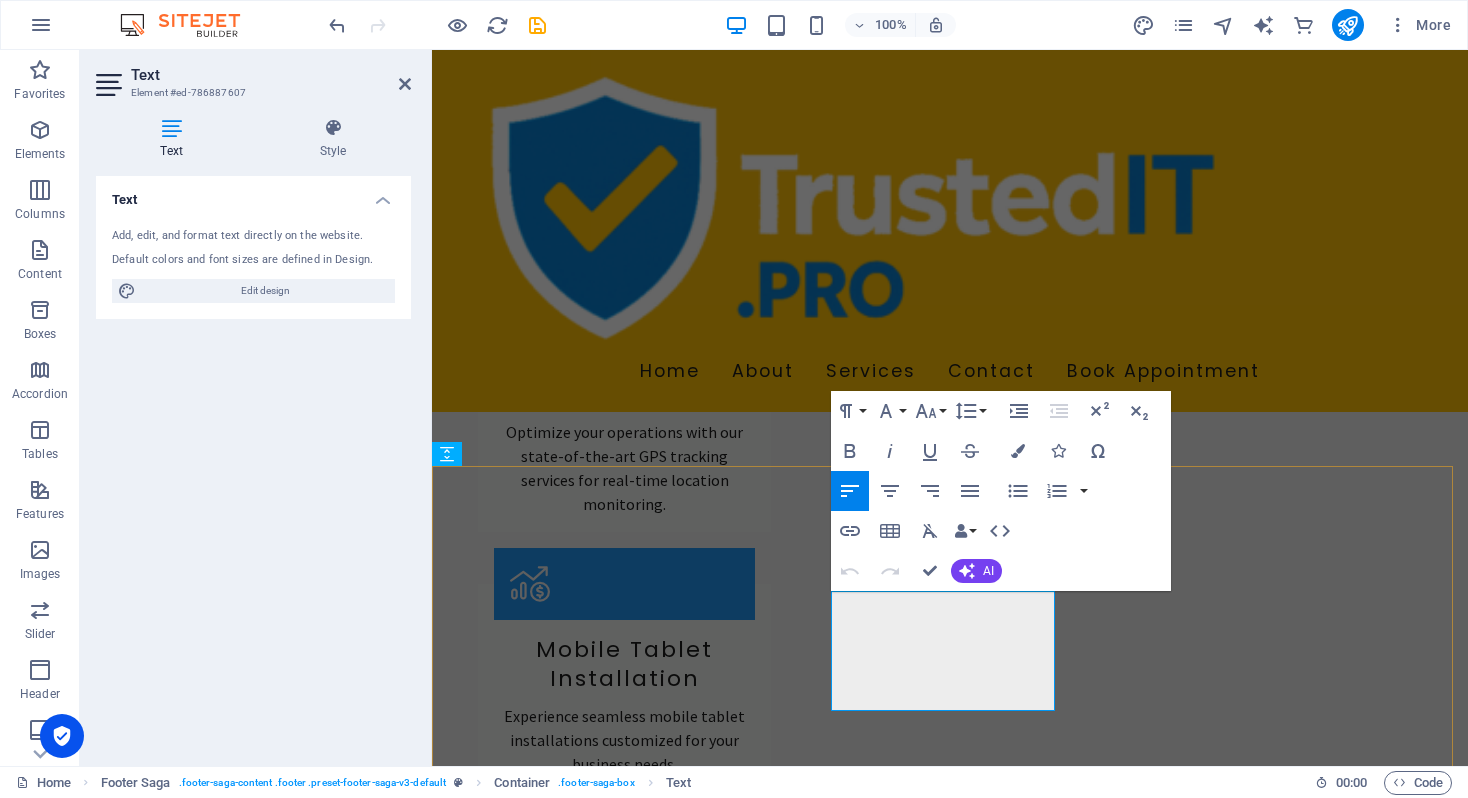 click on "[PERSON_NAME]" at bounding box center (565, 2592) 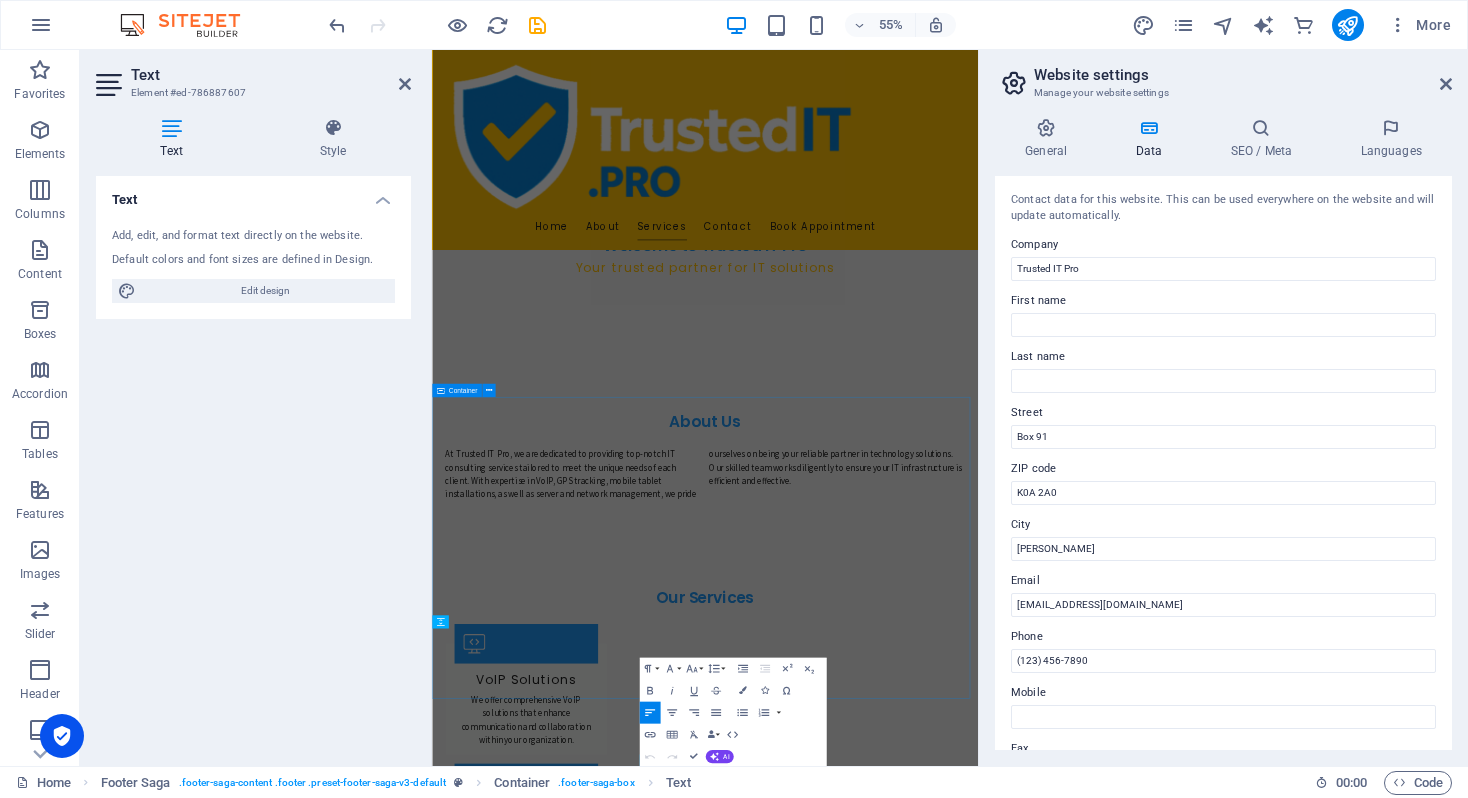 scroll, scrollTop: 1319, scrollLeft: 0, axis: vertical 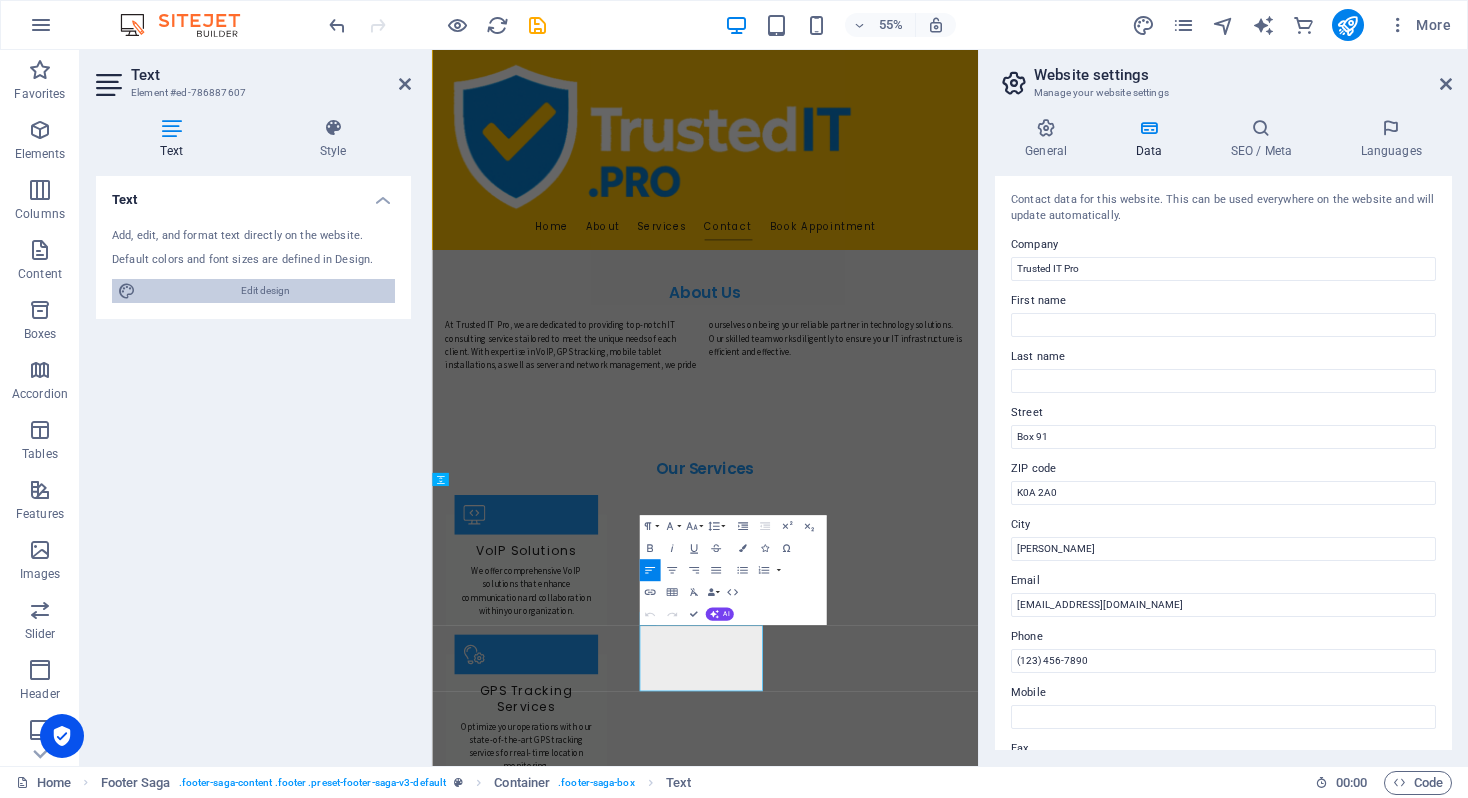 click on "Edit design" at bounding box center (265, 291) 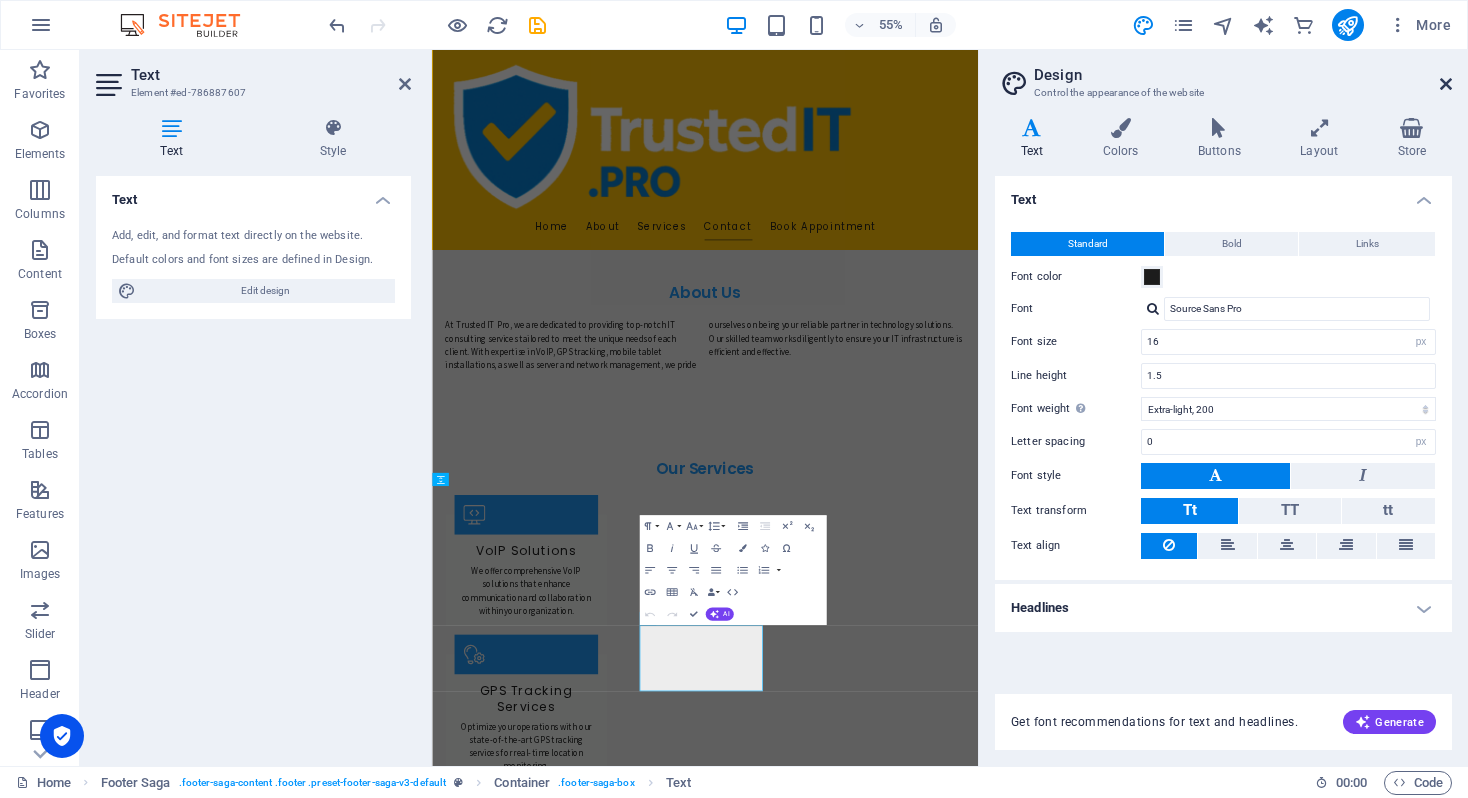 click at bounding box center [1446, 84] 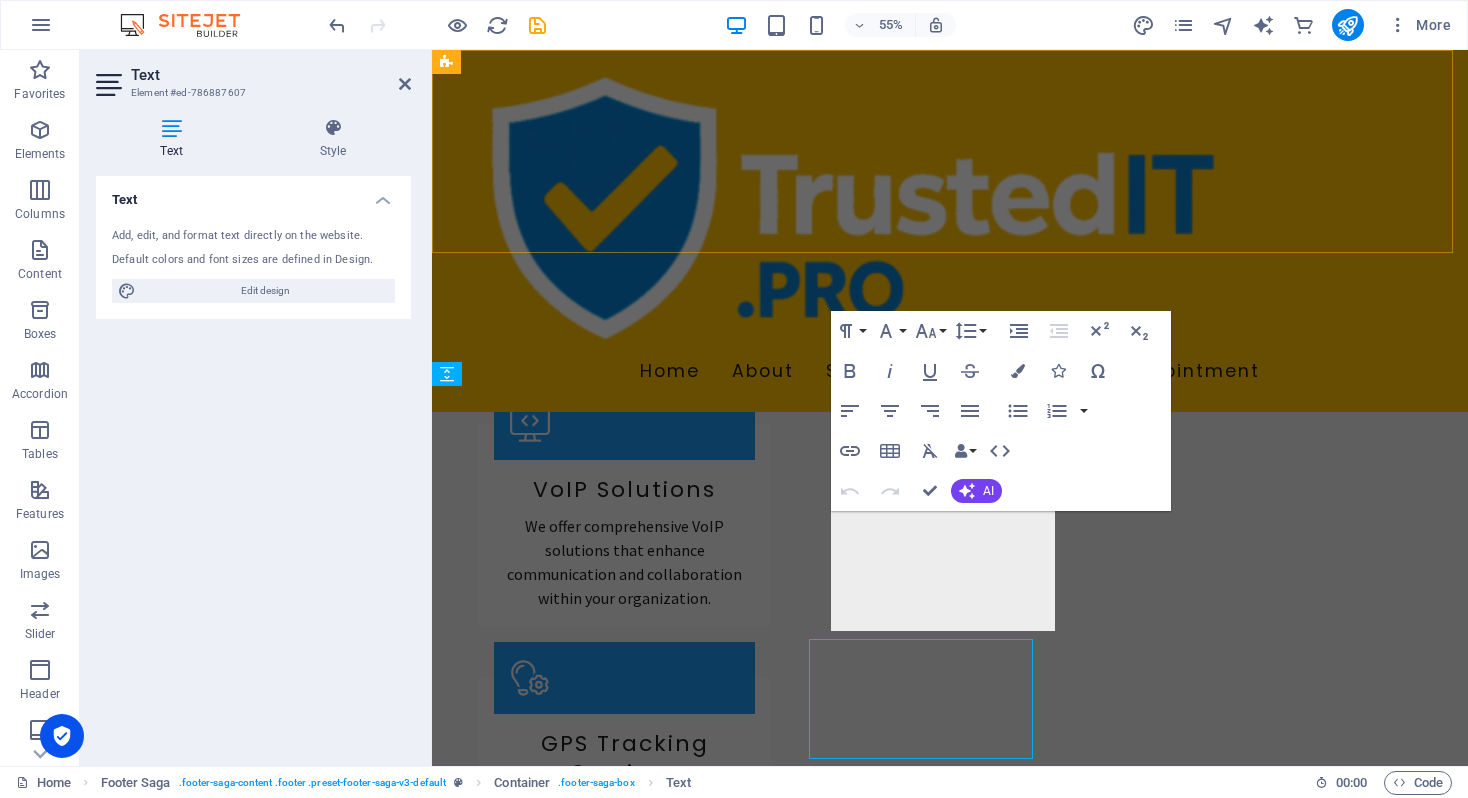 scroll, scrollTop: 1776, scrollLeft: 0, axis: vertical 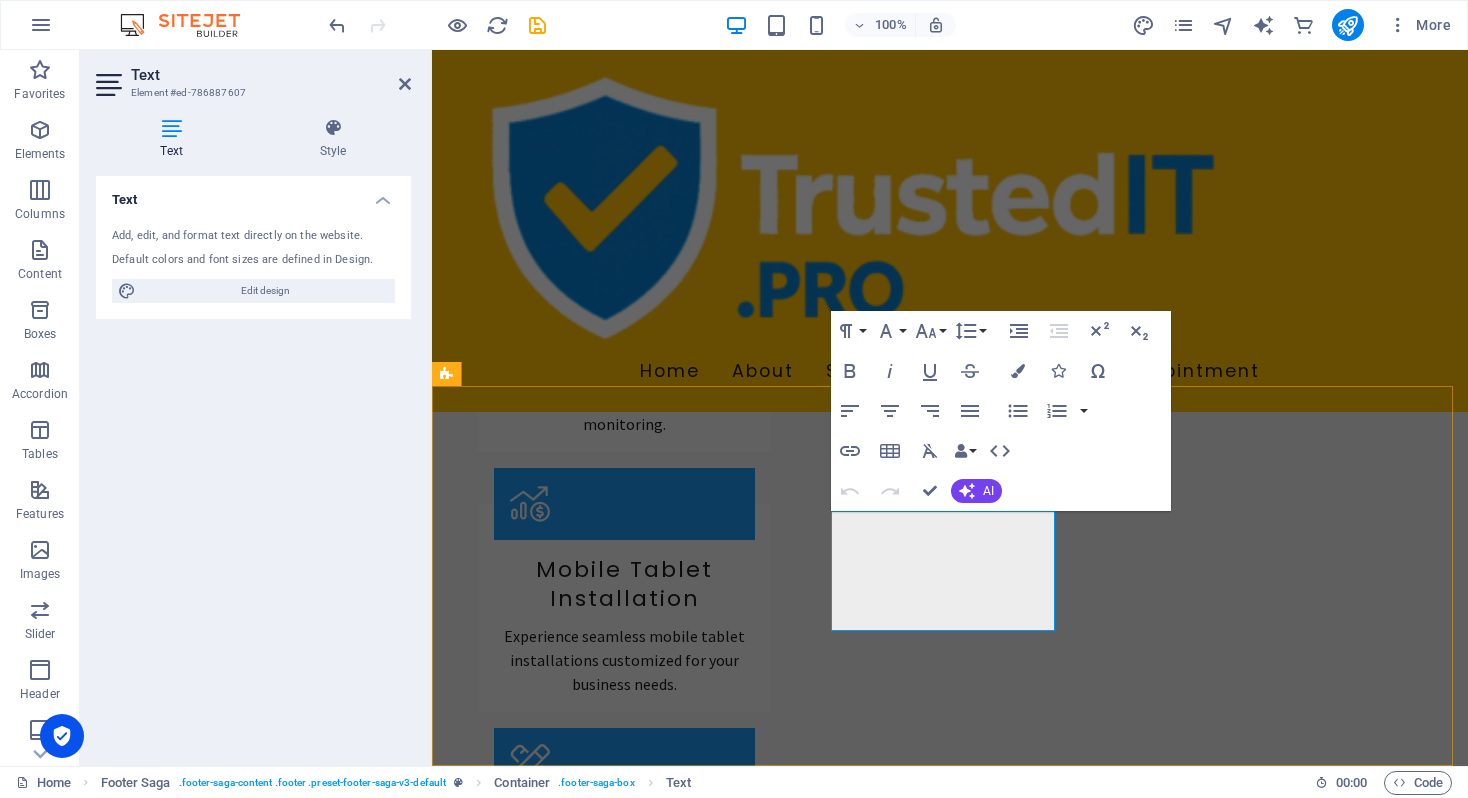 click on "Email:  [EMAIL_ADDRESS][DOMAIN_NAME]" at bounding box center [560, 2596] 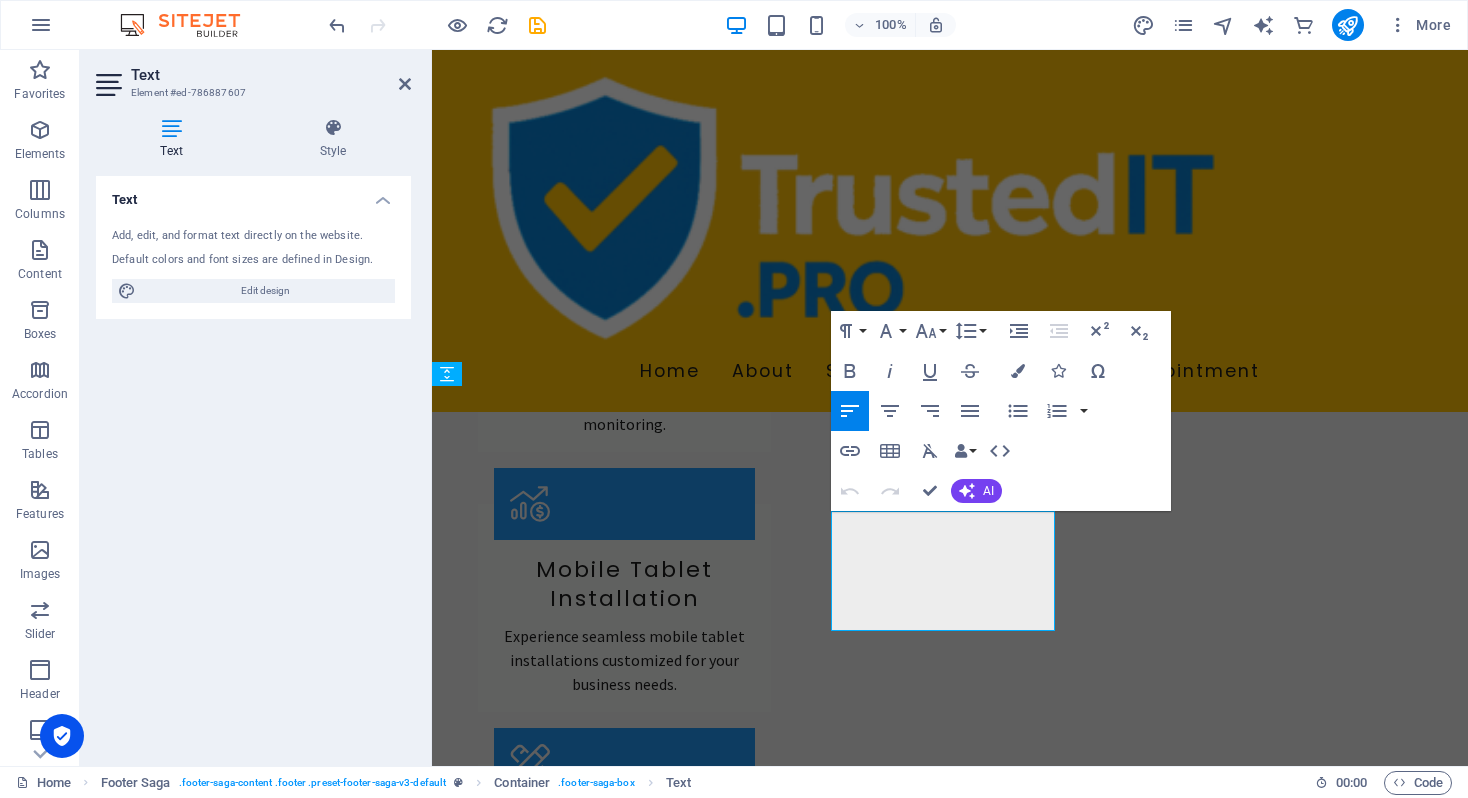 drag, startPoint x: 1326, startPoint y: 650, endPoint x: 887, endPoint y: 599, distance: 441.95248 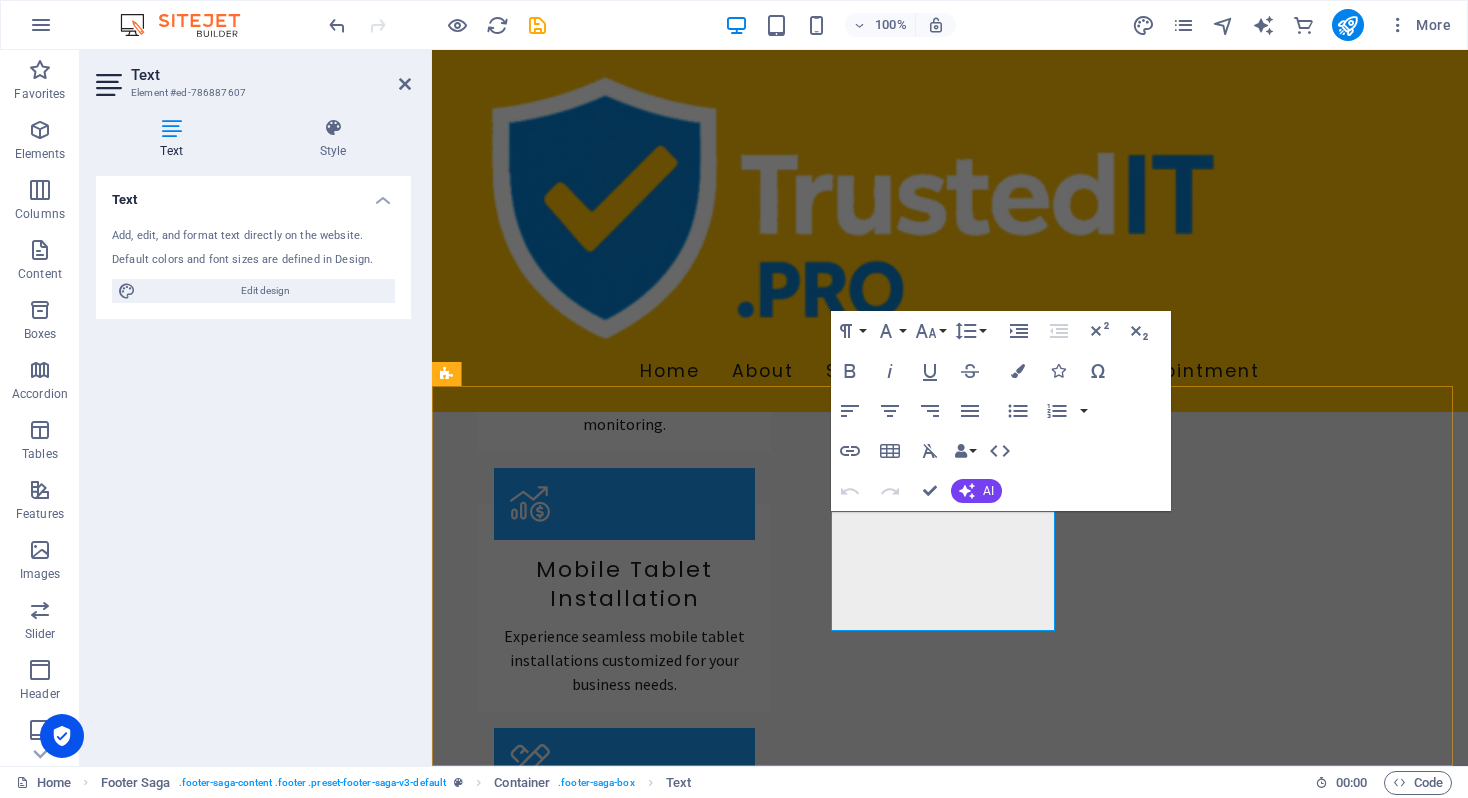 click on "Mobile:" at bounding box center [560, 2560] 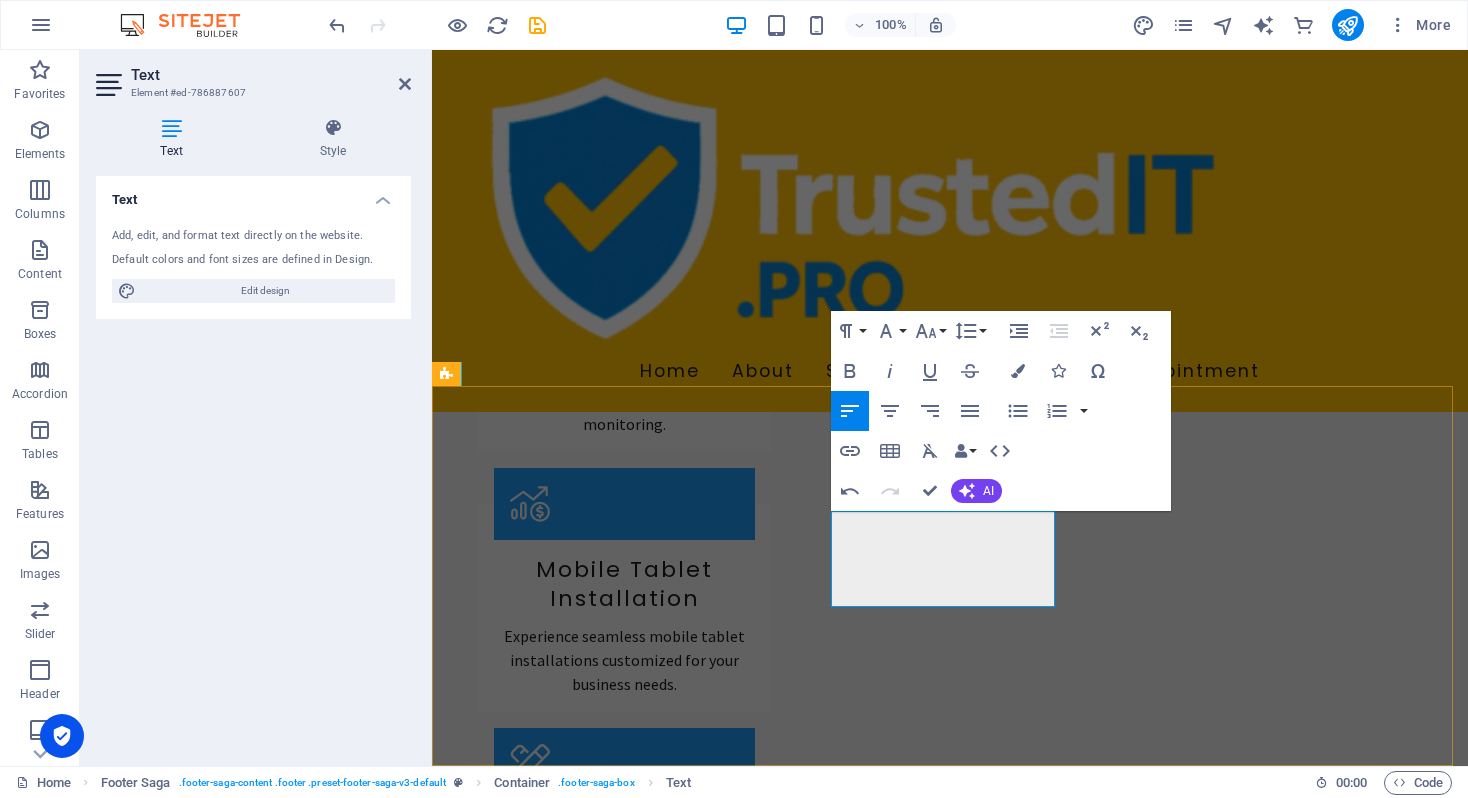 click on "(123) 456-7890" at bounding box center [546, 2536] 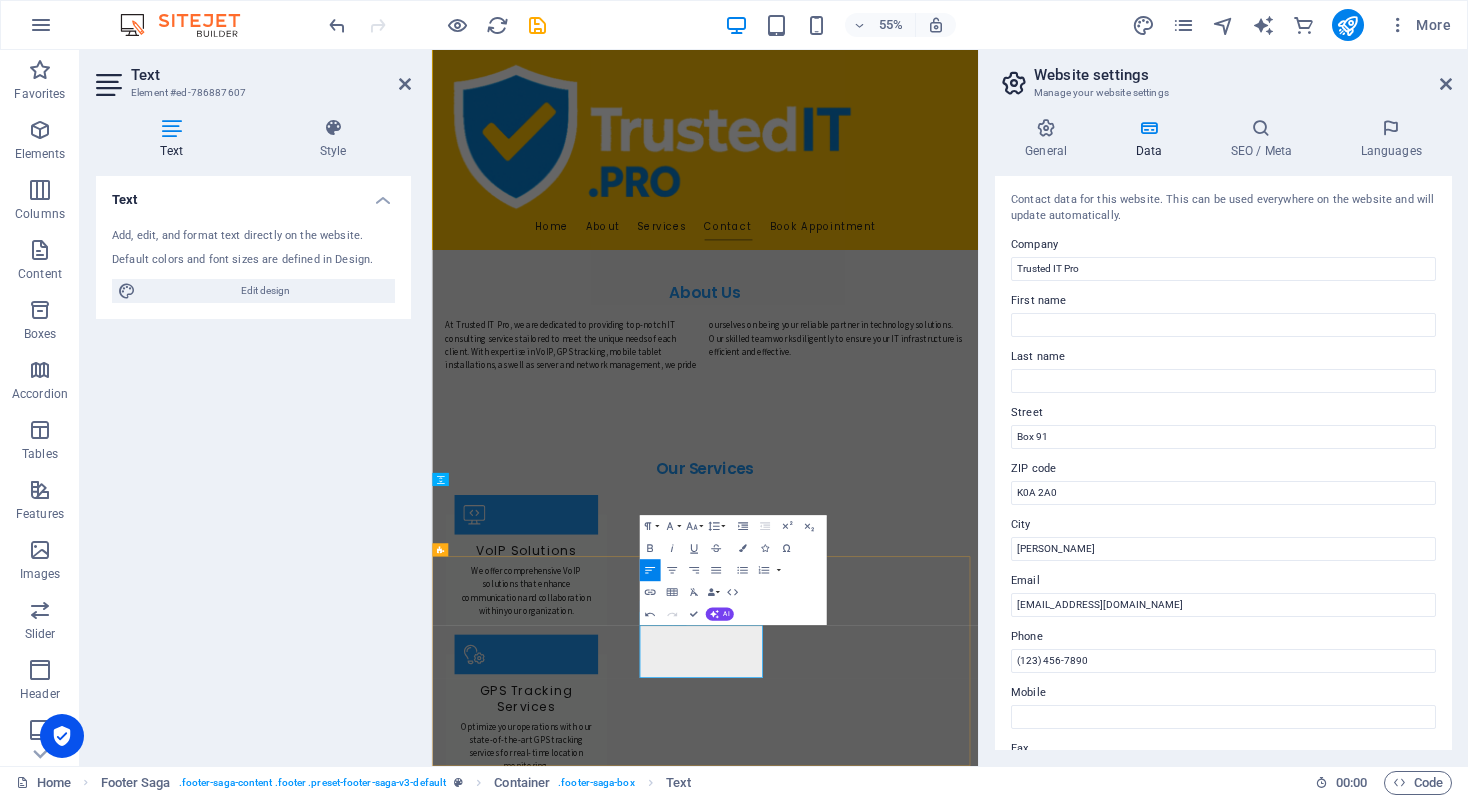 click on "Box 91" at bounding box center [560, 3417] 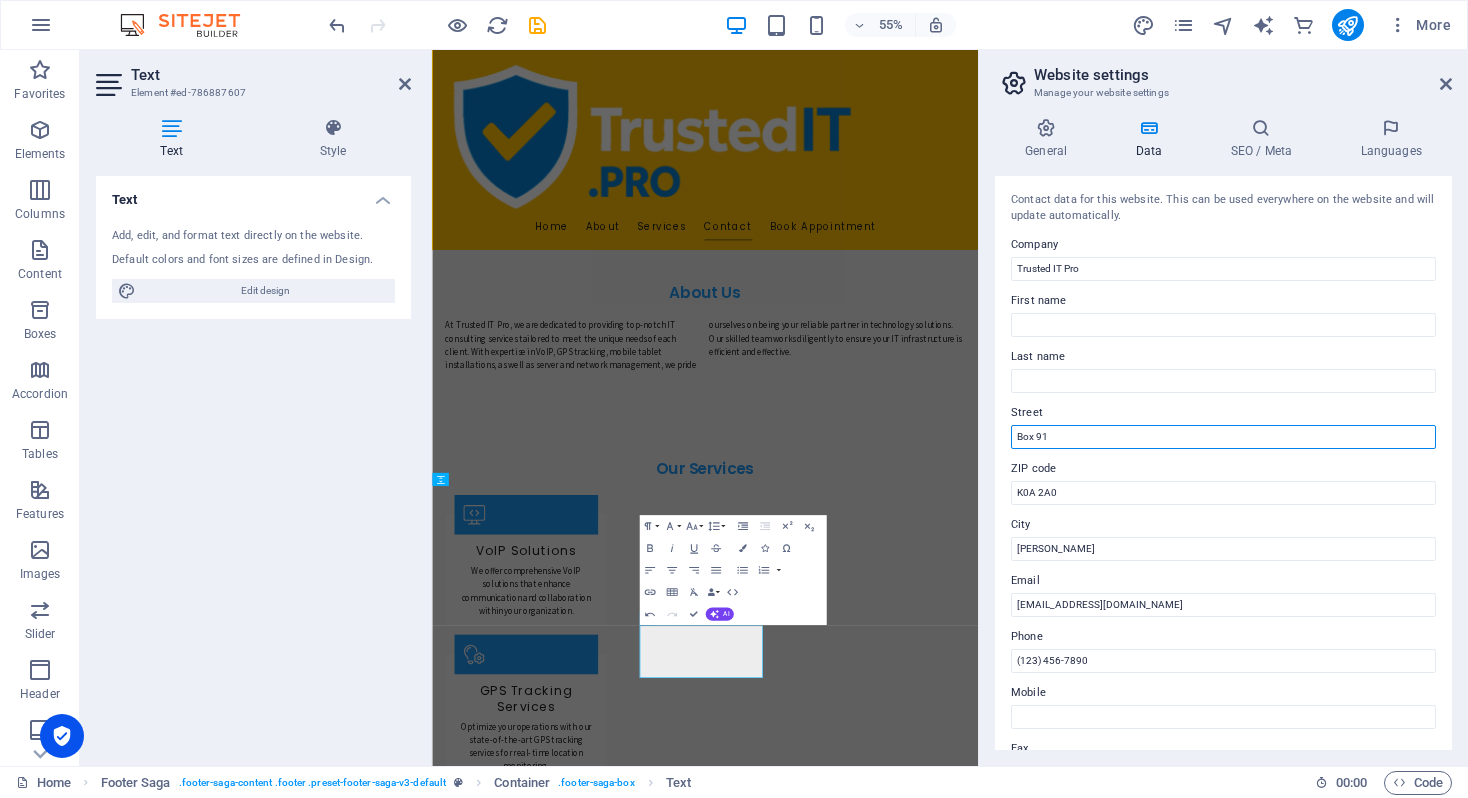 click on "Box 91" at bounding box center (1223, 437) 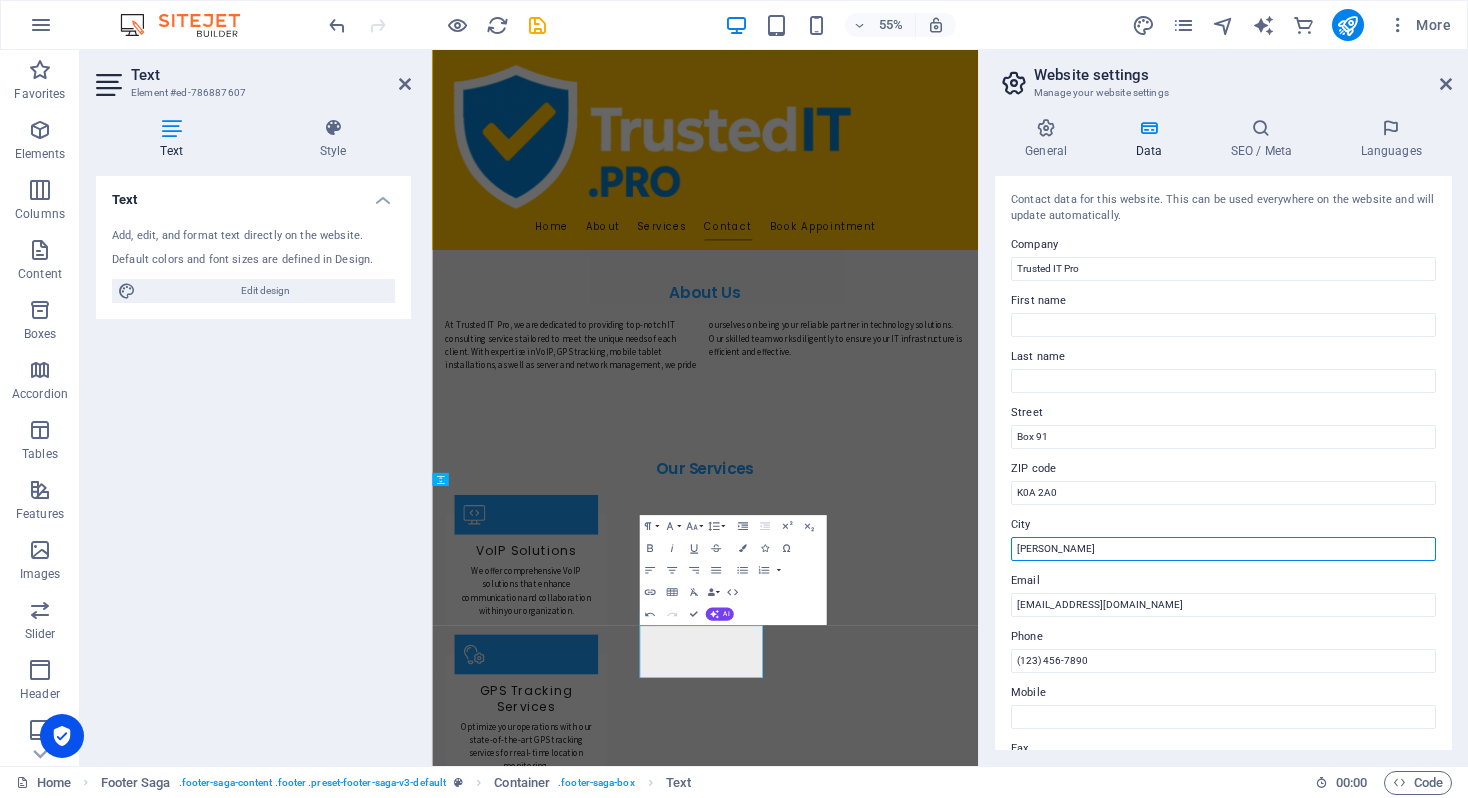 click on "[PERSON_NAME]" at bounding box center [1223, 549] 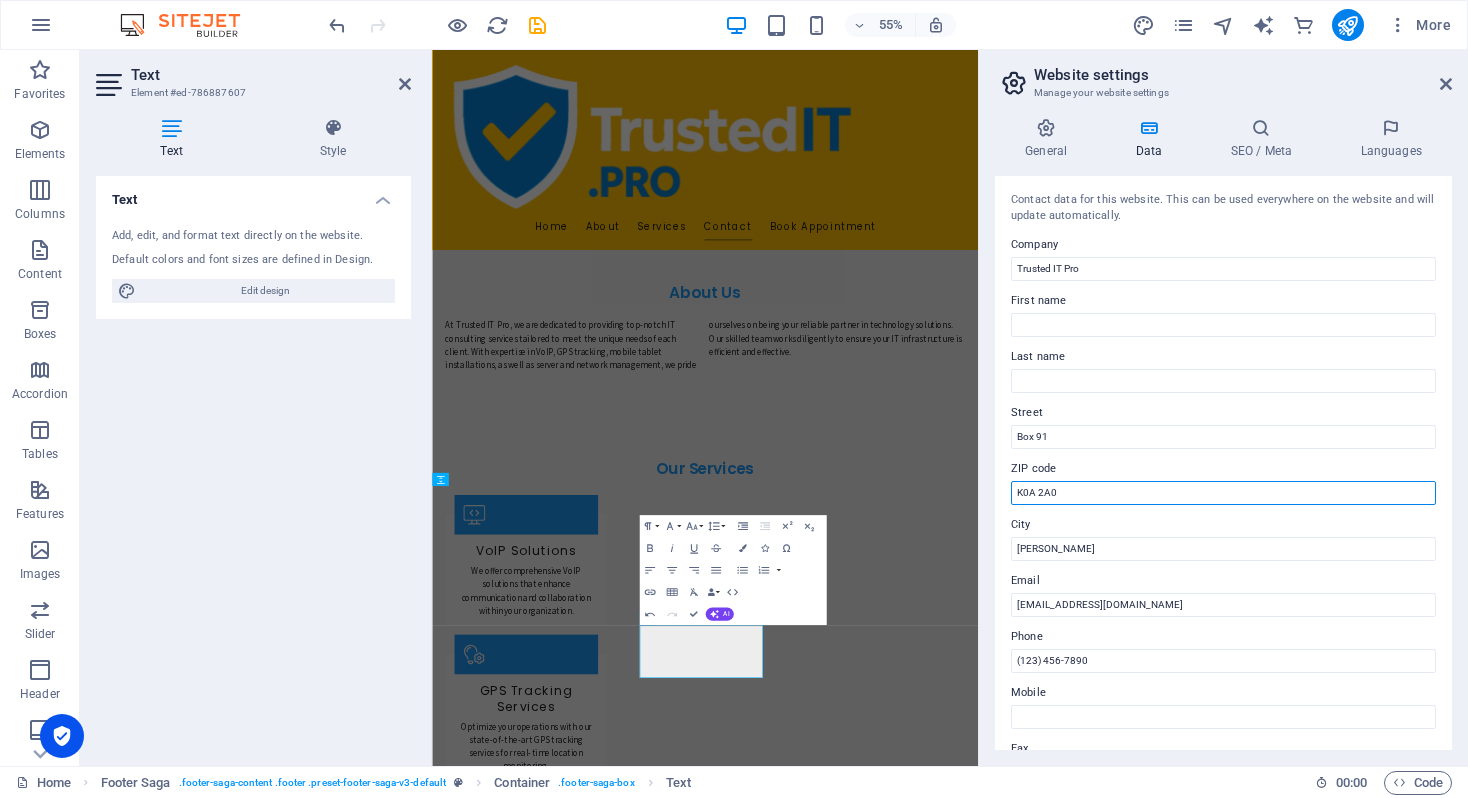 click on "K0A 2A0" at bounding box center [1223, 493] 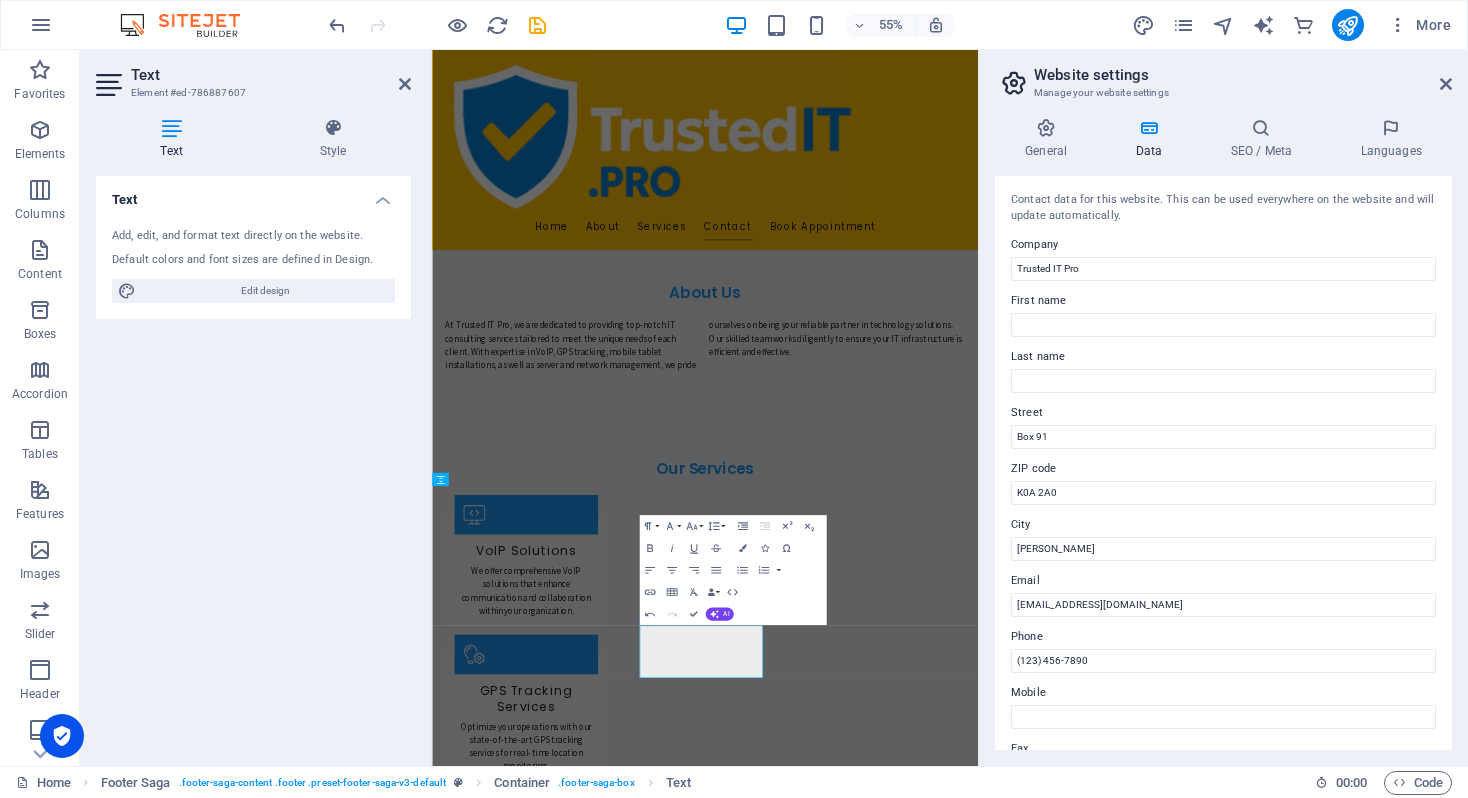 click on "Contact data for this website. This can be used everywhere on the website and will update automatically. Company Trusted IT Pro First name Last name [STREET_ADDRESS] Email [EMAIL_ADDRESS][DOMAIN_NAME] Phone [PHONE_NUMBER] Mobile Fax Custom field 1 Custom field 2 Custom field 3 Custom field 4 Custom field 5 Custom field 6" at bounding box center (1223, 463) 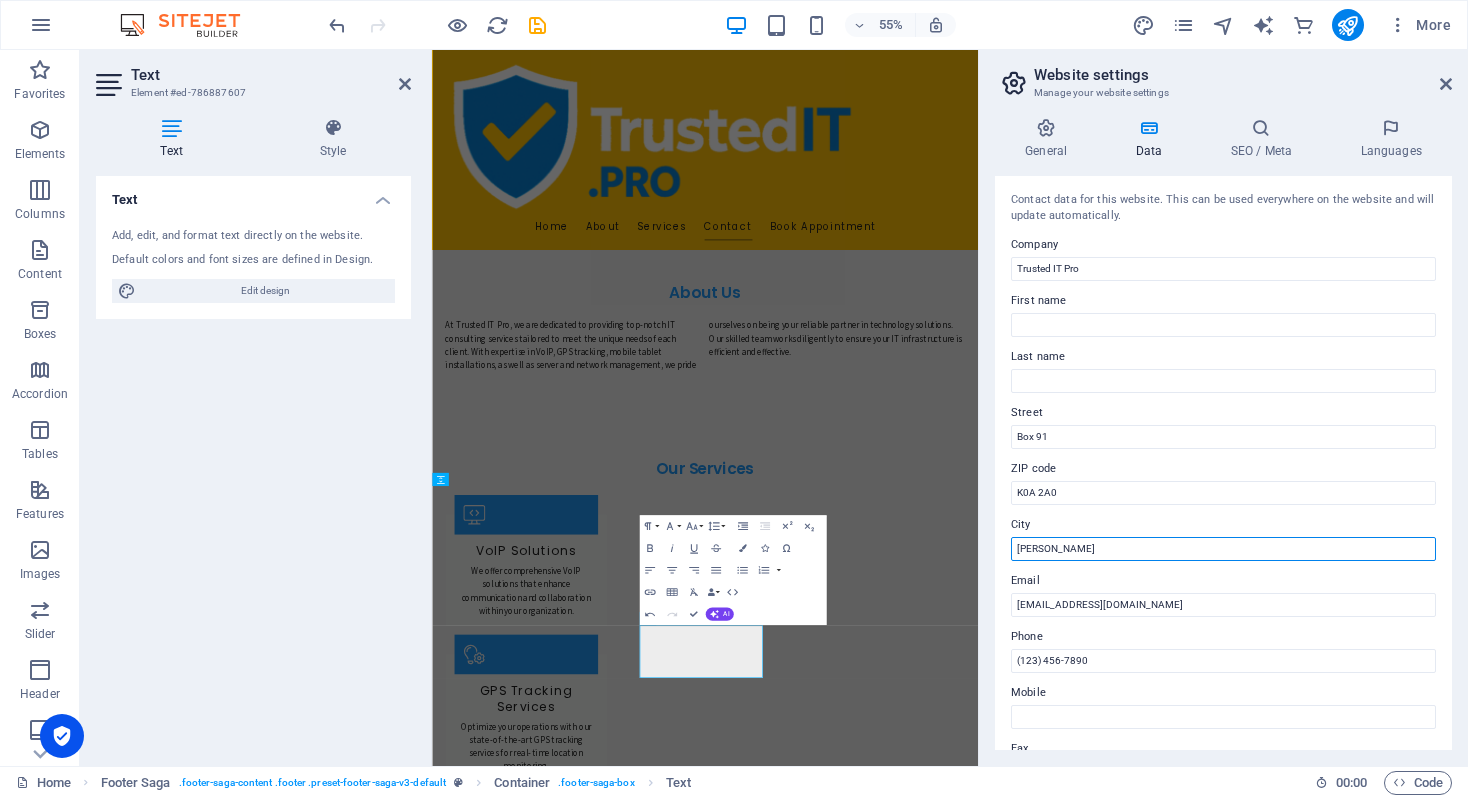 drag, startPoint x: 1553, startPoint y: 604, endPoint x: 1421, endPoint y: 946, distance: 366.5897 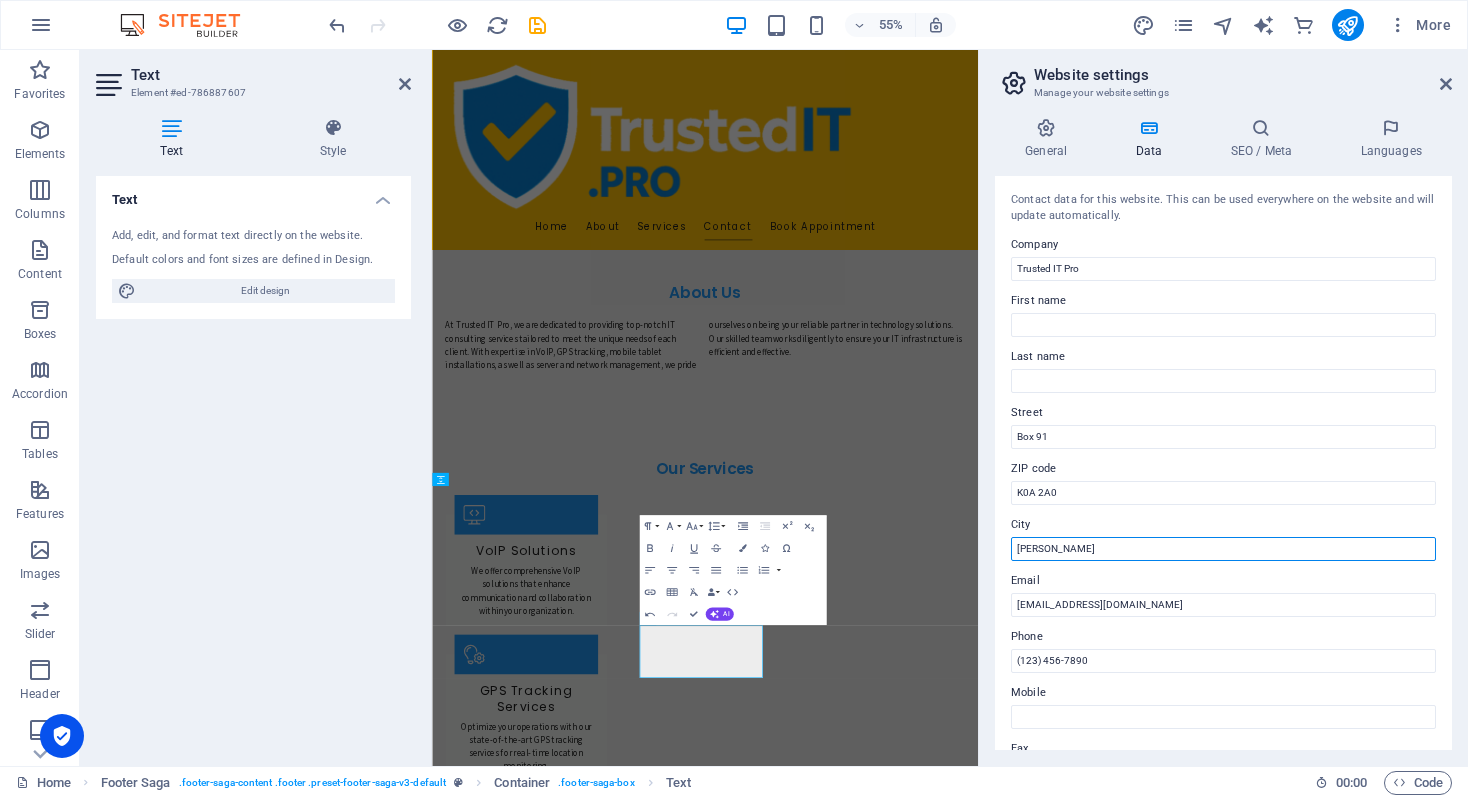 drag, startPoint x: 1519, startPoint y: 600, endPoint x: 1406, endPoint y: 948, distance: 365.8866 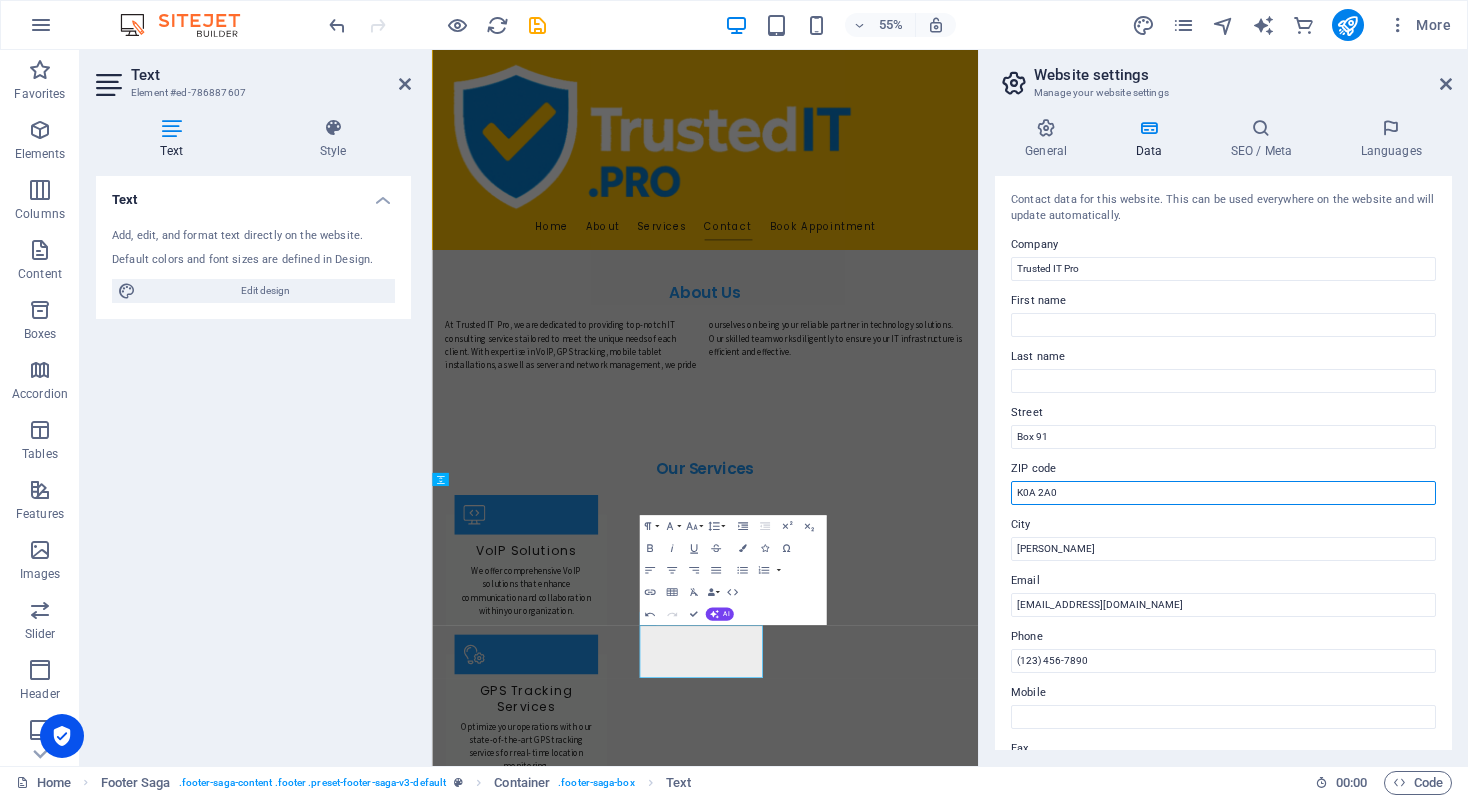 click on "K0A 2A0" at bounding box center (1223, 493) 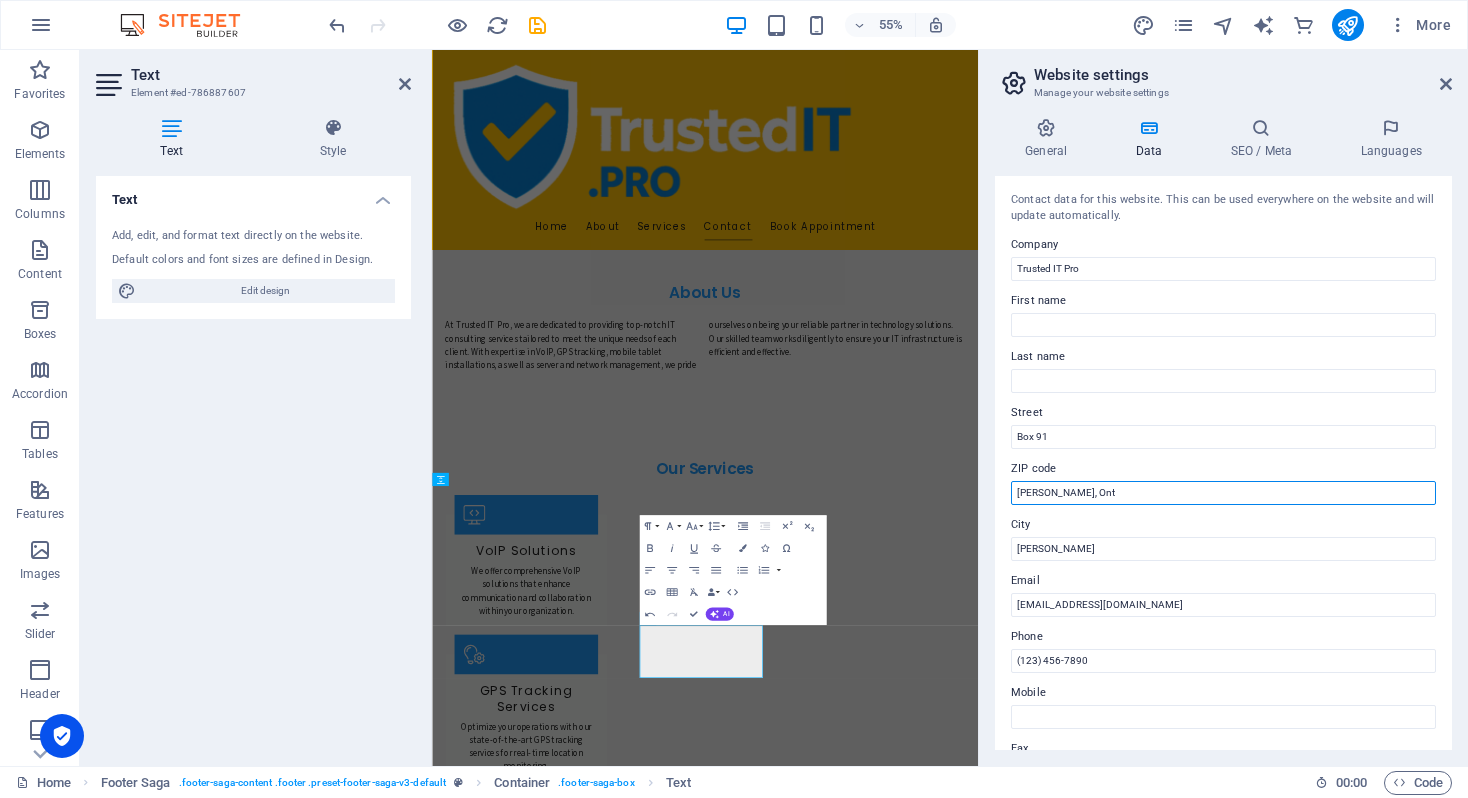 type on "[PERSON_NAME], Ont" 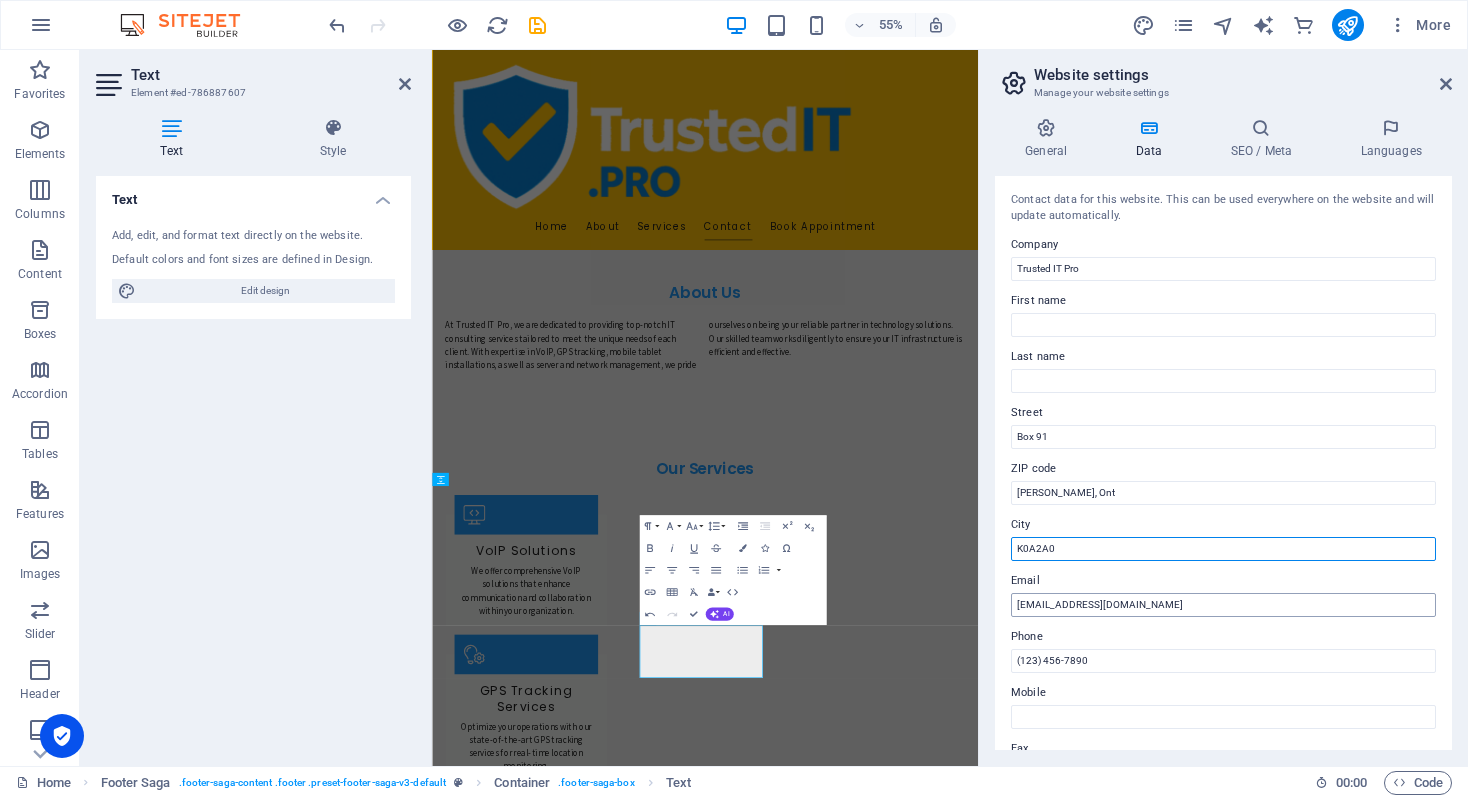 type on "K0A2A0" 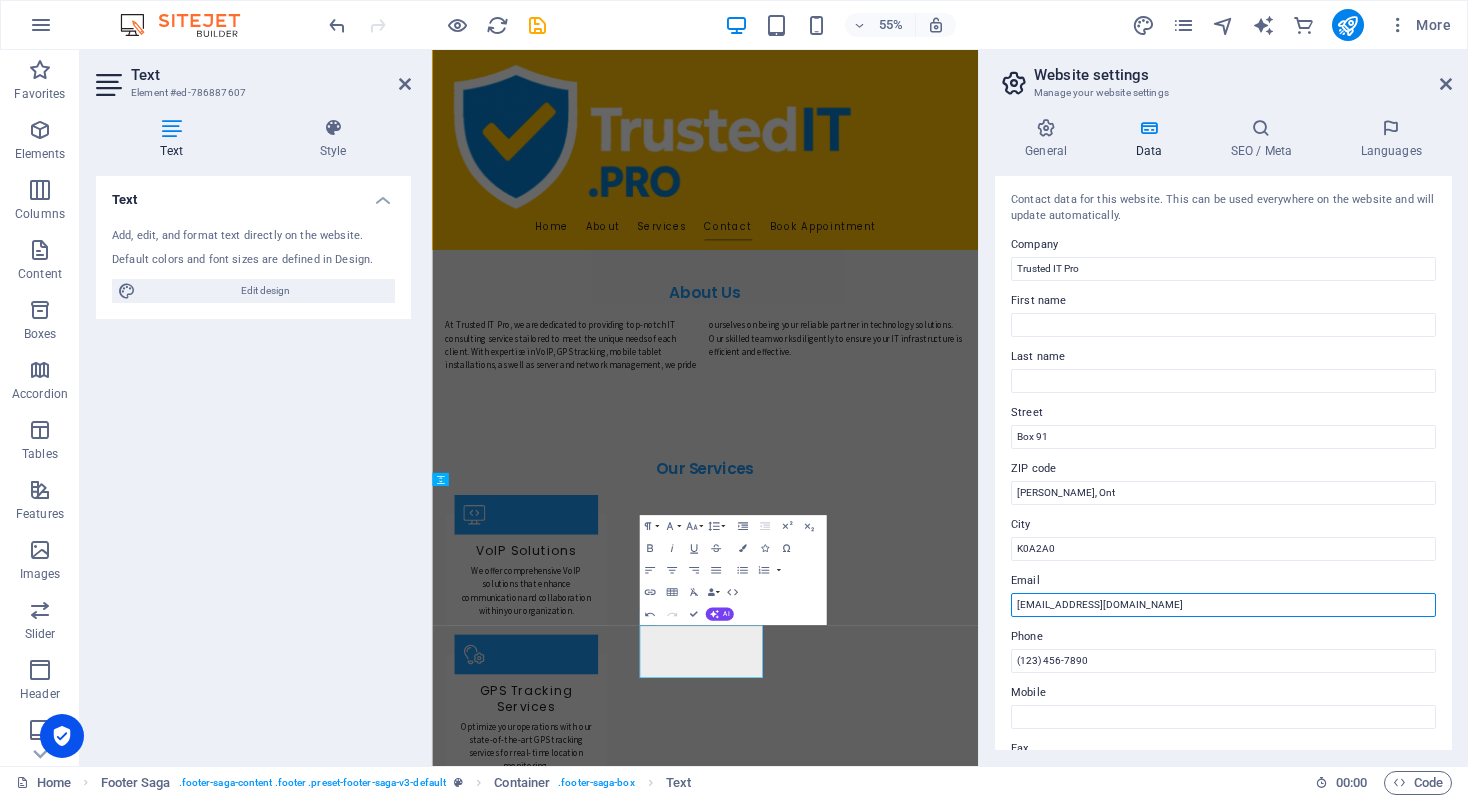 click on "[EMAIL_ADDRESS][DOMAIN_NAME]" at bounding box center (1223, 605) 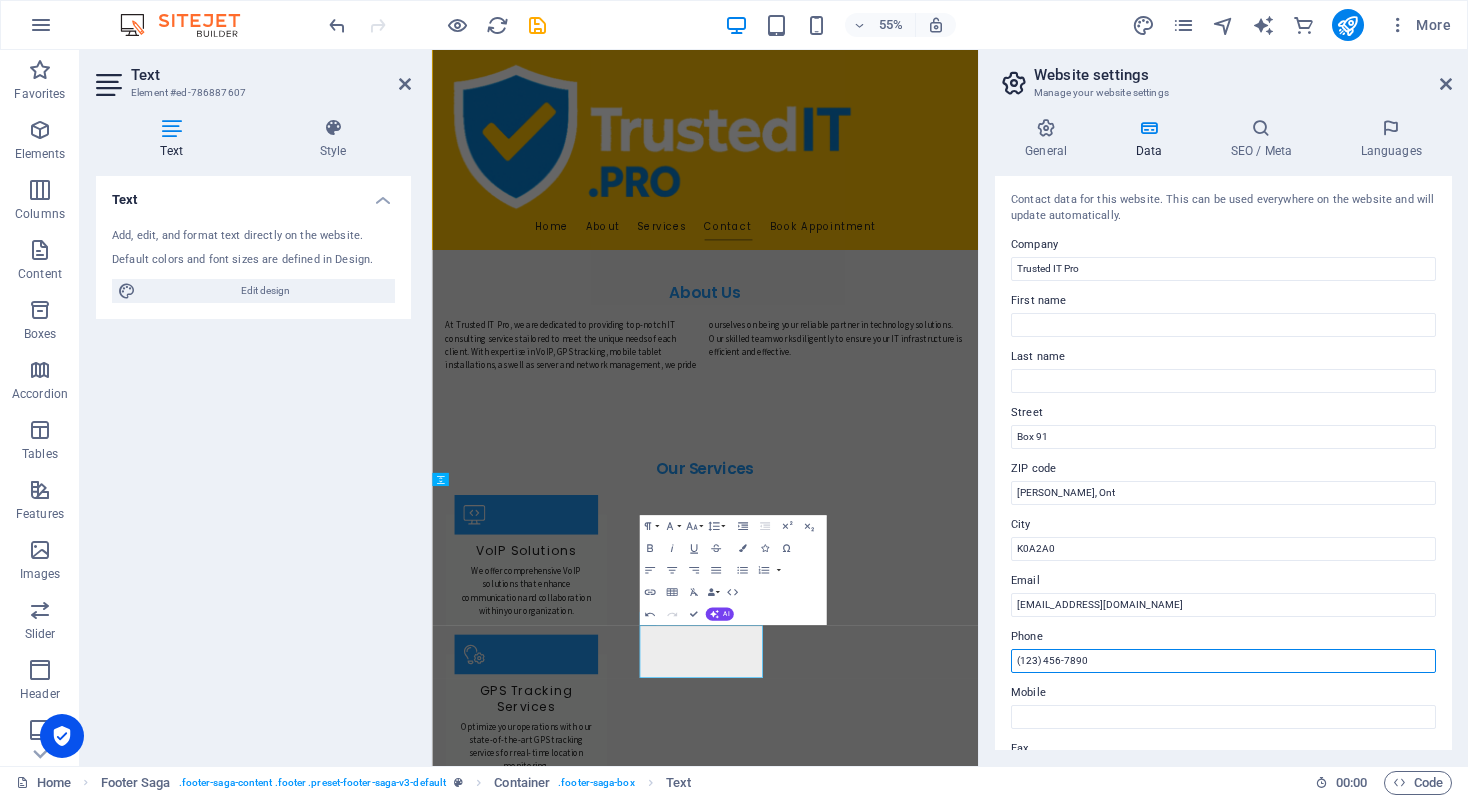 drag, startPoint x: 1551, startPoint y: 714, endPoint x: 1410, endPoint y: 1168, distance: 475.39142 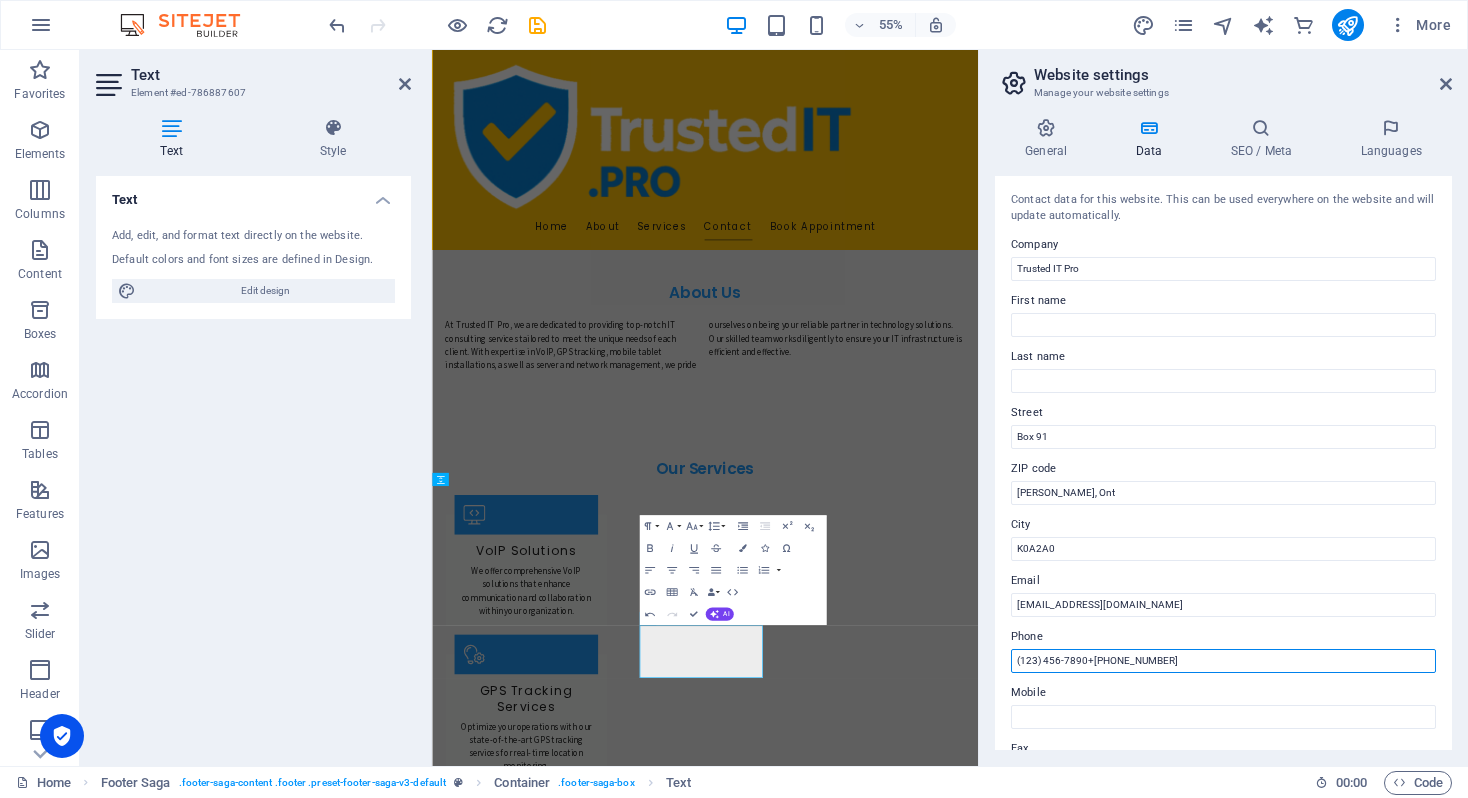 drag, startPoint x: 1620, startPoint y: 706, endPoint x: 1288, endPoint y: 1146, distance: 551.20233 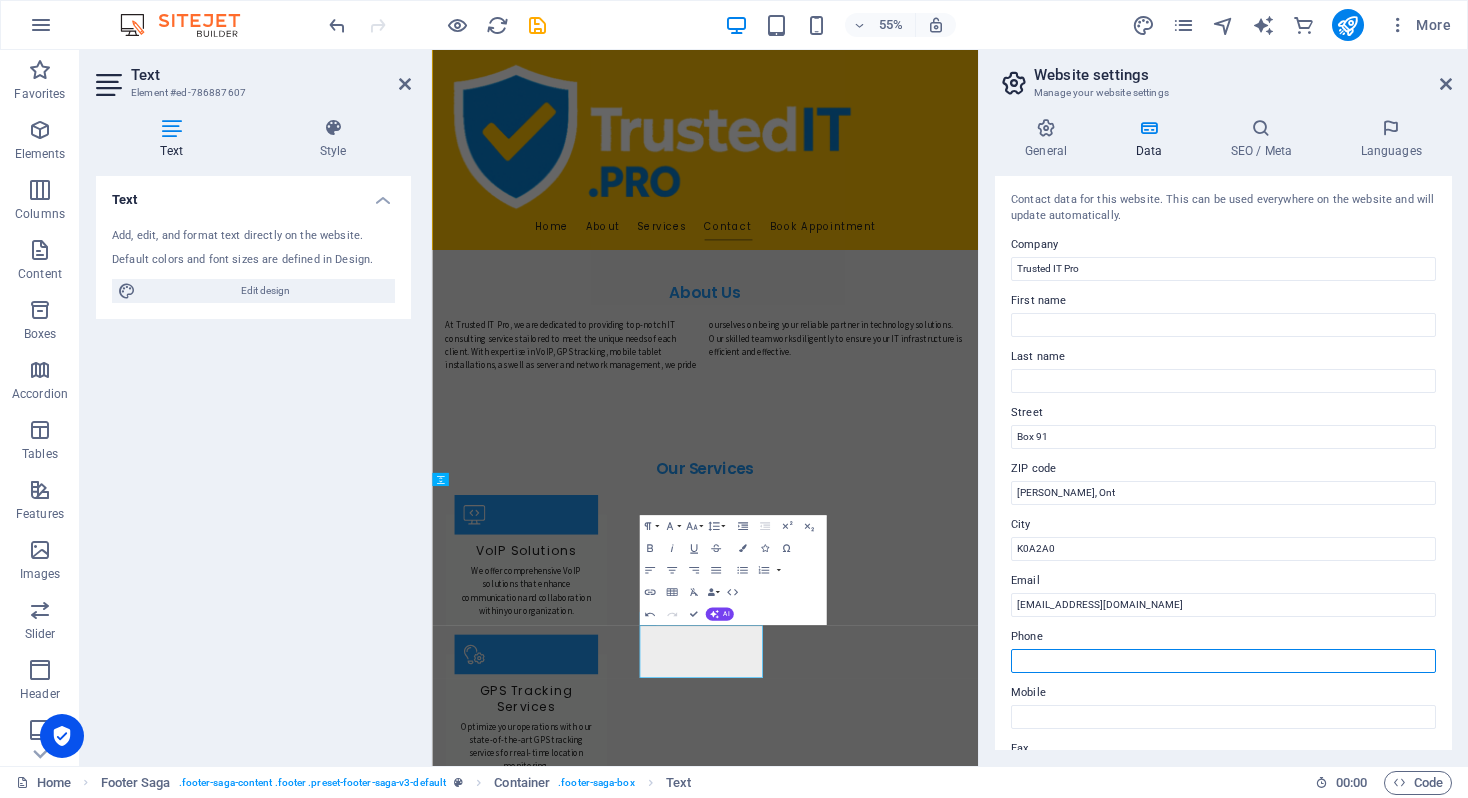 paste on "[PHONE_NUMBER]" 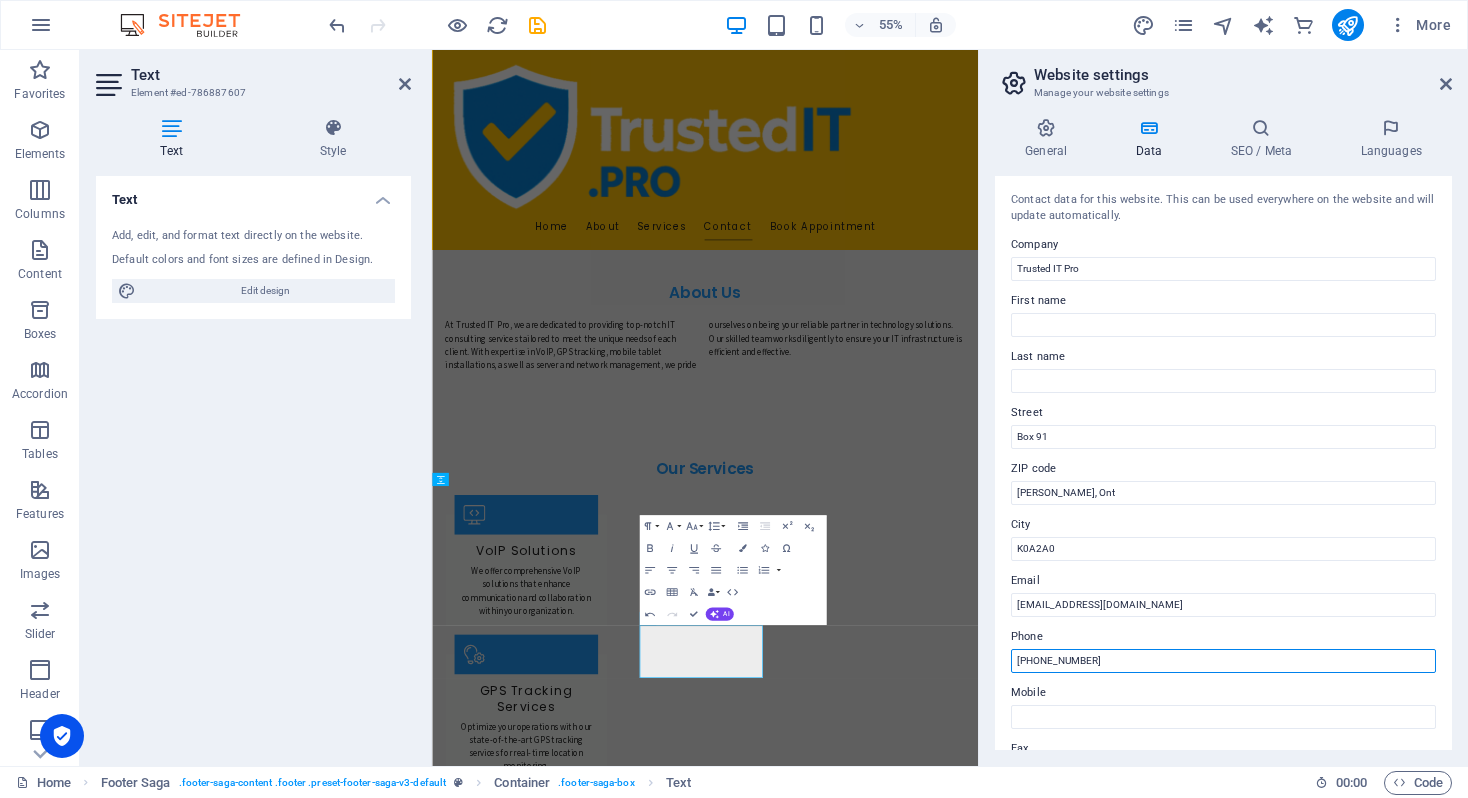 type on "[PHONE_NUMBER]" 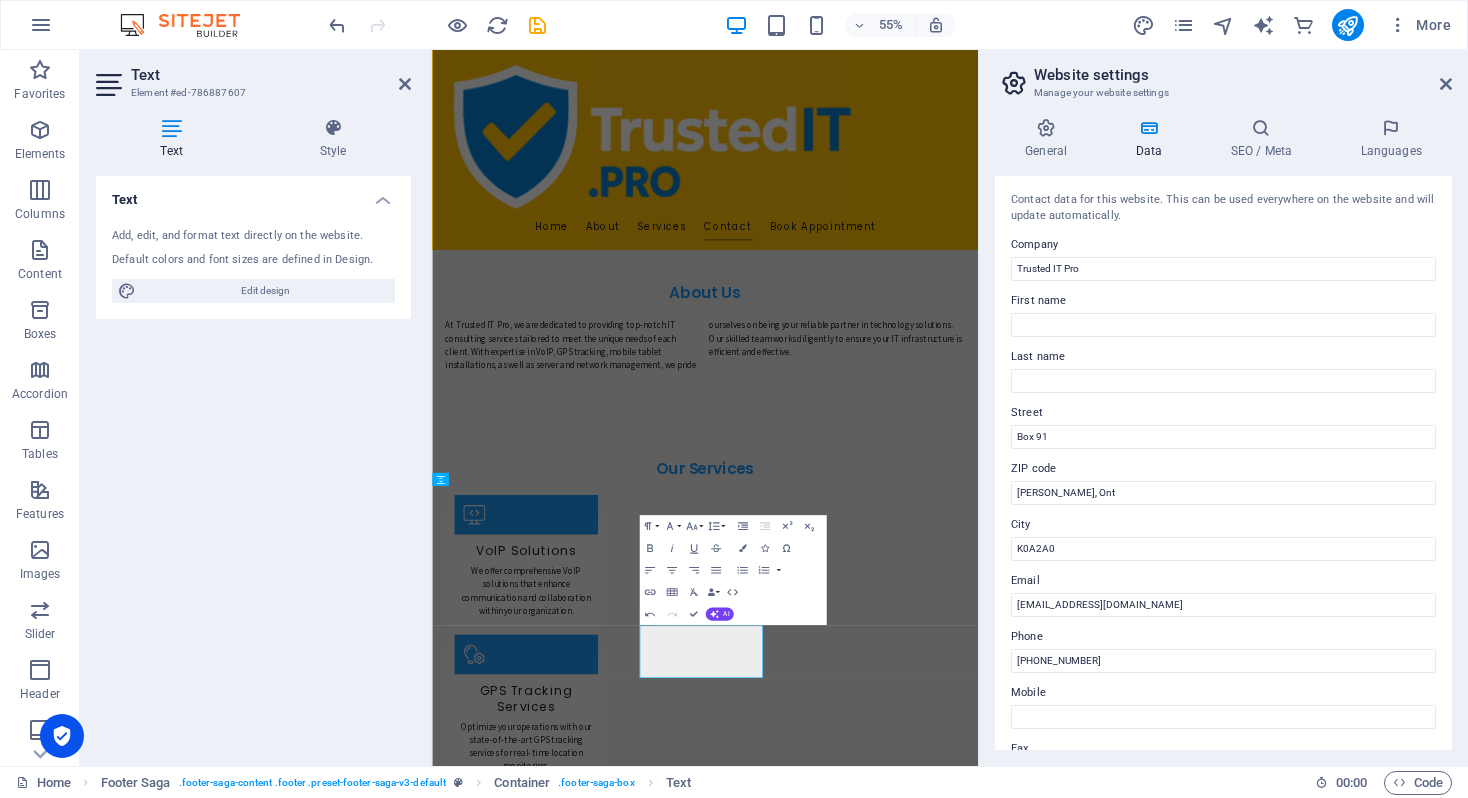 click on "Website settings" at bounding box center [1243, 75] 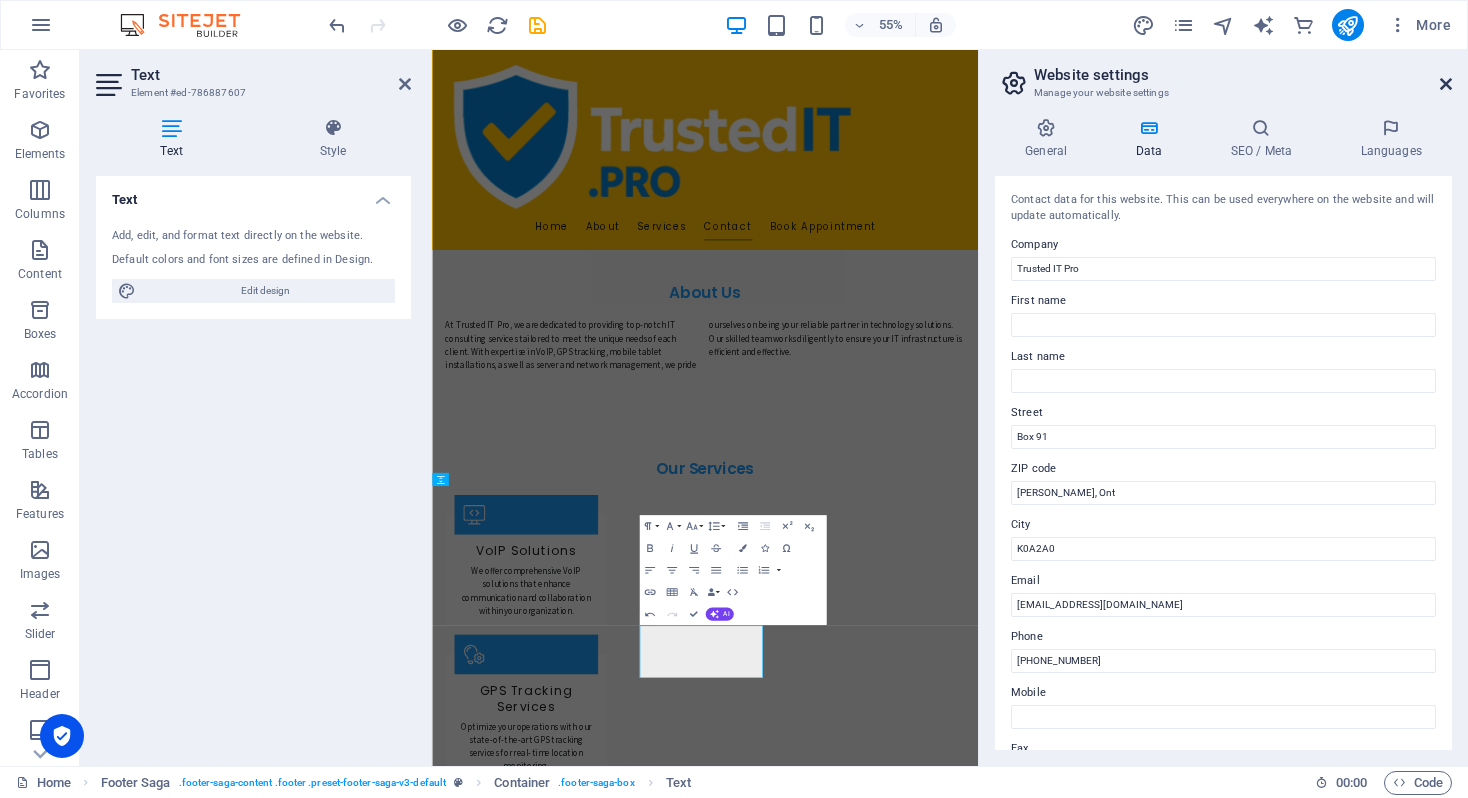 click at bounding box center [1446, 84] 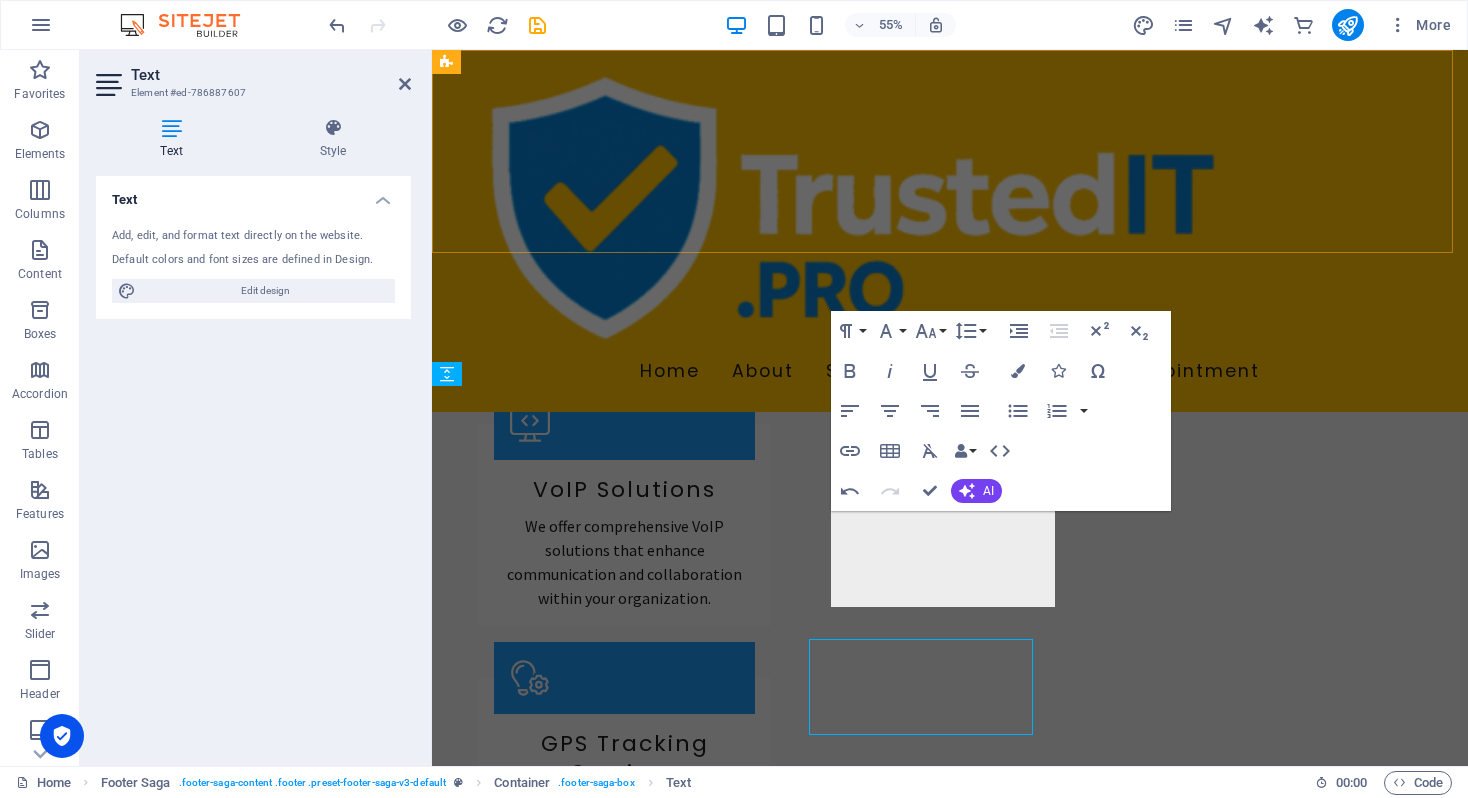 scroll, scrollTop: 1776, scrollLeft: 0, axis: vertical 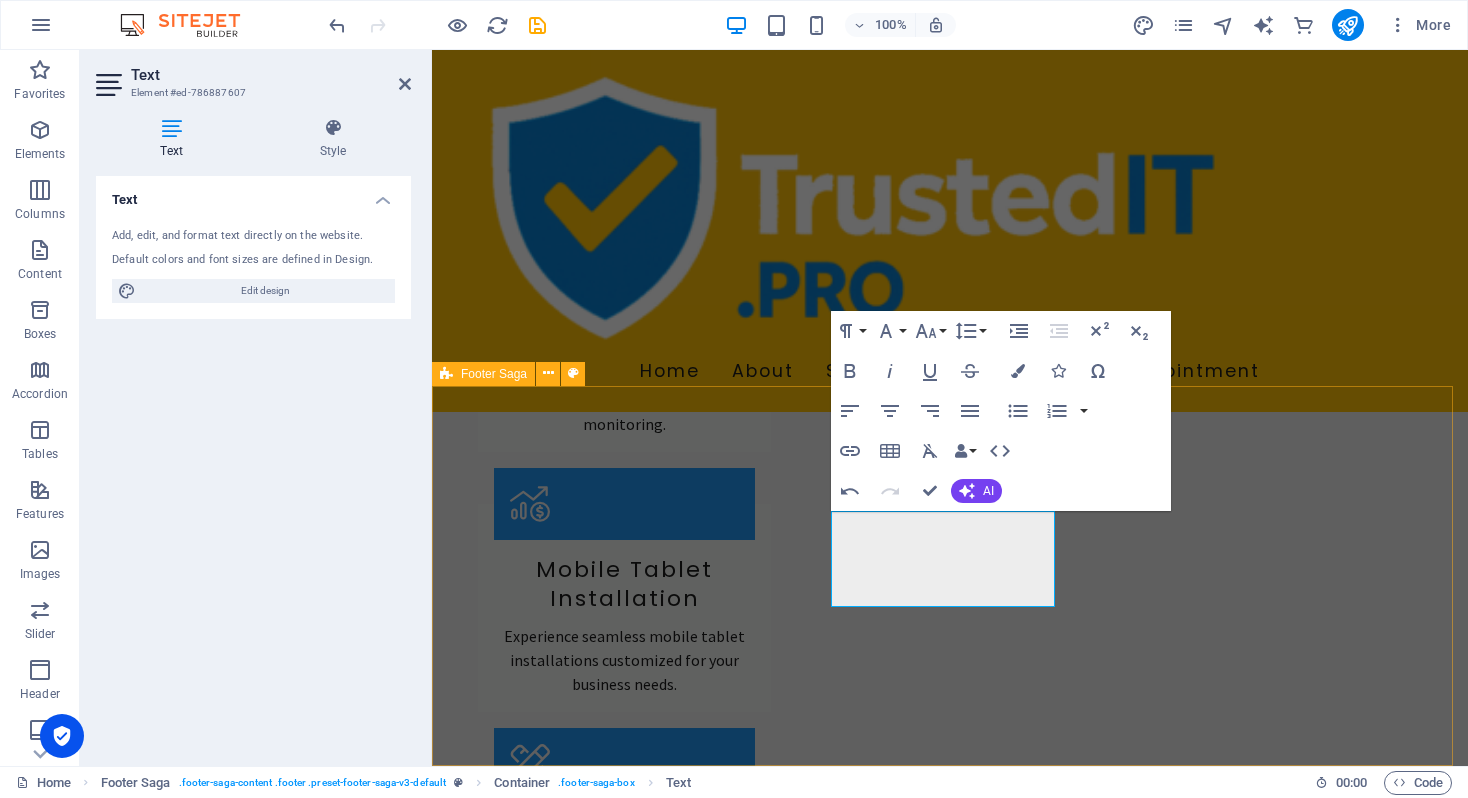 click on "Trusted IT Pro Trusted IT Pro is your go-to IT consulting firm with a commitment to delivering exceptional technical support and solutions. To know more, contact us at  [PHONE_NUMBER]  or email [EMAIL_ADDRESS][DOMAIN_NAME]. Contact [GEOGRAPHIC_DATA][PERSON_NAME] Phone:  [PHONE_NUMBER]   Email:  [EMAIL_ADDRESS][DOMAIN_NAME] Navigation Home About Services Contact Book Appointment Legal Notice Privacy Policy" at bounding box center [950, 2498] 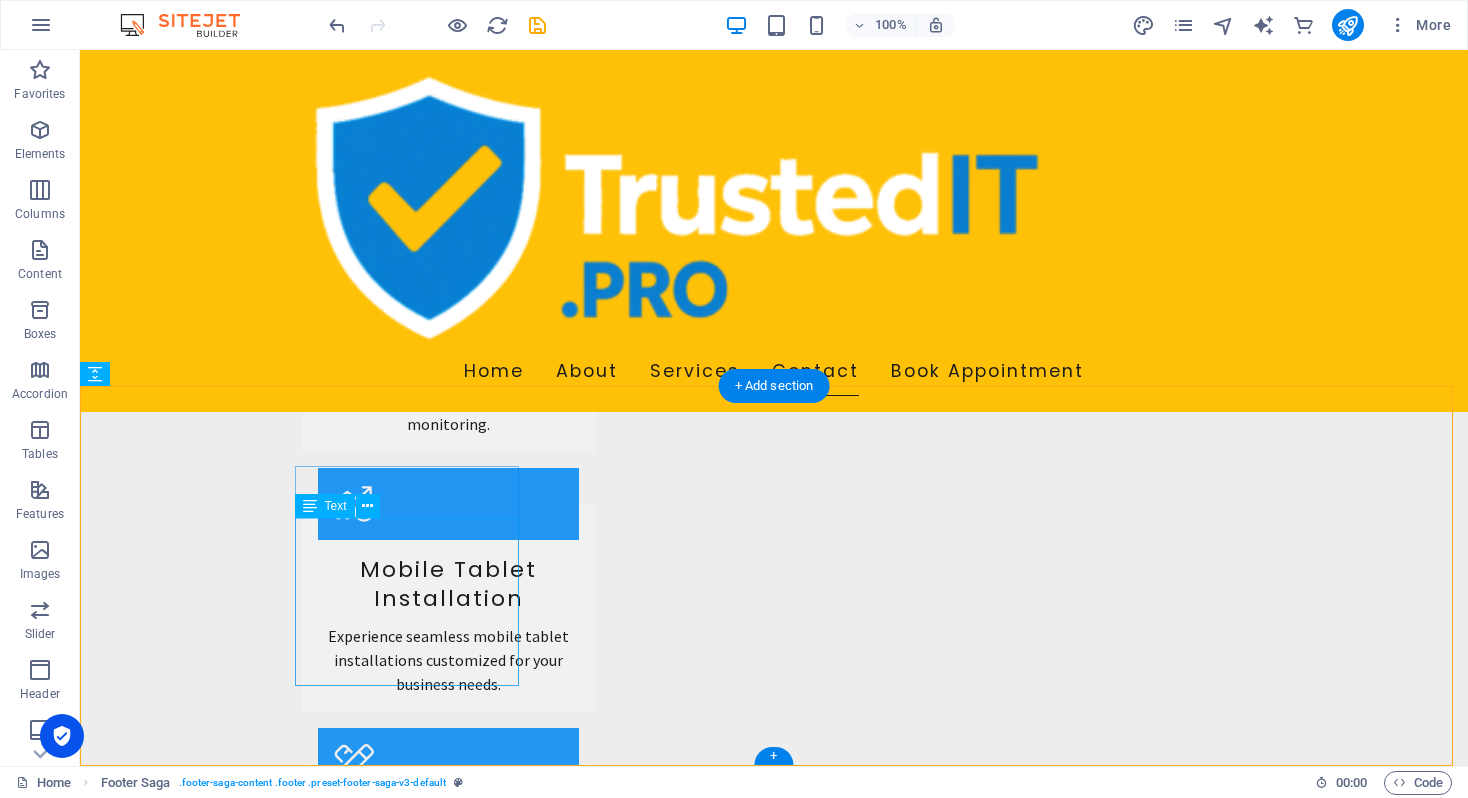 click on "Trusted IT Pro is your go-to IT consulting firm with a commitment to delivering exceptional technical support and solutions. To know more, contact us at  [PHONE_NUMBER]  or email [EMAIL_ADDRESS][DOMAIN_NAME]." at bounding box center (208, 2328) 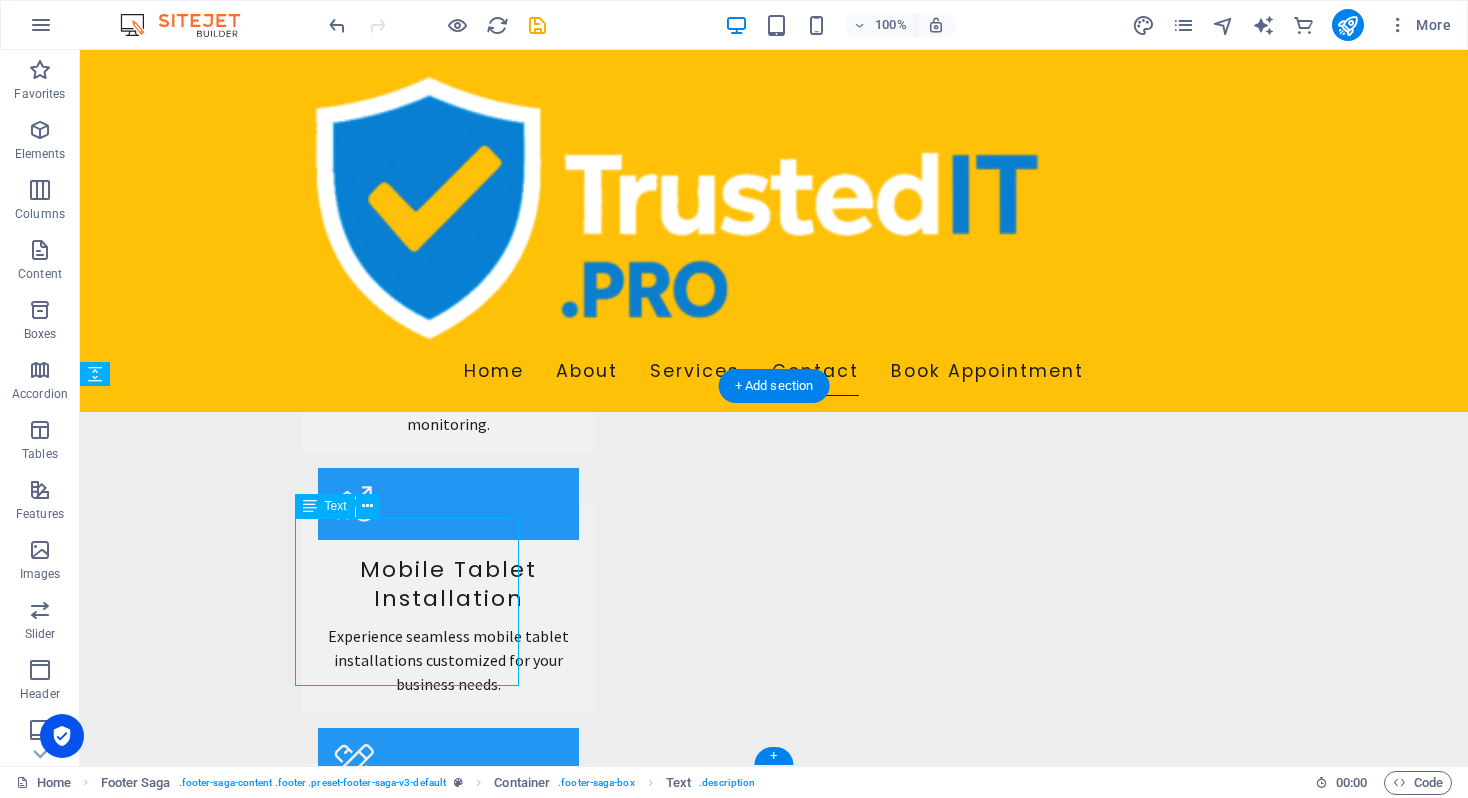 click on "Trusted IT Pro is your go-to IT consulting firm with a commitment to delivering exceptional technical support and solutions. To know more, contact us at  [PHONE_NUMBER]  or email [EMAIL_ADDRESS][DOMAIN_NAME]." at bounding box center [208, 2328] 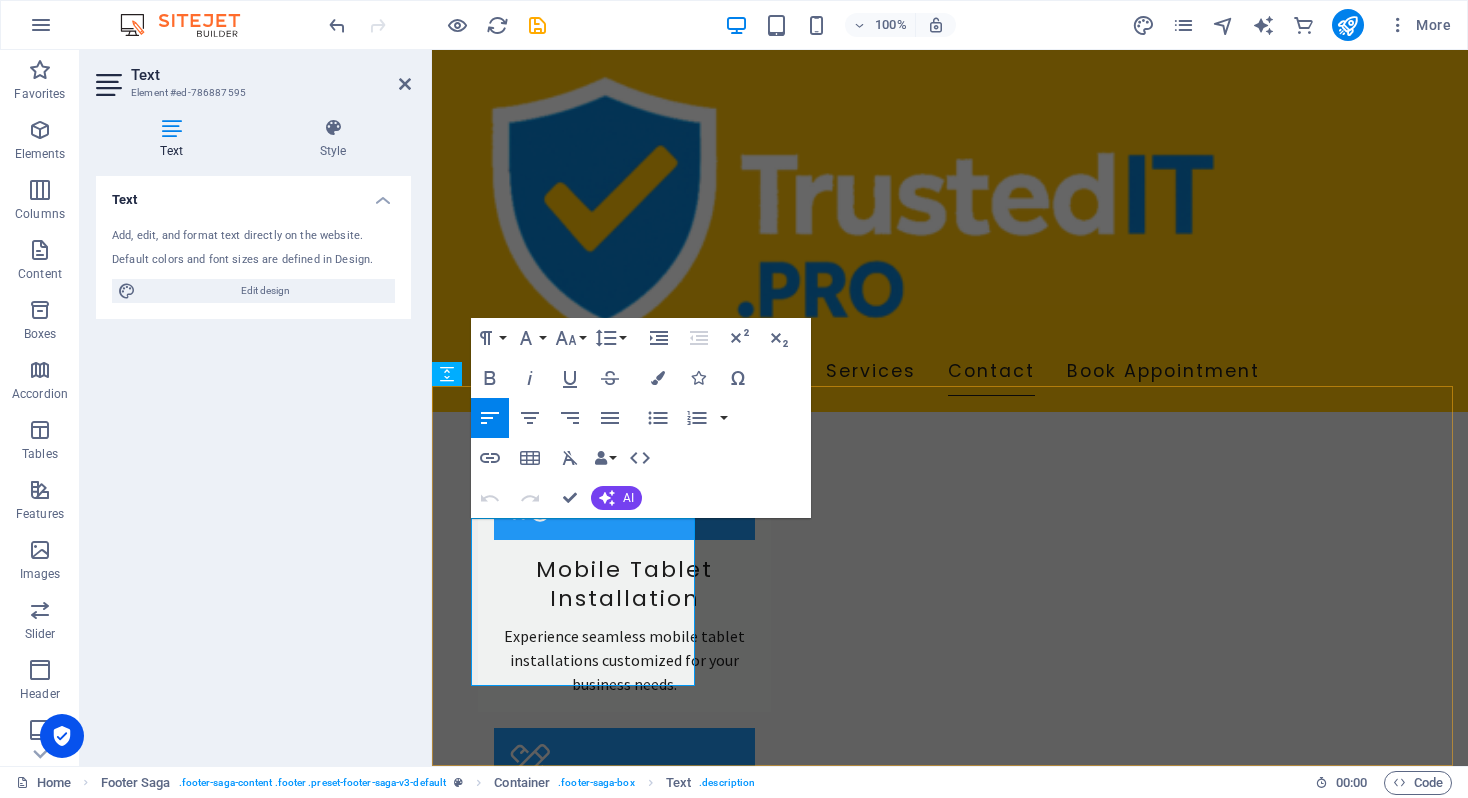 click on "Trusted IT Pro is your go-to IT consulting firm with a commitment to delivering exceptional technical support and solutions. To know more, contact us at [PHONE_NUMBER] or email [EMAIL_ADDRESS][DOMAIN_NAME]." at bounding box center (560, 2340) 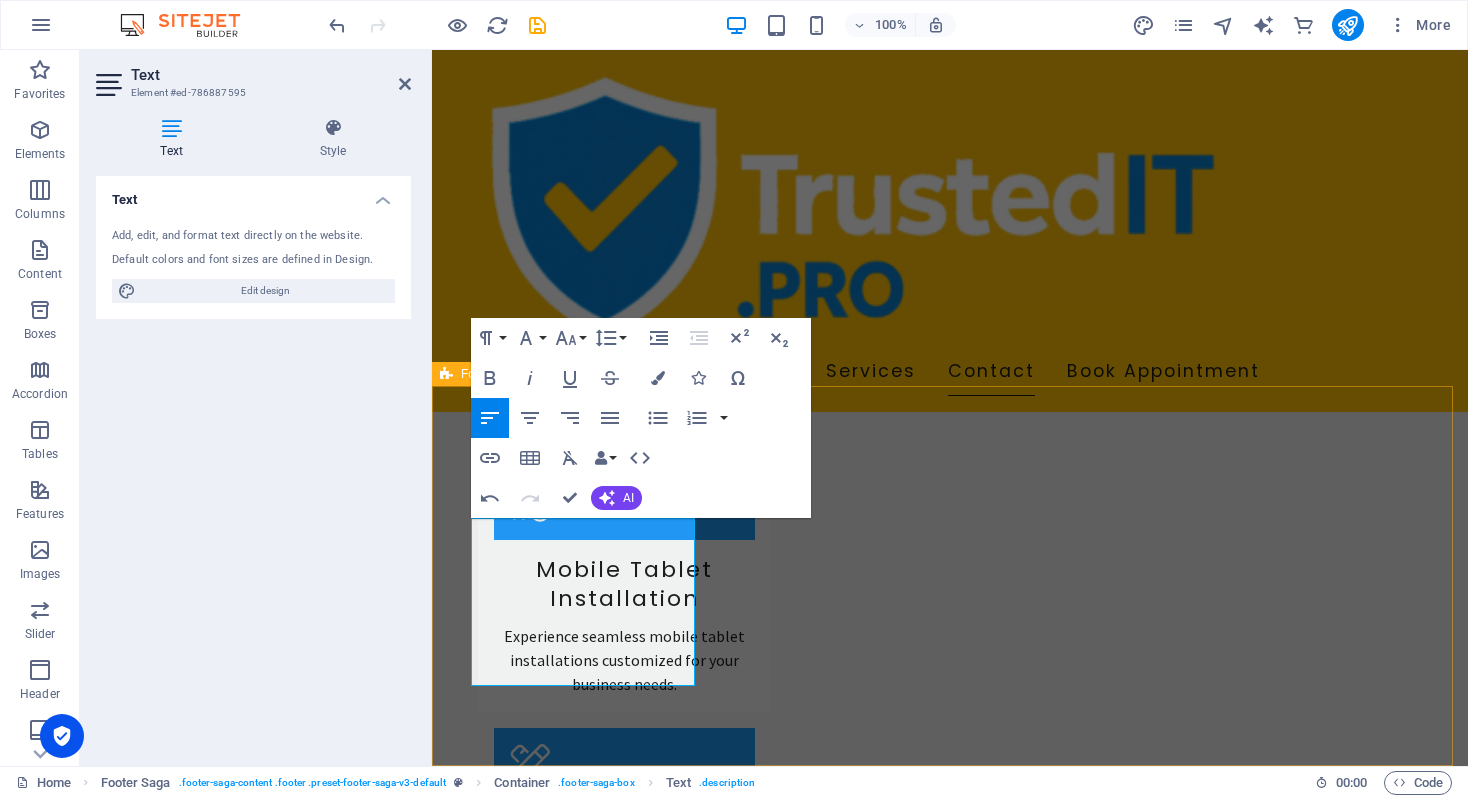 scroll, scrollTop: 0, scrollLeft: 6, axis: horizontal 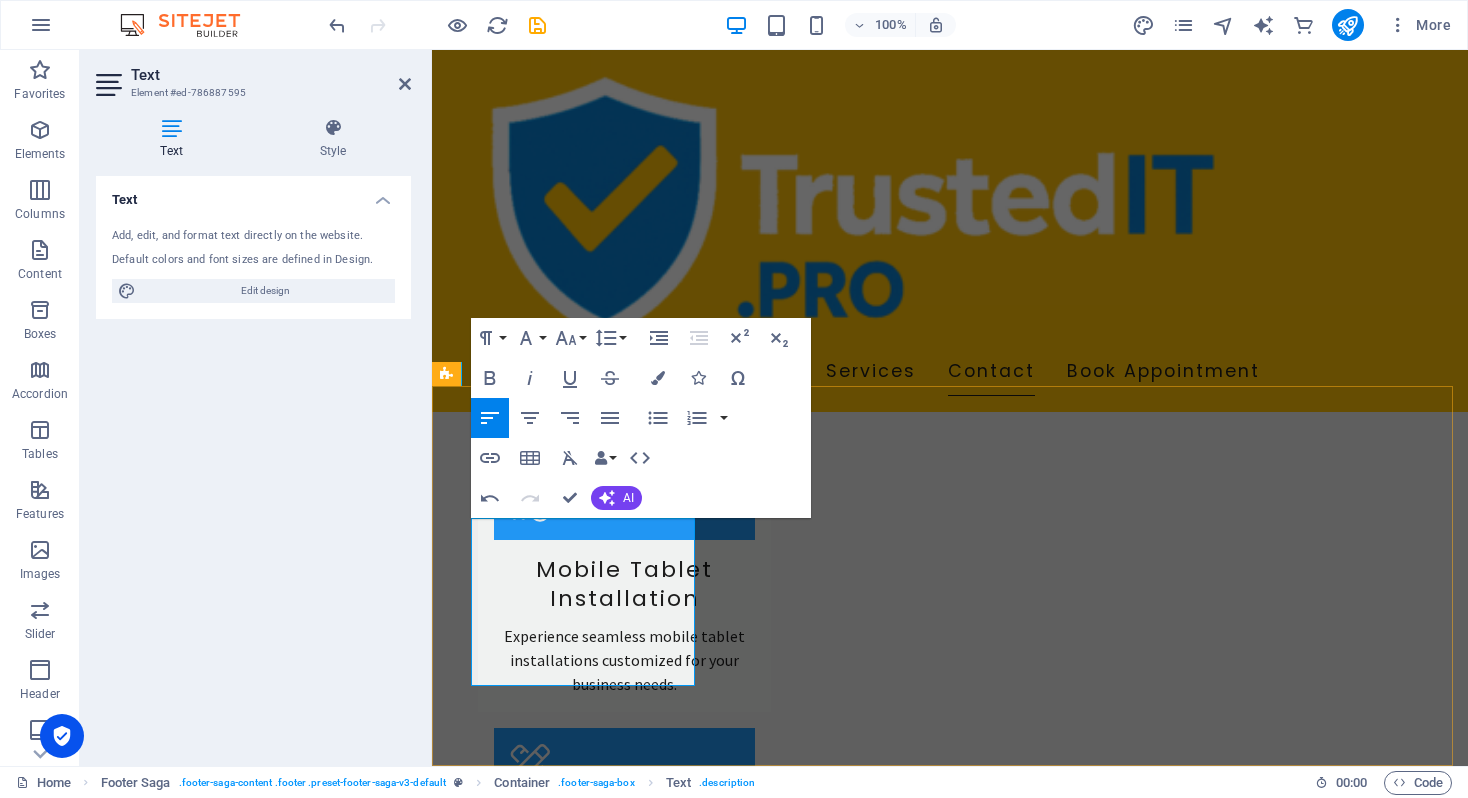 click on "Trusted IT Pro is your go-to IT consulting firm with a commitment to delivering exceptional technical support and solutions. To know more, contact us at [PHONE_NUMBER] or email [EMAIL_ADDRESS][DOMAIN_NAME]." at bounding box center [560, 2340] 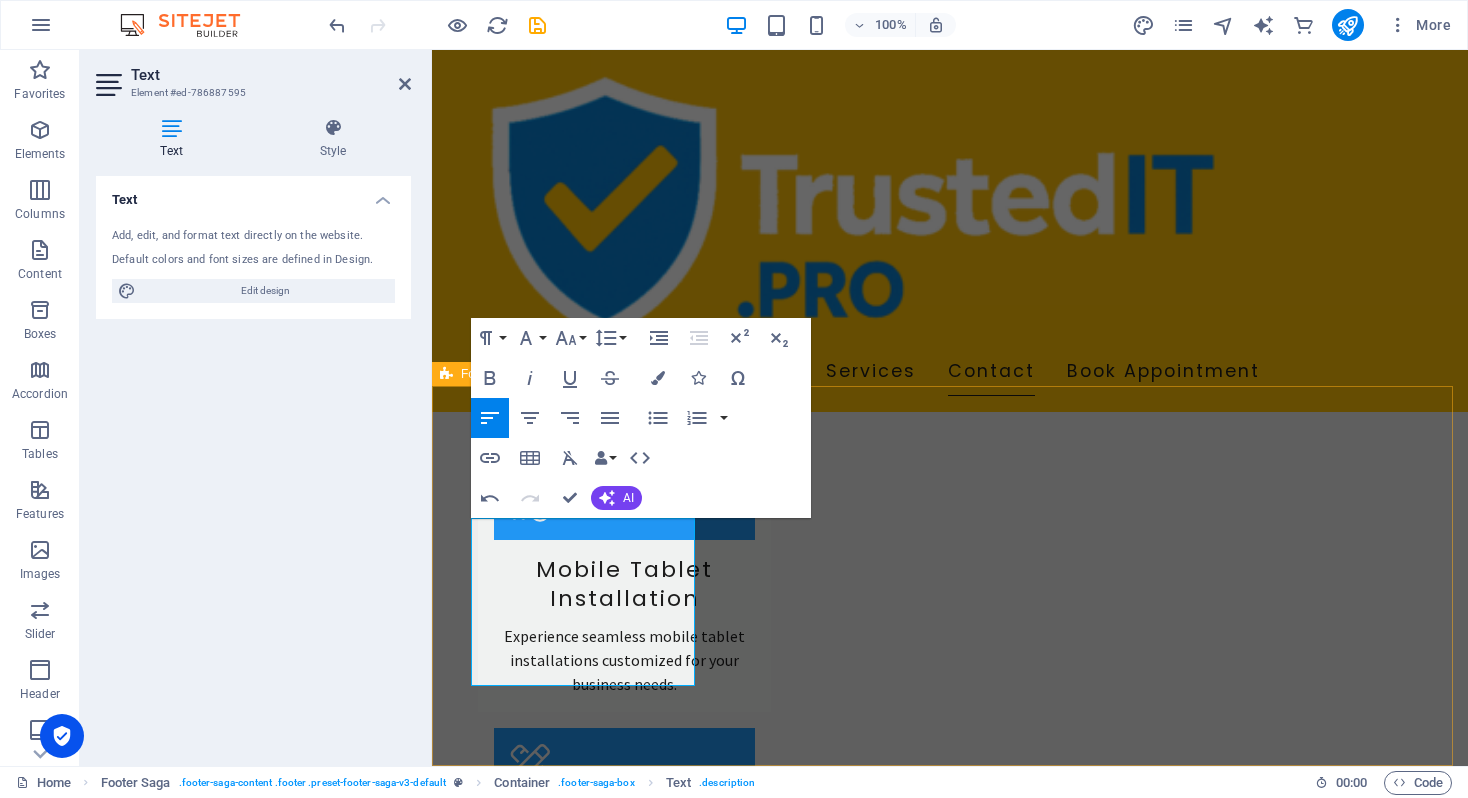 type 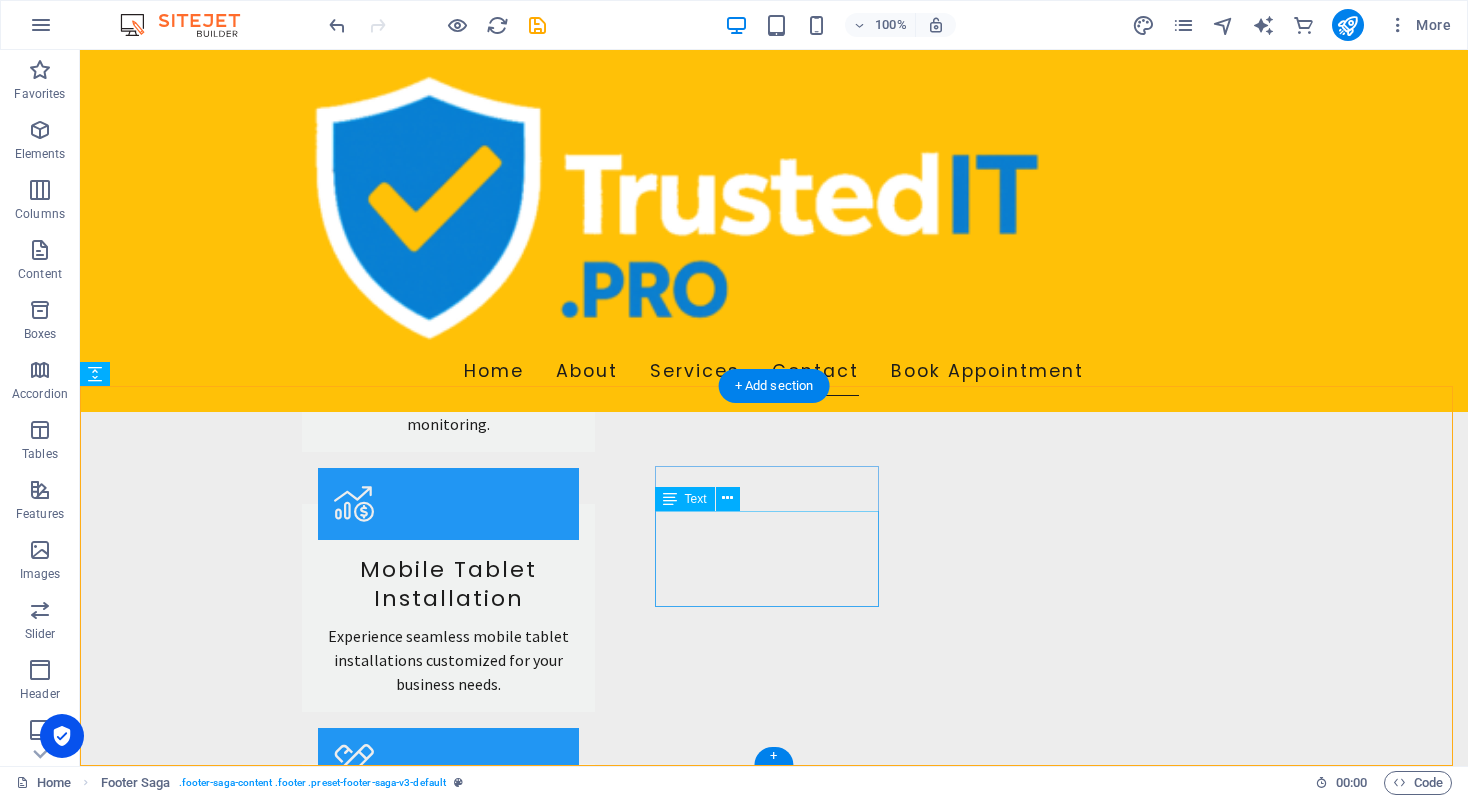 click on "[PHONE_NUMBER]" at bounding box center (210, 2560) 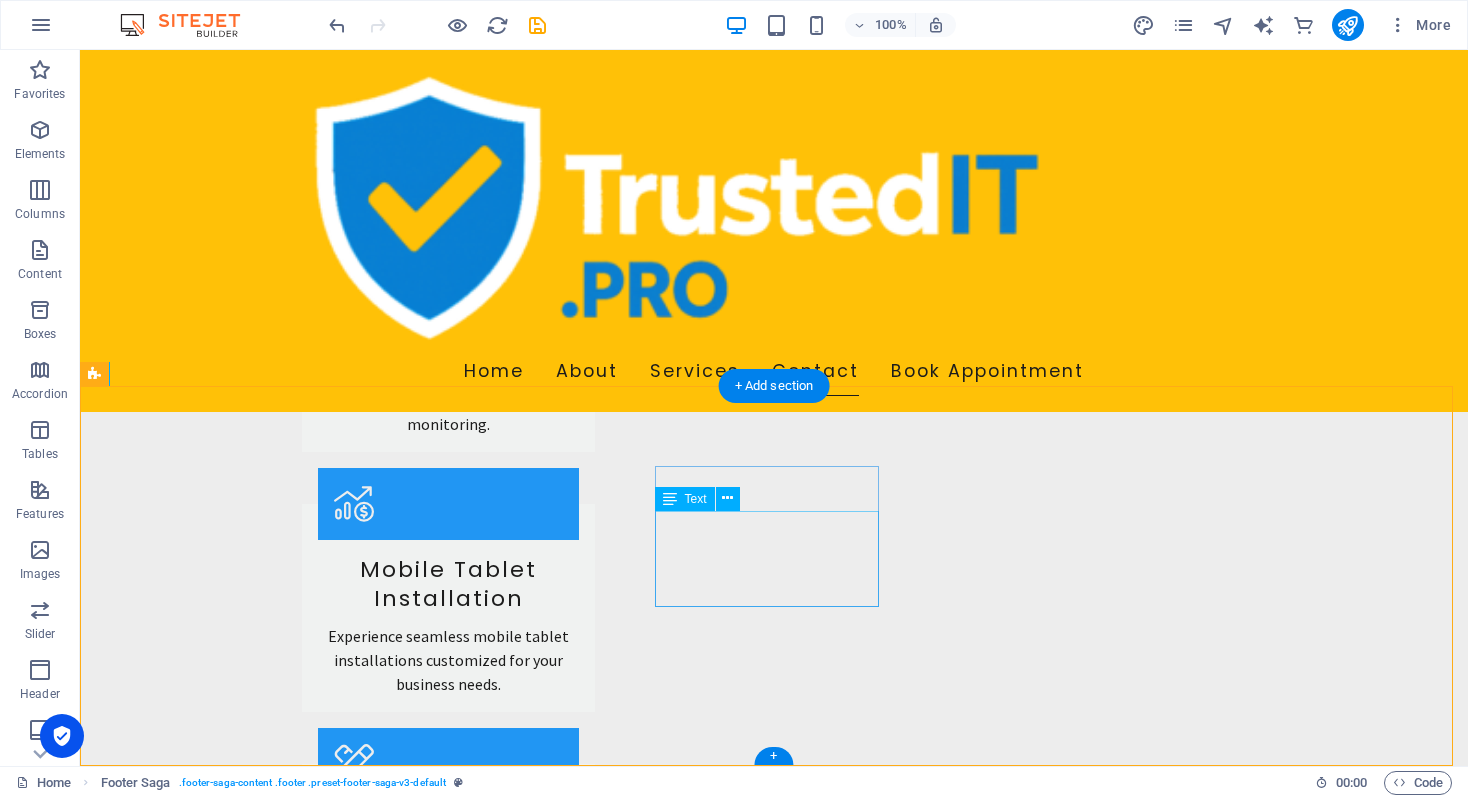 click on "[GEOGRAPHIC_DATA][PERSON_NAME]   K0A2A0 Phone:  [PHONE_NUMBER]   Email:  [EMAIL_ADDRESS][DOMAIN_NAME]" at bounding box center [208, 2560] 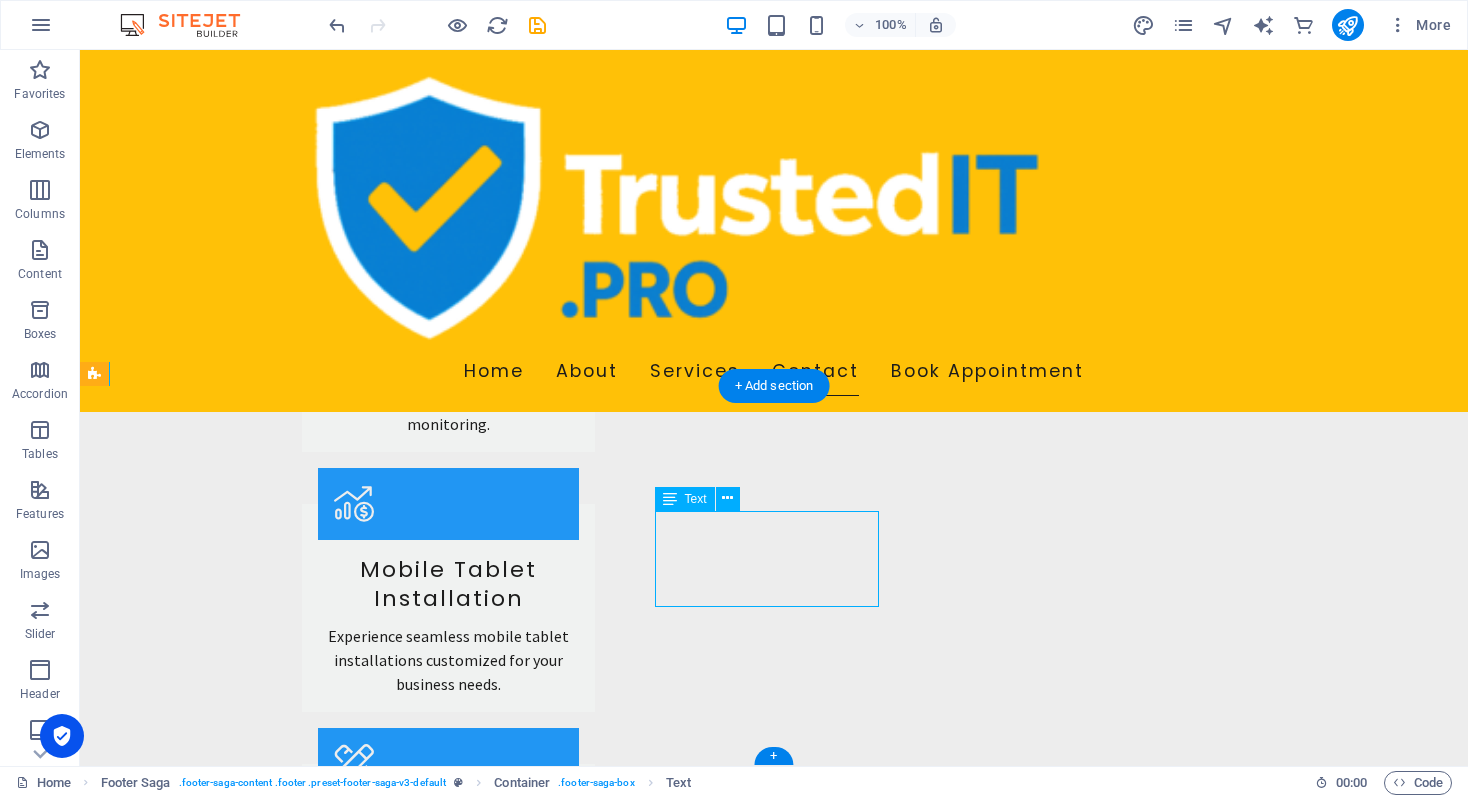 click on "[GEOGRAPHIC_DATA][PERSON_NAME]   K0A2A0 Phone:  [PHONE_NUMBER]   Email:  [EMAIL_ADDRESS][DOMAIN_NAME]" at bounding box center [208, 2560] 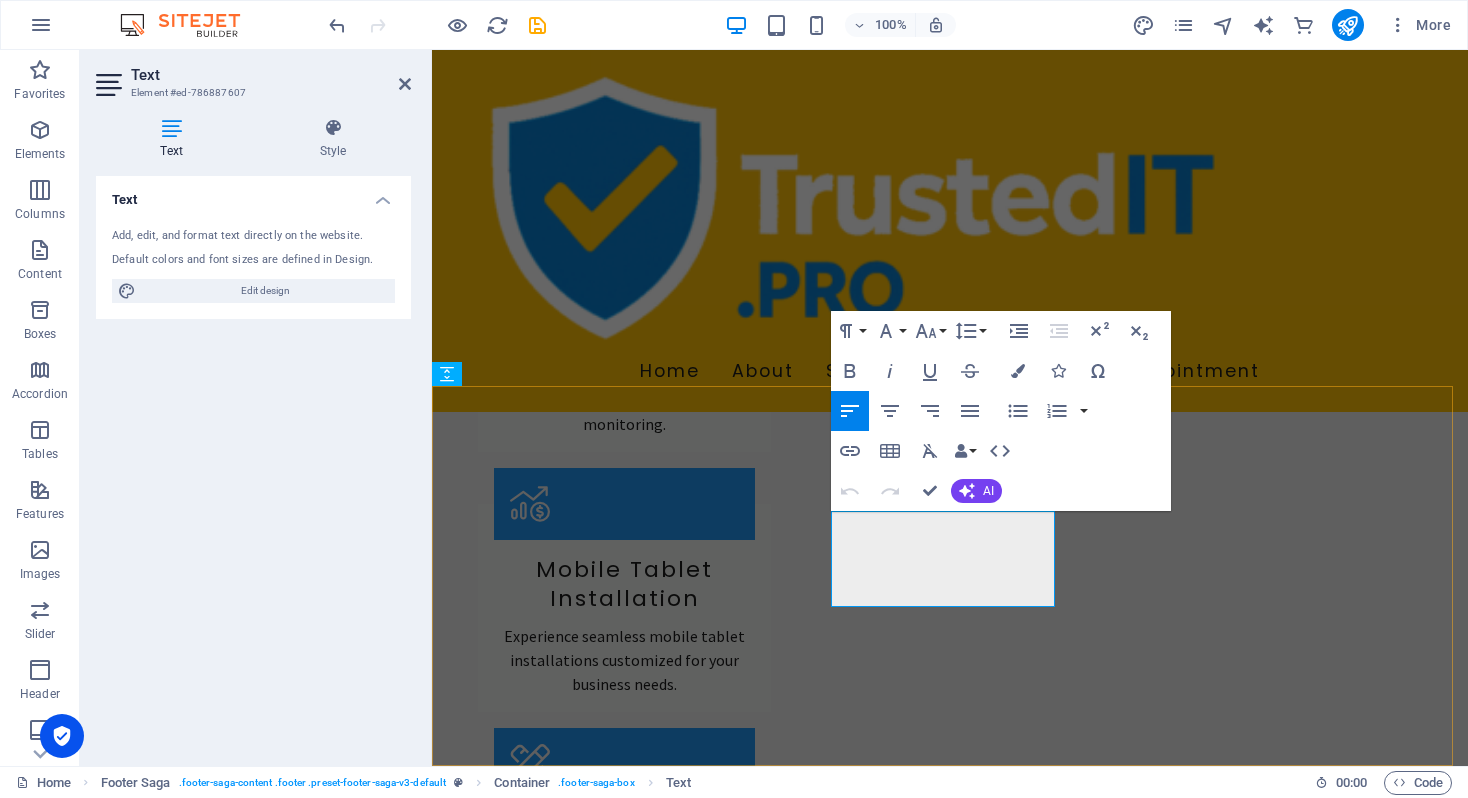 click on "Phone:  [PHONE_NUMBER]" at bounding box center [560, 2560] 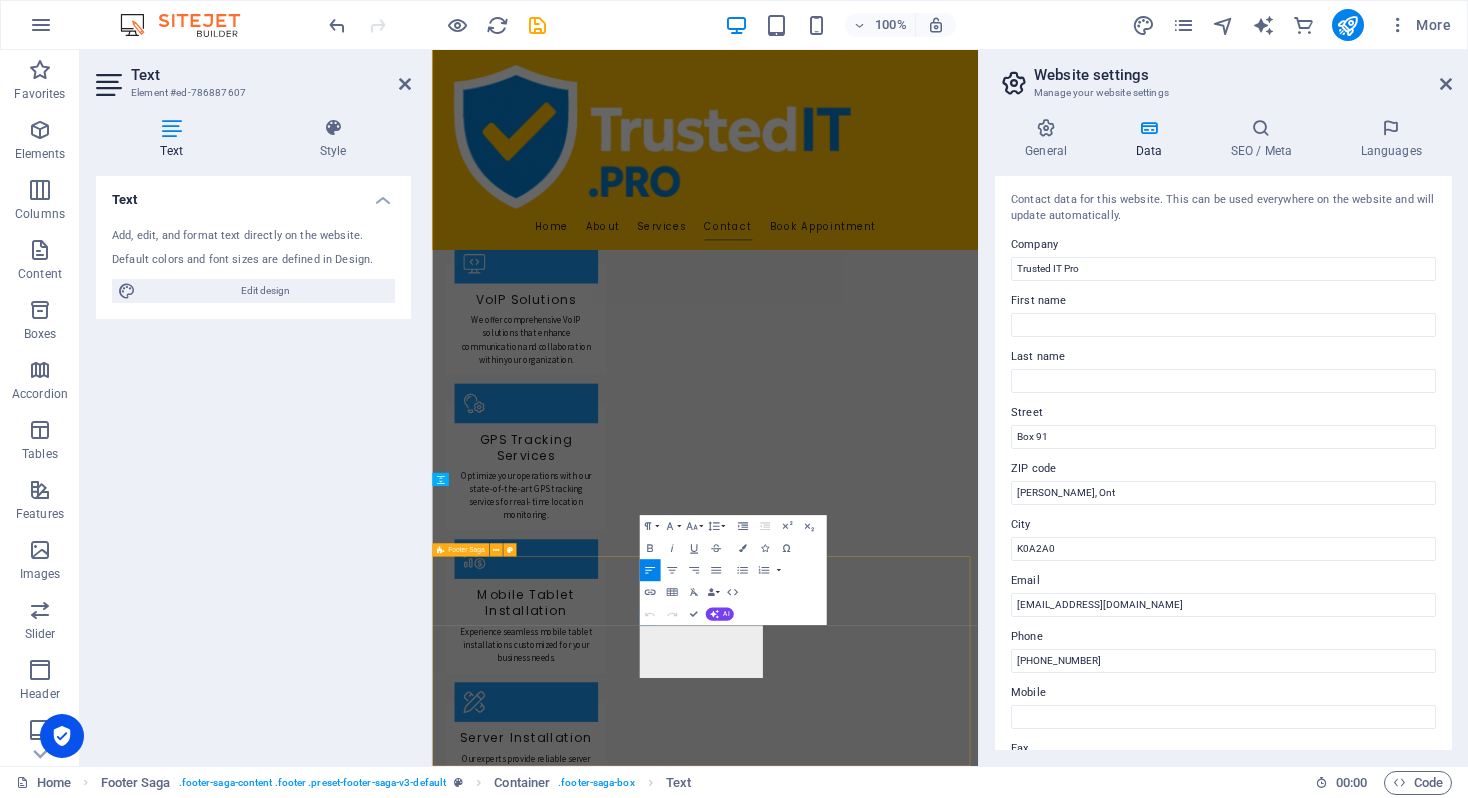scroll, scrollTop: 1319, scrollLeft: 0, axis: vertical 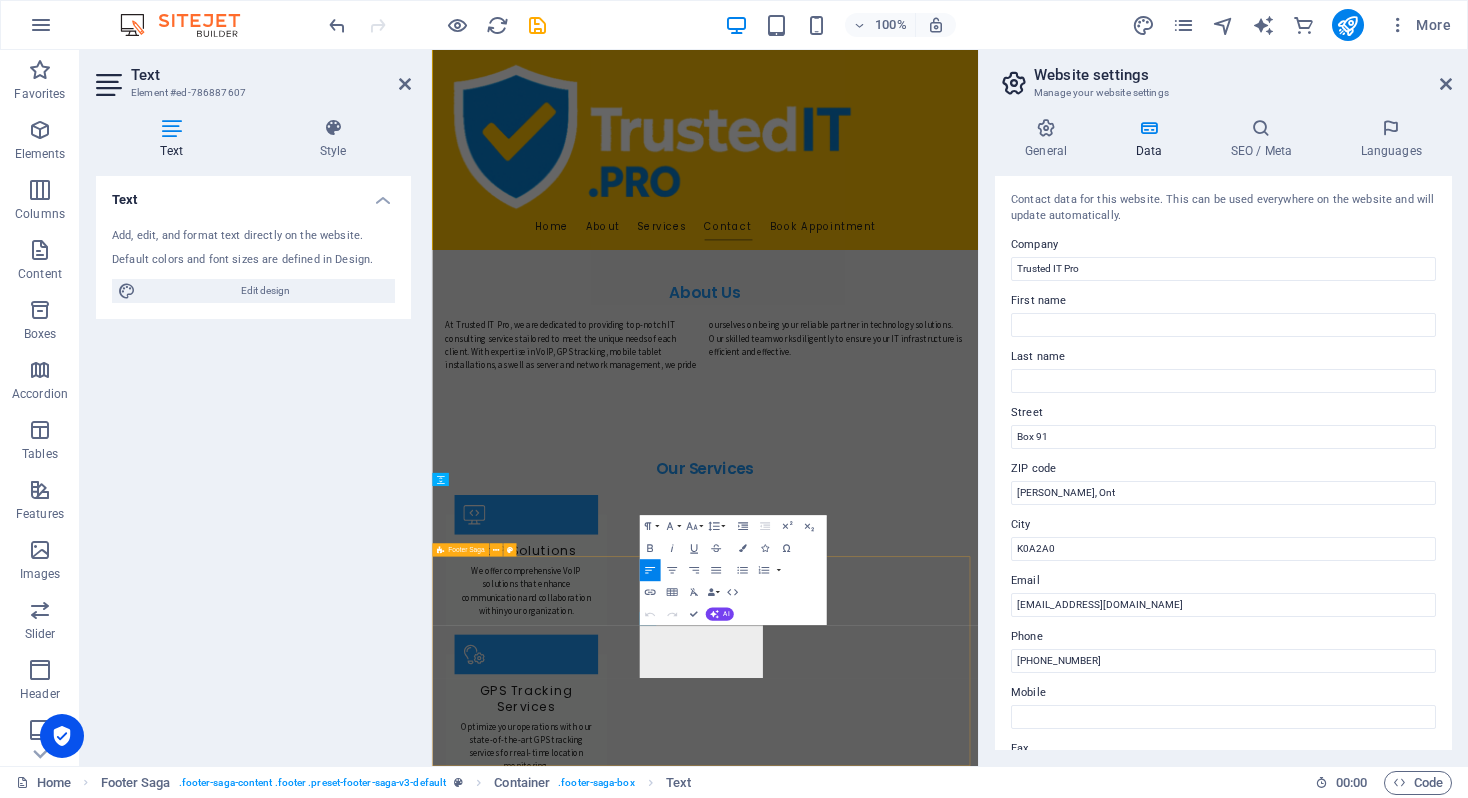 click on "Trusted IT Pro Trusted IT Pro is your go-to IT consulting firm with a commitment to delivering exceptional technical support and solutions. To know more, contact us at  [PHONE_NUMBER]  or email [EMAIL_ADDRESS][DOMAIN_NAME]. Contact [GEOGRAPHIC_DATA][PERSON_NAME] Phone:  [PHONE_NUMBER]   Email:  [EMAIL_ADDRESS][DOMAIN_NAME] Navigation Home About Services Contact Book Appointment Legal Notice Privacy Policy" at bounding box center [928, 3439] 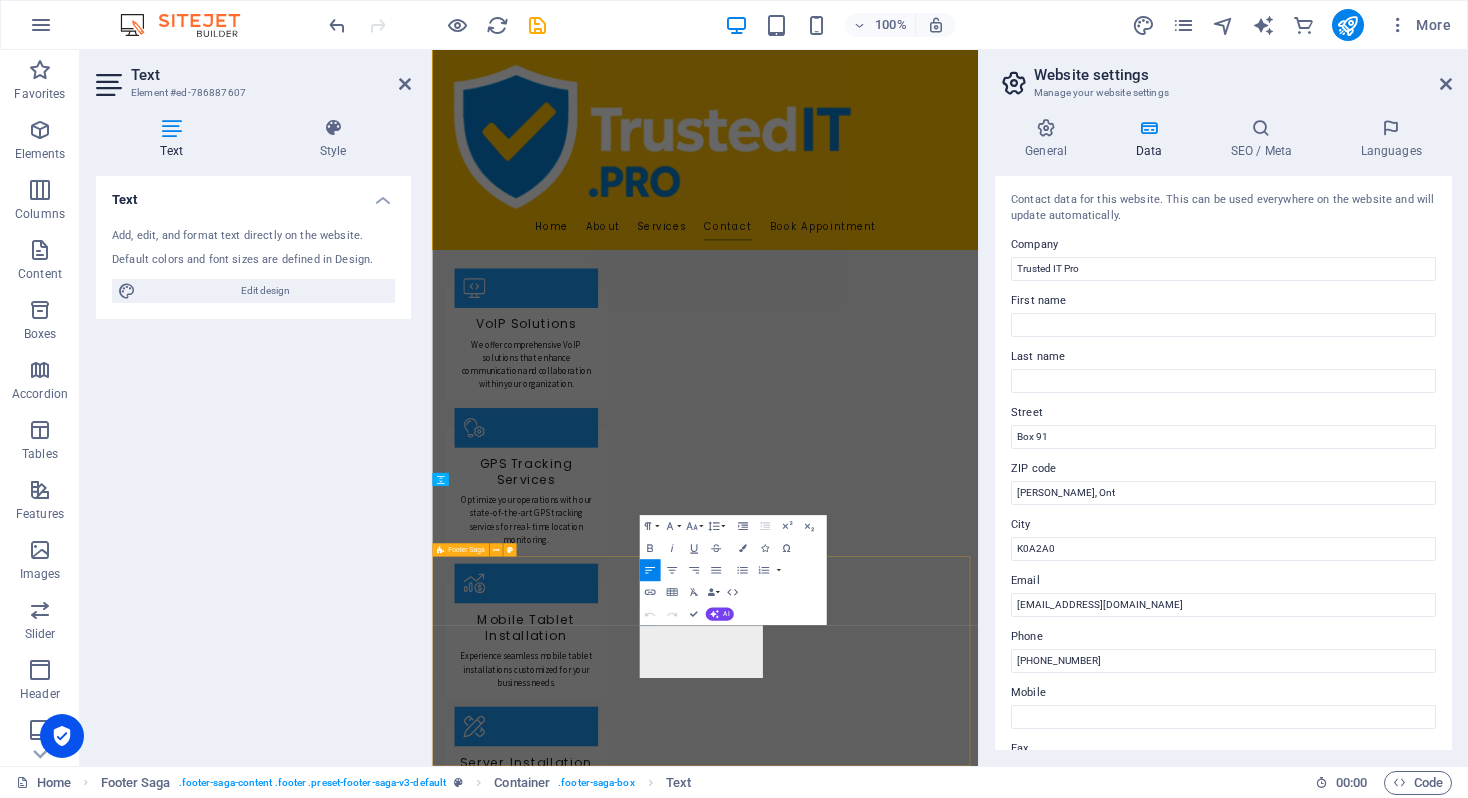 select on "footer" 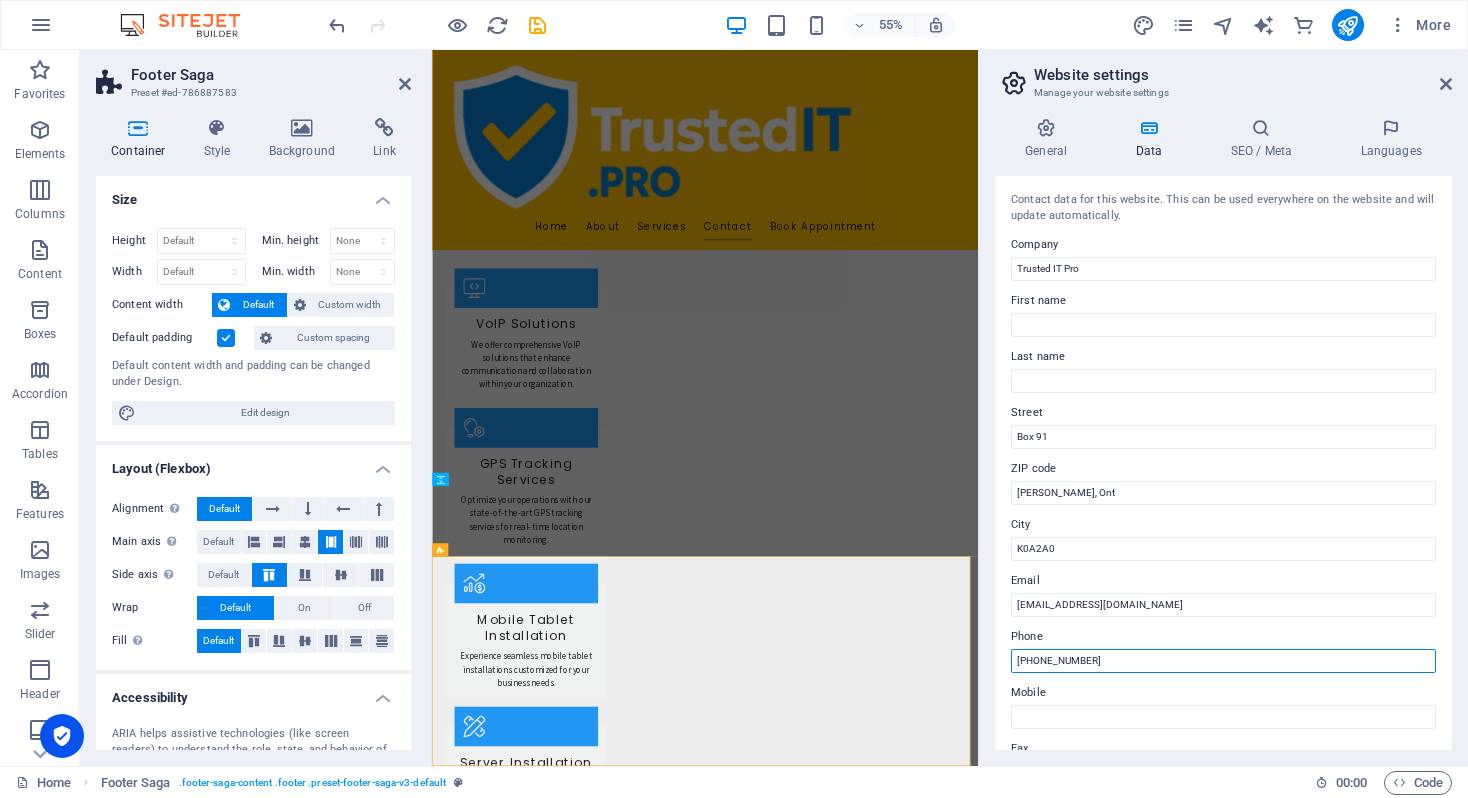 drag, startPoint x: 1049, startPoint y: 658, endPoint x: 1061, endPoint y: 660, distance: 12.165525 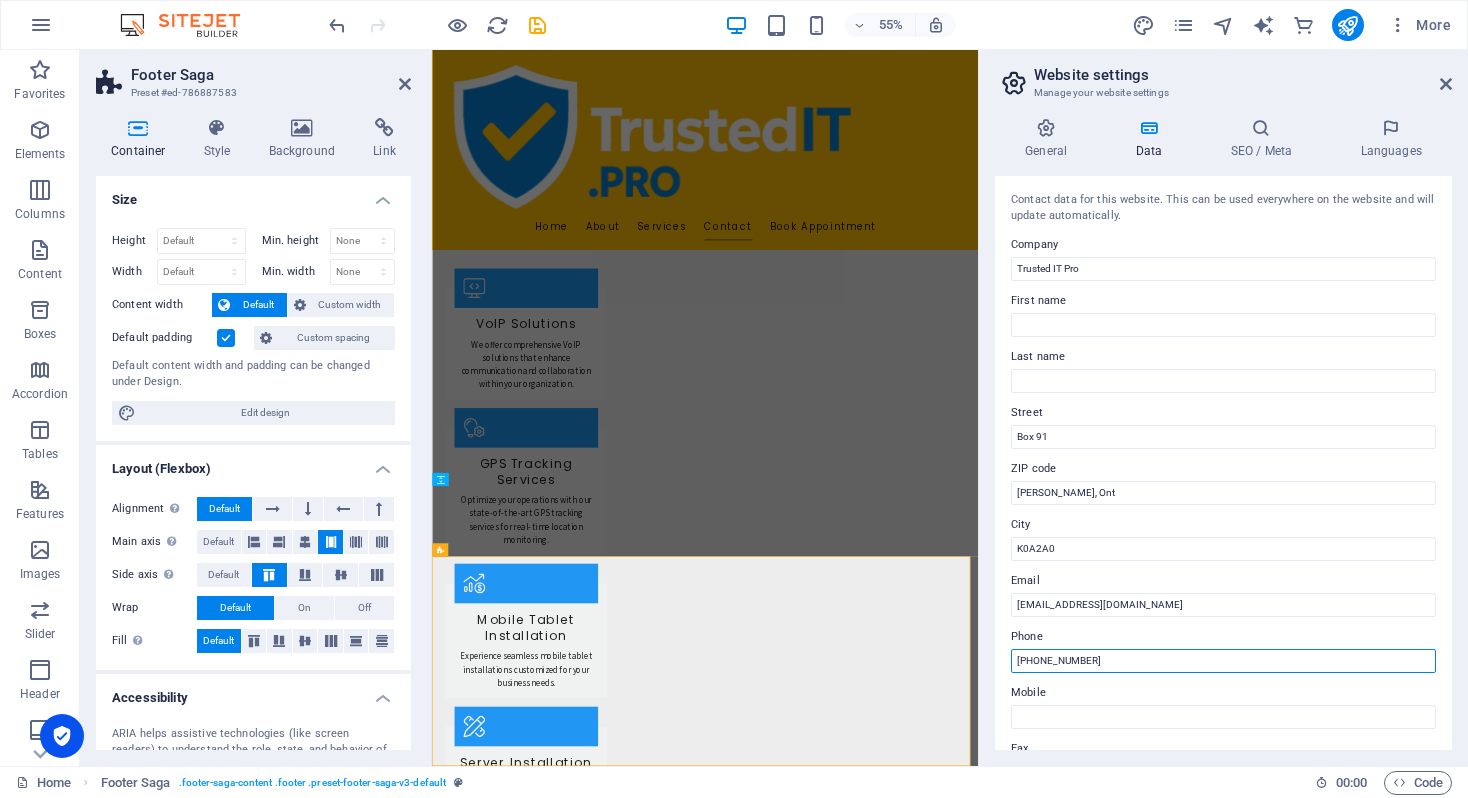 click on "[PHONE_NUMBER]" at bounding box center [1223, 661] 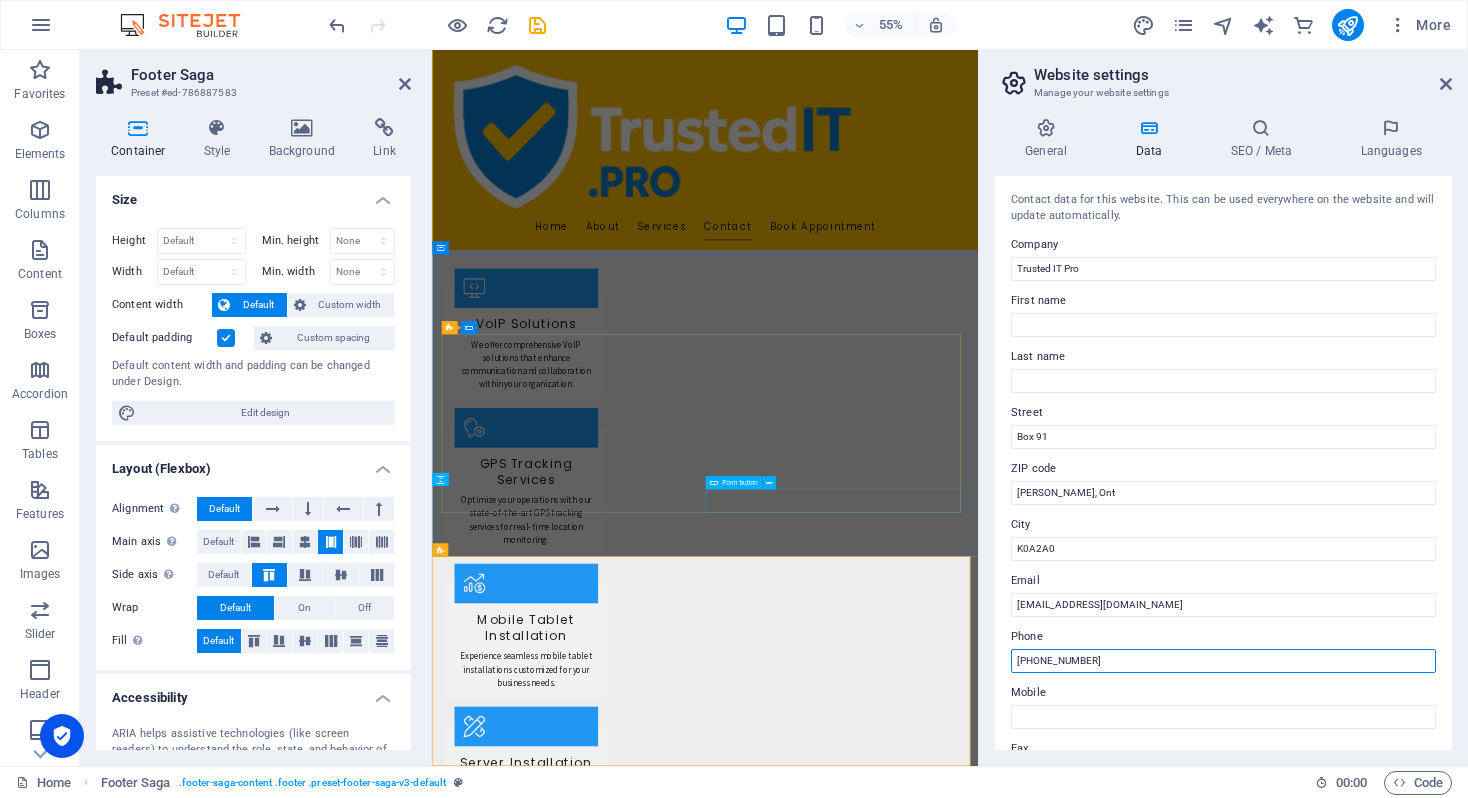 type on "[PHONE_NUMBER]" 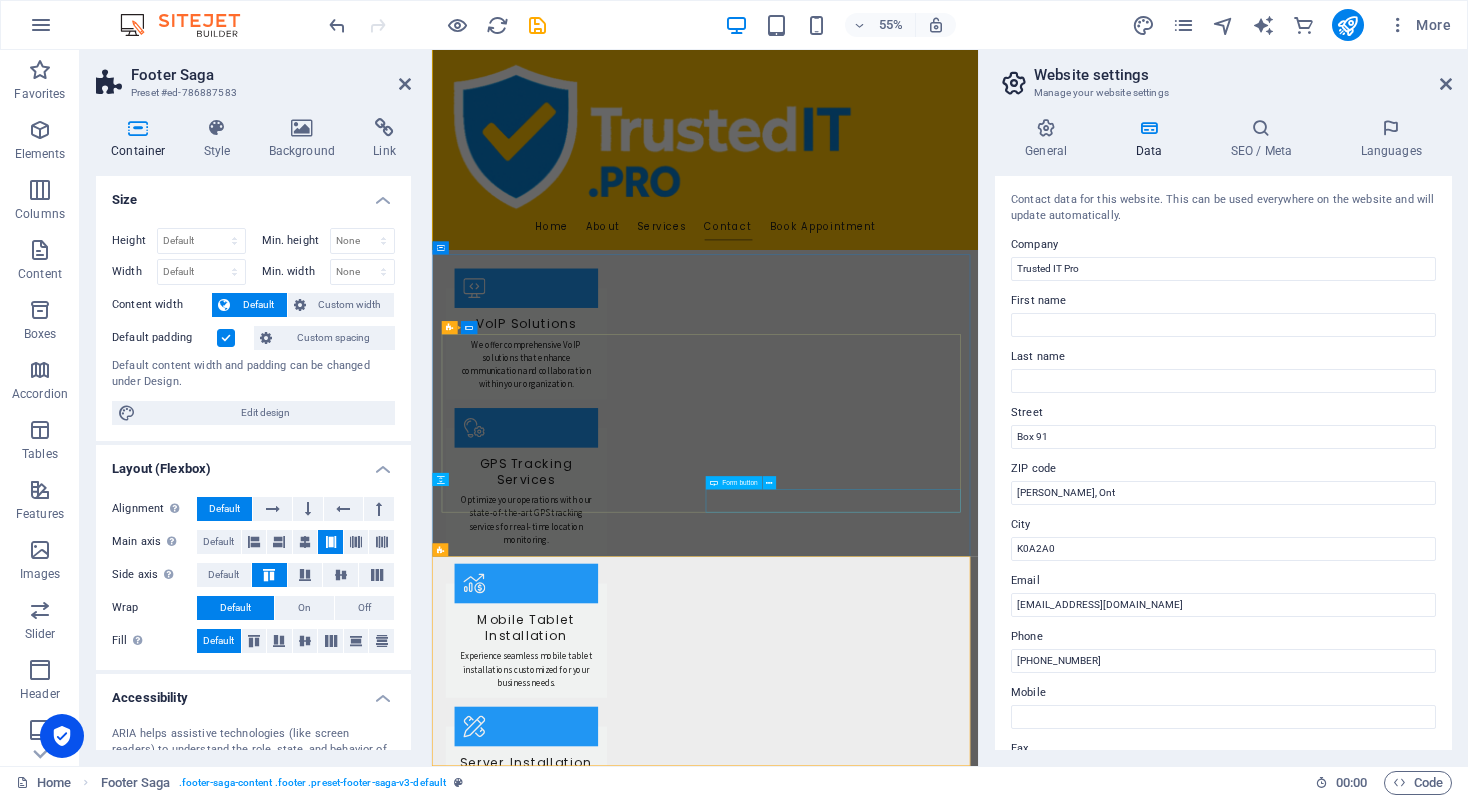 click on "Submit Inquiry" at bounding box center [1169, 2516] 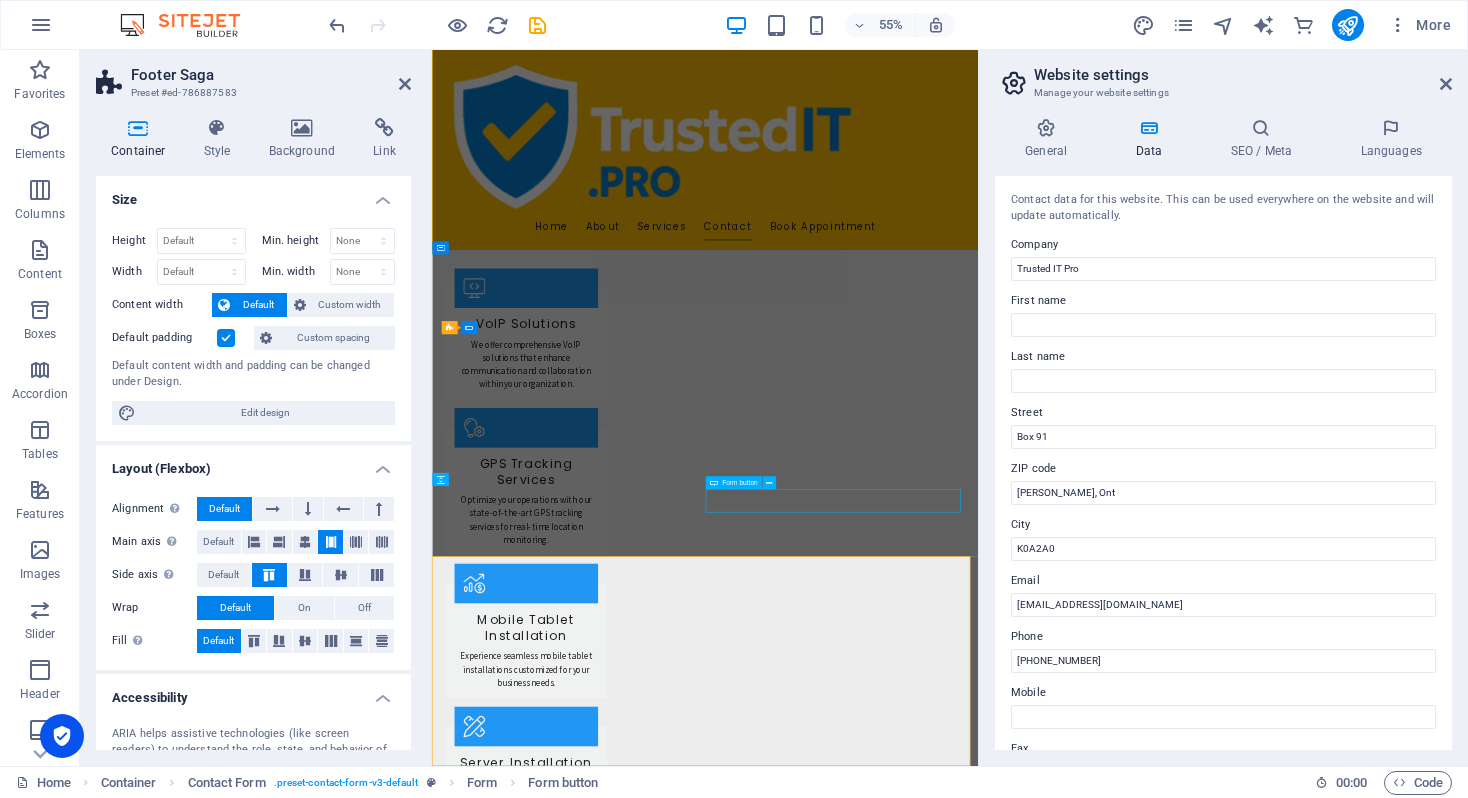 scroll, scrollTop: 1696, scrollLeft: 0, axis: vertical 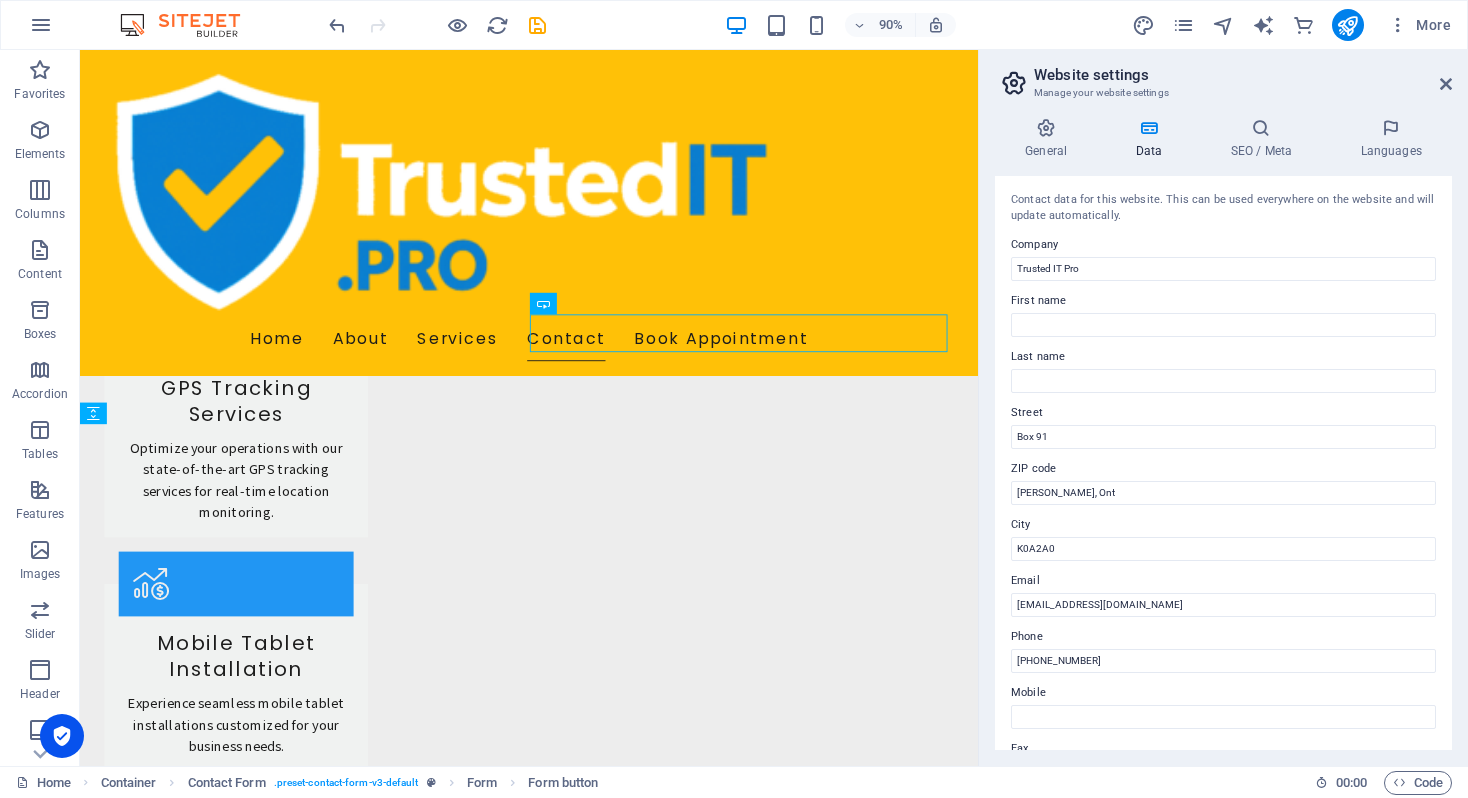 click on "Website settings Manage your website settings  General  Data  SEO / Meta  Languages Website name [DOMAIN_NAME] Logo Drag files here, click to choose files or select files from Files or our free stock photos & videos Select files from the file manager, stock photos, or upload file(s) Upload Favicon Set the favicon of your website here. A favicon is a small icon shown in the browser tab next to your website title. It helps visitors identify your website. Drag files here, click to choose files or select files from Files or our free stock photos & videos Select files from the file manager, stock photos, or upload file(s) Upload Preview Image (Open Graph) This image will be shown when the website is shared on social networks Drag files here, click to choose files or select files from Files or our free stock photos & videos Select files from the file manager, stock photos, or upload file(s) Upload Contact data for this website. This can be used everywhere on the website and will update automatically. Company 1" at bounding box center [1223, 408] 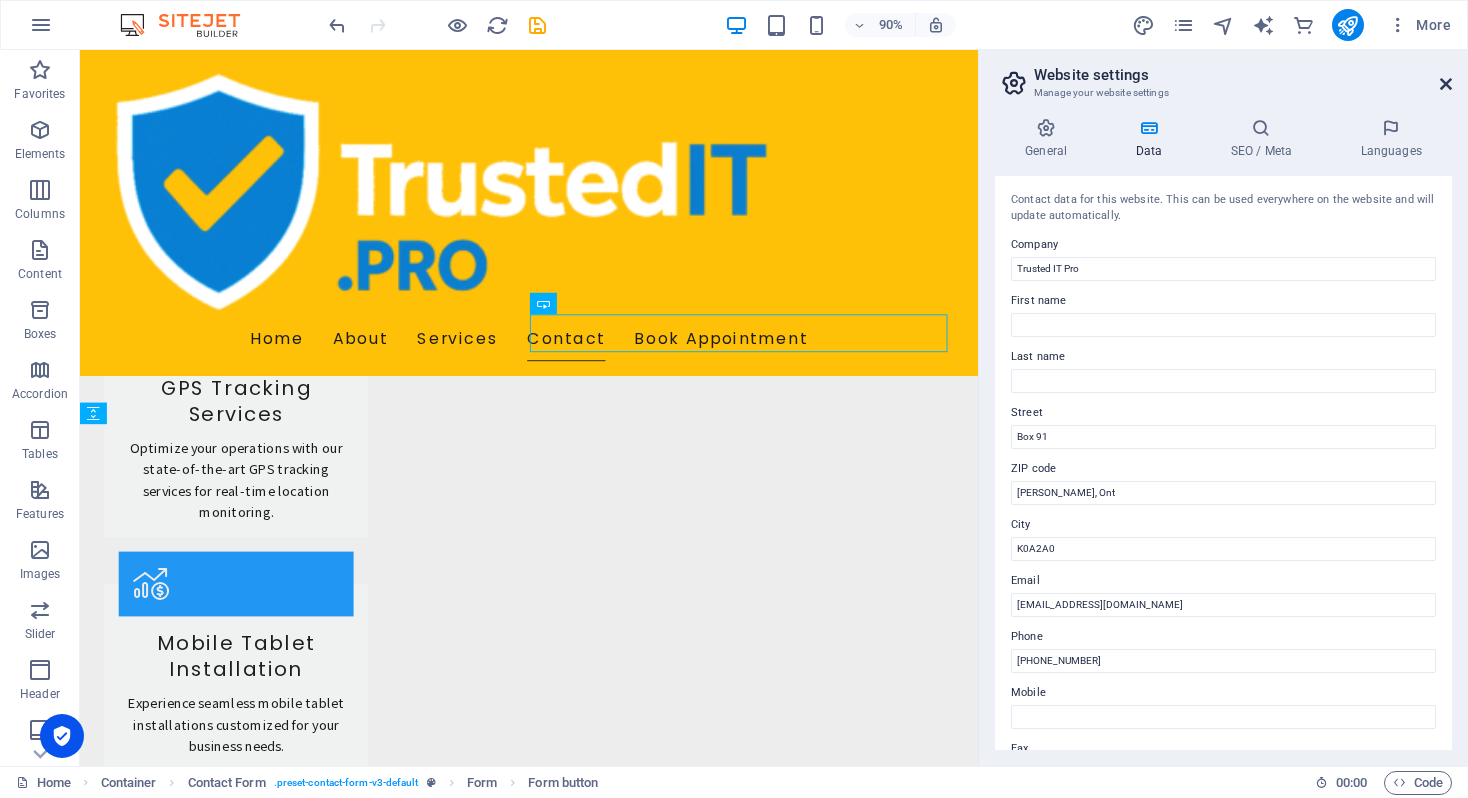 drag, startPoint x: 1445, startPoint y: 79, endPoint x: 1364, endPoint y: 32, distance: 93.64828 